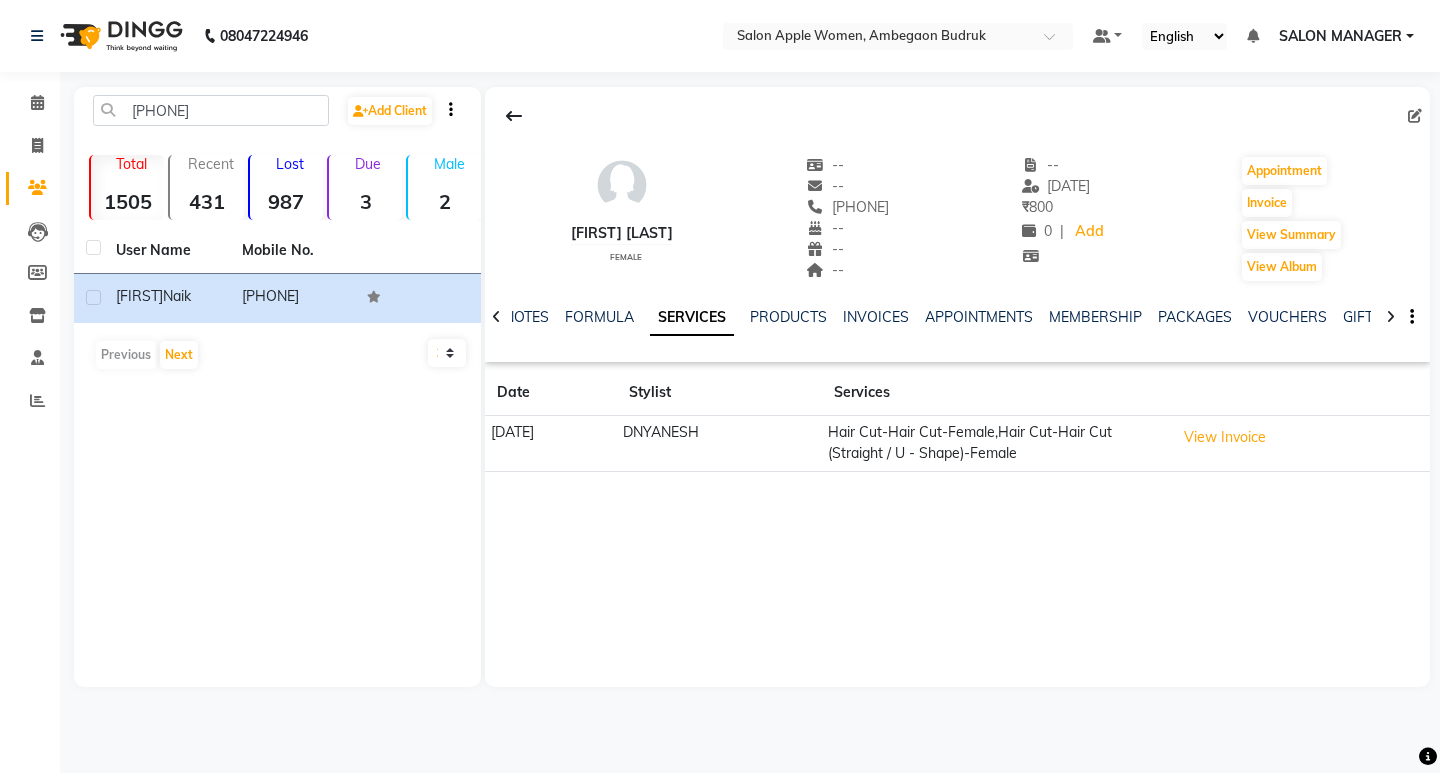 scroll, scrollTop: 0, scrollLeft: 0, axis: both 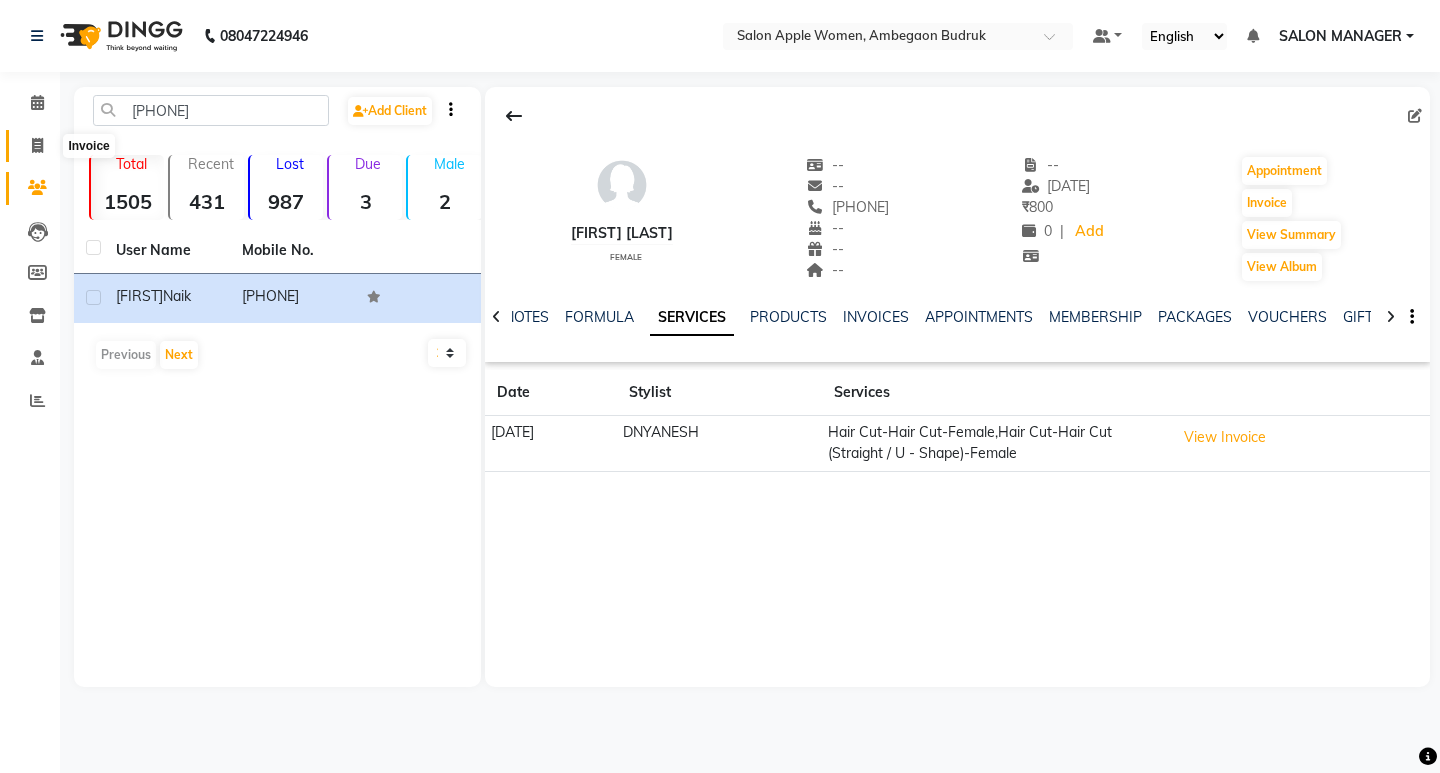 click 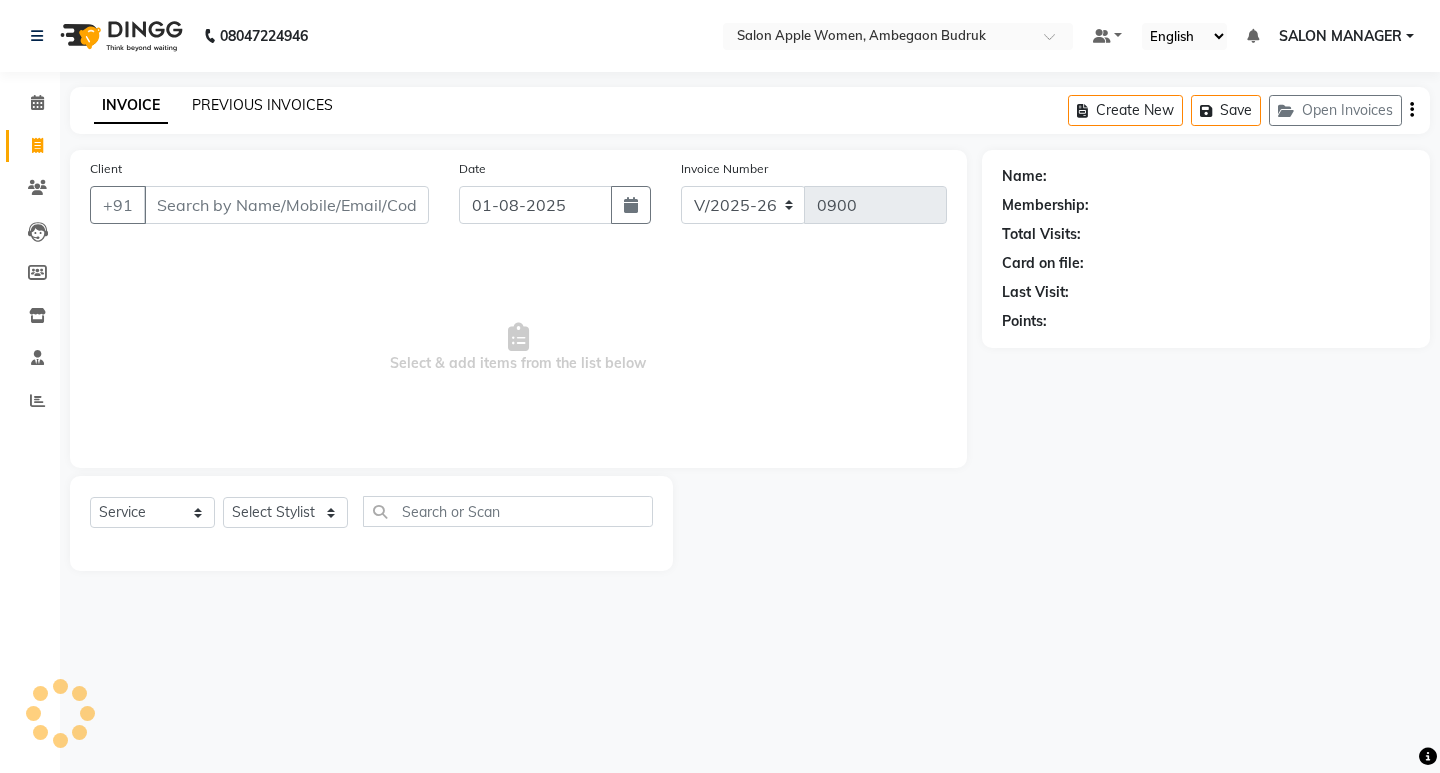 click on "PREVIOUS INVOICES" 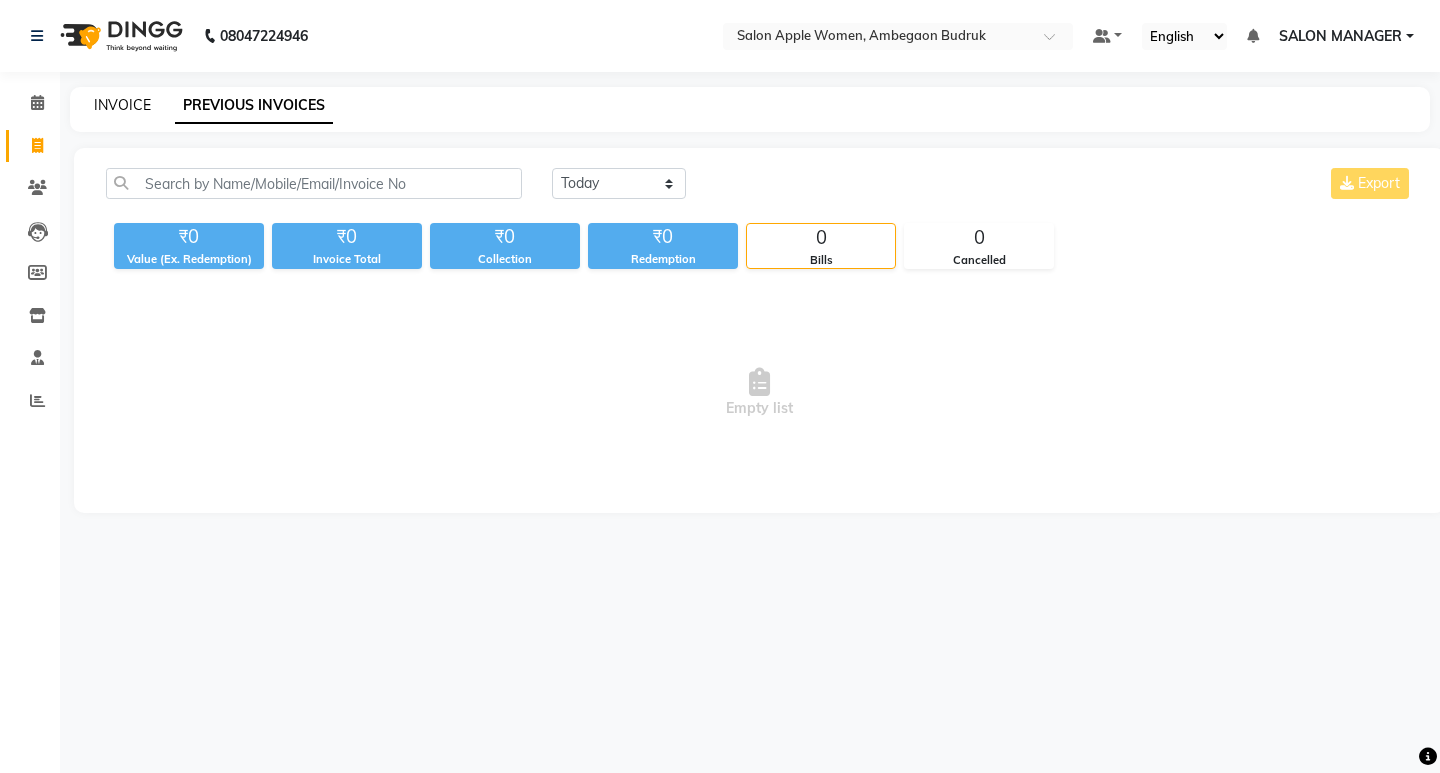 click on "INVOICE" 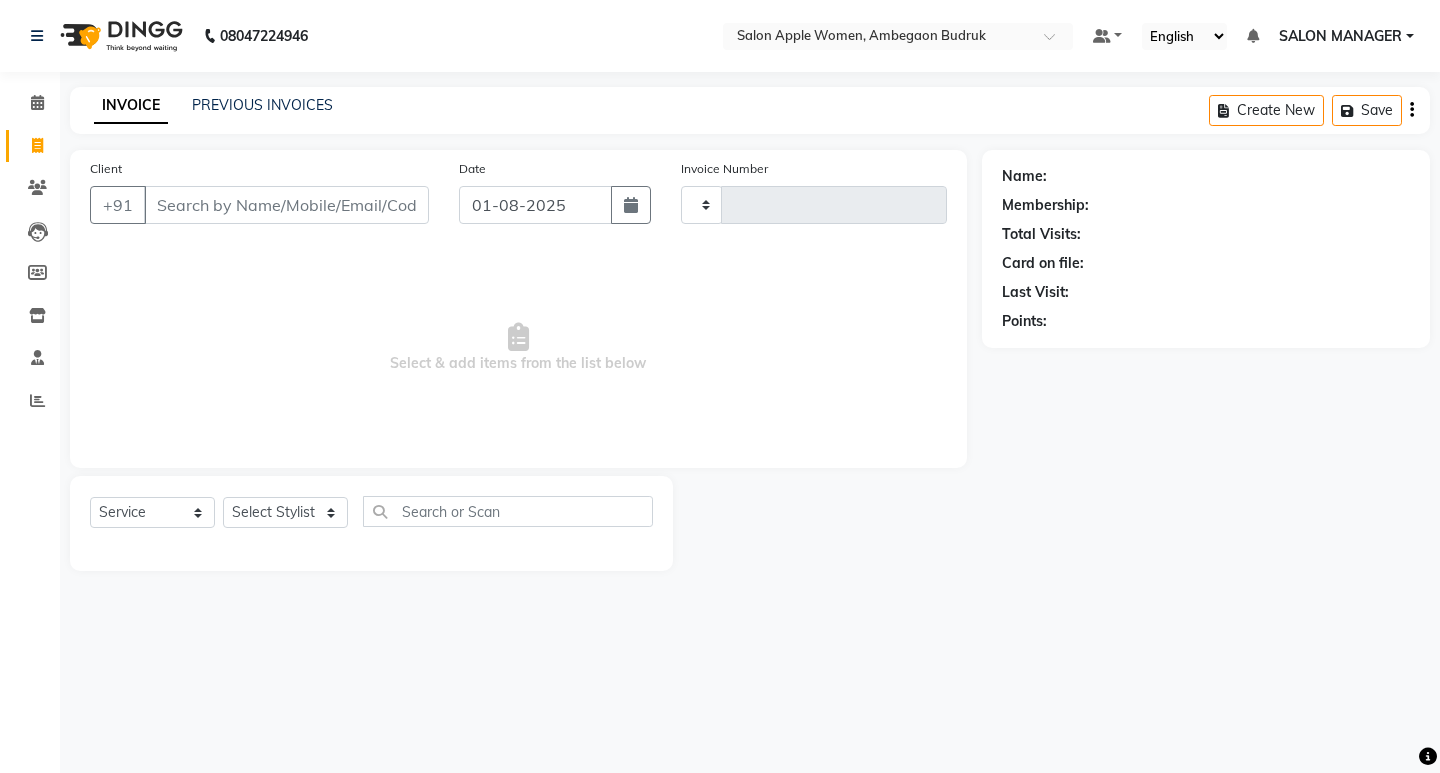 type on "0900" 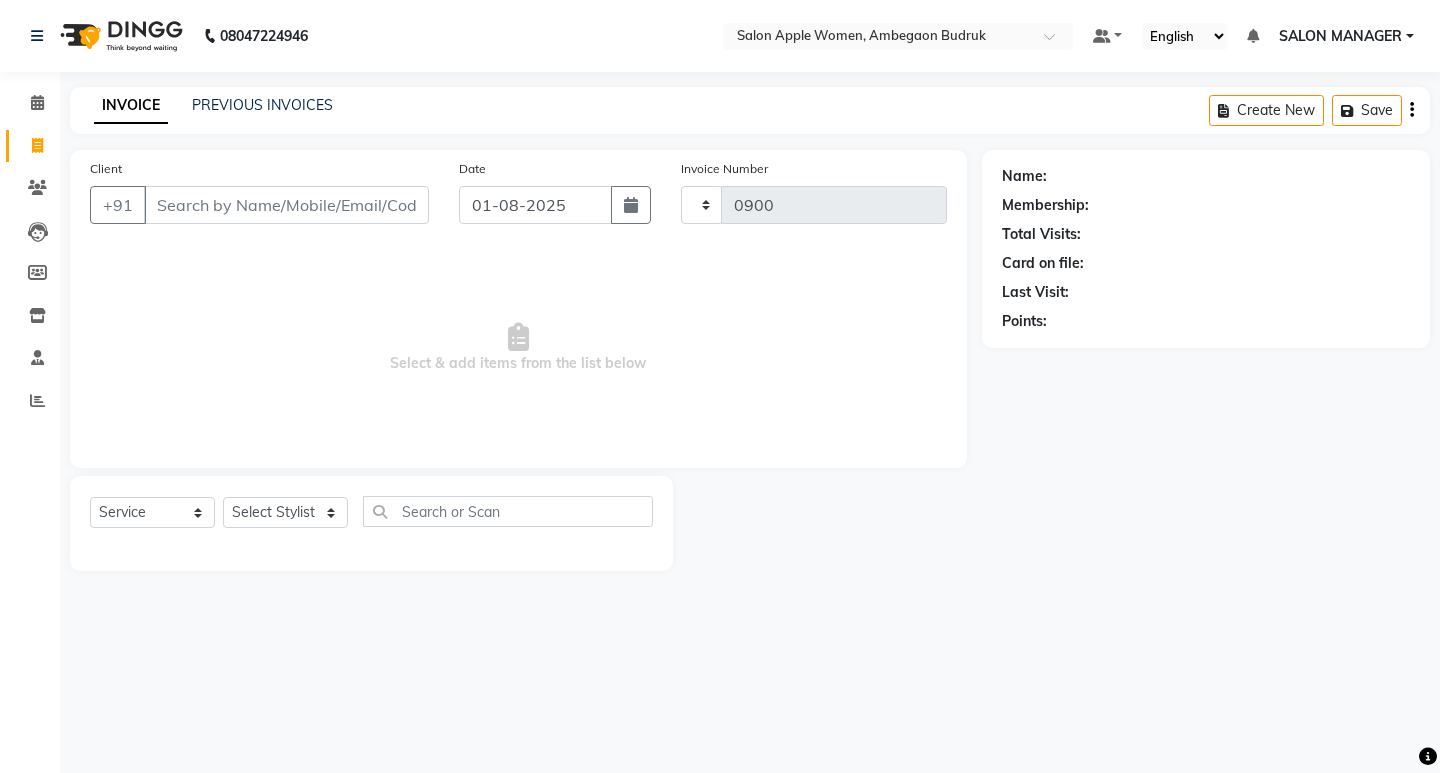 select on "6277" 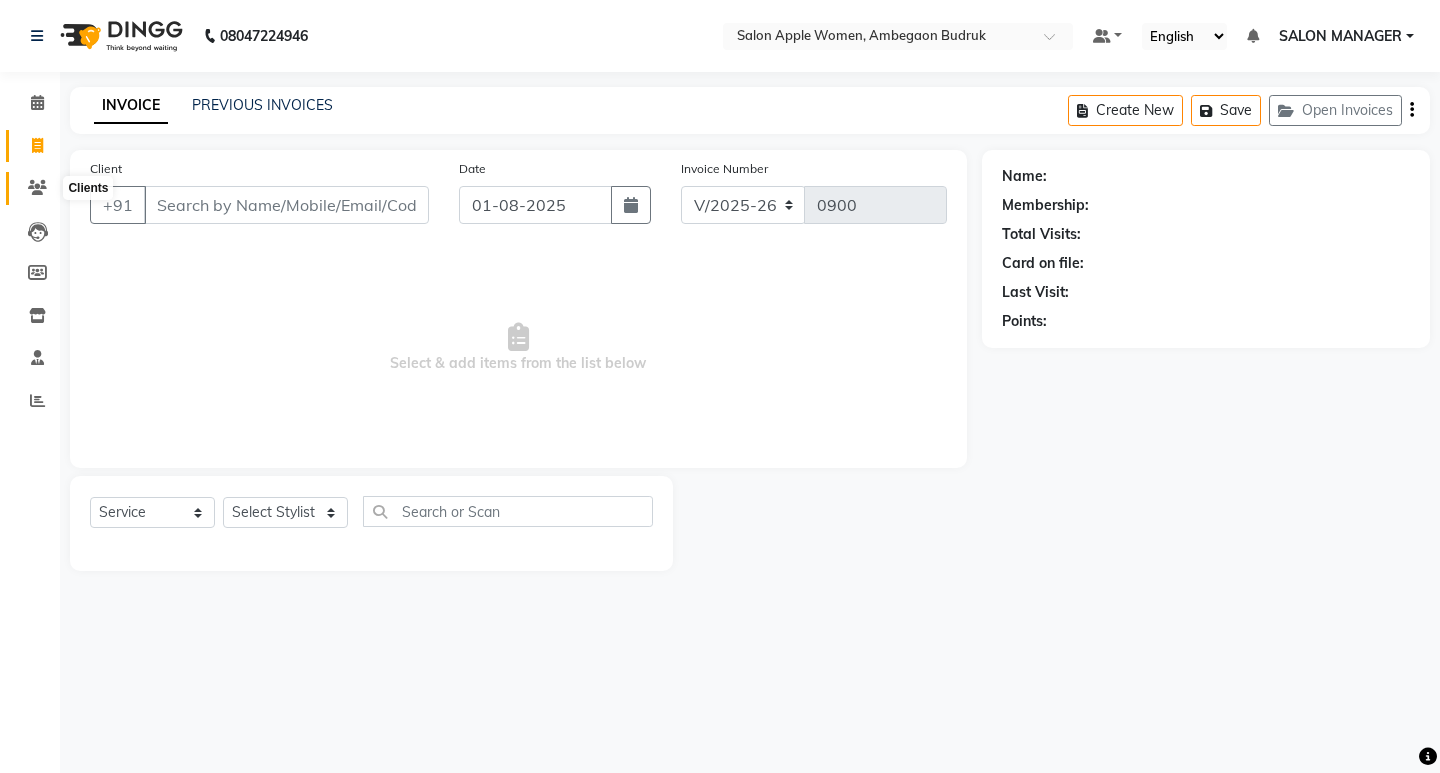 click 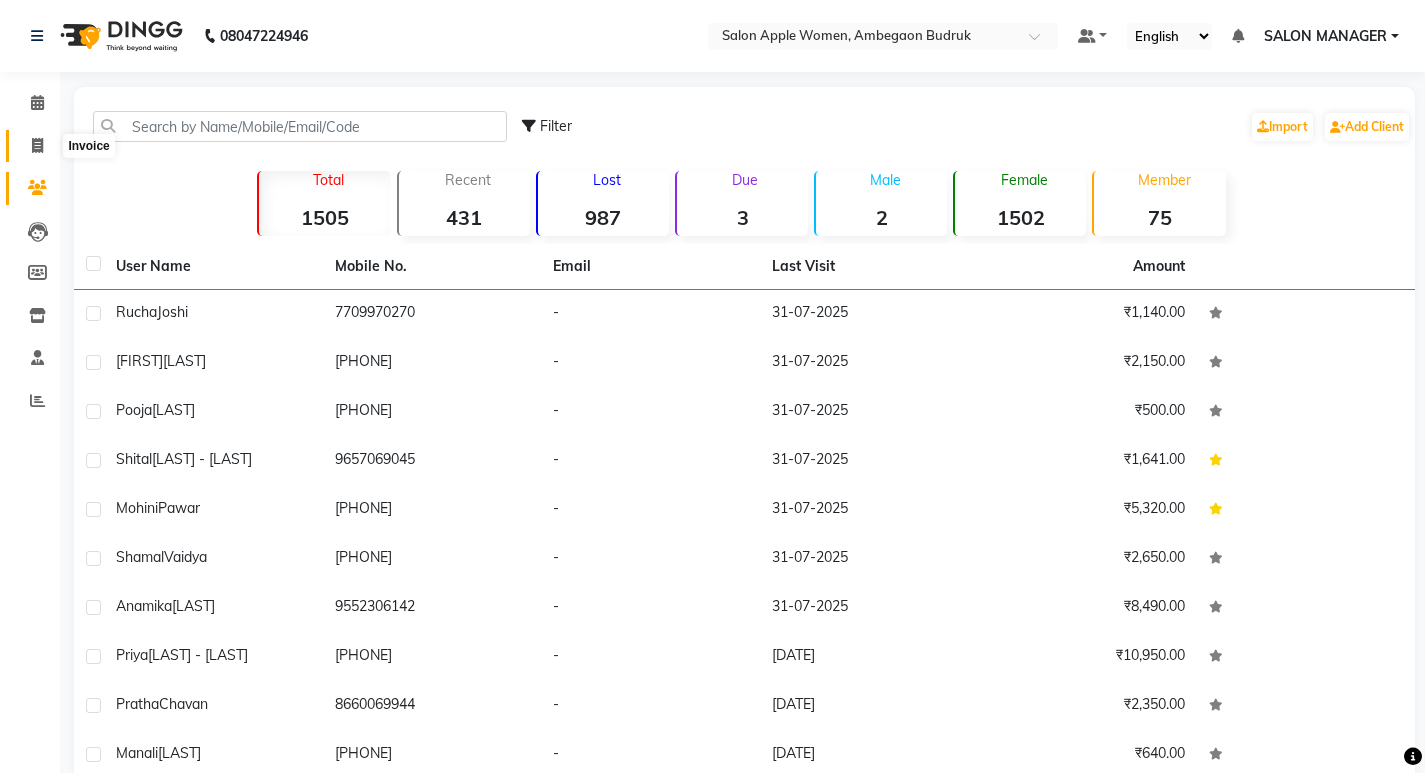 click 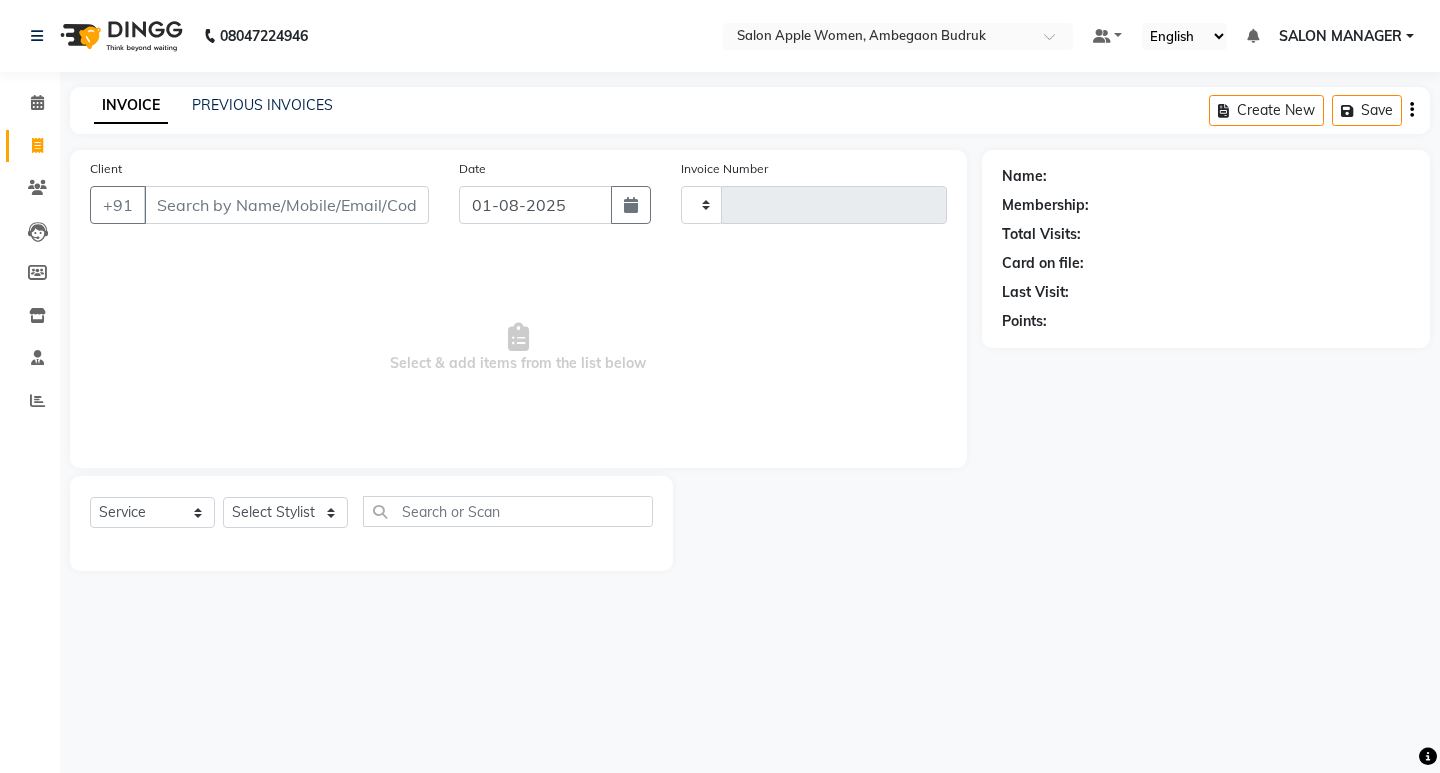 type on "0900" 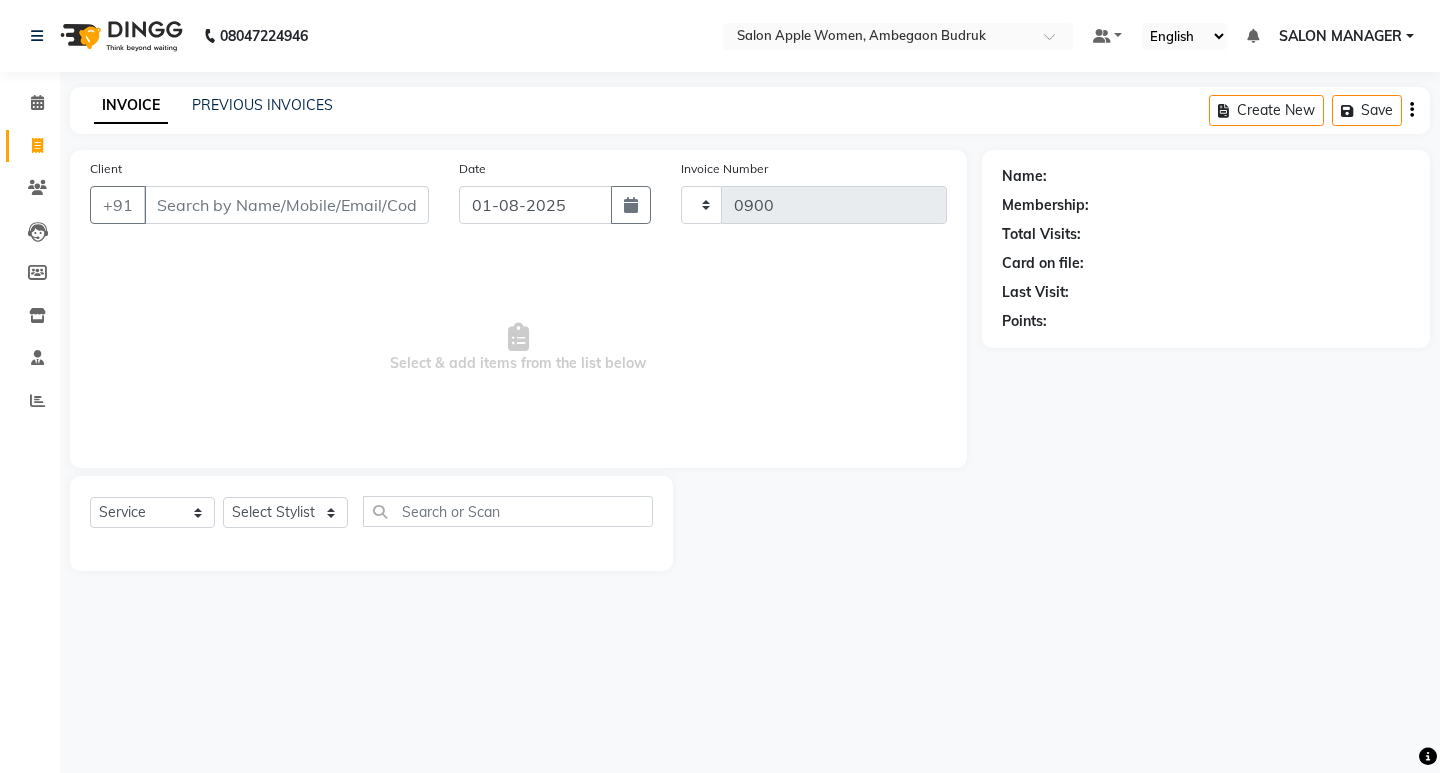 select on "6277" 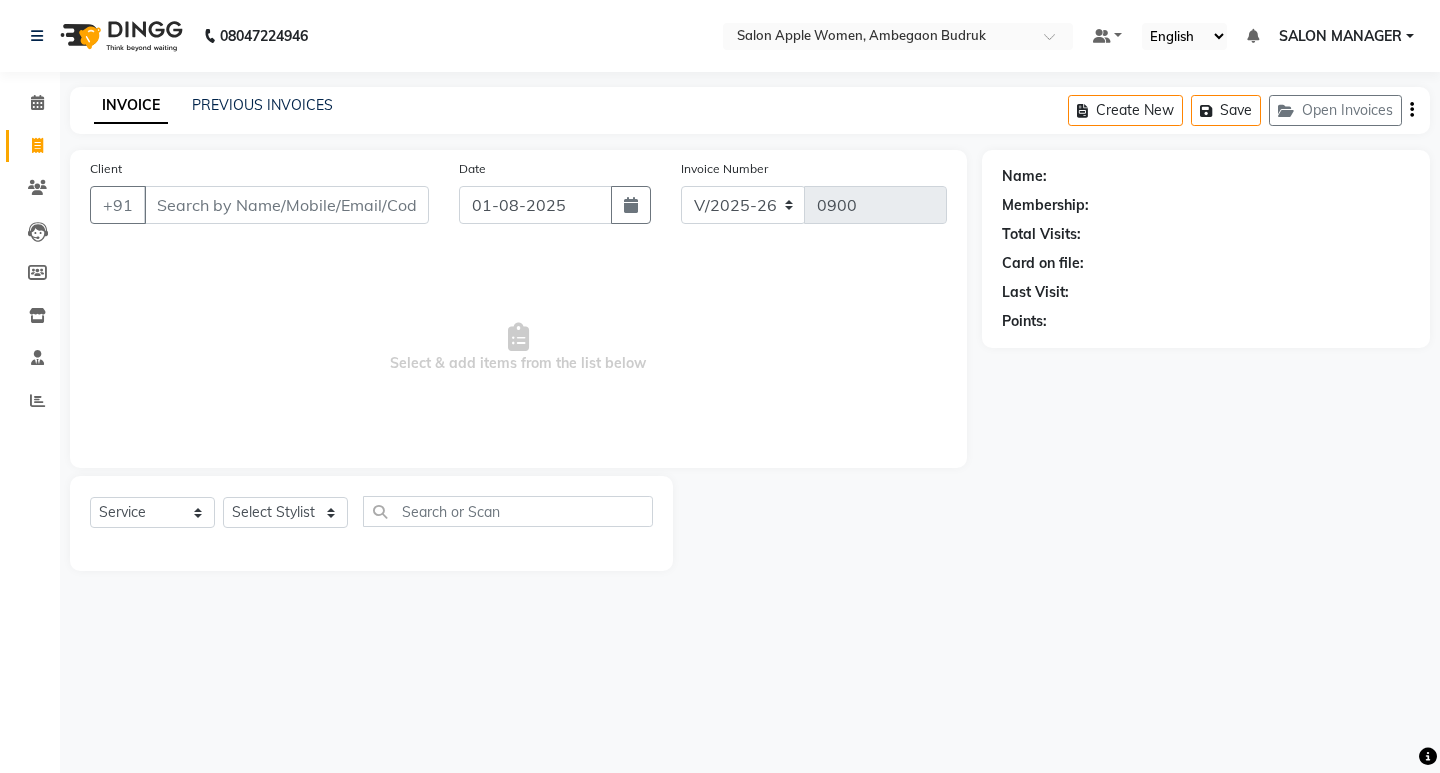 click on "Client" at bounding box center (286, 205) 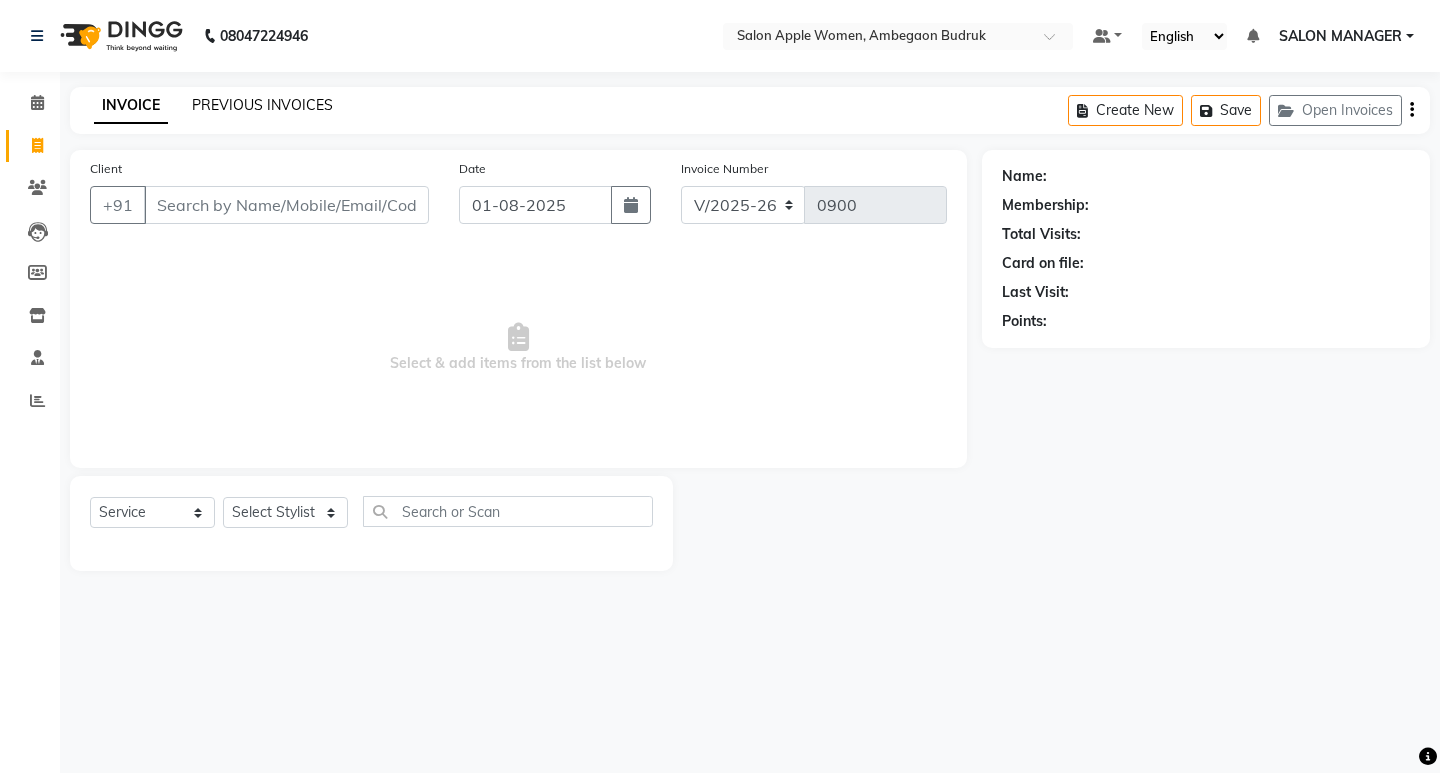 click on "PREVIOUS INVOICES" 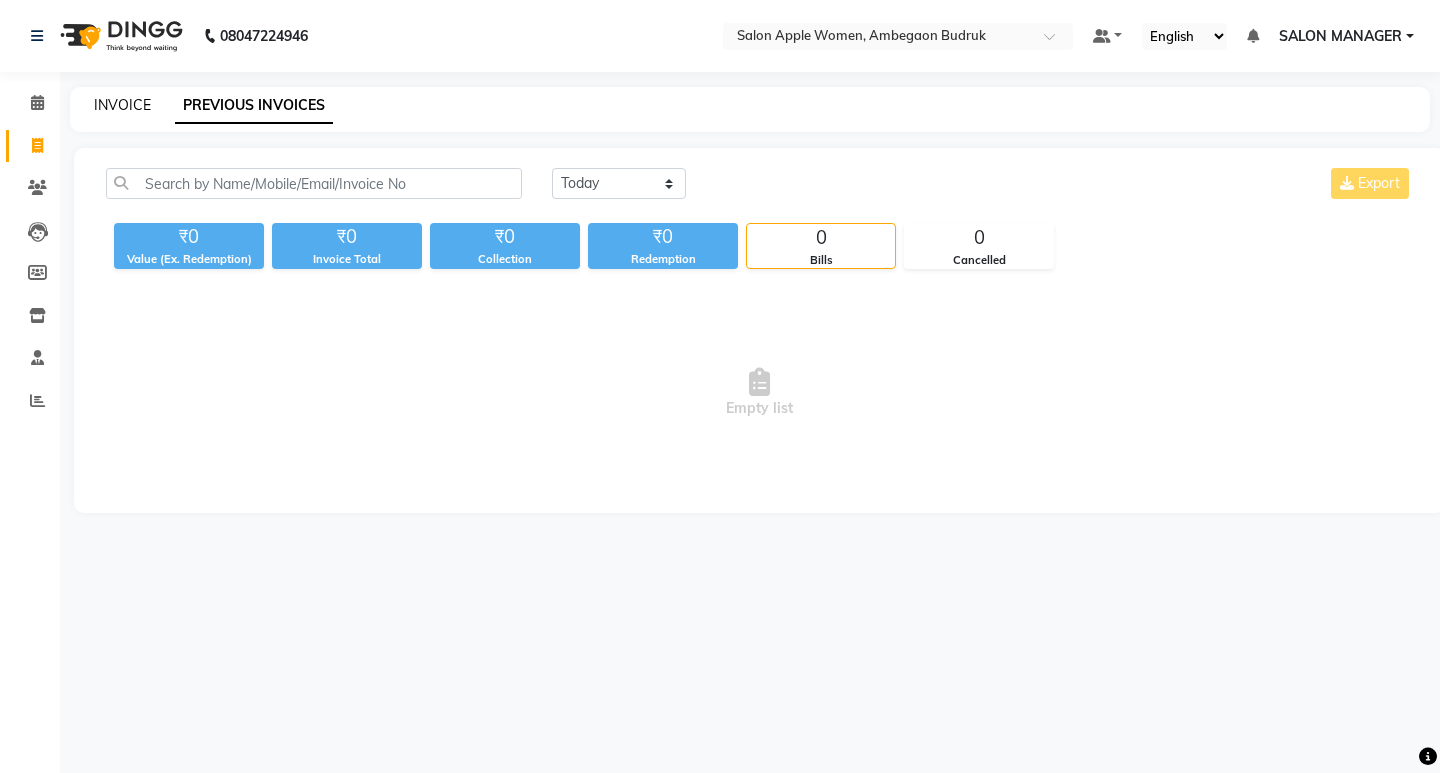 click on "INVOICE" 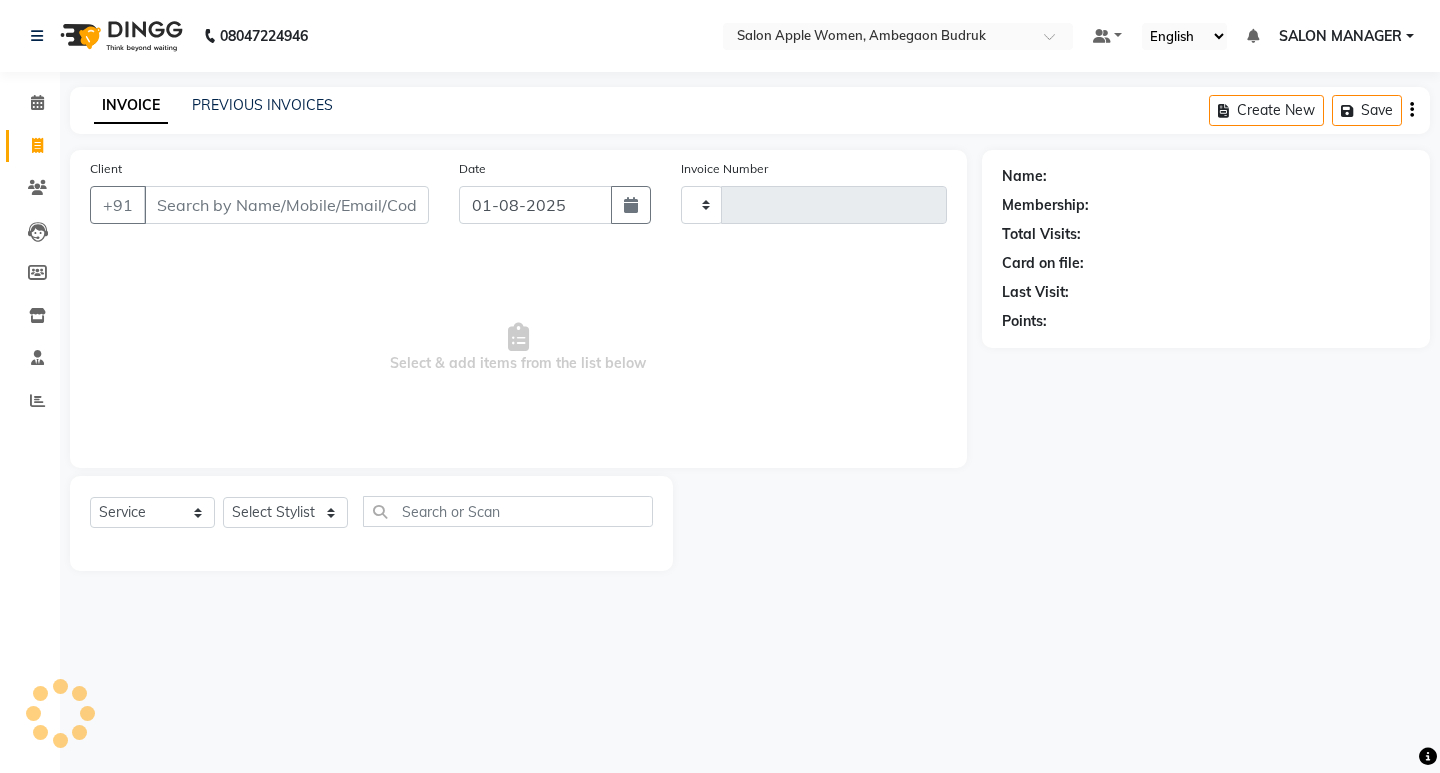 type on "0900" 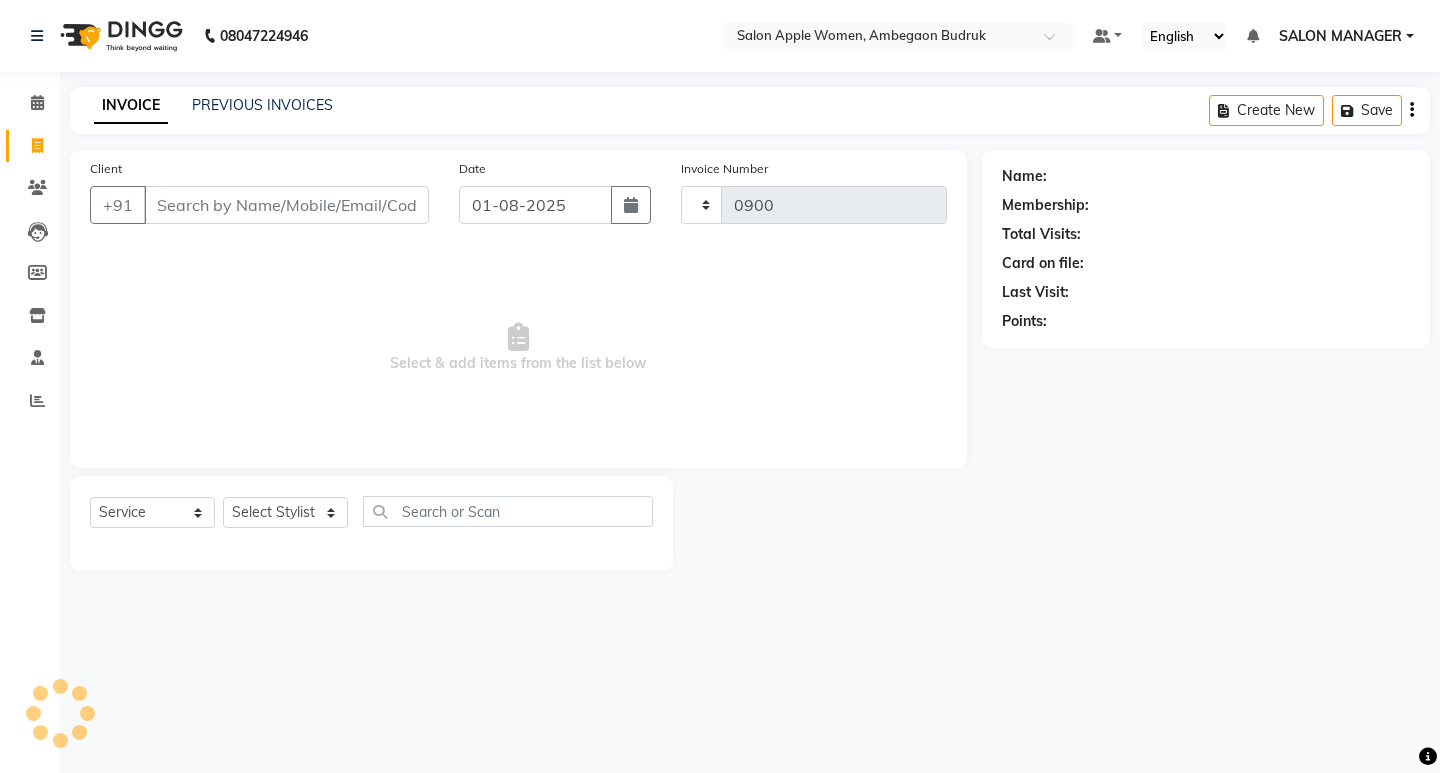 select on "6277" 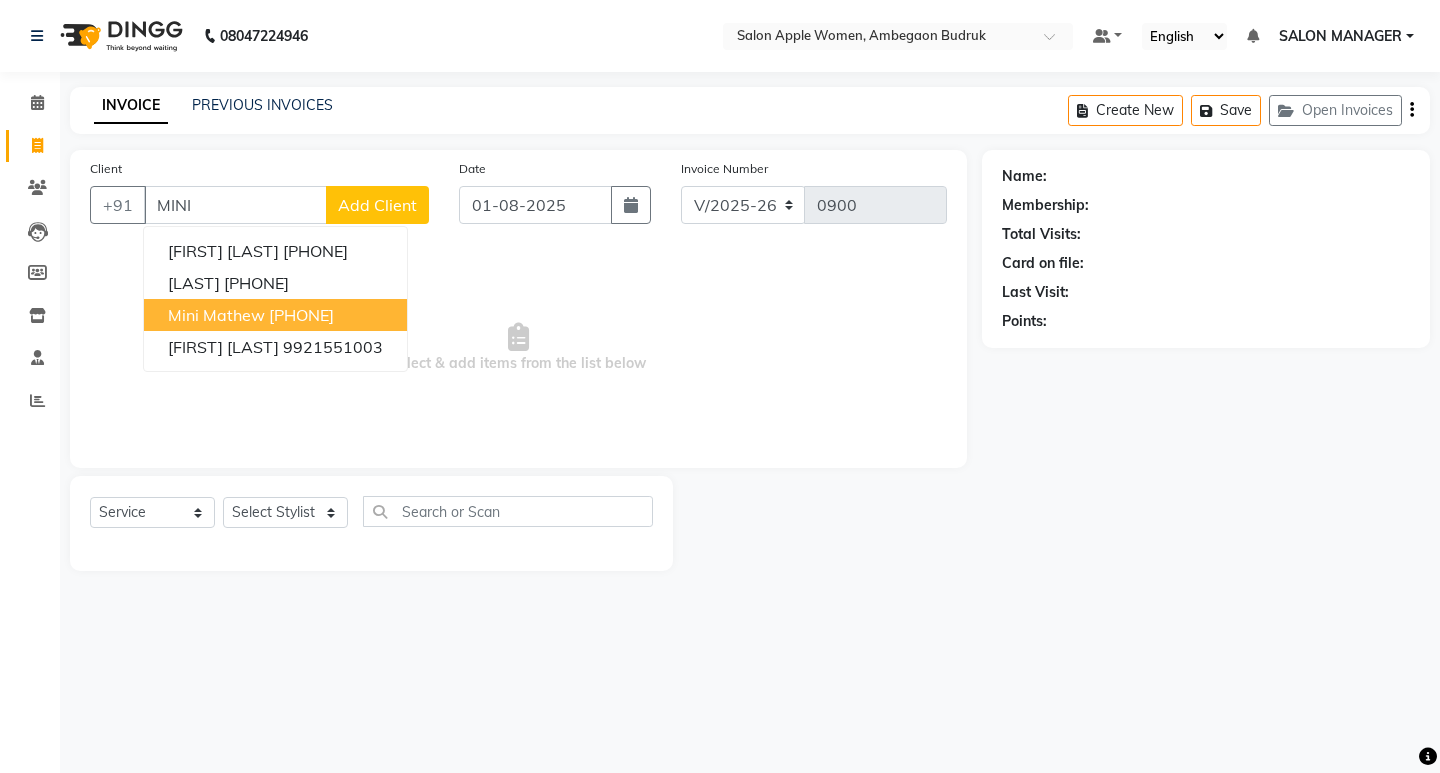 click on "Mini Mathew" at bounding box center (216, 315) 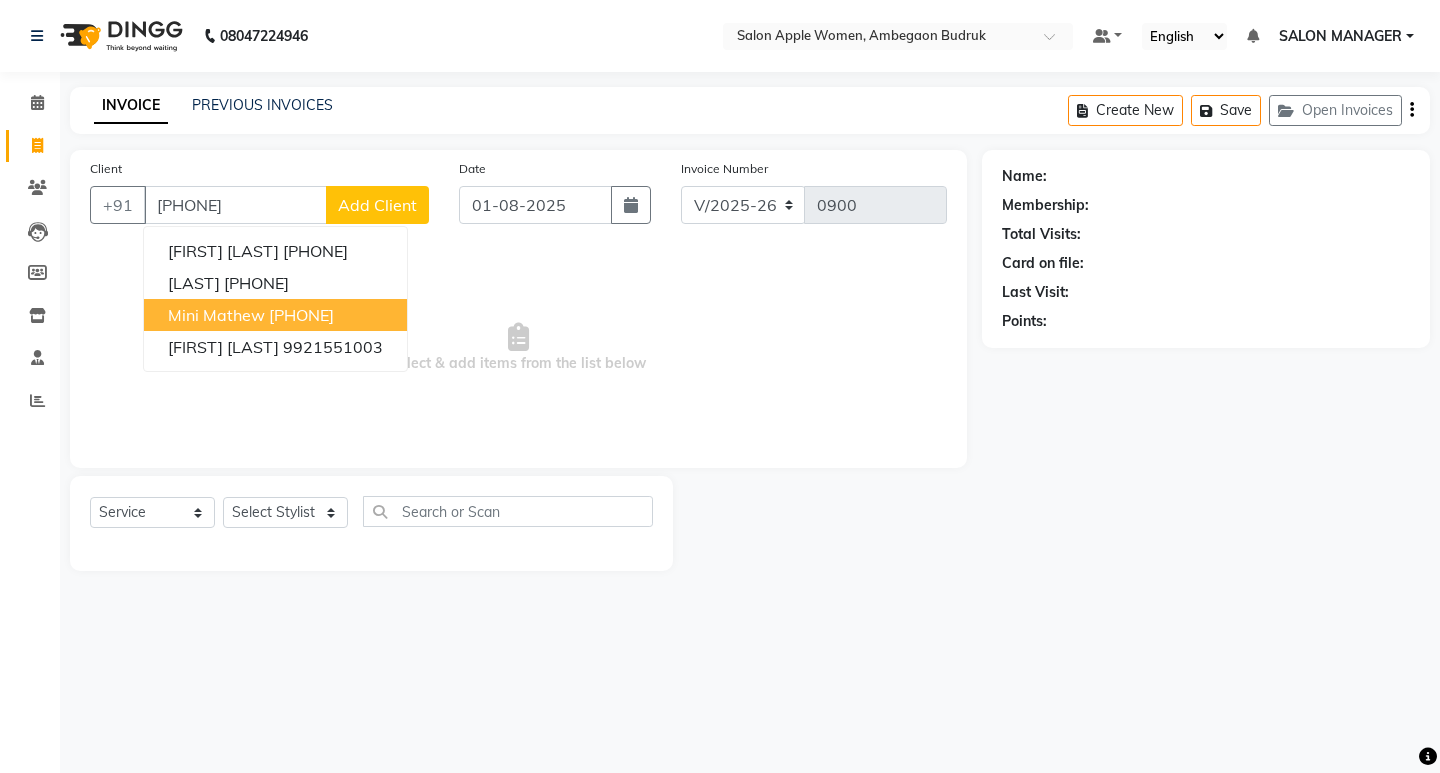 type on "[PHONE]" 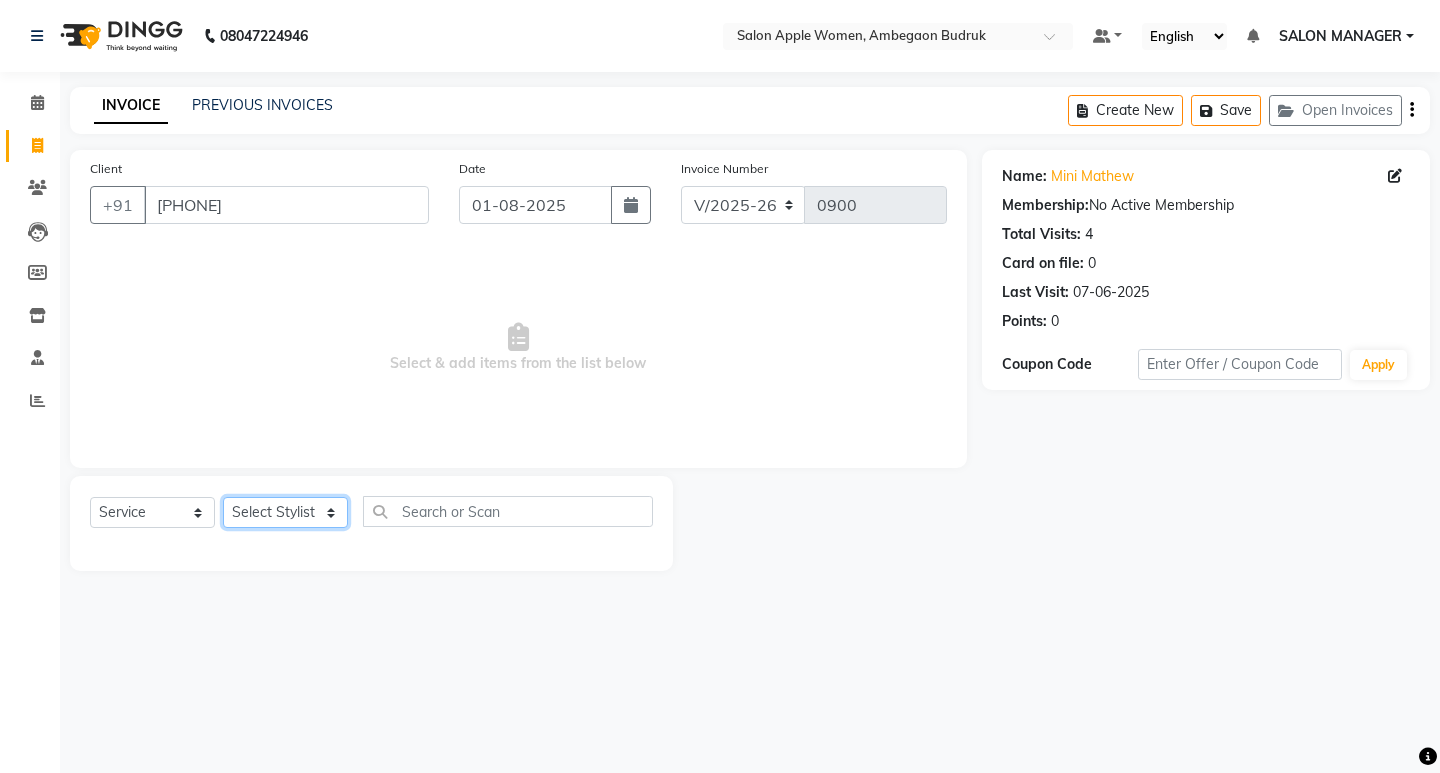 click on "Select Stylist Asmita DNYANESH GAURI Onwer Priyanka Manager PUSHPA SALON MANAGER SALON MANAGER" 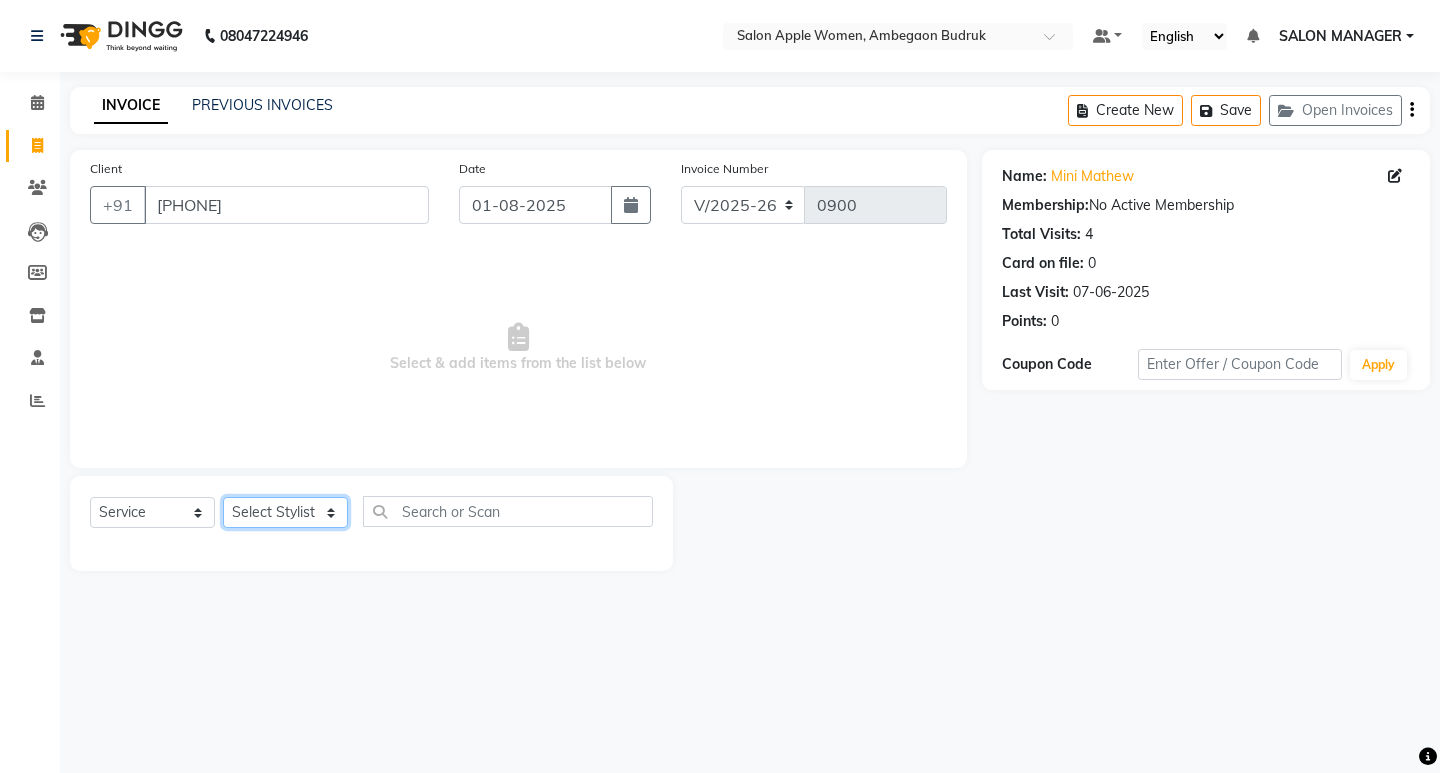 select on "46602" 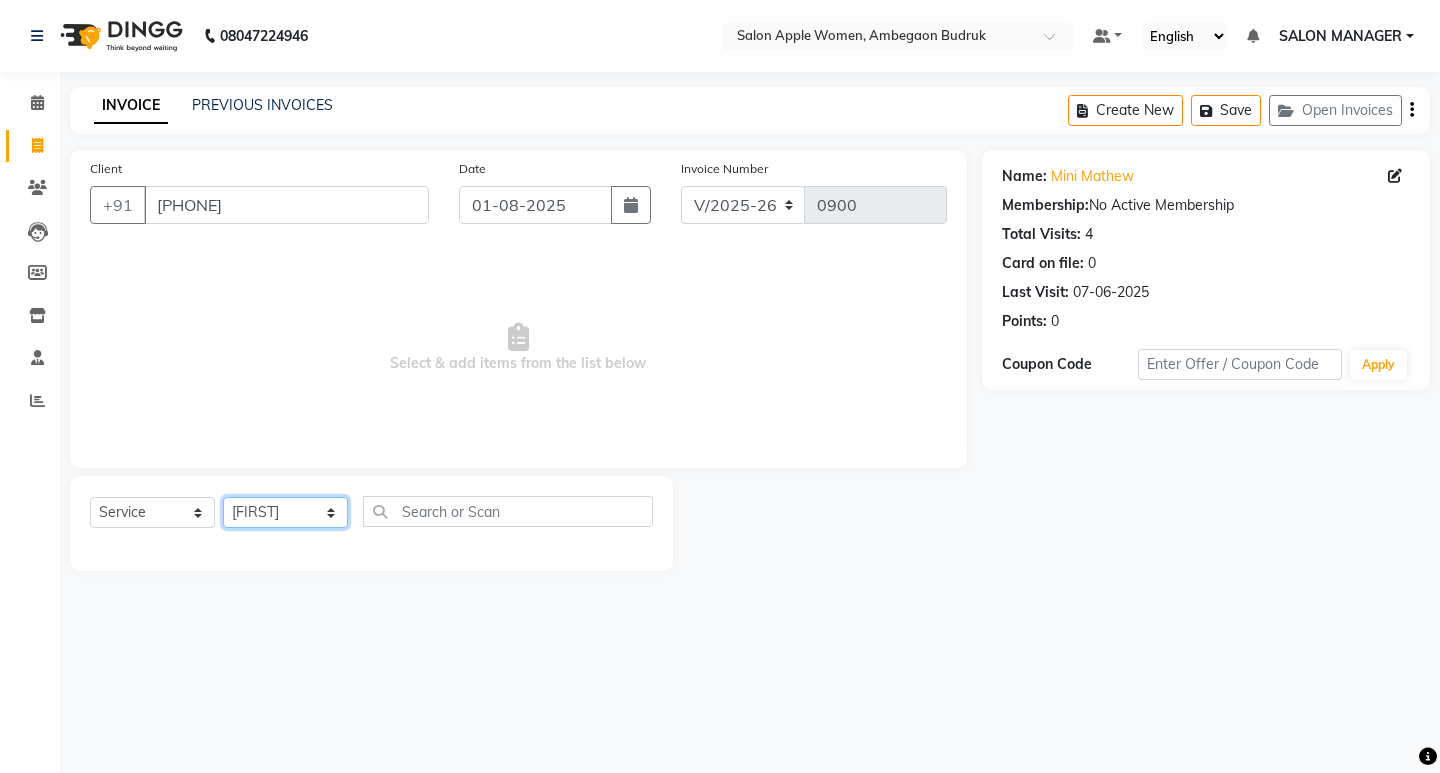 click on "Select Stylist Asmita DNYANESH GAURI Onwer Priyanka Manager PUSHPA SALON MANAGER SALON MANAGER" 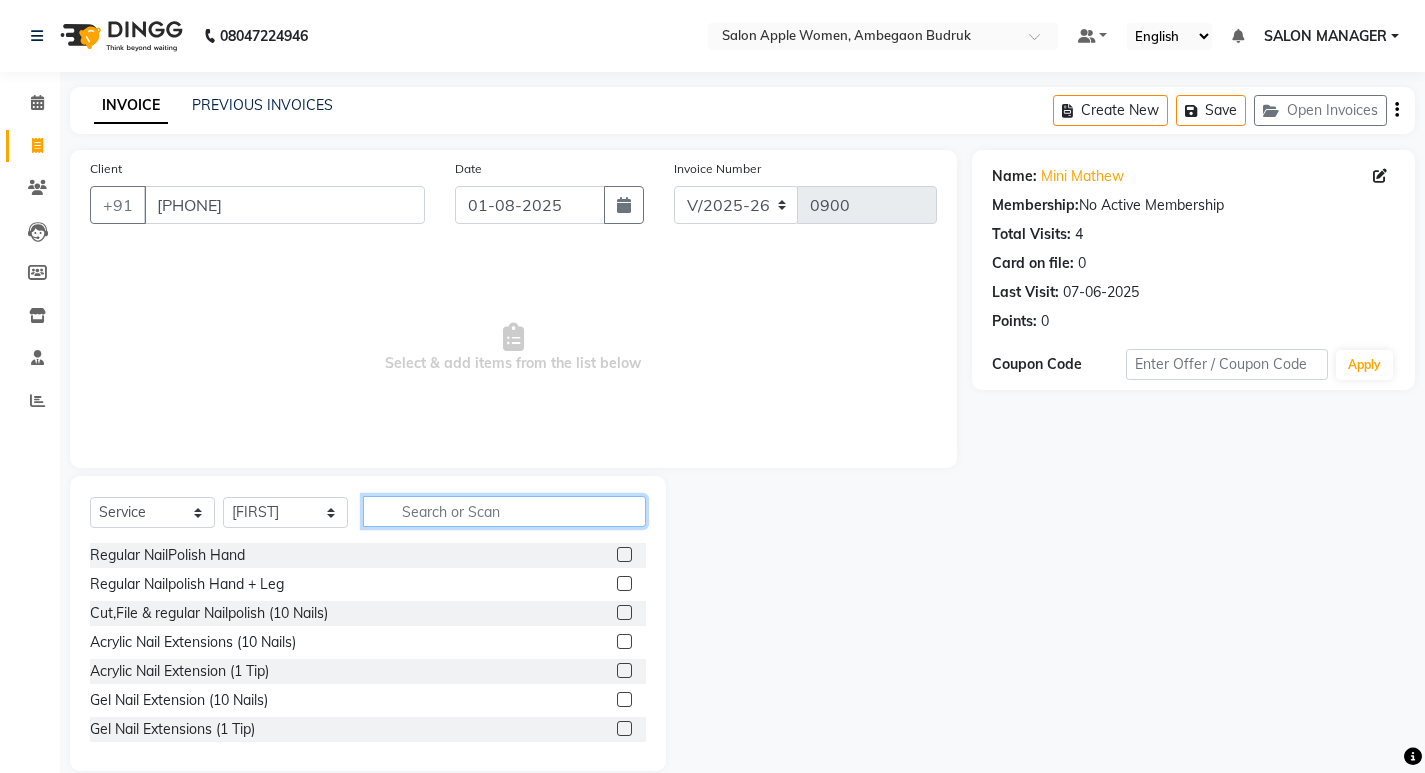 click 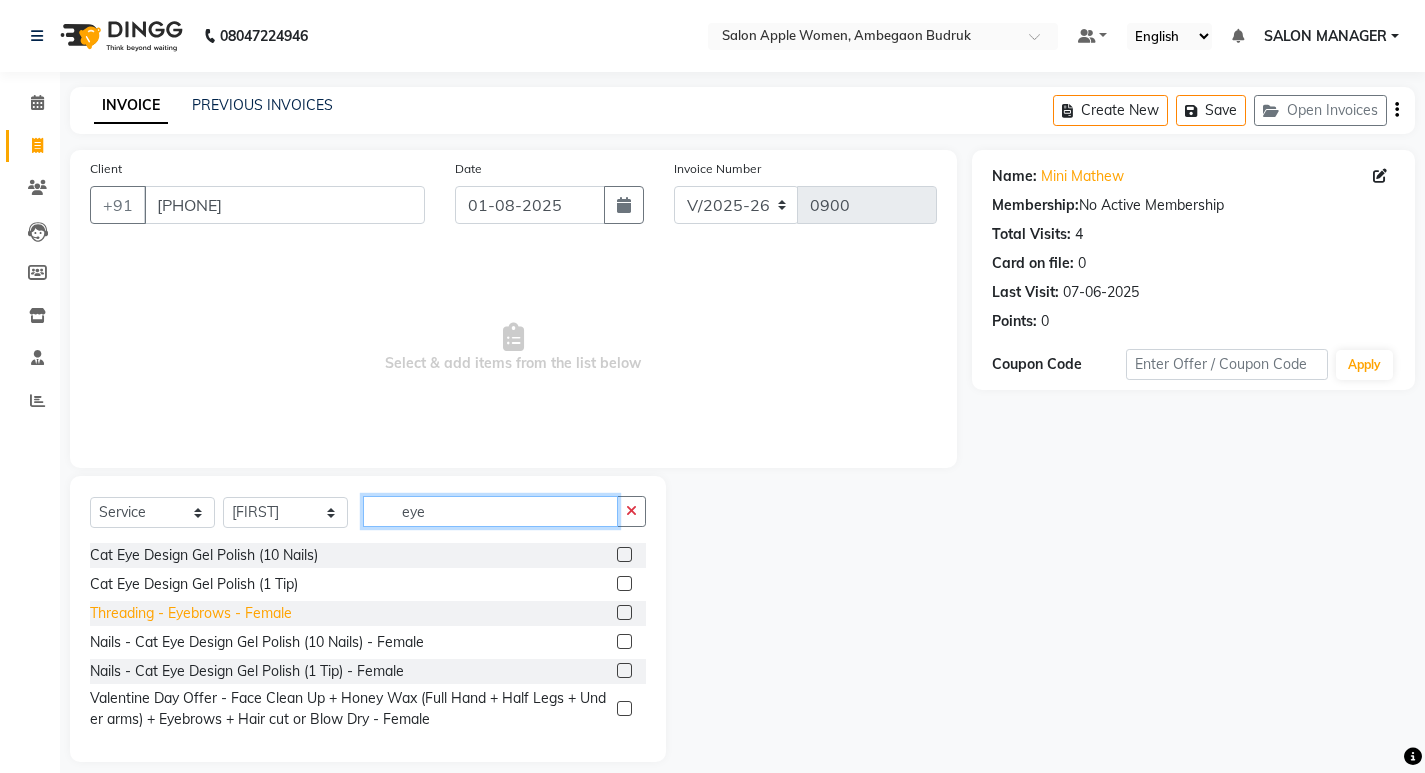 type on "eye" 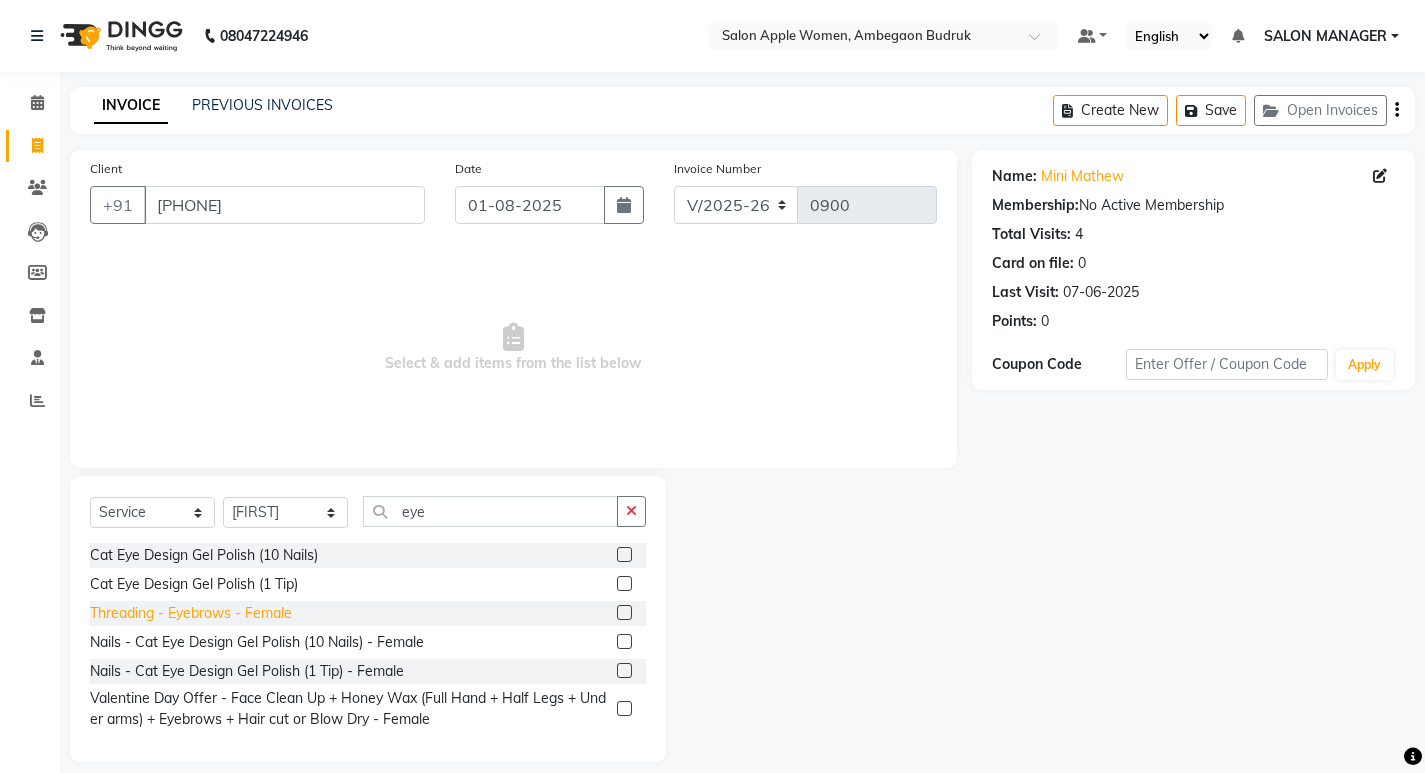 click on "Threading - Eyebrows - Female" 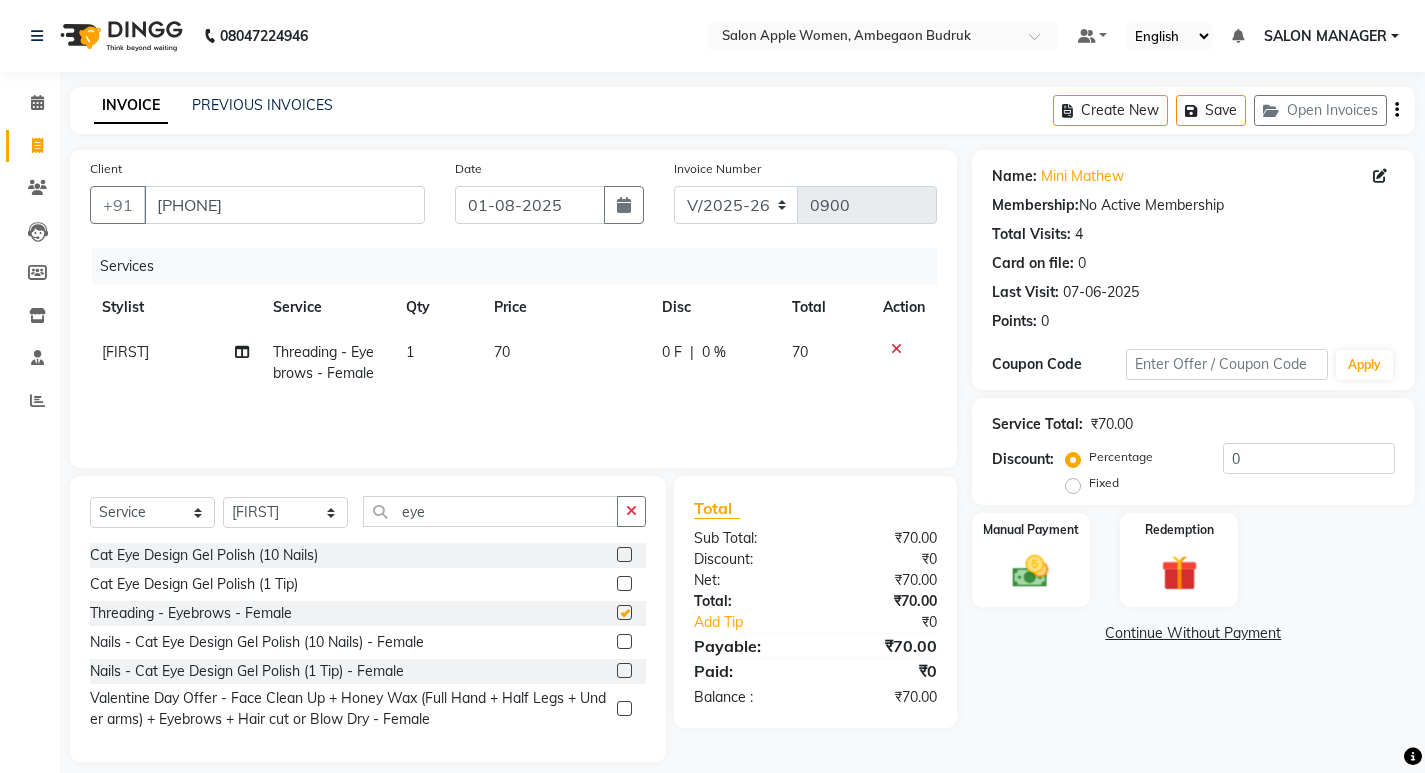 checkbox on "false" 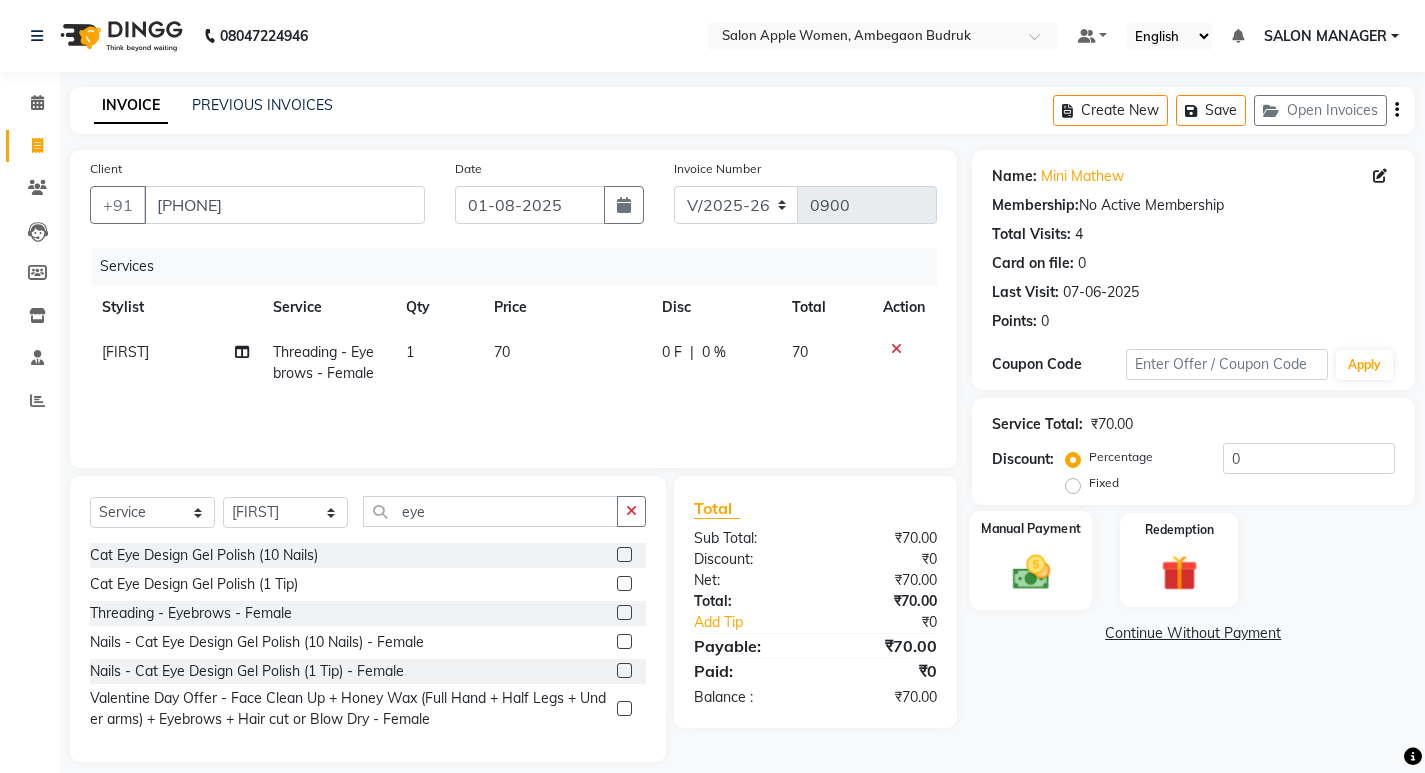 click 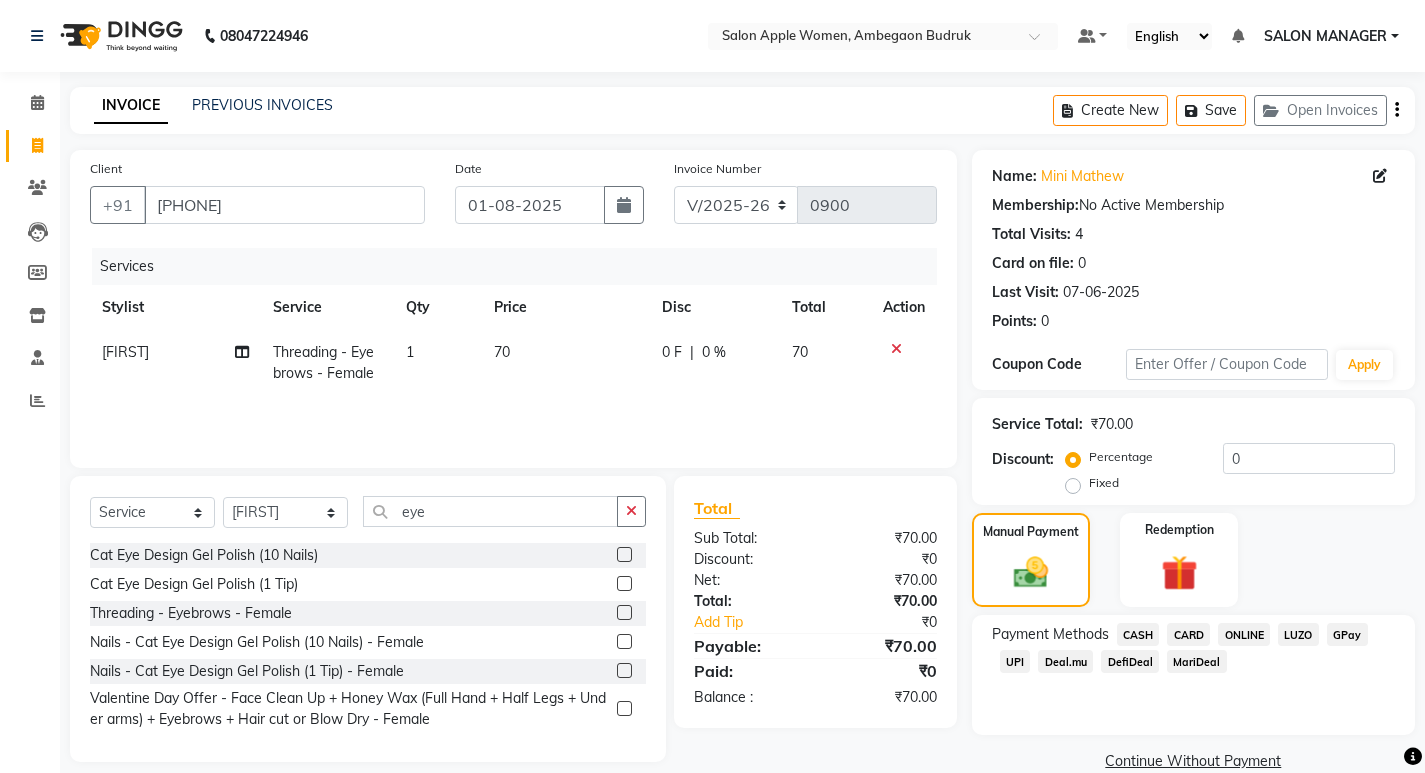 click on "CASH" 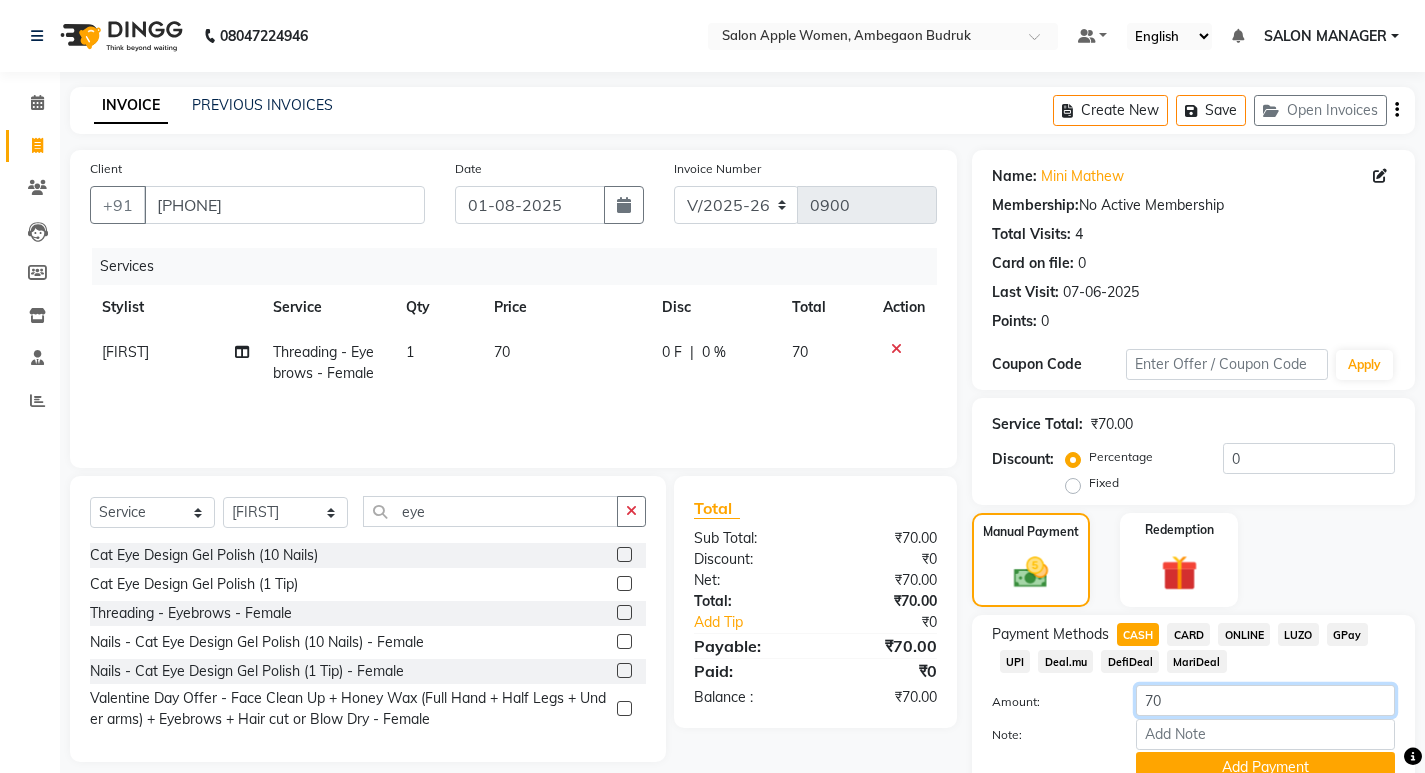 drag, startPoint x: 1175, startPoint y: 711, endPoint x: 1118, endPoint y: 705, distance: 57.31492 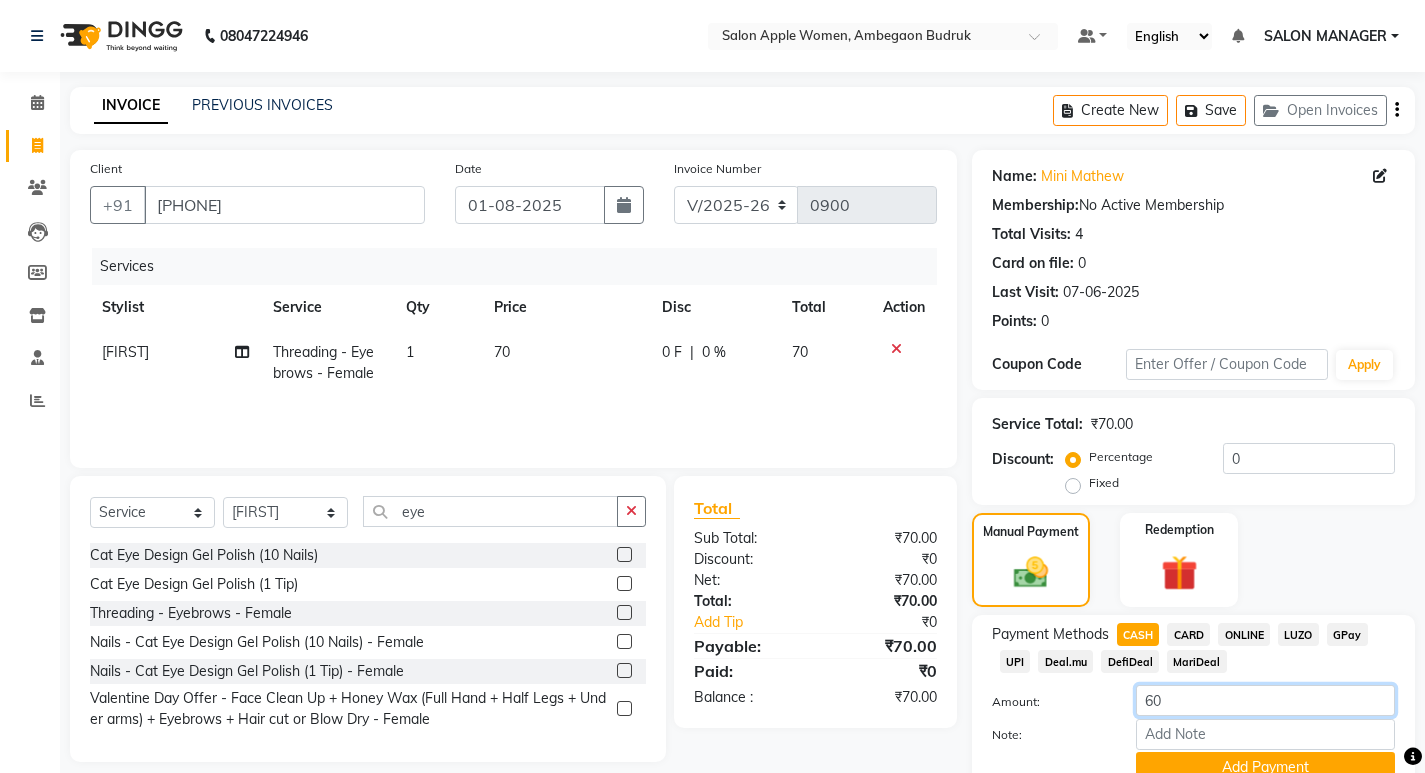 scroll, scrollTop: 89, scrollLeft: 0, axis: vertical 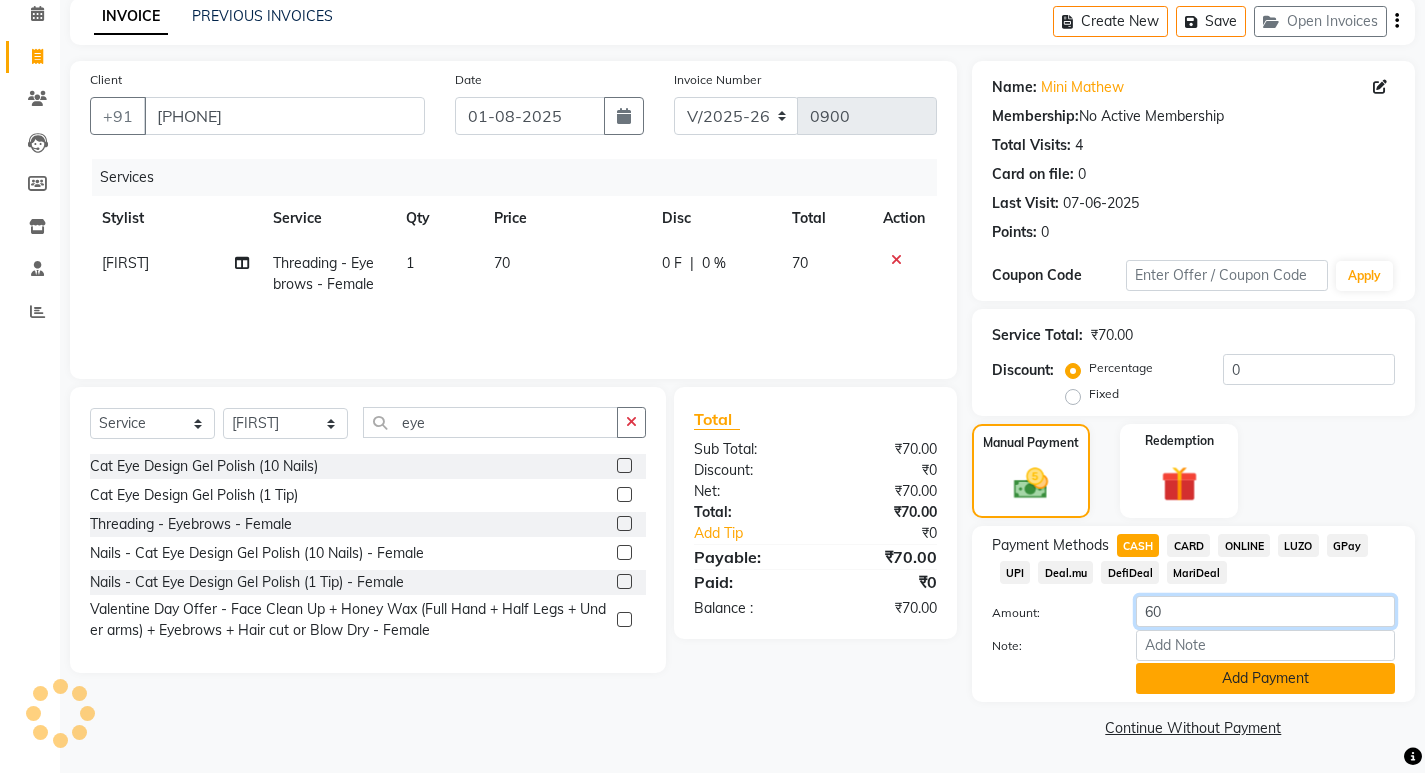 type on "60" 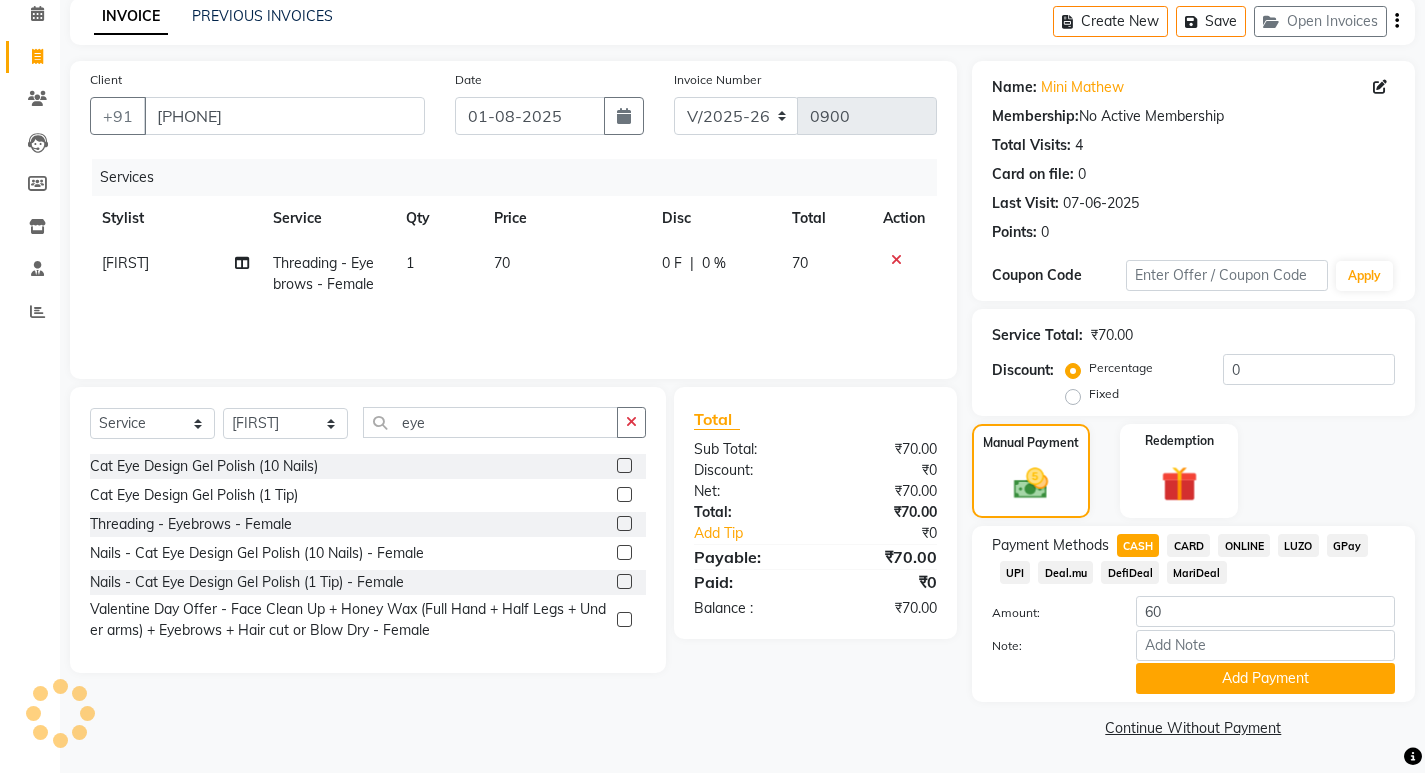 drag, startPoint x: 1201, startPoint y: 671, endPoint x: 1208, endPoint y: 650, distance: 22.135944 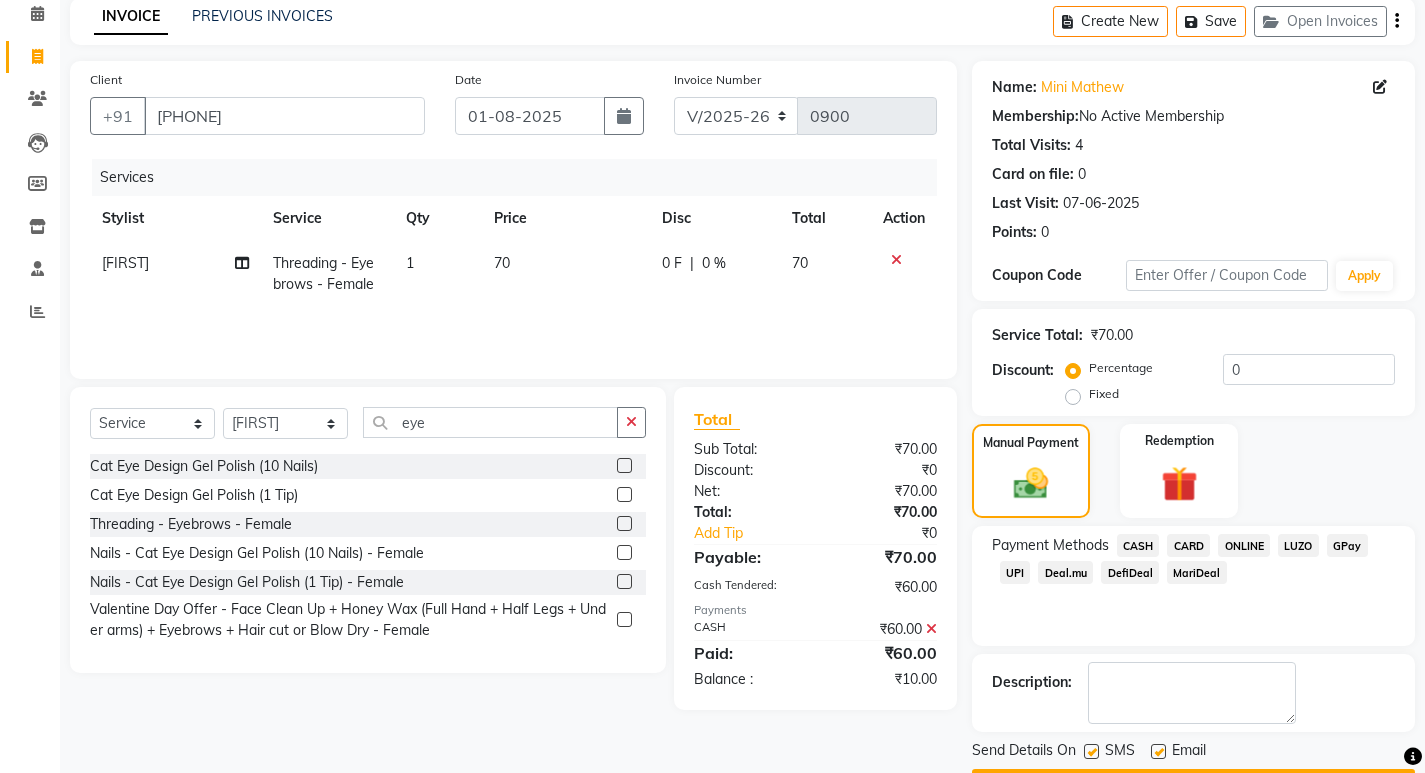 click on "ONLINE" 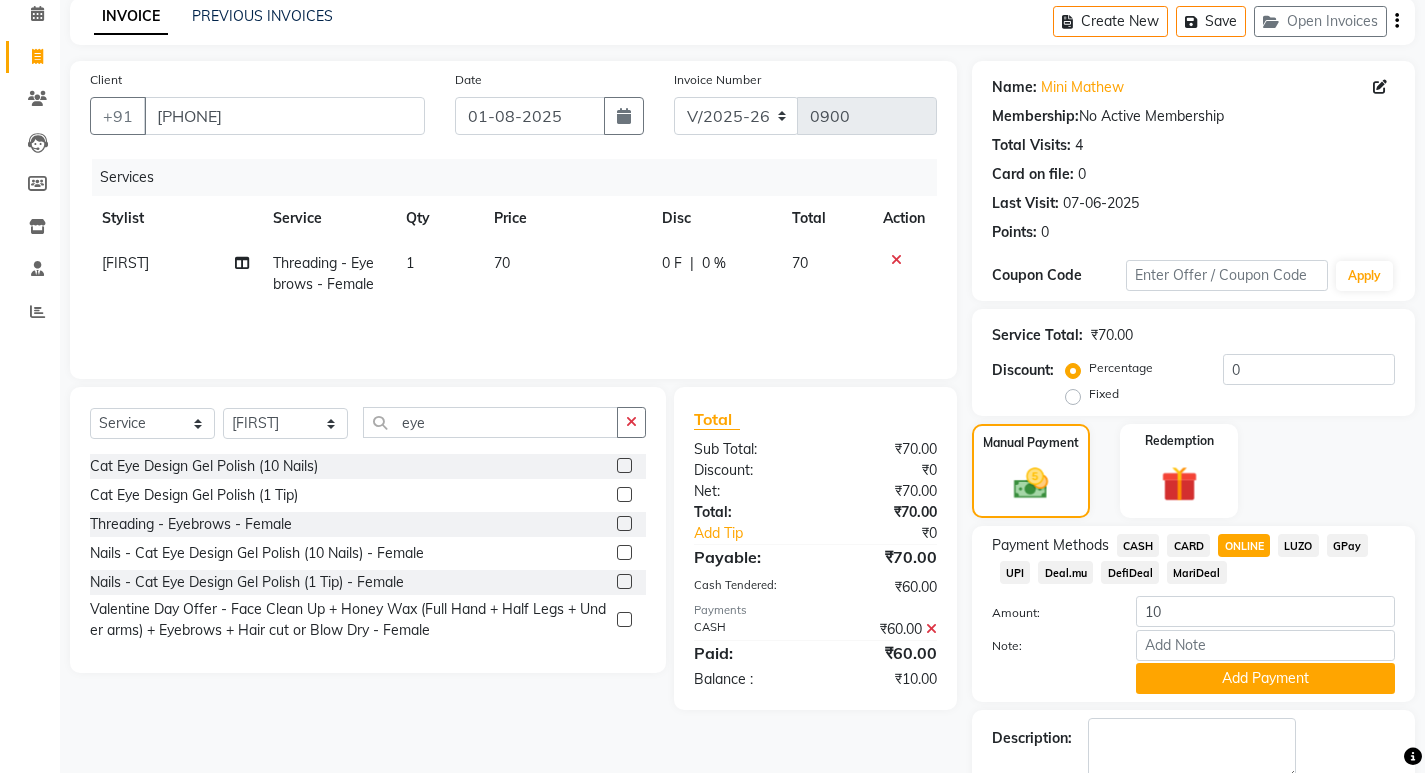 scroll, scrollTop: 202, scrollLeft: 0, axis: vertical 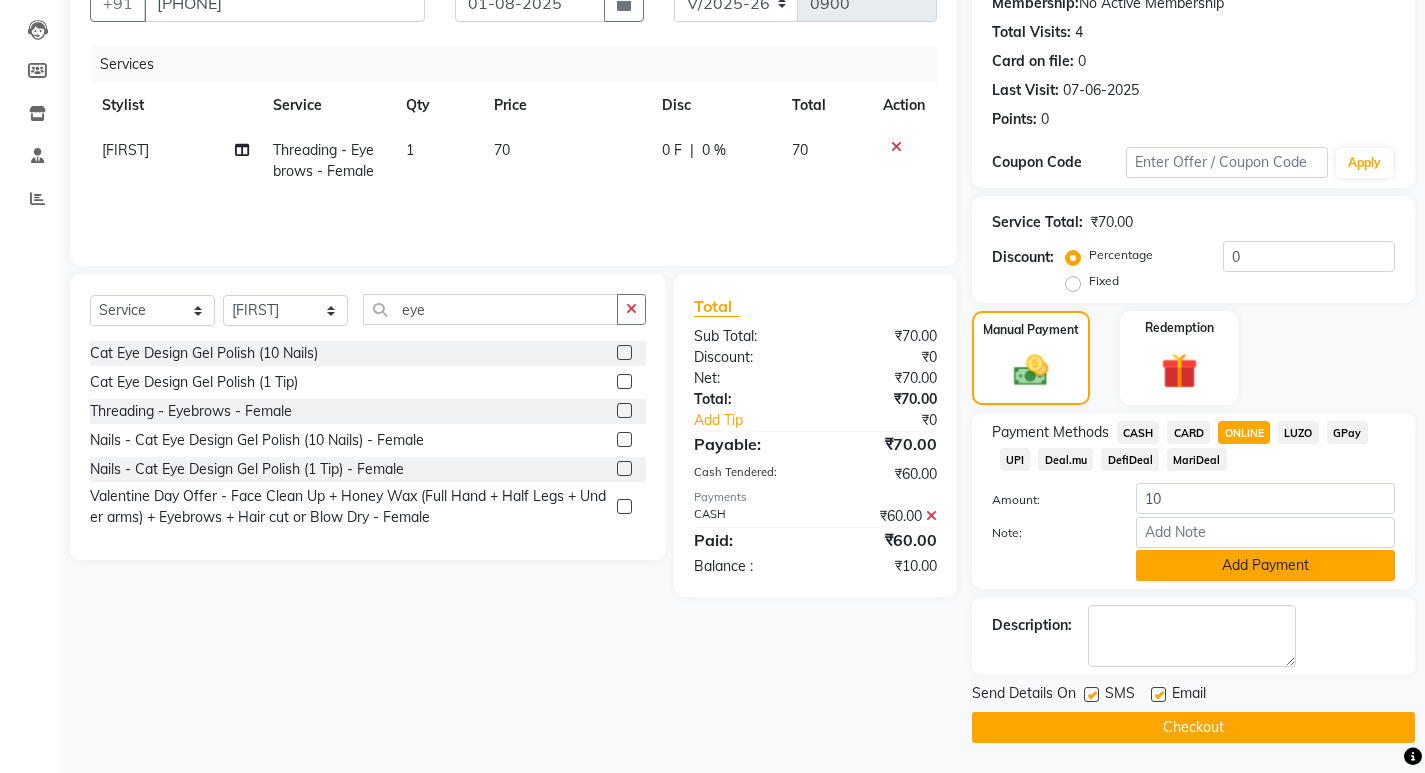 click on "Add Payment" 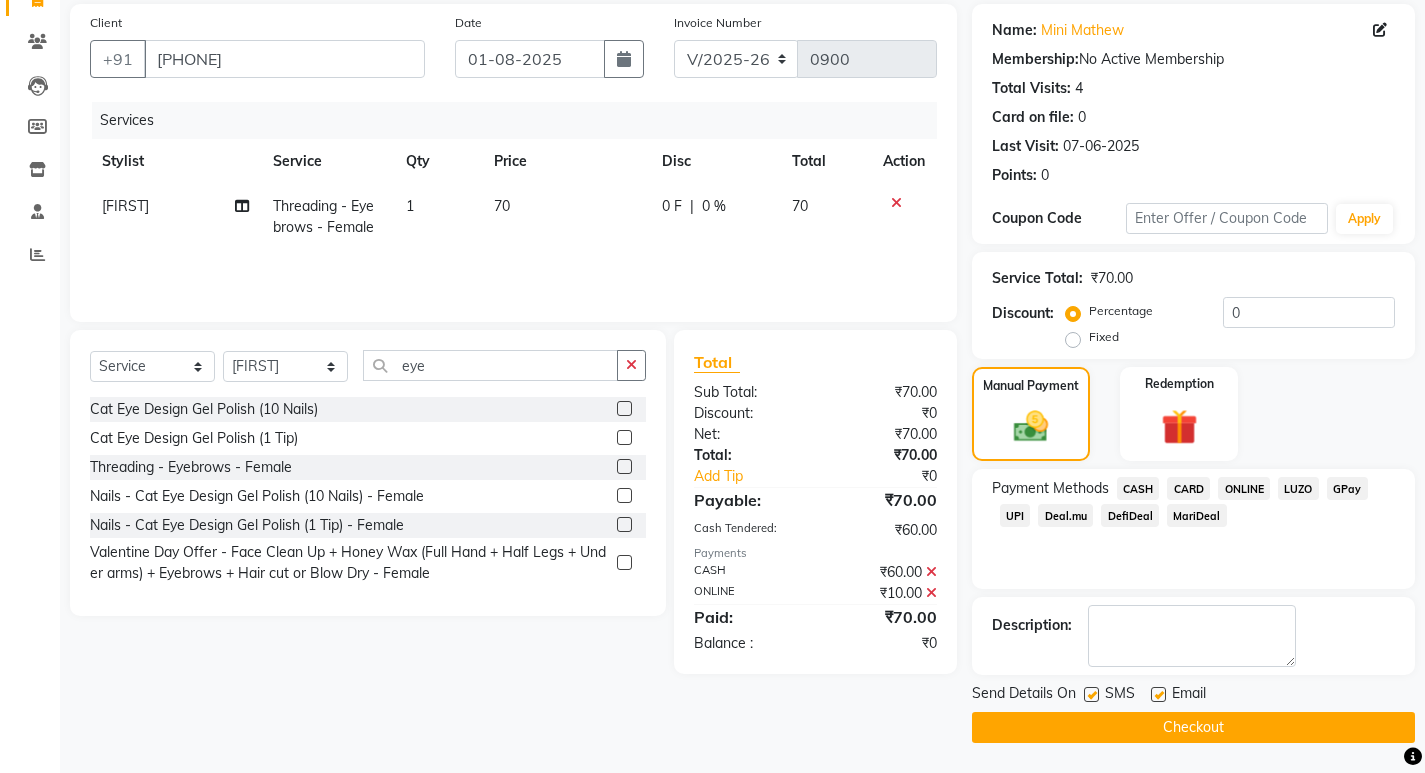 scroll, scrollTop: 146, scrollLeft: 0, axis: vertical 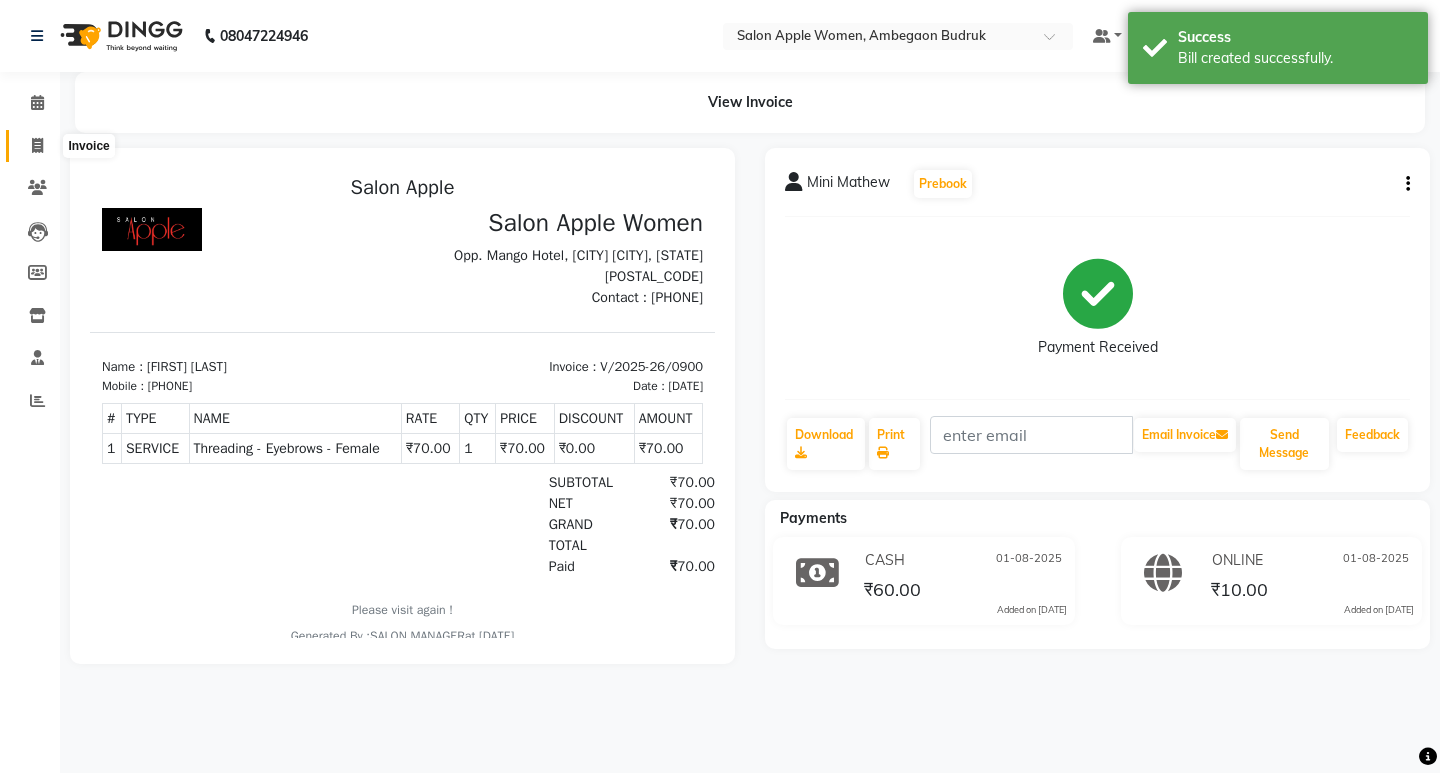 click 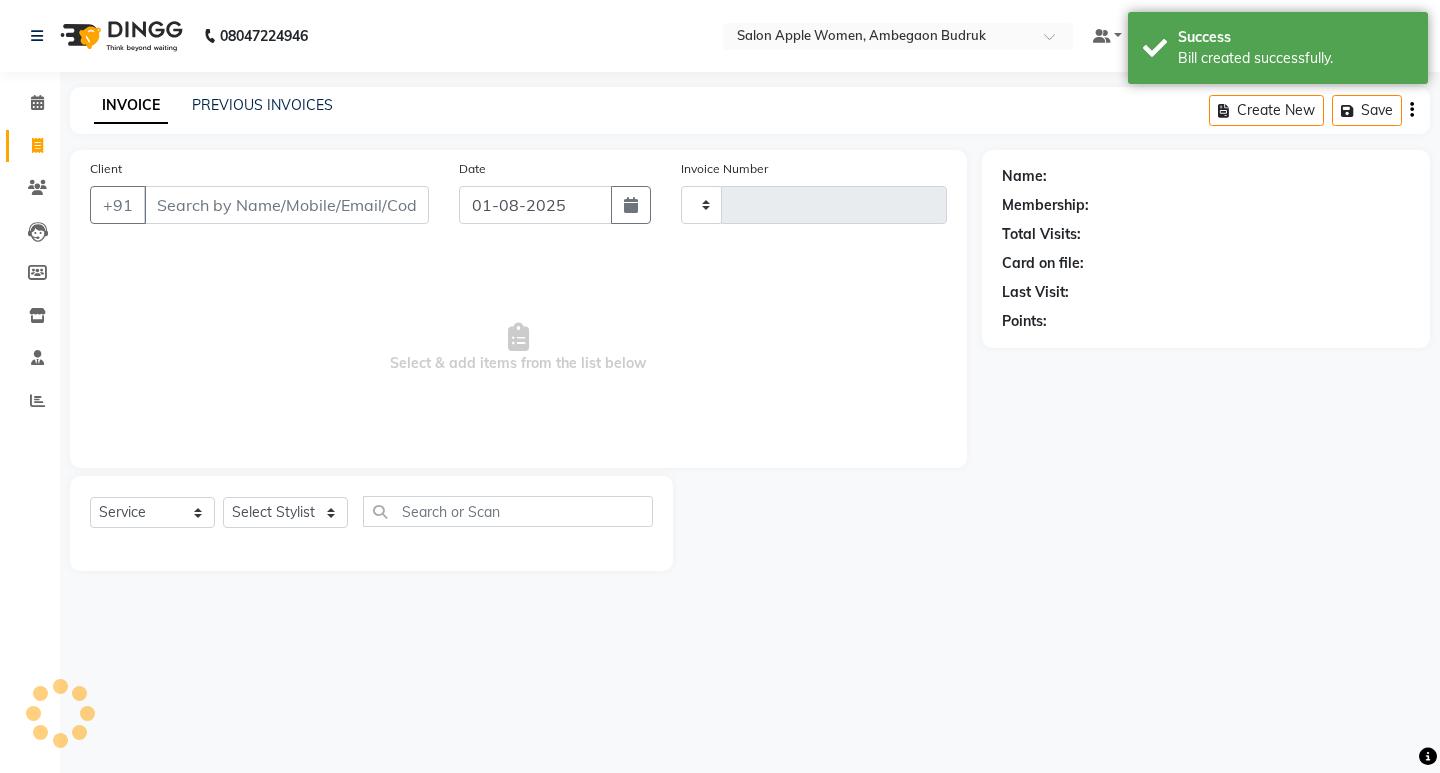 type on "0901" 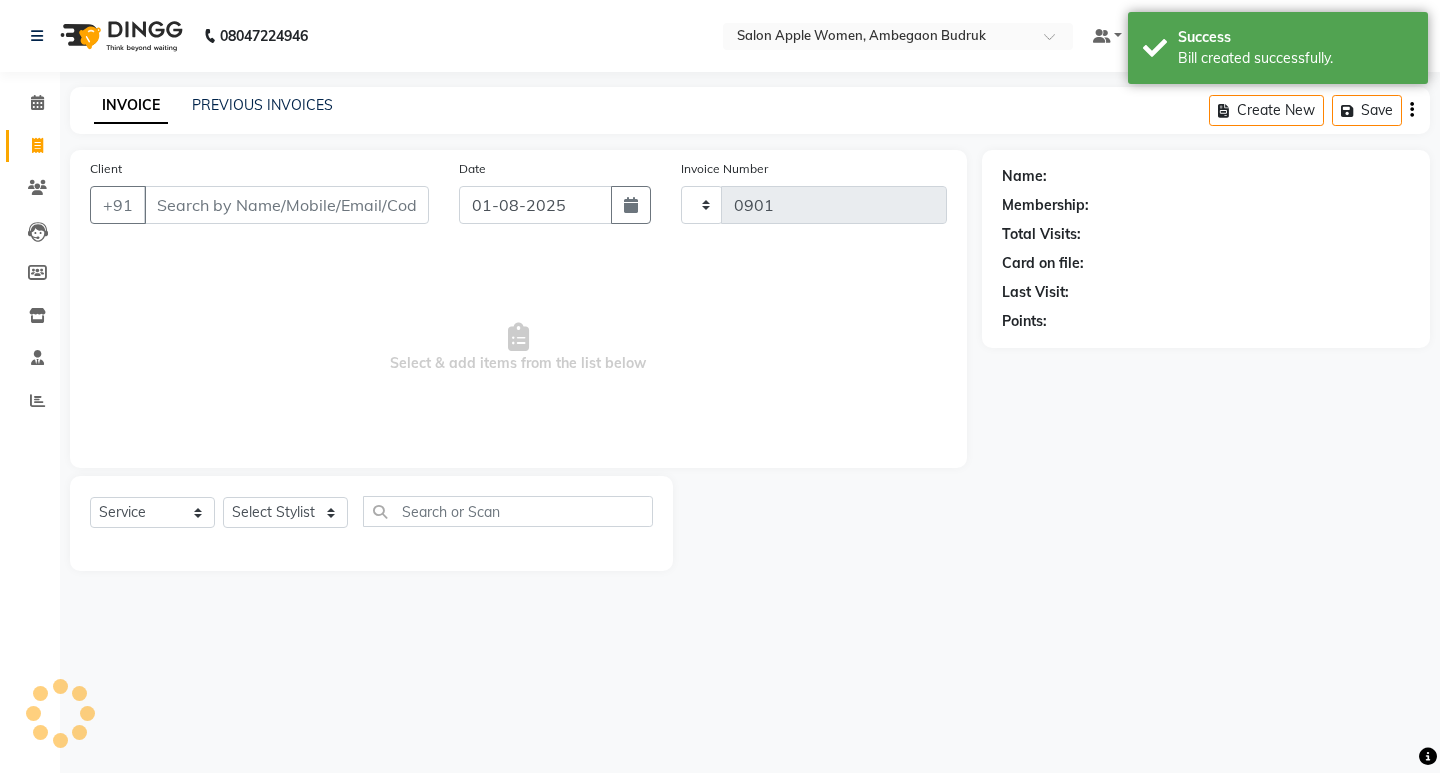 select on "6277" 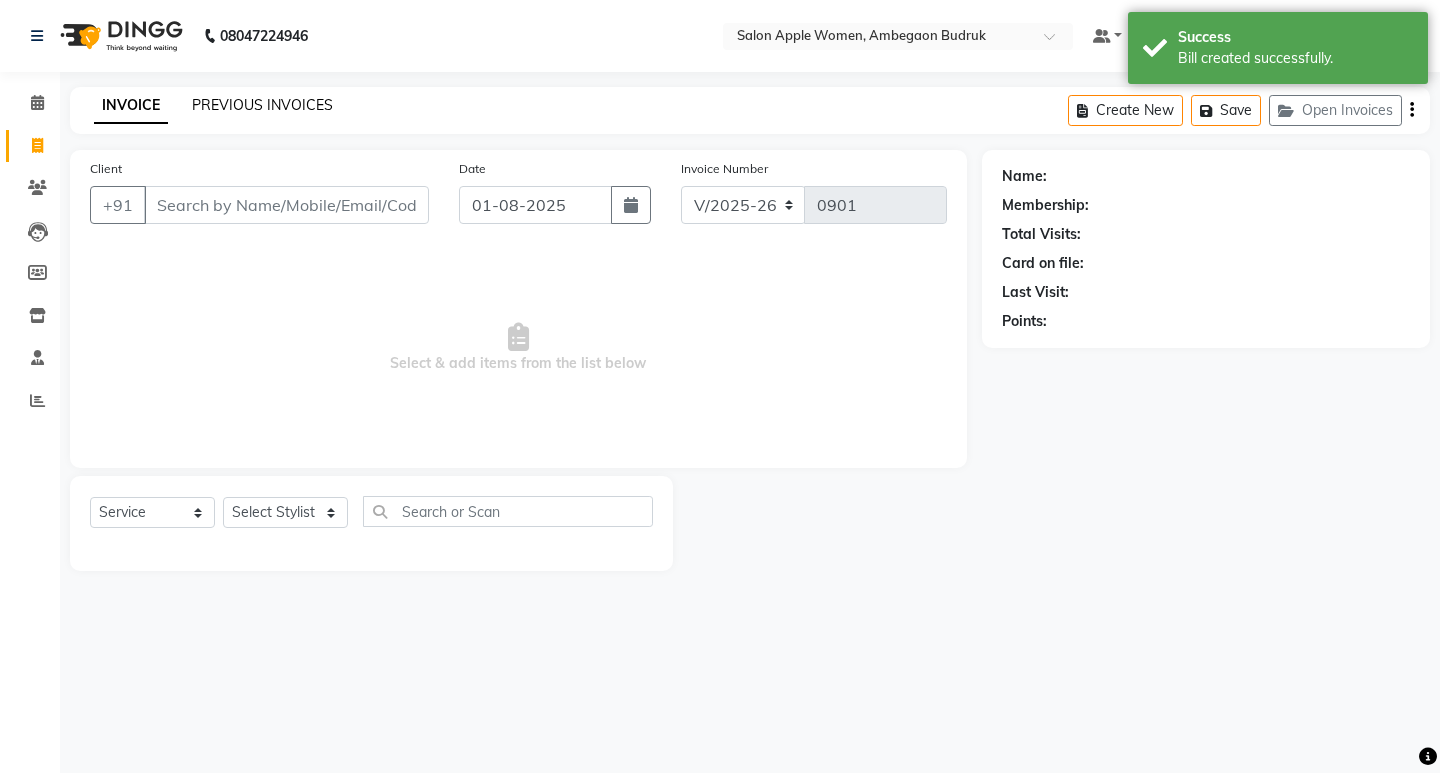 click on "PREVIOUS INVOICES" 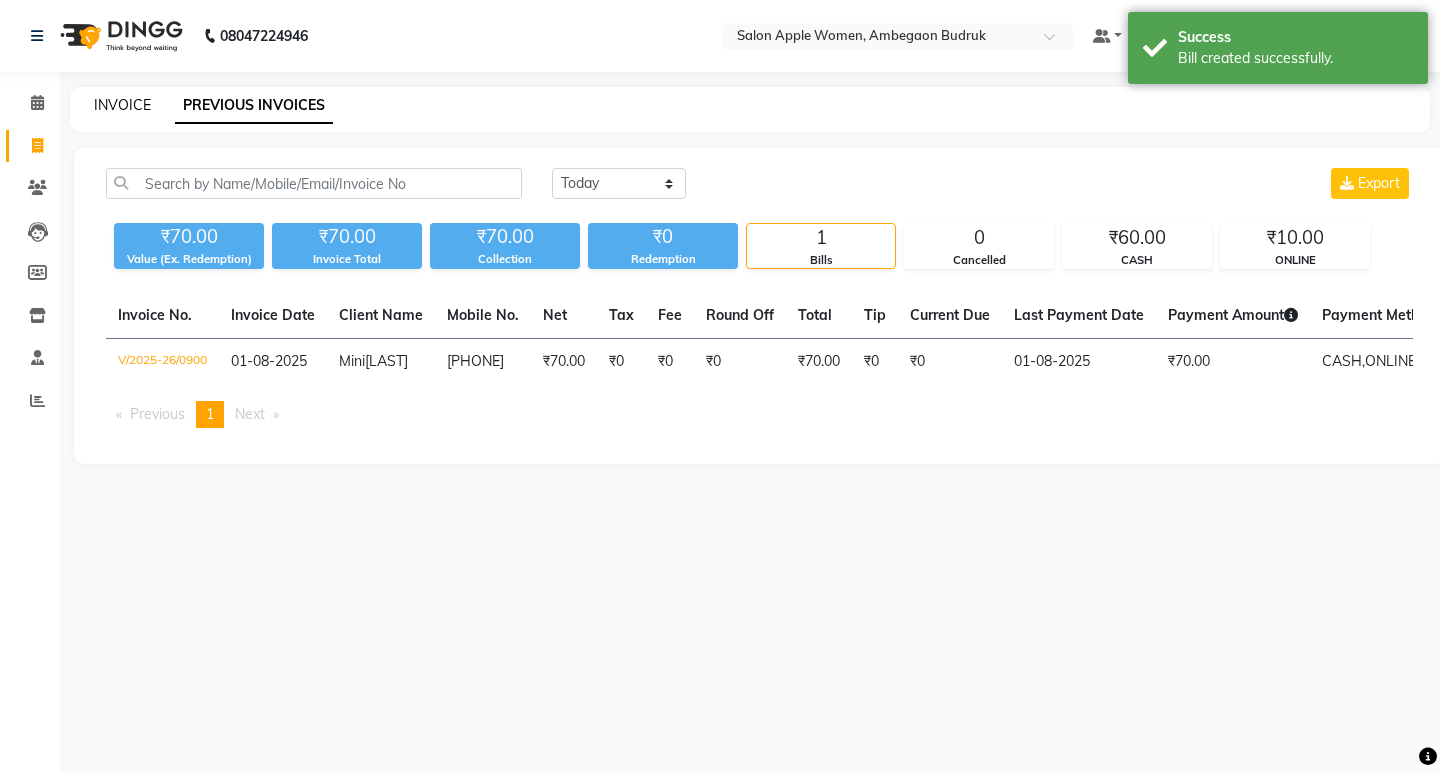 click on "INVOICE" 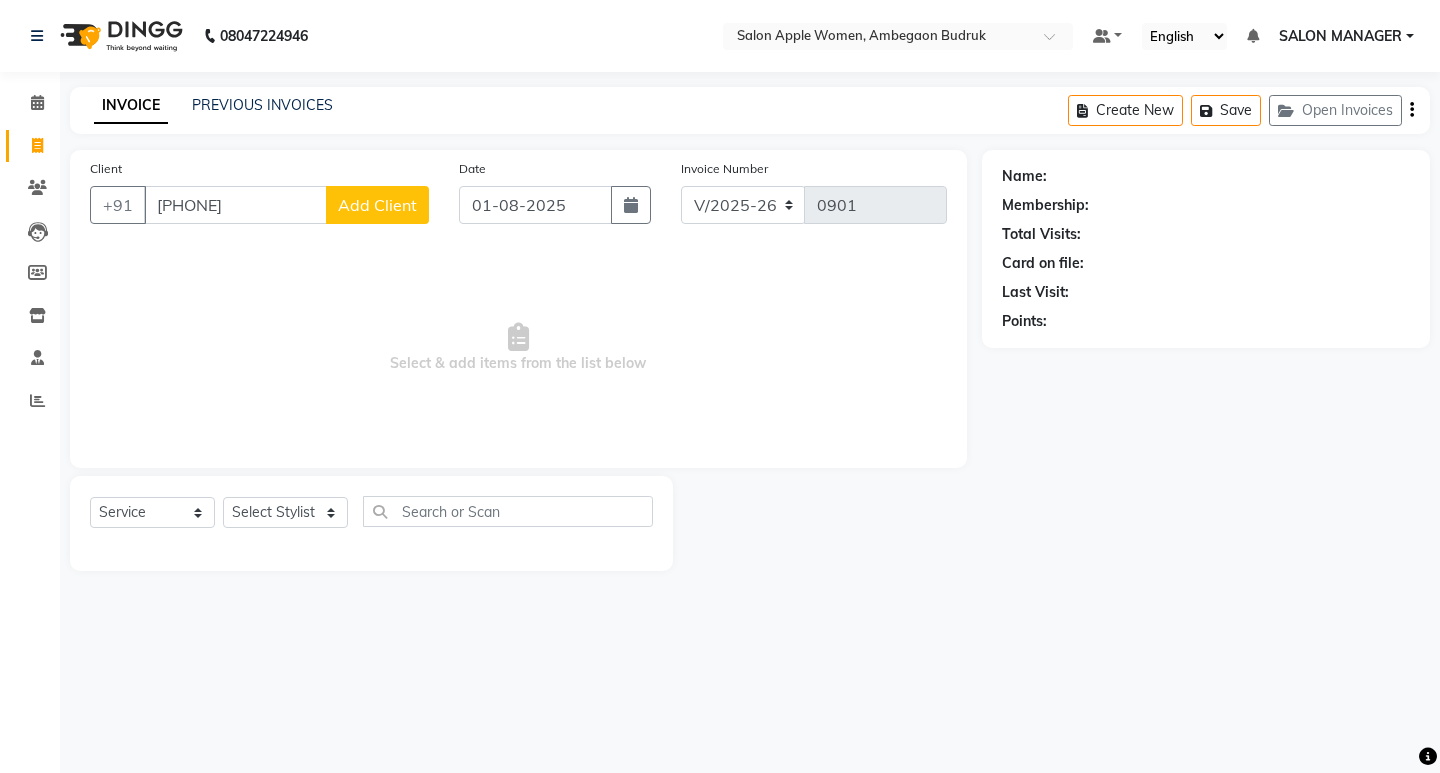 type on "[PHONE]" 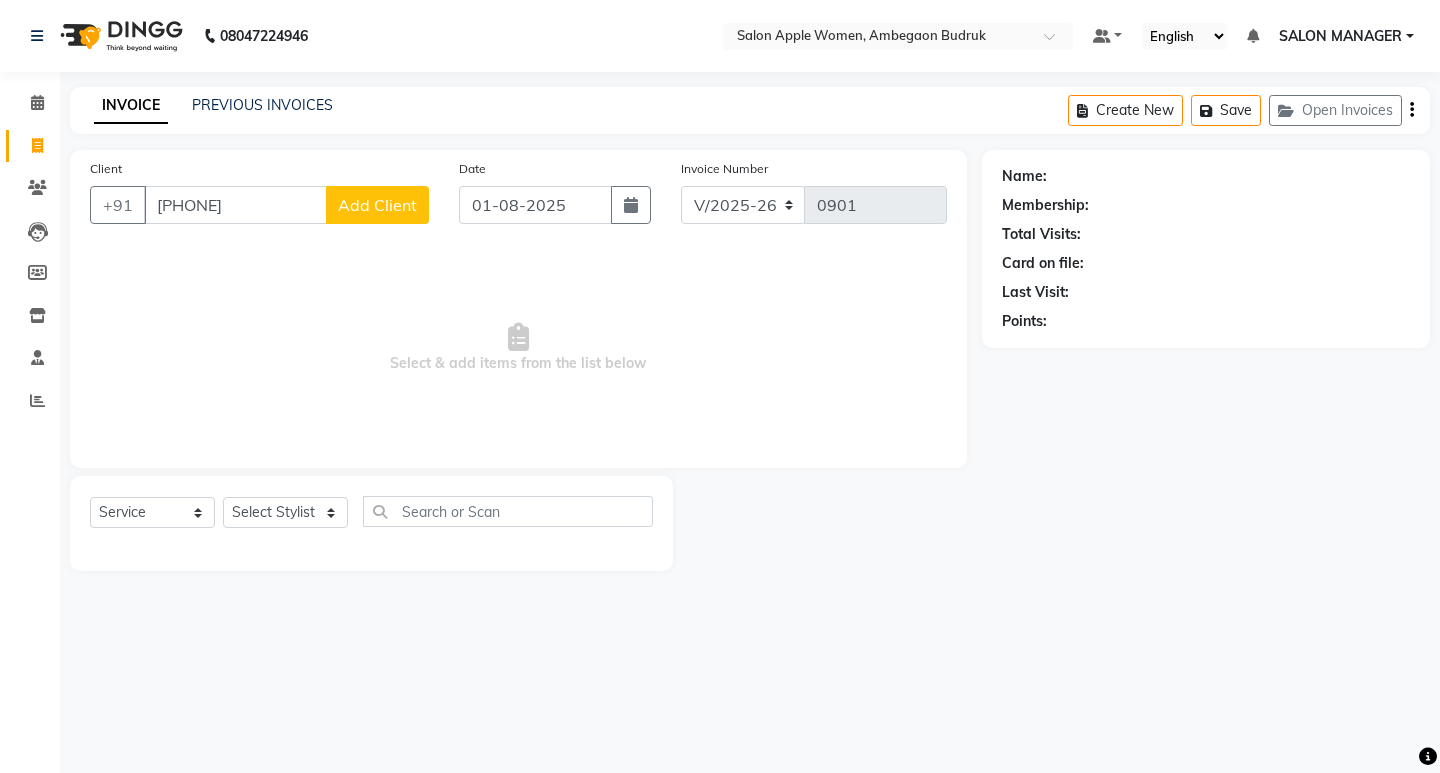 select on "22" 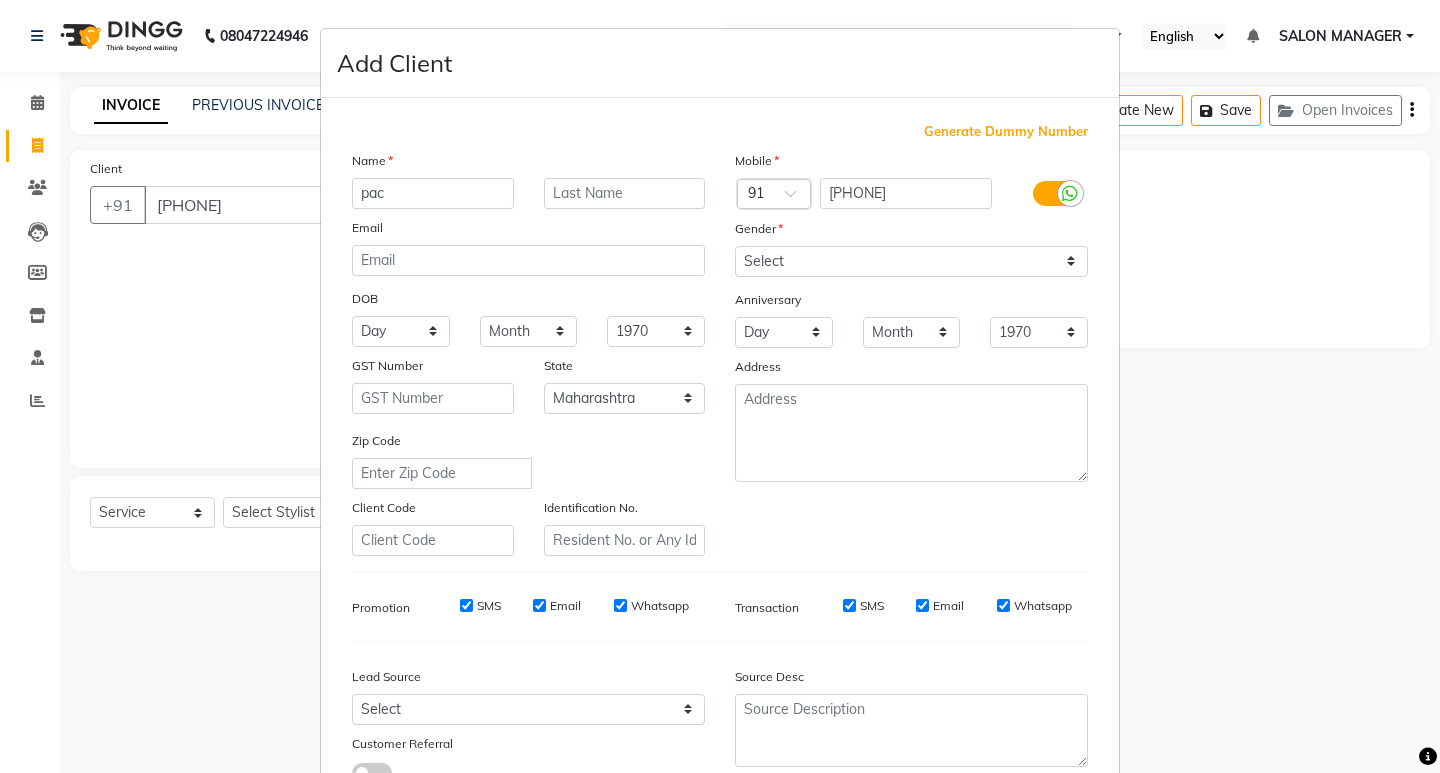 type on "pack" 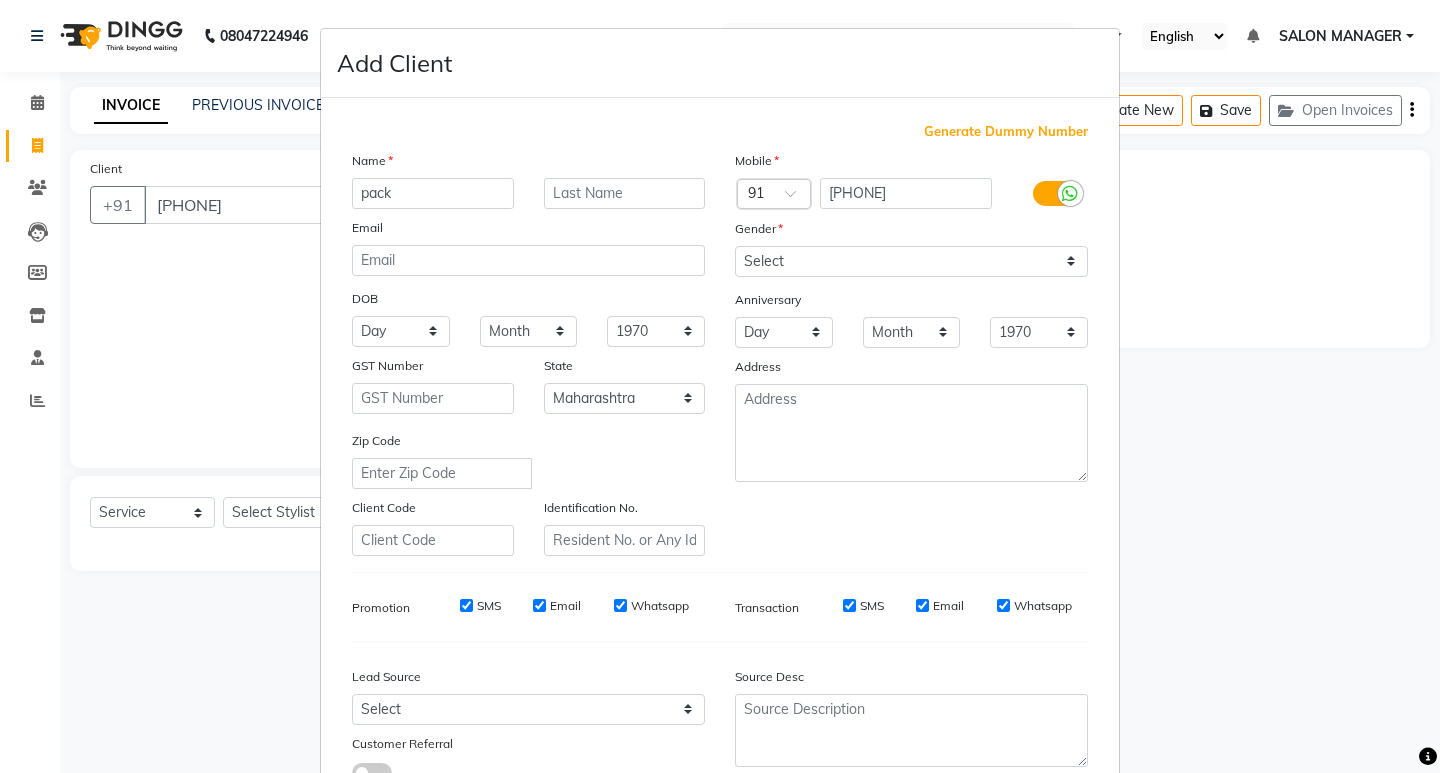 drag, startPoint x: 403, startPoint y: 189, endPoint x: 325, endPoint y: 181, distance: 78.40918 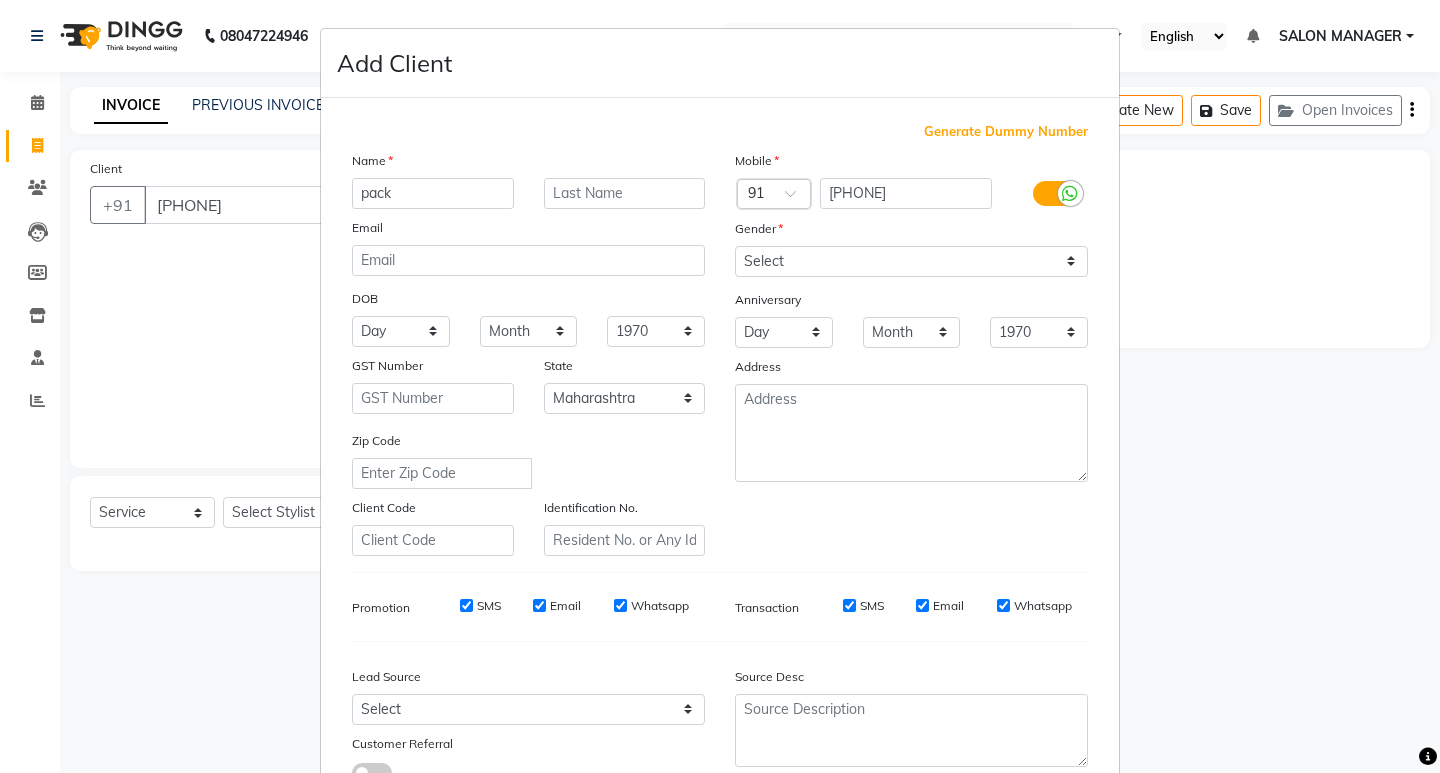 click on "Generate Dummy Number Name pack Email DOB Day 01 02 03 04 05 06 07 08 09 10 11 12 13 14 15 16 17 18 19 20 21 22 23 24 25 26 27 28 29 30 31 Month January February March April May June July August September October November December 1940 1941 1942 1943 1944 1945 1946 1947 1948 1949 1950 1951 1952 1953 1954 1955 1956 1957 1958 1959 1960 1961 1962 1963 1964 1965 1966 1967 1968 1969 1970 1971 1972 1973 1974 1975 1976 1977 1978 1979 1980 1981 1982 1983 1984 1985 1986 1987 1988 1989 1990 1991 1992 1993 1994 1995 1996 1997 1998 1999 2000 2001 2002 2003 2004 2005 2006 2007 2008 2009 2010 2011 2012 2013 2014 2015 2016 2017 2018 2019 2020 2021 2022 2023 2024 GST Number State Select Andaman and Nicobar Islands Andhra Pradesh Arunachal Pradesh Assam Bihar Chandigarh Chhattisgarh Dadra and Nagar Haveli Daman and Diu Delhi Goa Gujarat Haryana Himachal Pradesh Jammu and Kashmir Jharkhand Karnataka Kerala Lakshadweep Madhya Pradesh Maharashtra Manipur Meghalaya Mizoram Nagaland Odisha Pondicherry Punjab Rajasthan Sikkim × 91" at bounding box center (720, 456) 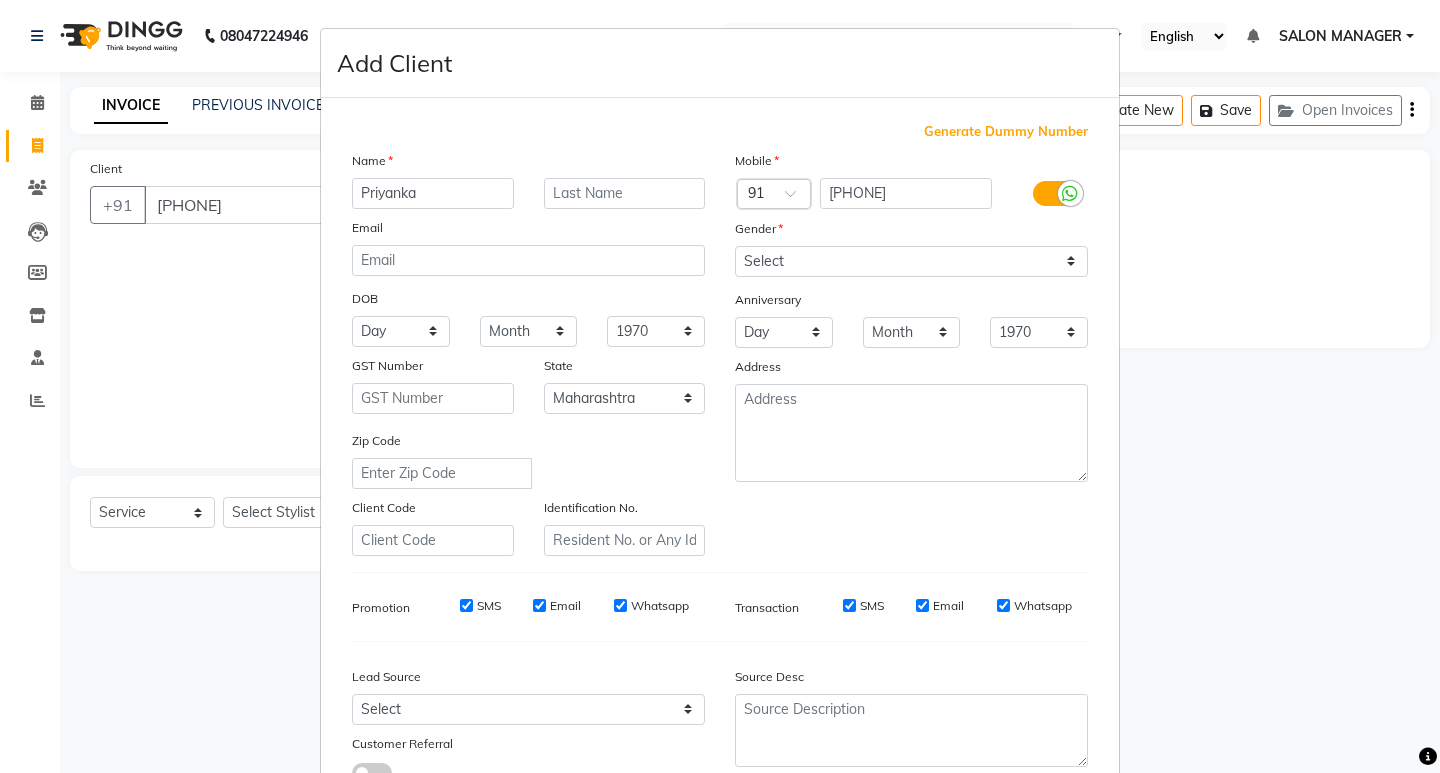 type on "Priyanka" 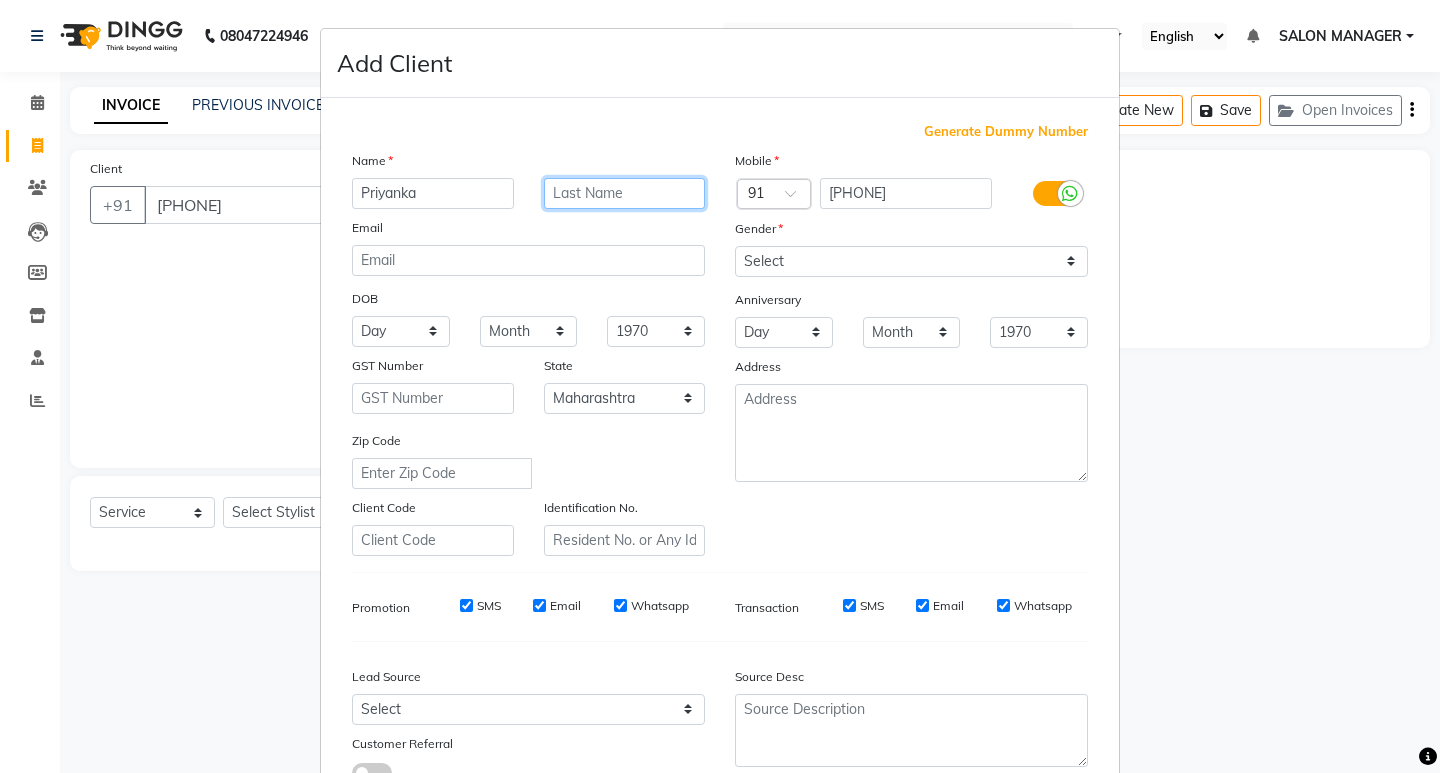 click at bounding box center (625, 193) 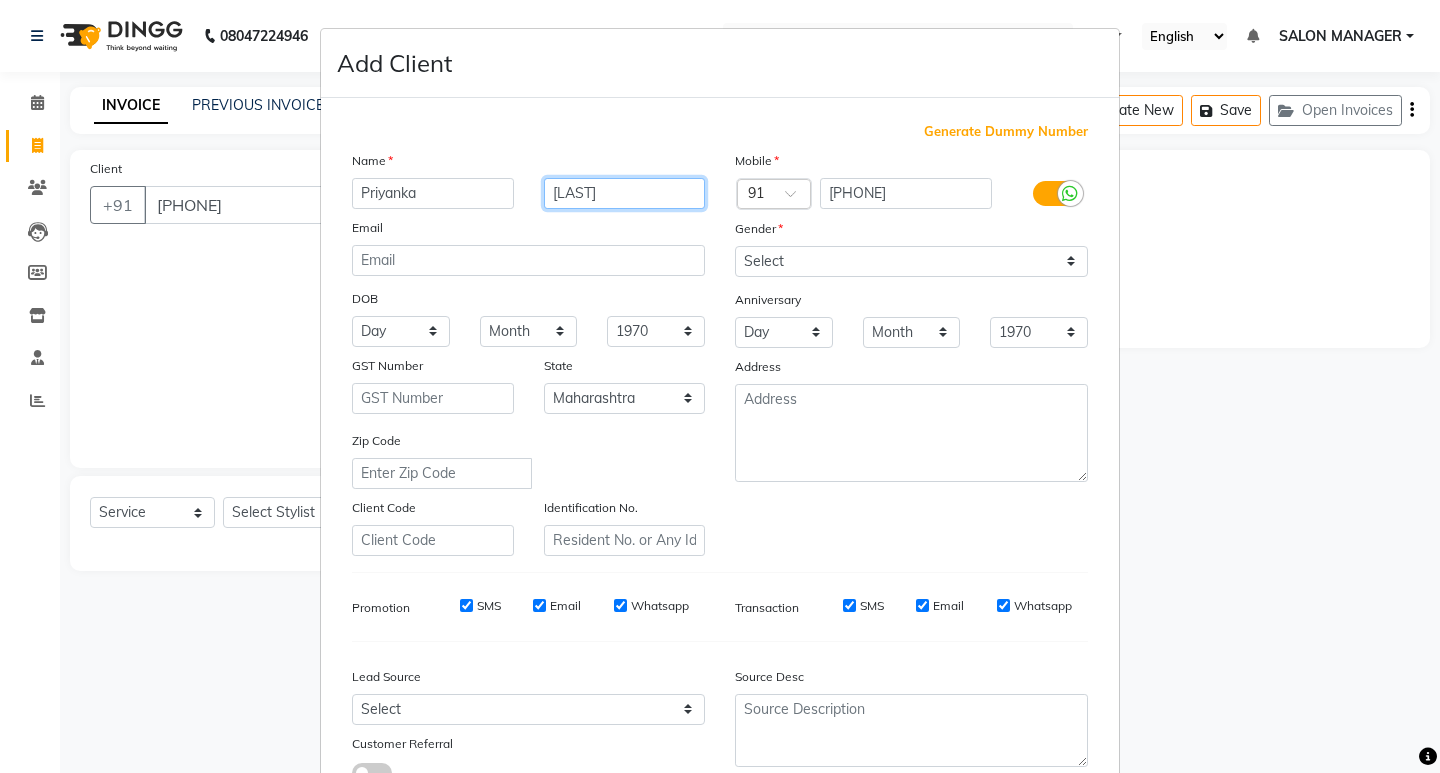 type on "[LAST]" 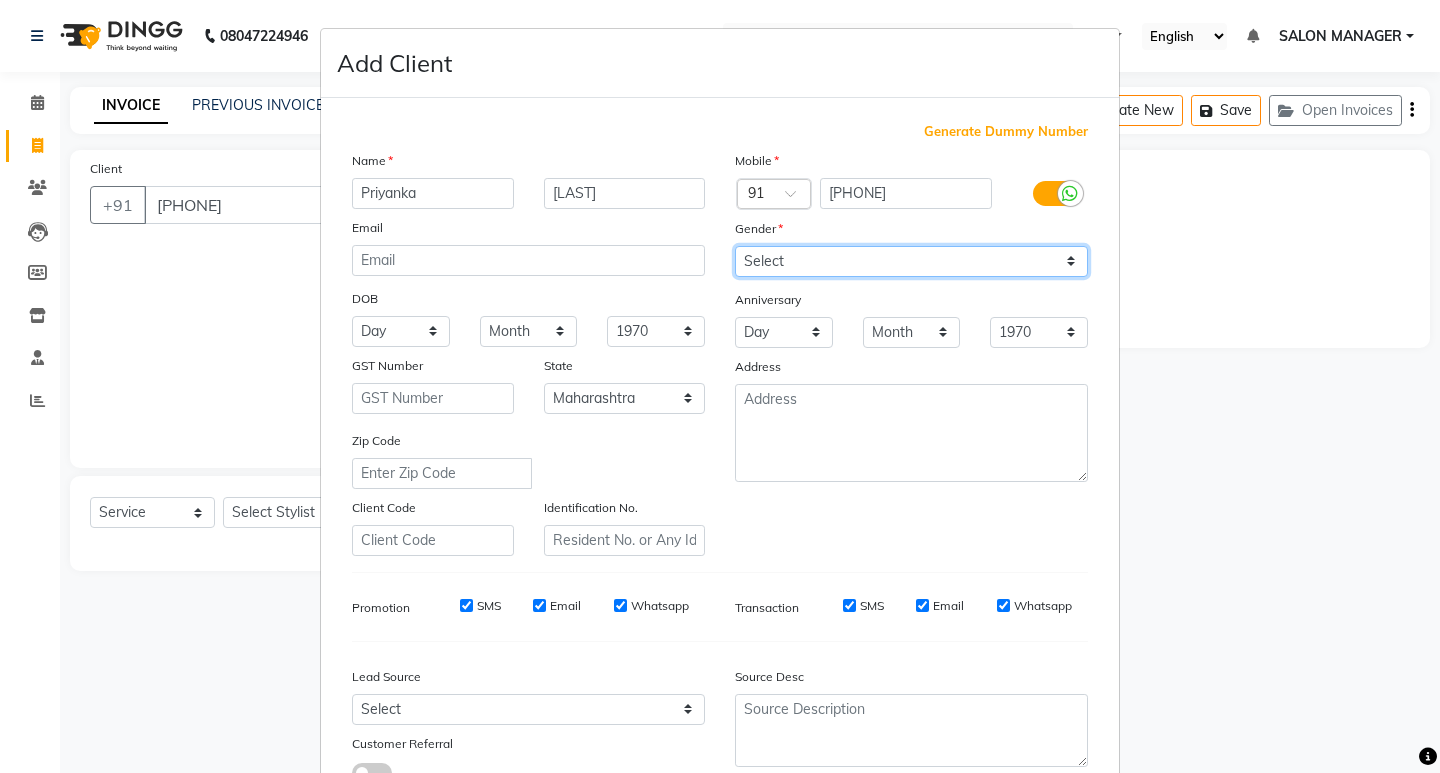 click on "Select Male Female Other Prefer Not To Say" at bounding box center [911, 261] 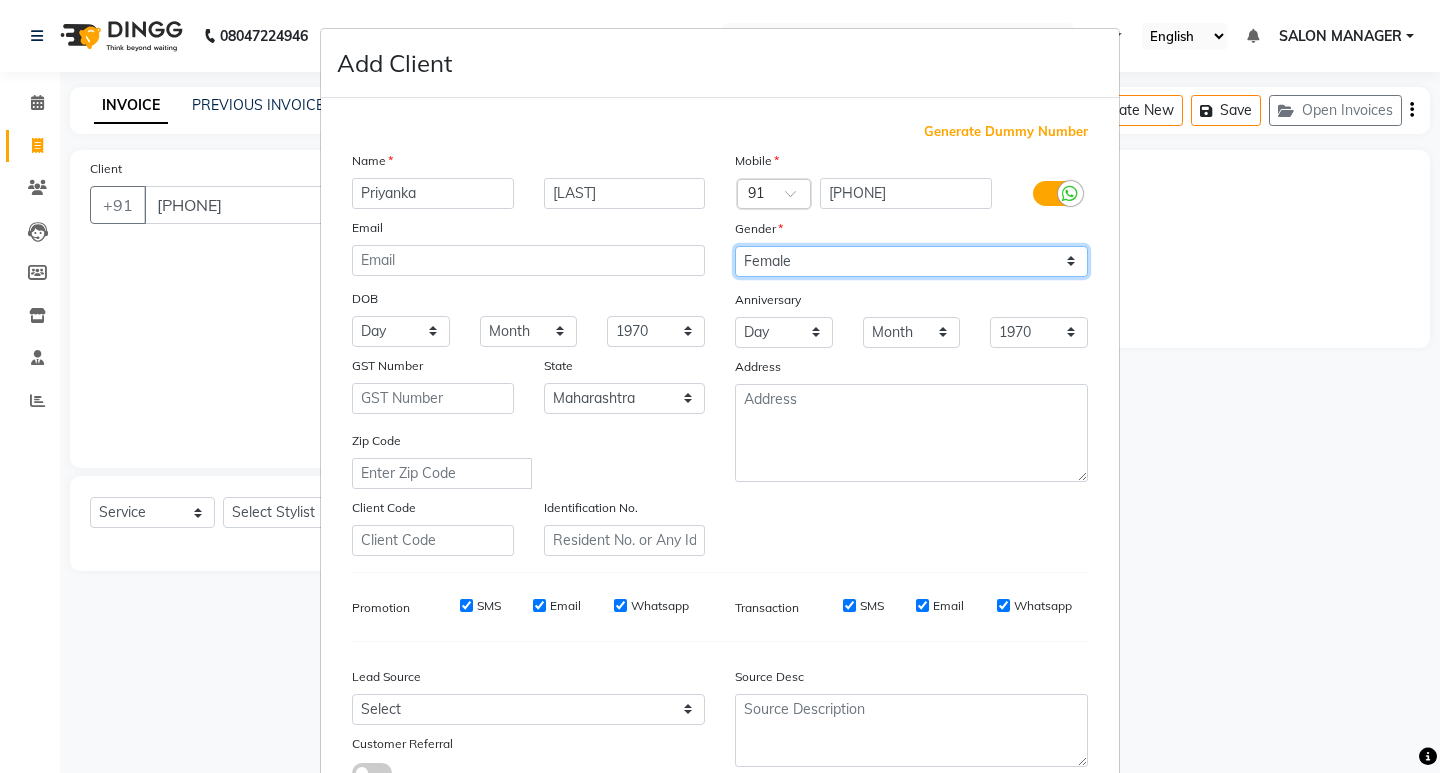 click on "Select Male Female Other Prefer Not To Say" at bounding box center (911, 261) 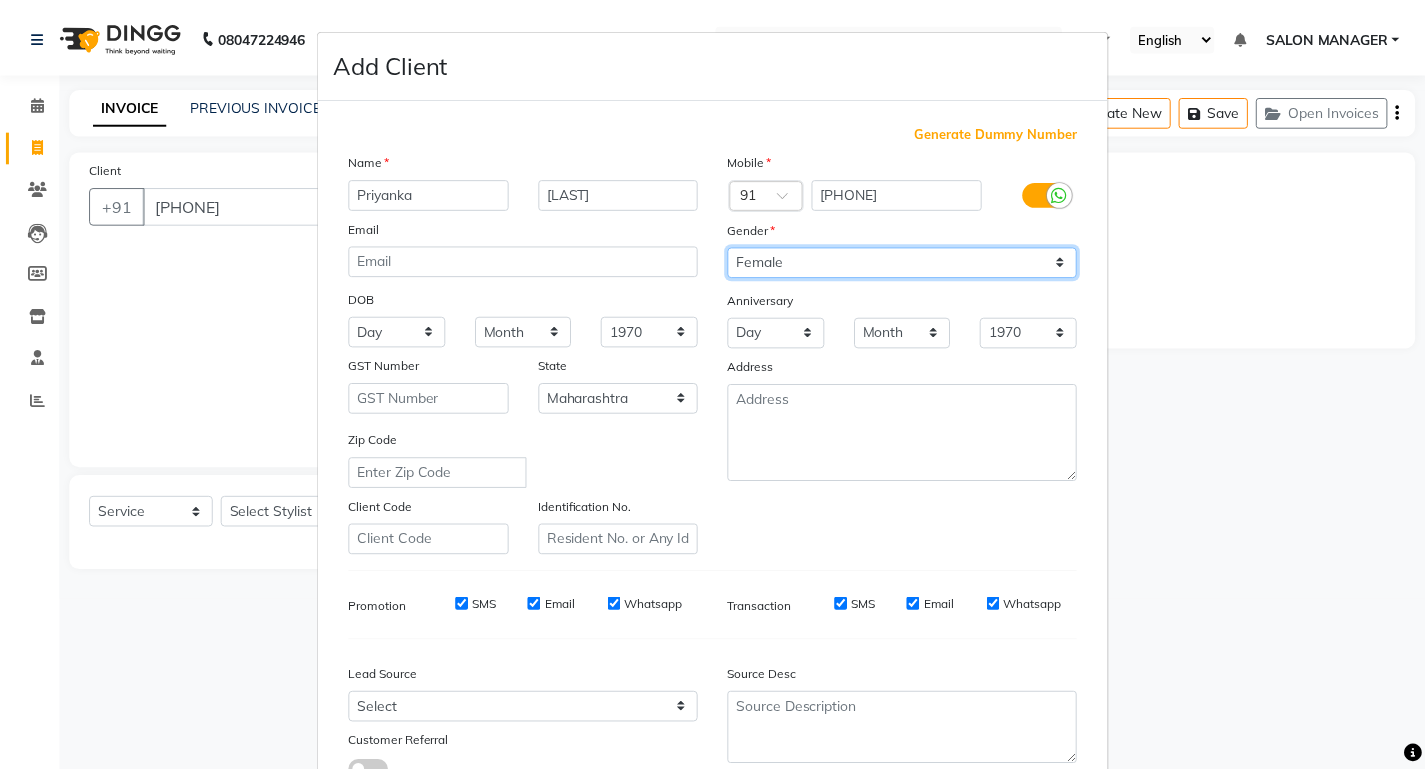 scroll, scrollTop: 150, scrollLeft: 0, axis: vertical 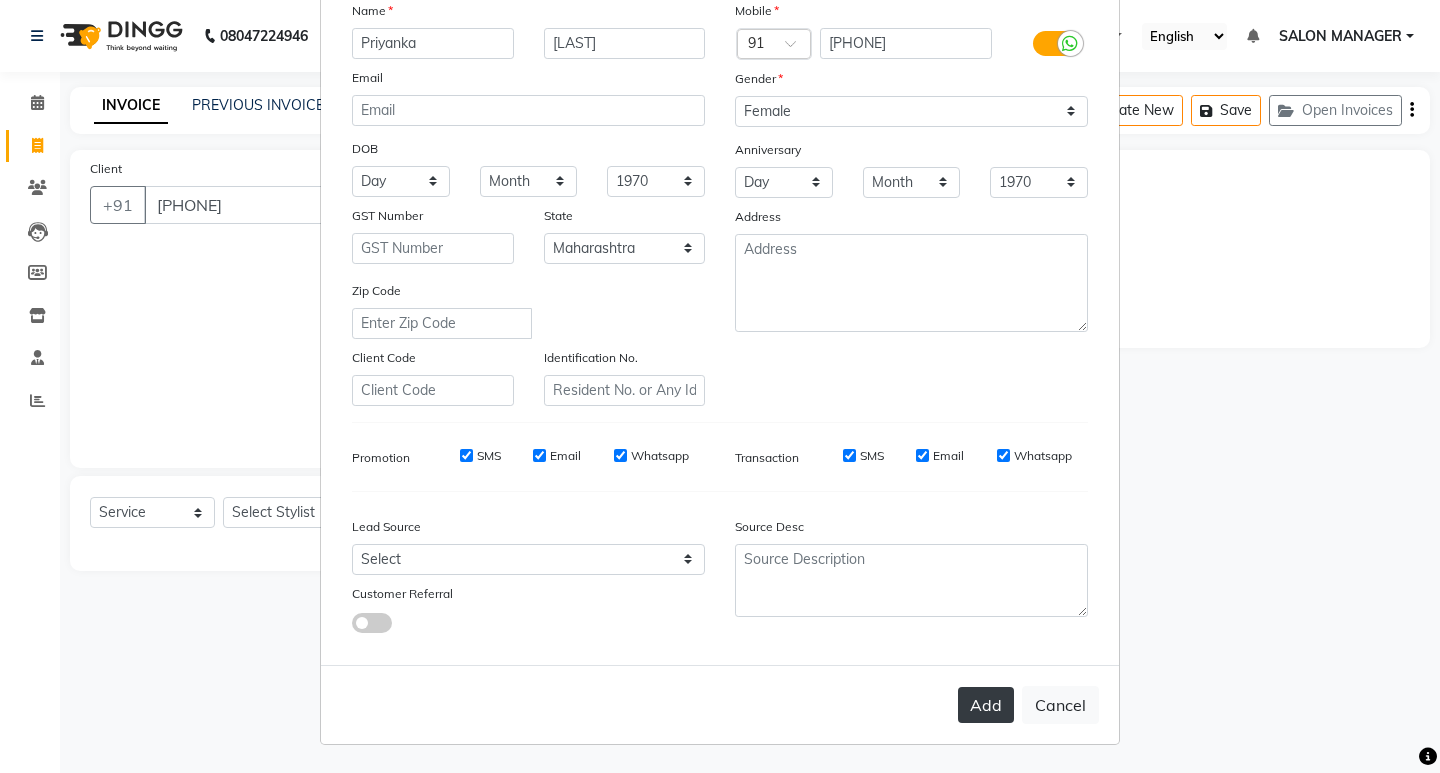 click on "Add" at bounding box center [986, 705] 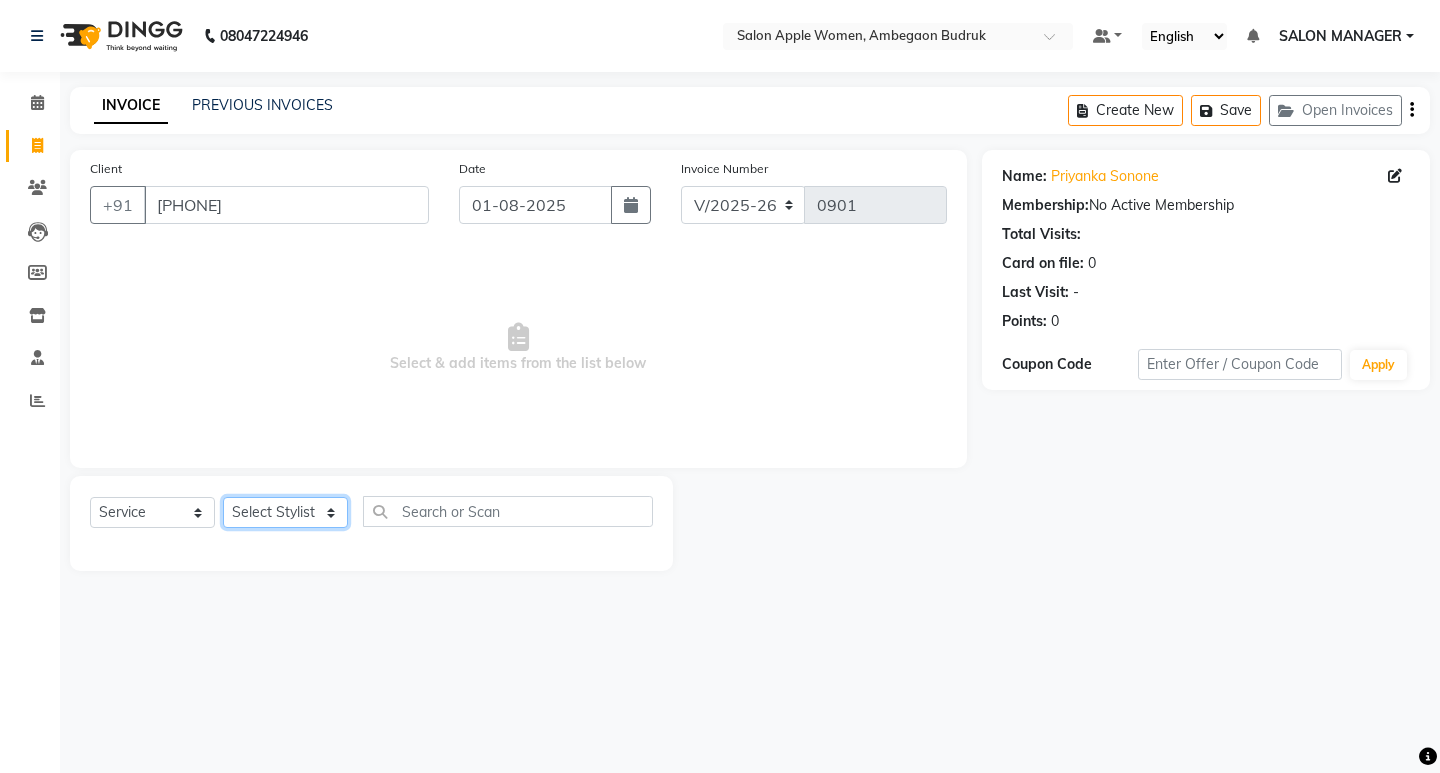 click on "Select Stylist Asmita DNYANESH GAURI Onwer Priyanka Manager PUSHPA SALON MANAGER SALON MANAGER" 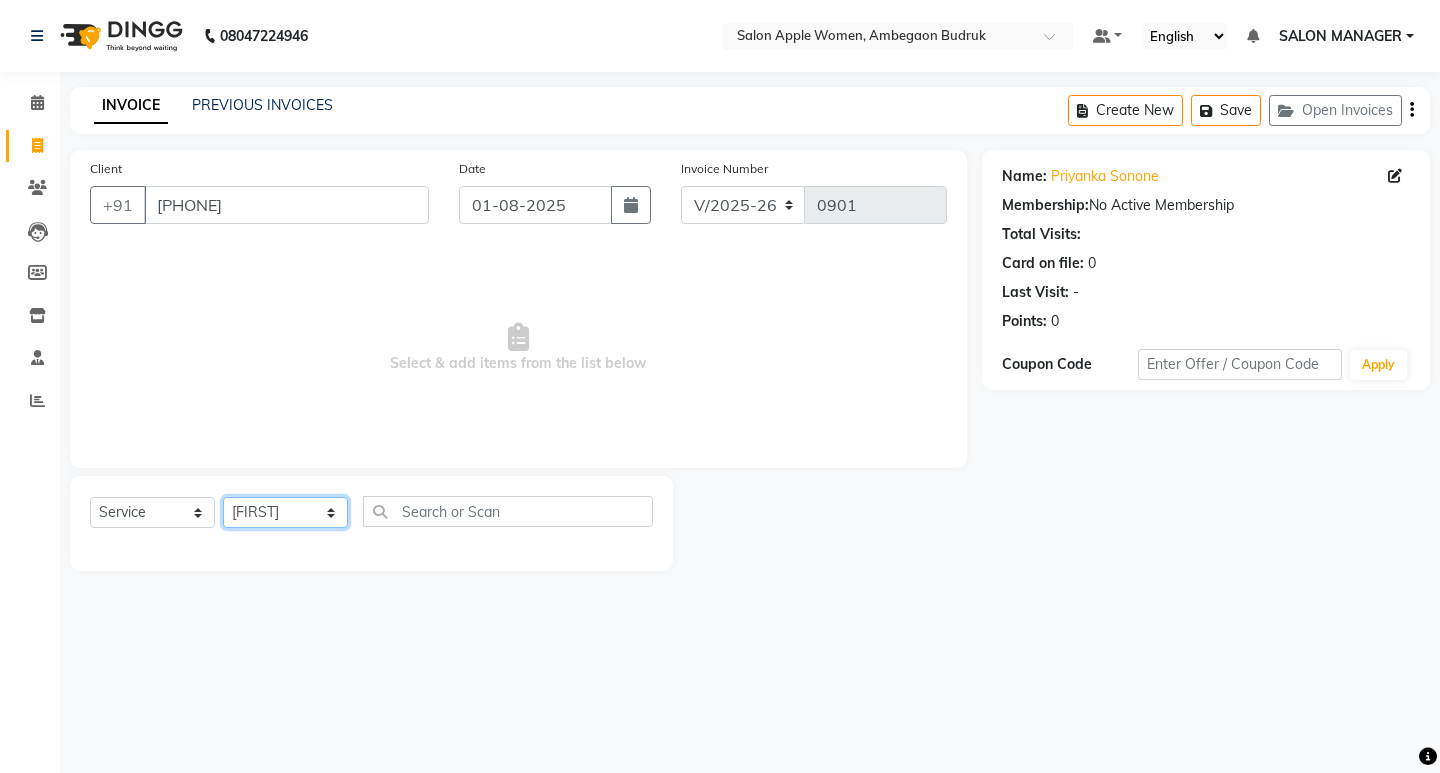 click on "Select Stylist Asmita DNYANESH GAURI Onwer Priyanka Manager PUSHPA SALON MANAGER SALON MANAGER" 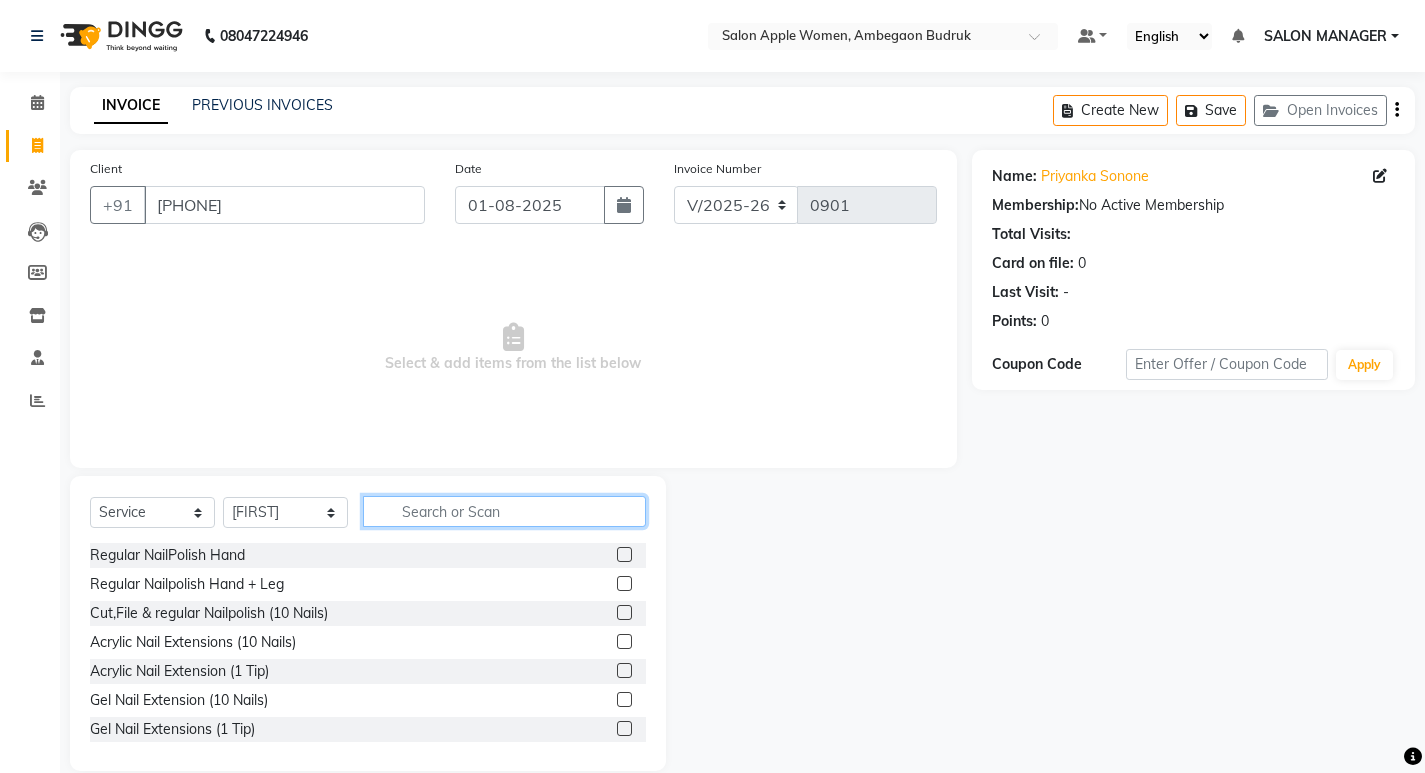 click 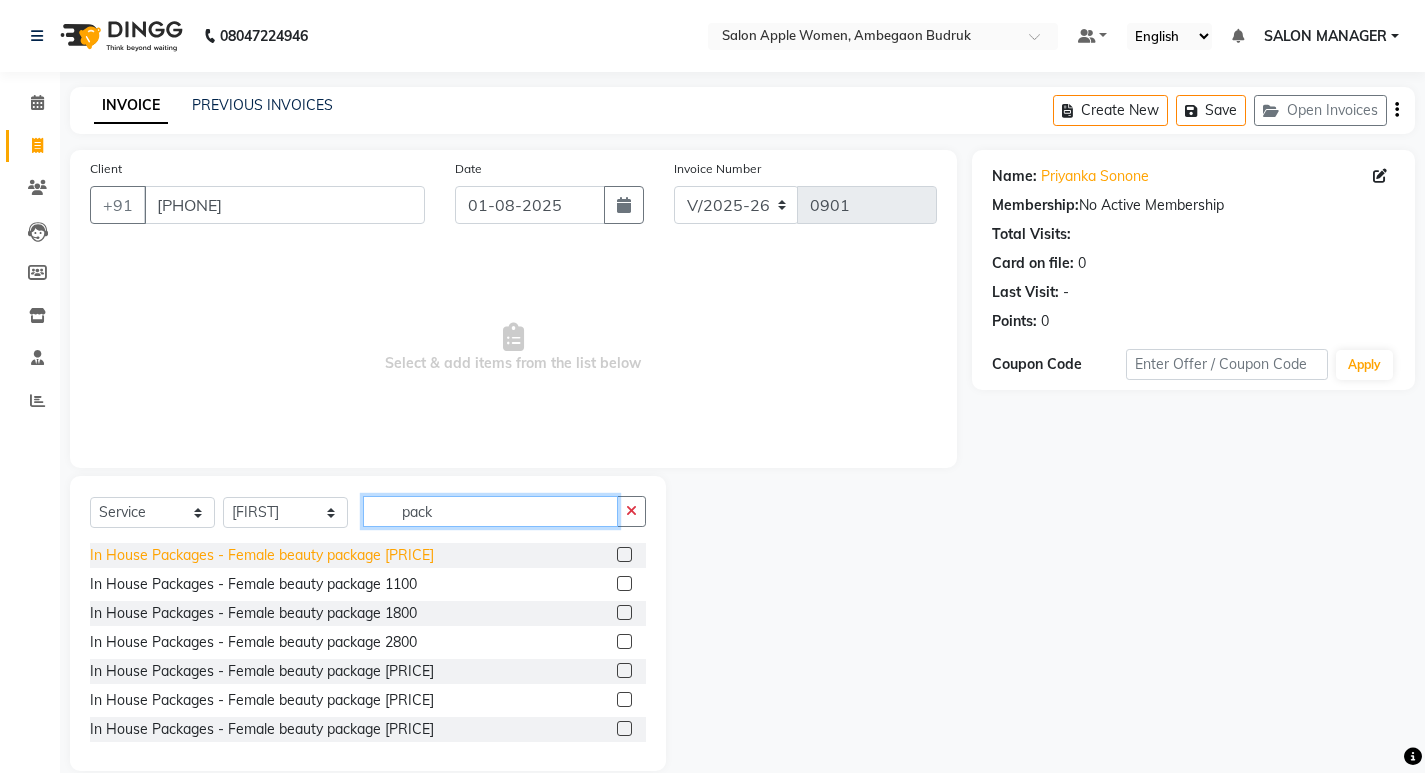 type on "pack" 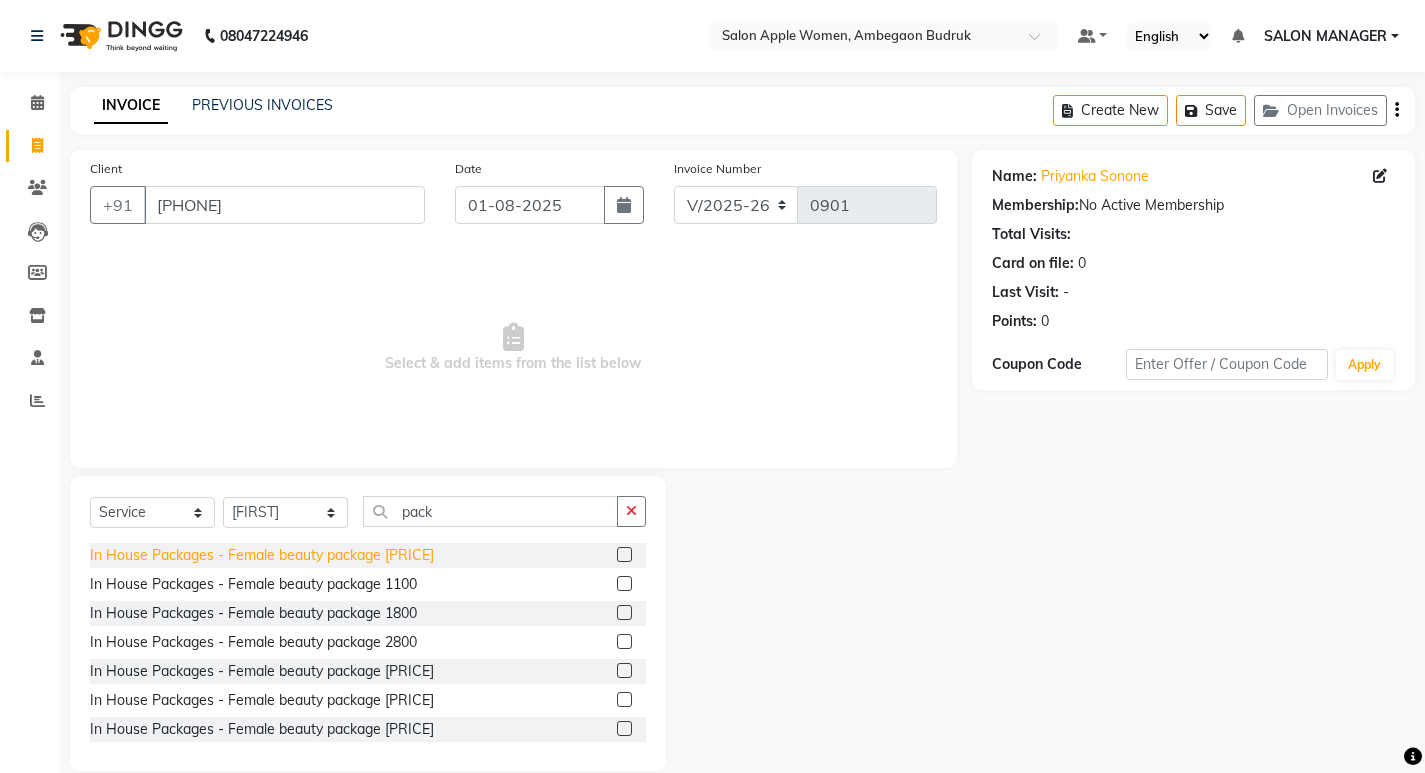 click on "In House Packages - Female beauty package [PRICE]" 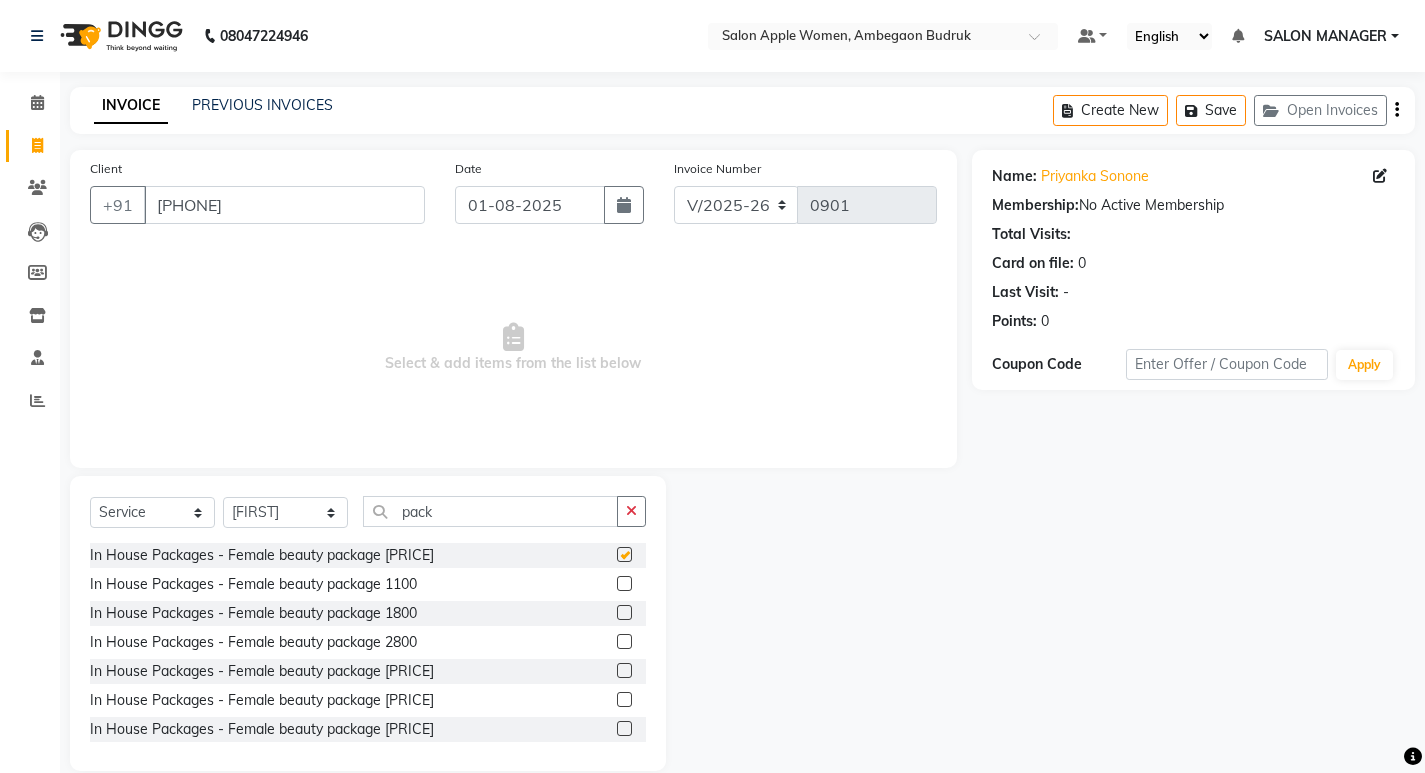 checkbox on "false" 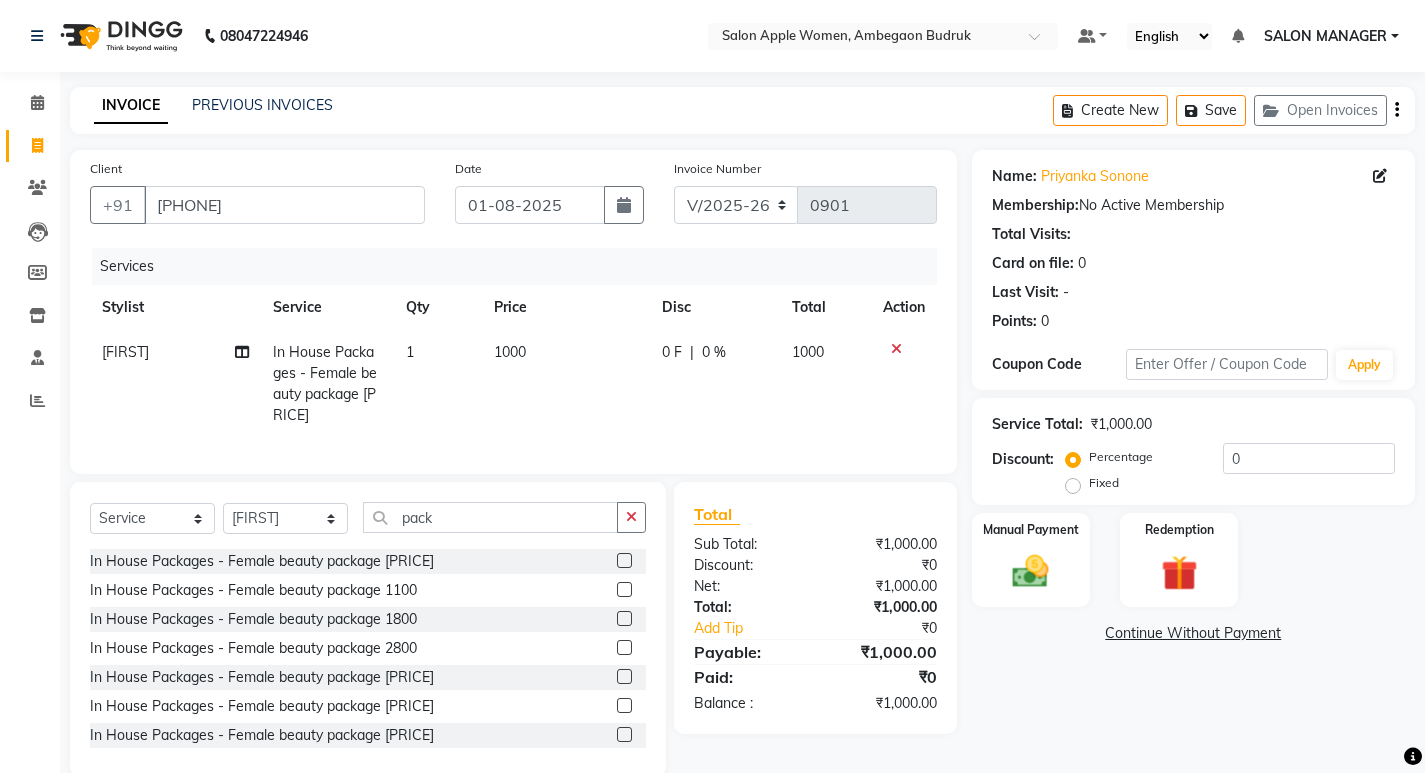 scroll, scrollTop: 49, scrollLeft: 0, axis: vertical 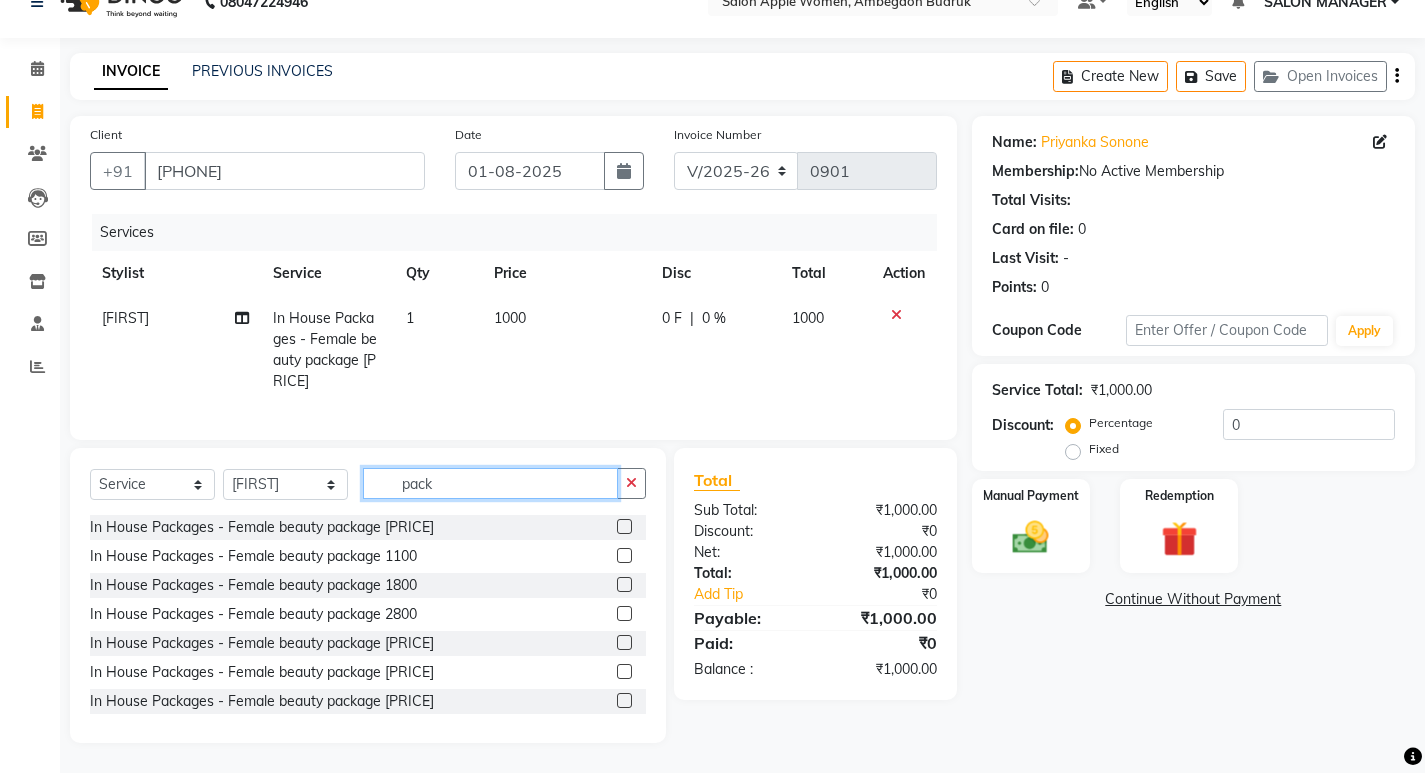 drag, startPoint x: 448, startPoint y: 482, endPoint x: 387, endPoint y: 486, distance: 61.13101 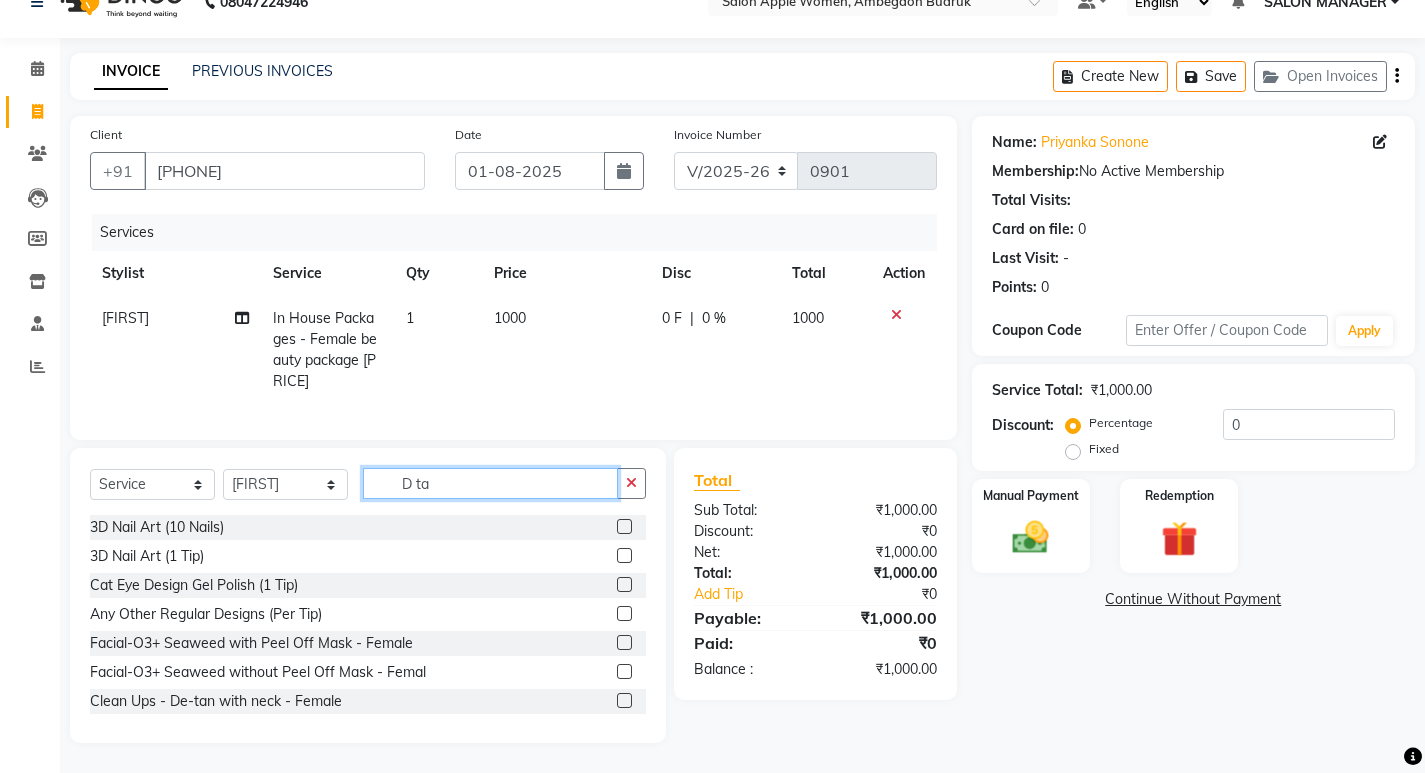 scroll, scrollTop: 6, scrollLeft: 0, axis: vertical 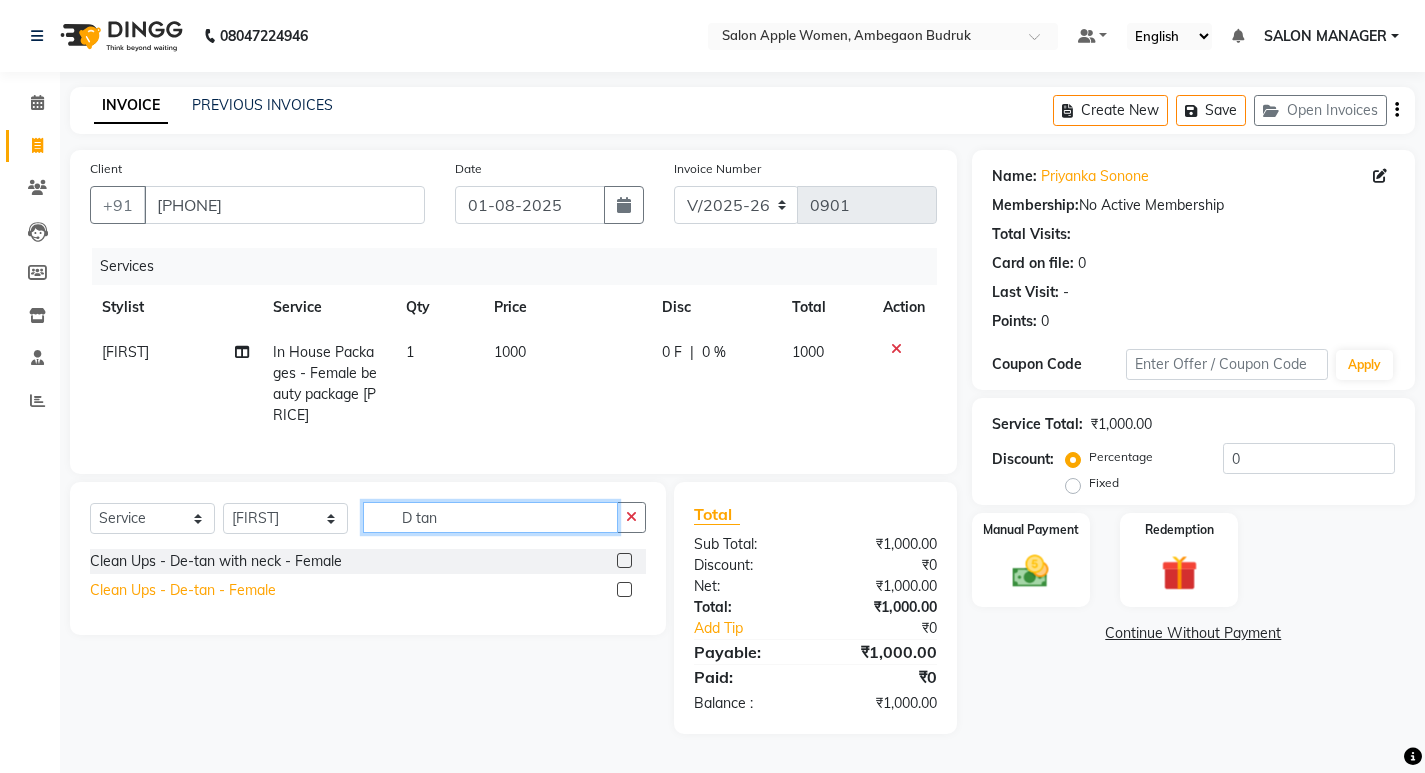 type on "D tan" 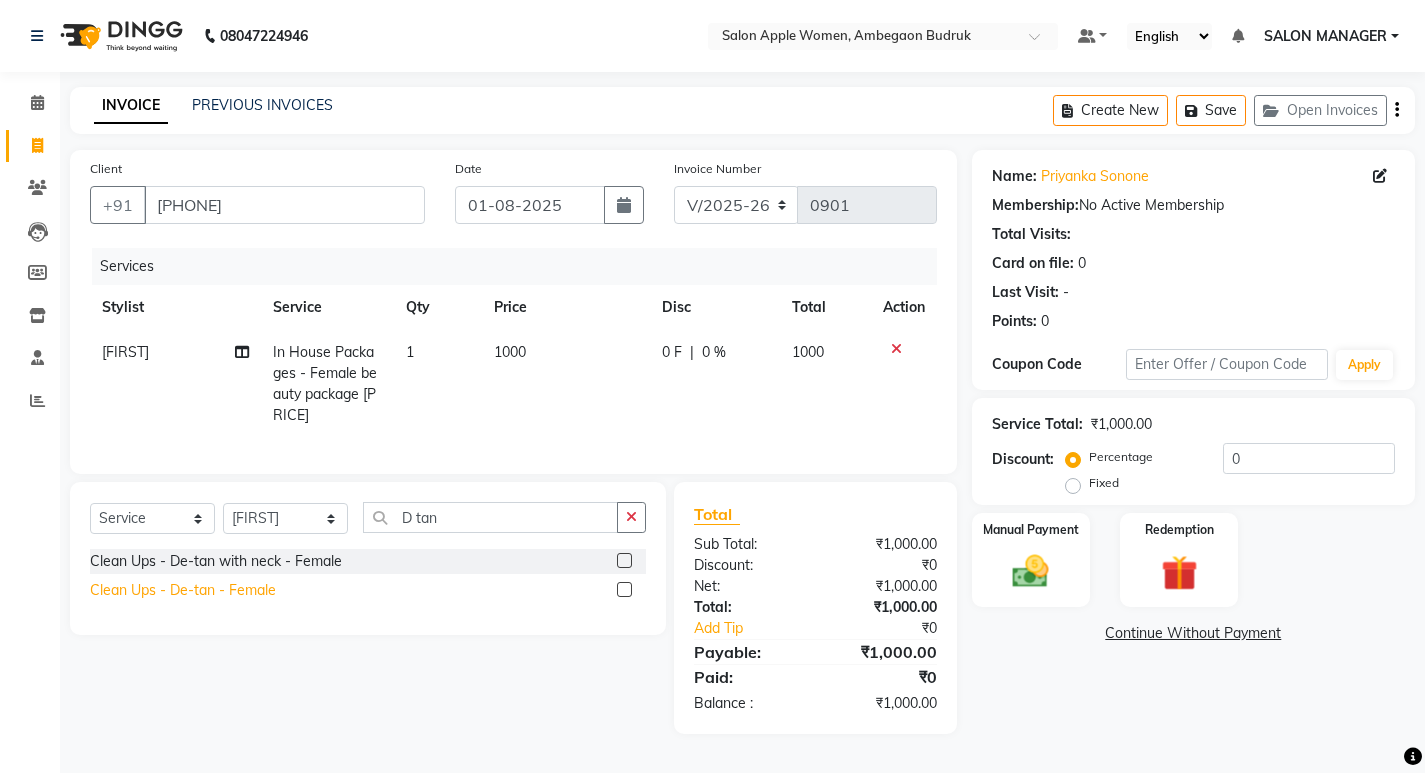 click on "Clean Ups - De-tan - Female" 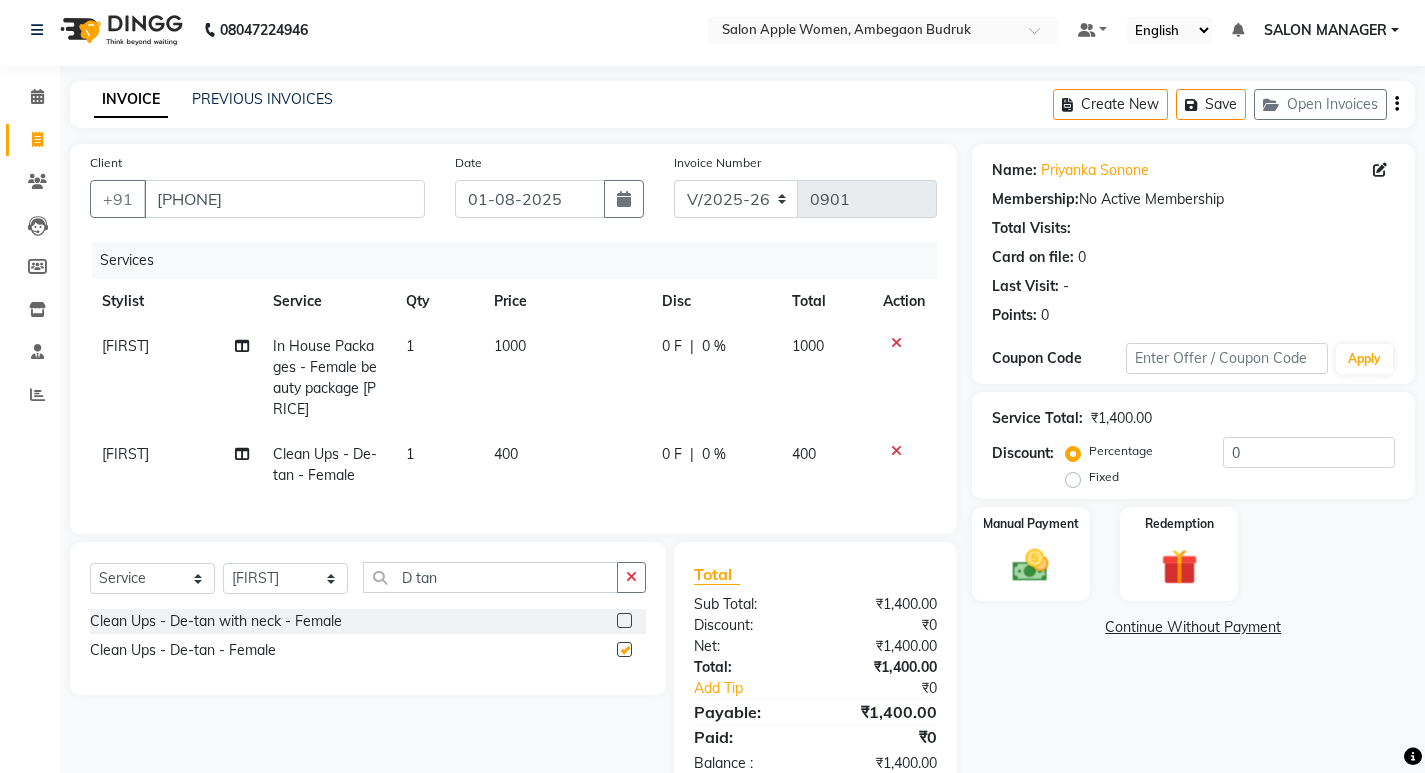 checkbox on "false" 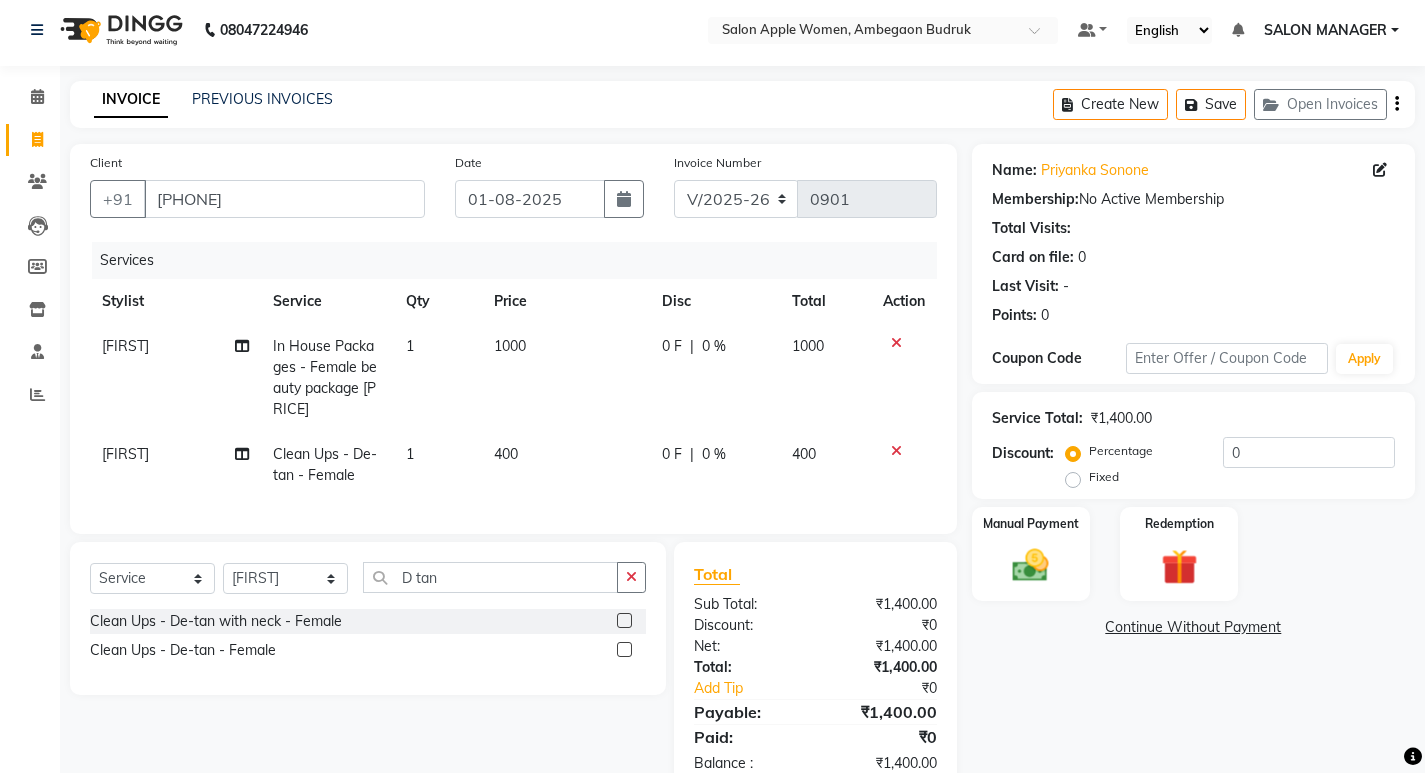 scroll, scrollTop: 72, scrollLeft: 0, axis: vertical 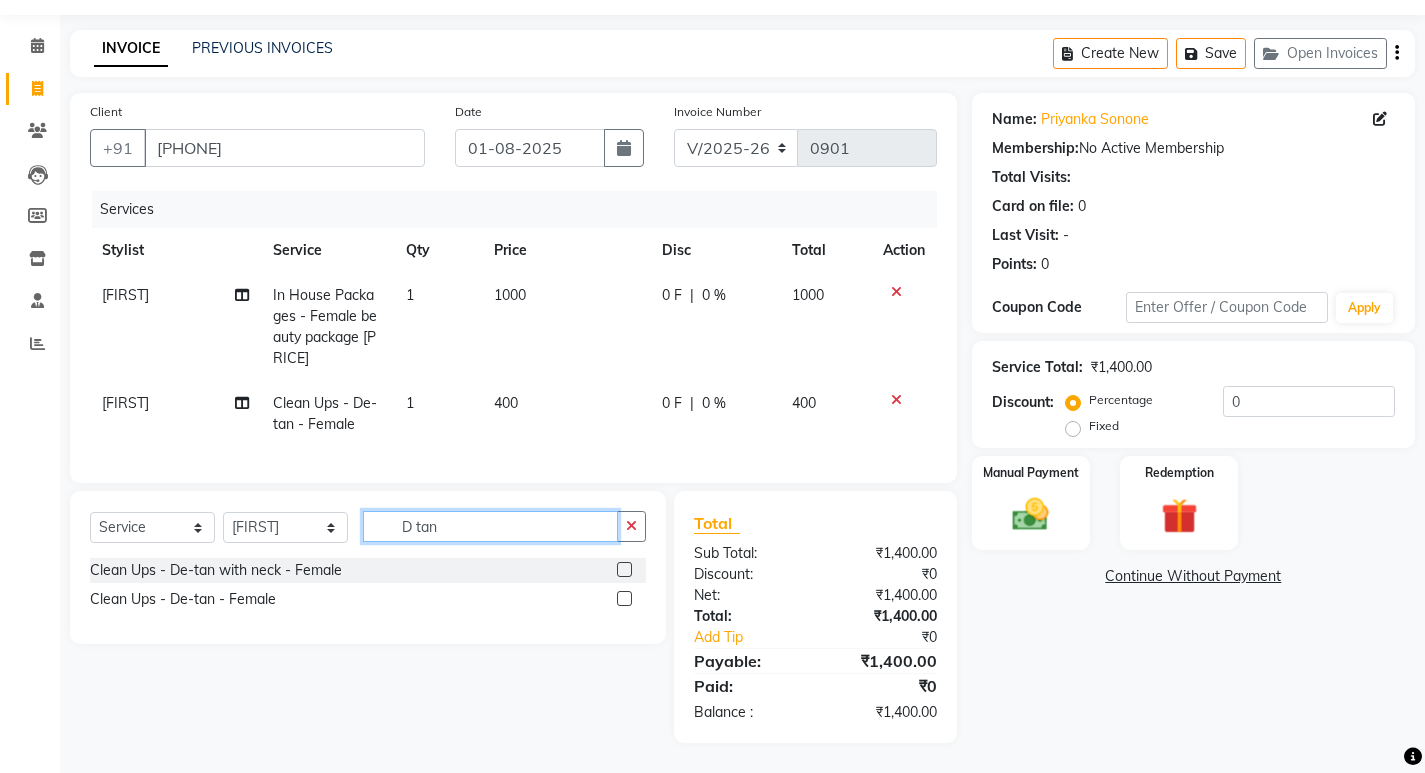 drag, startPoint x: 442, startPoint y: 529, endPoint x: 332, endPoint y: 539, distance: 110.45361 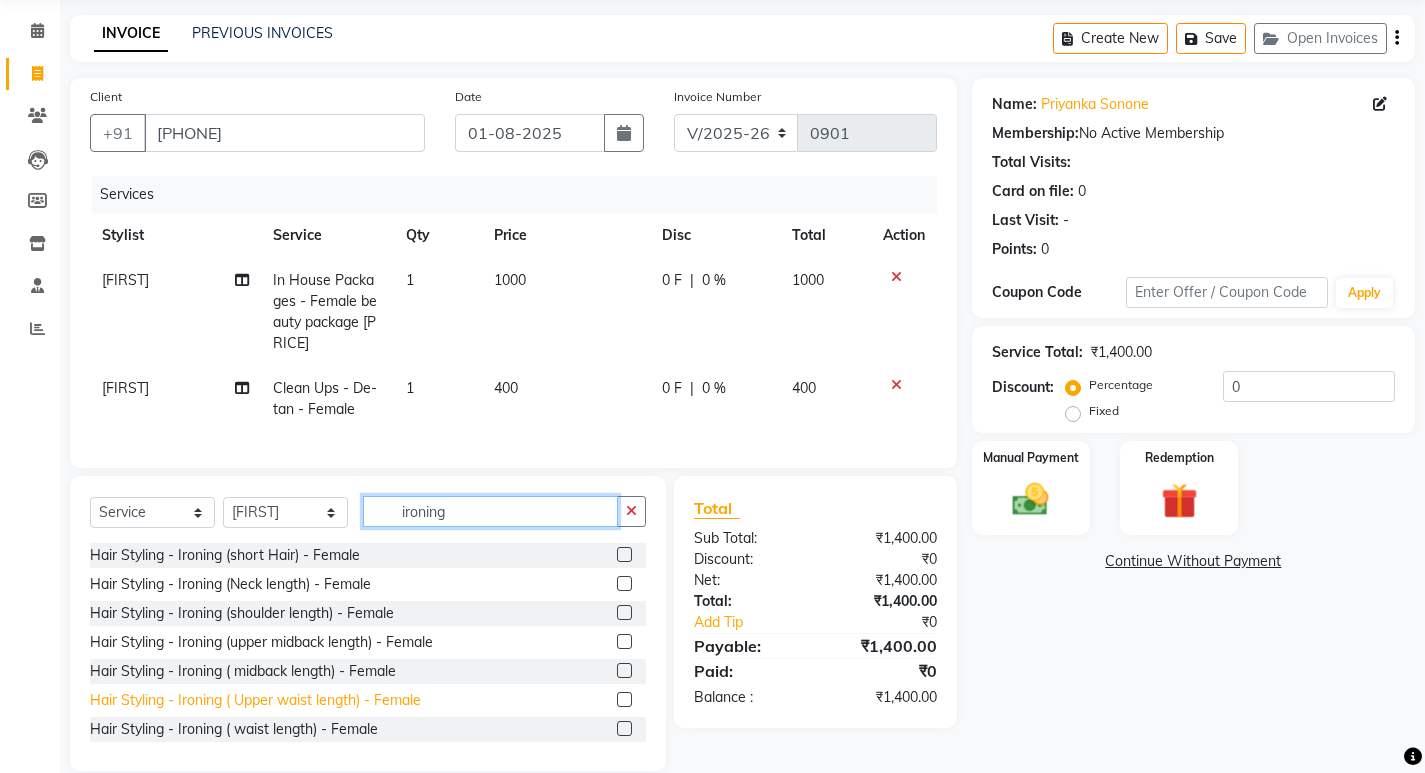 type on "ironing" 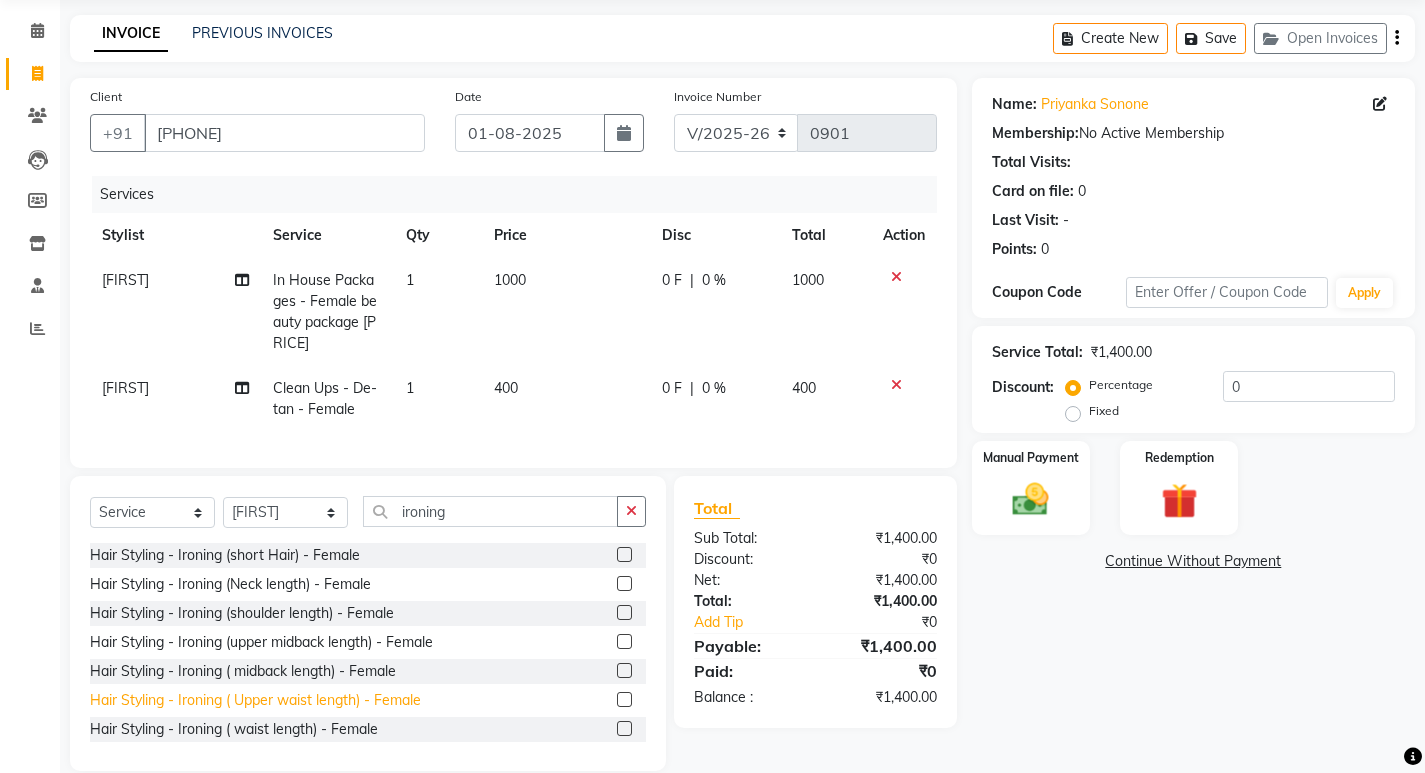 click on "Hair Styling - Ironing ( Upper waist length) - Female" 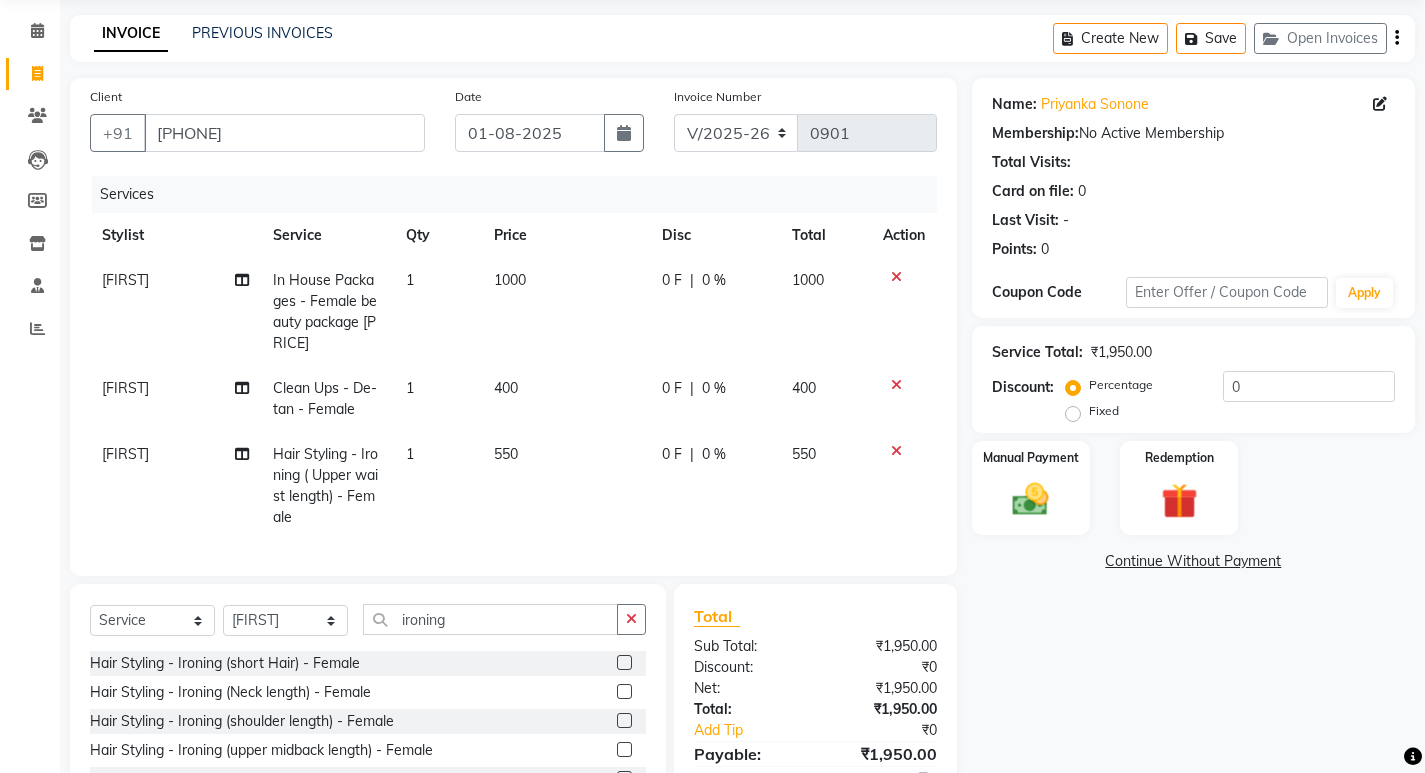 checkbox on "false" 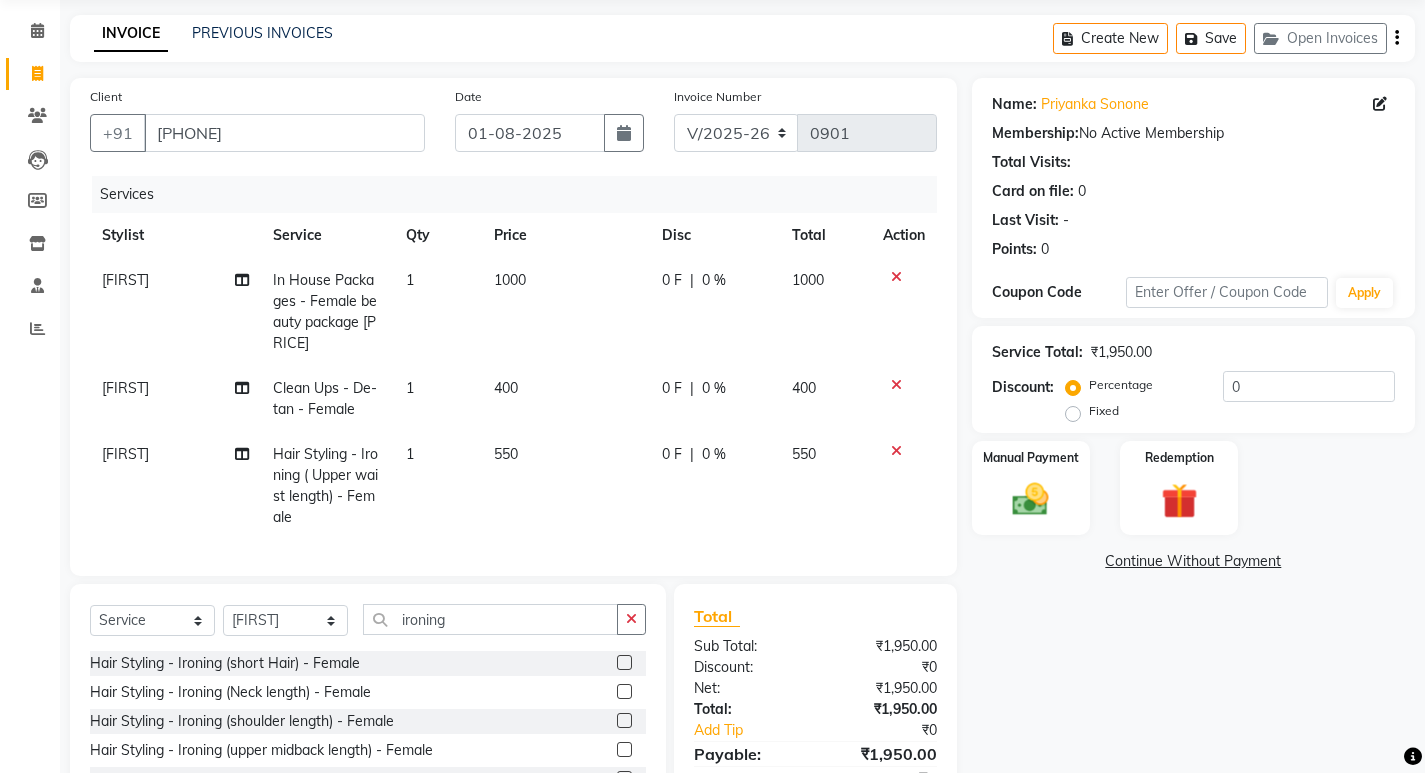 click 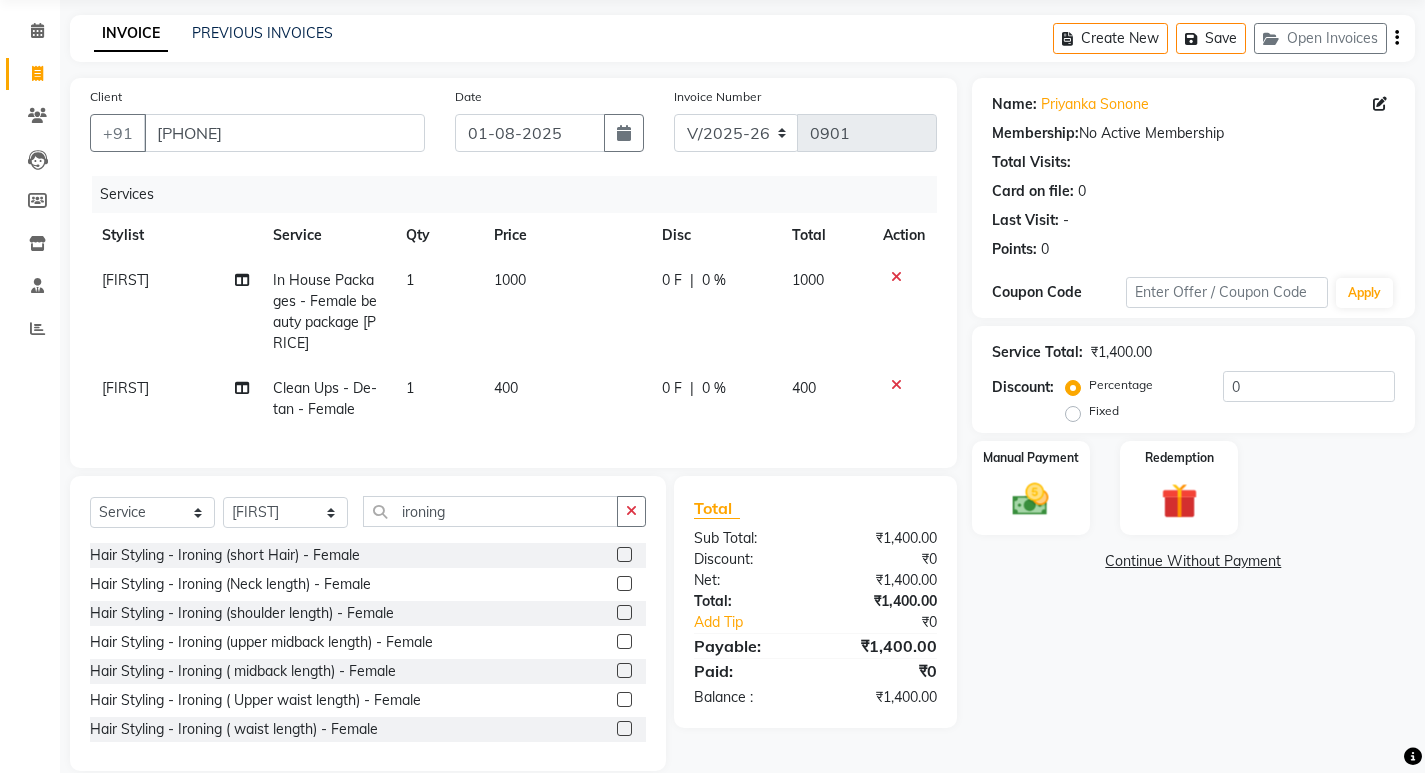 scroll, scrollTop: 115, scrollLeft: 0, axis: vertical 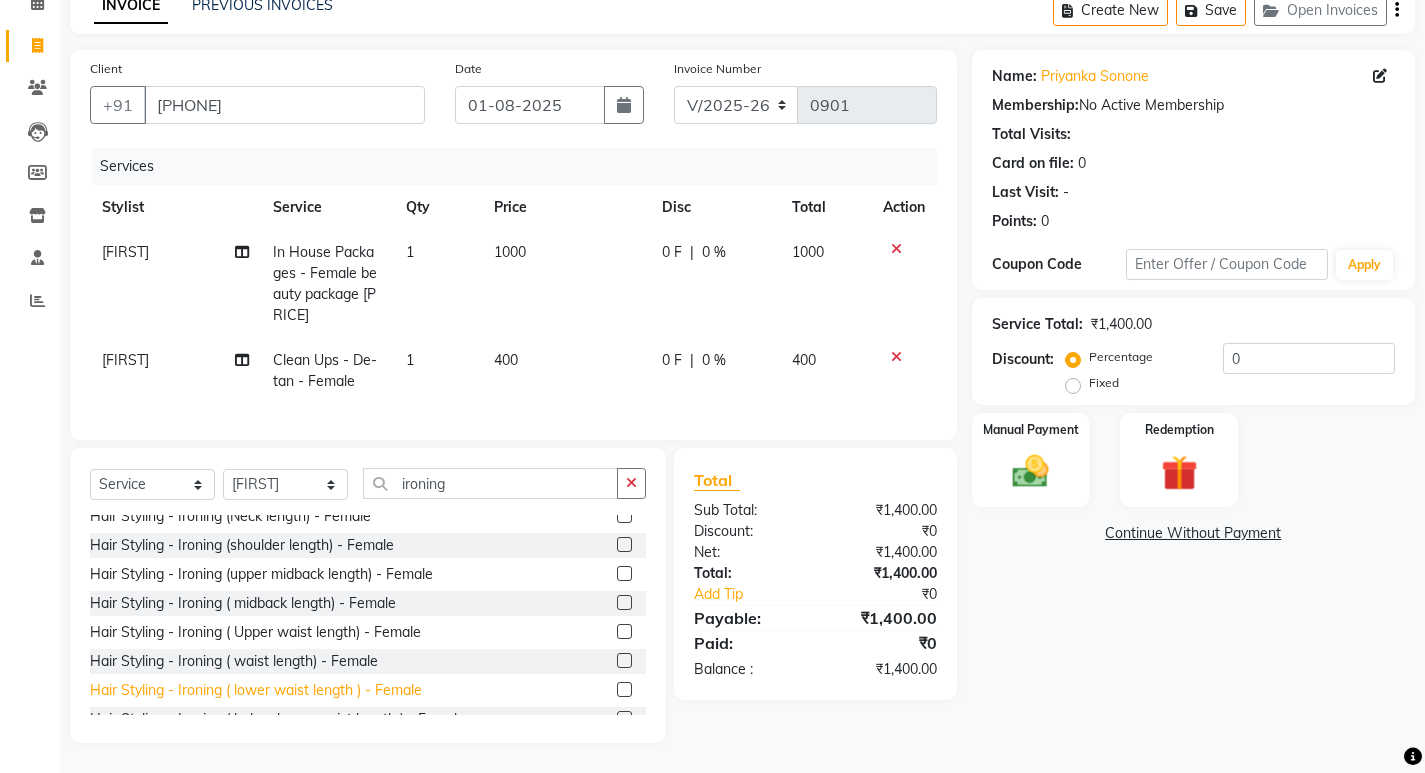 click on "Hair Styling - Ironing ( lower waist length ) - Female" 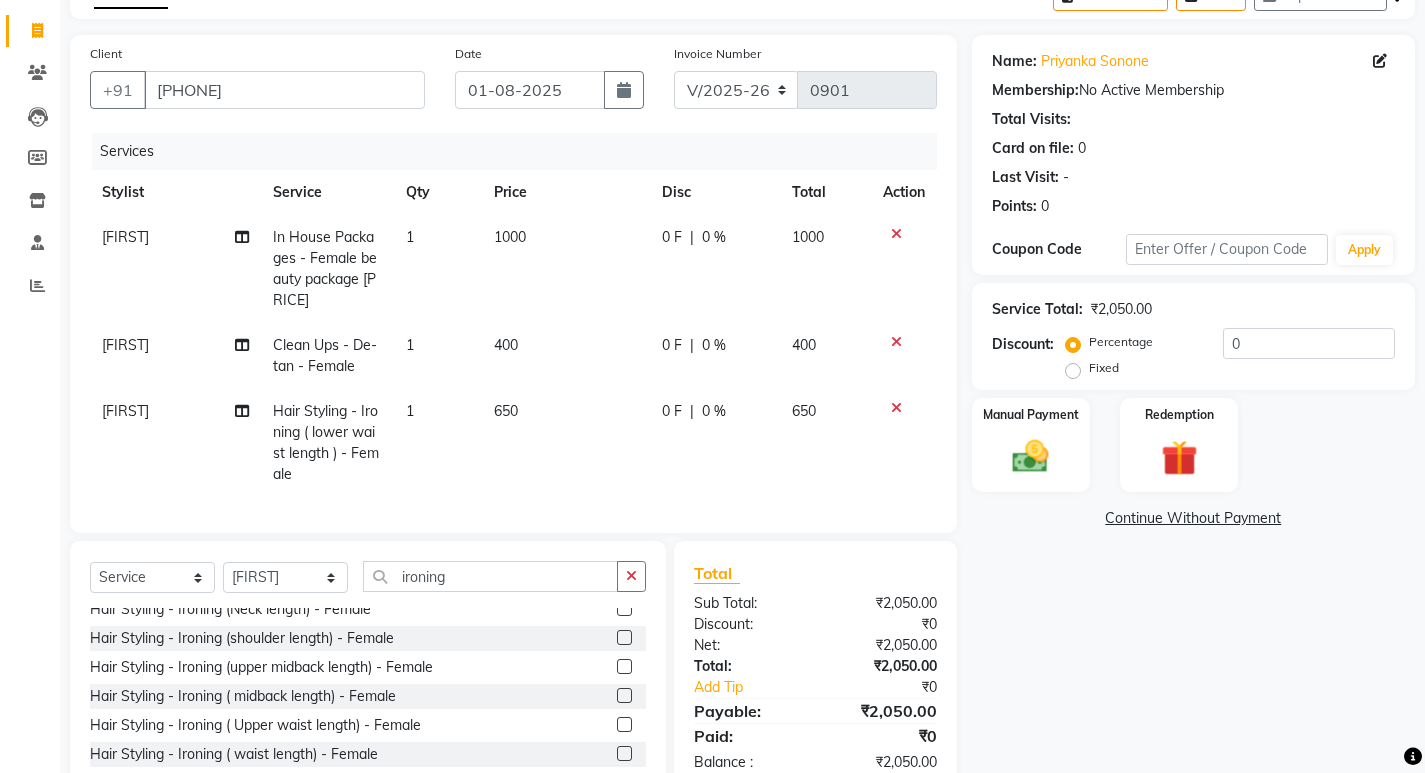 checkbox on "false" 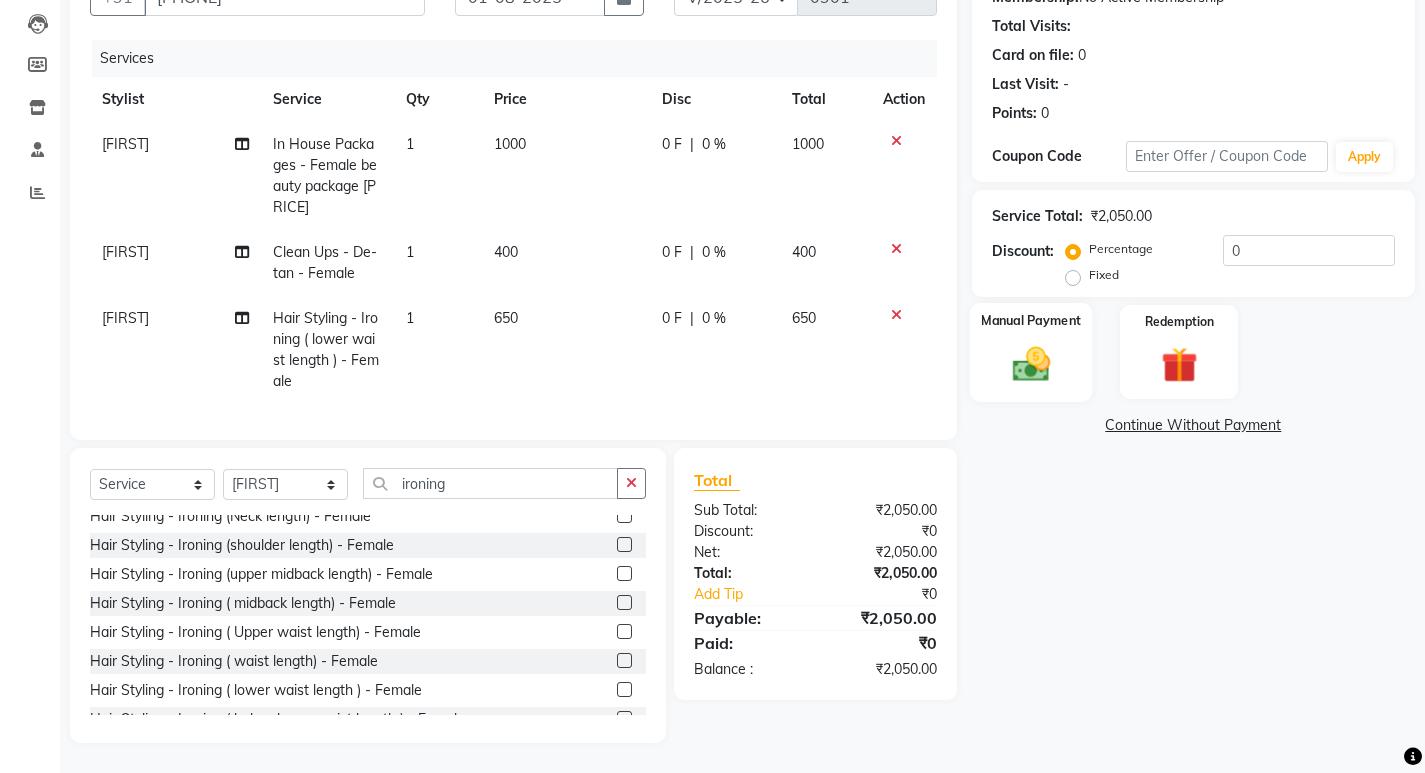 click 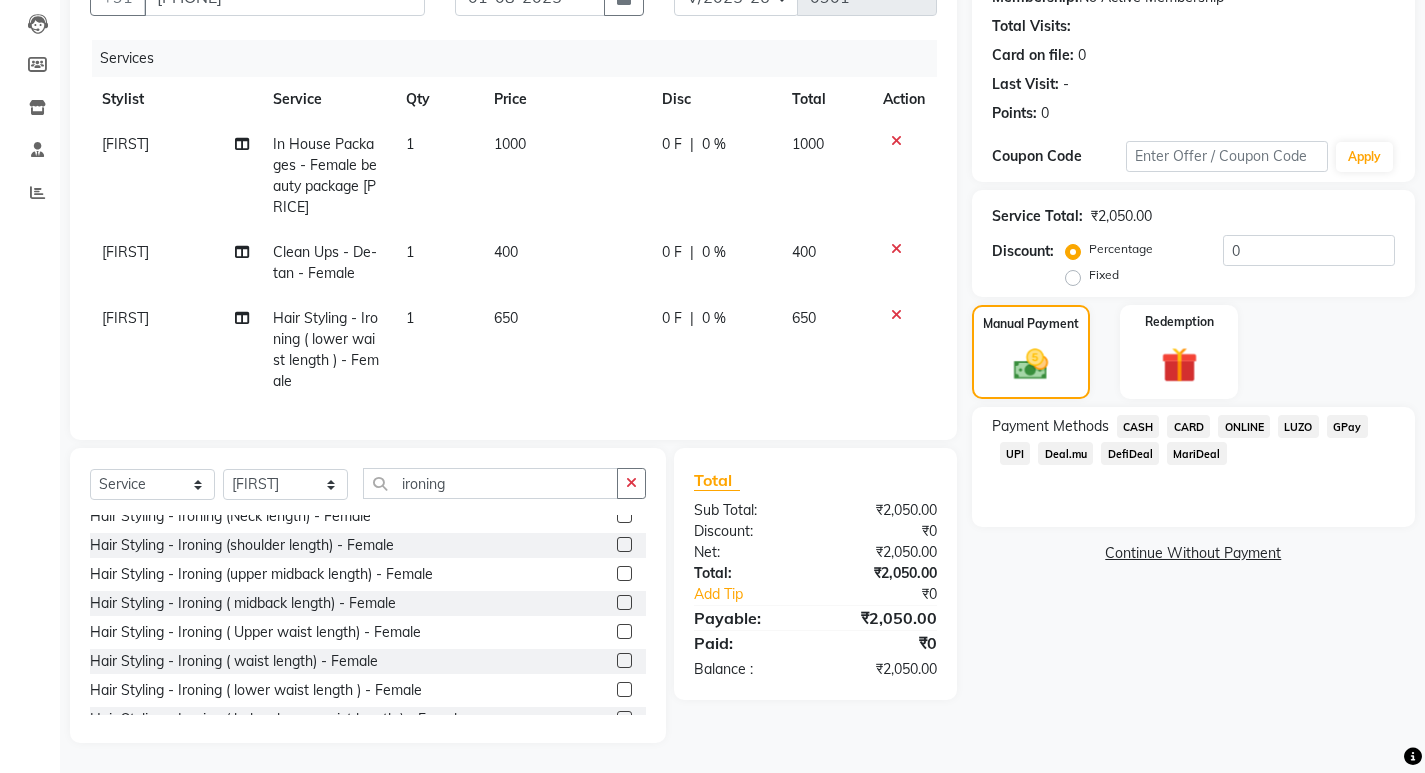 click on "Fixed" 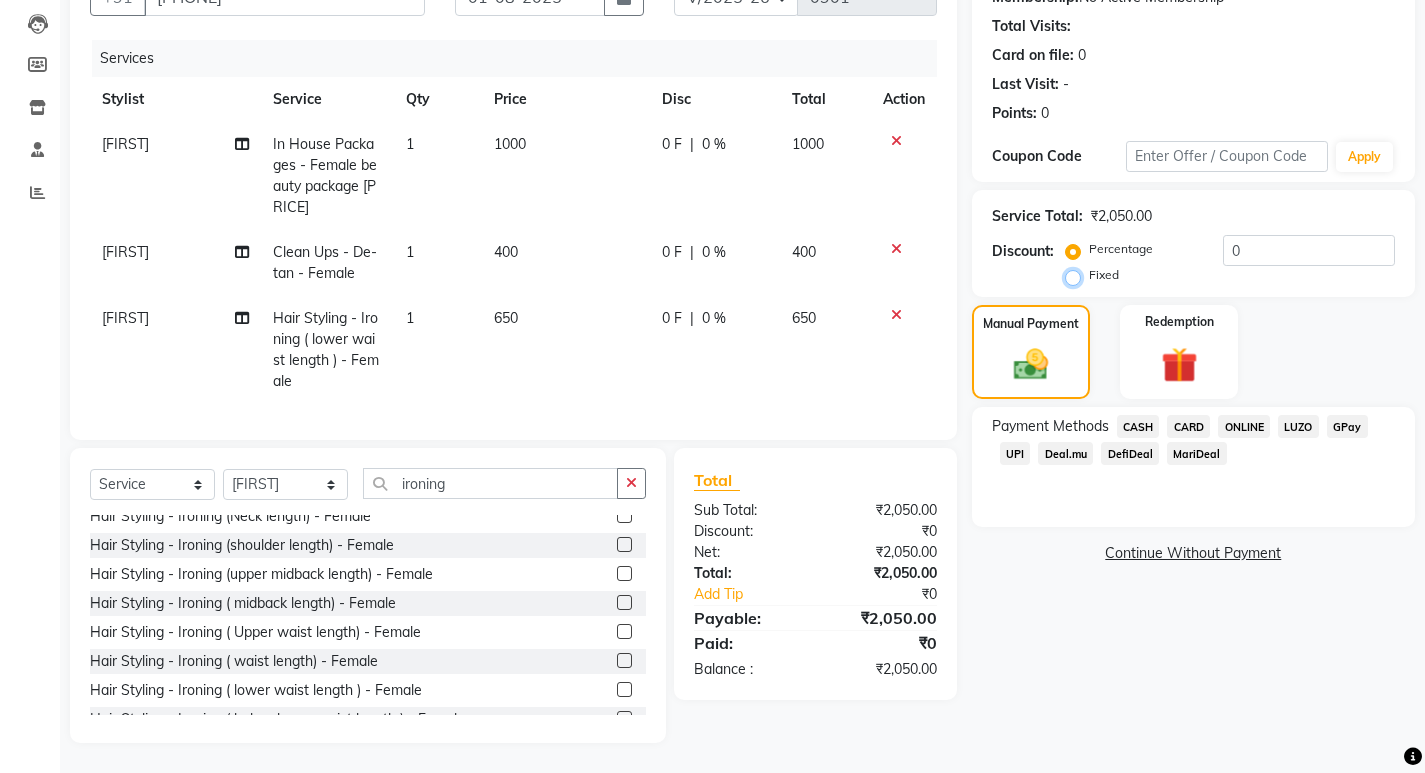 click on "Fixed" at bounding box center (1077, 275) 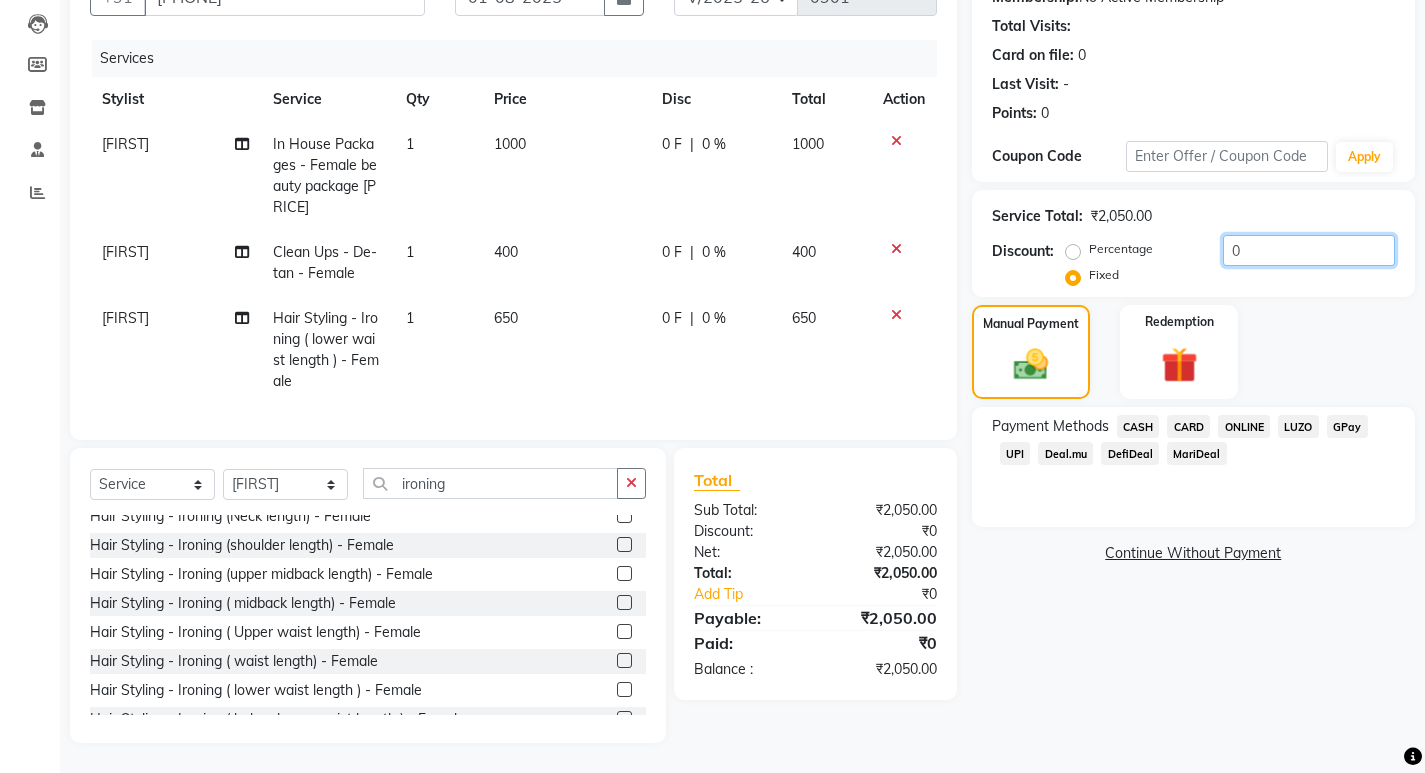 drag, startPoint x: 1243, startPoint y: 233, endPoint x: 1190, endPoint y: 237, distance: 53.15073 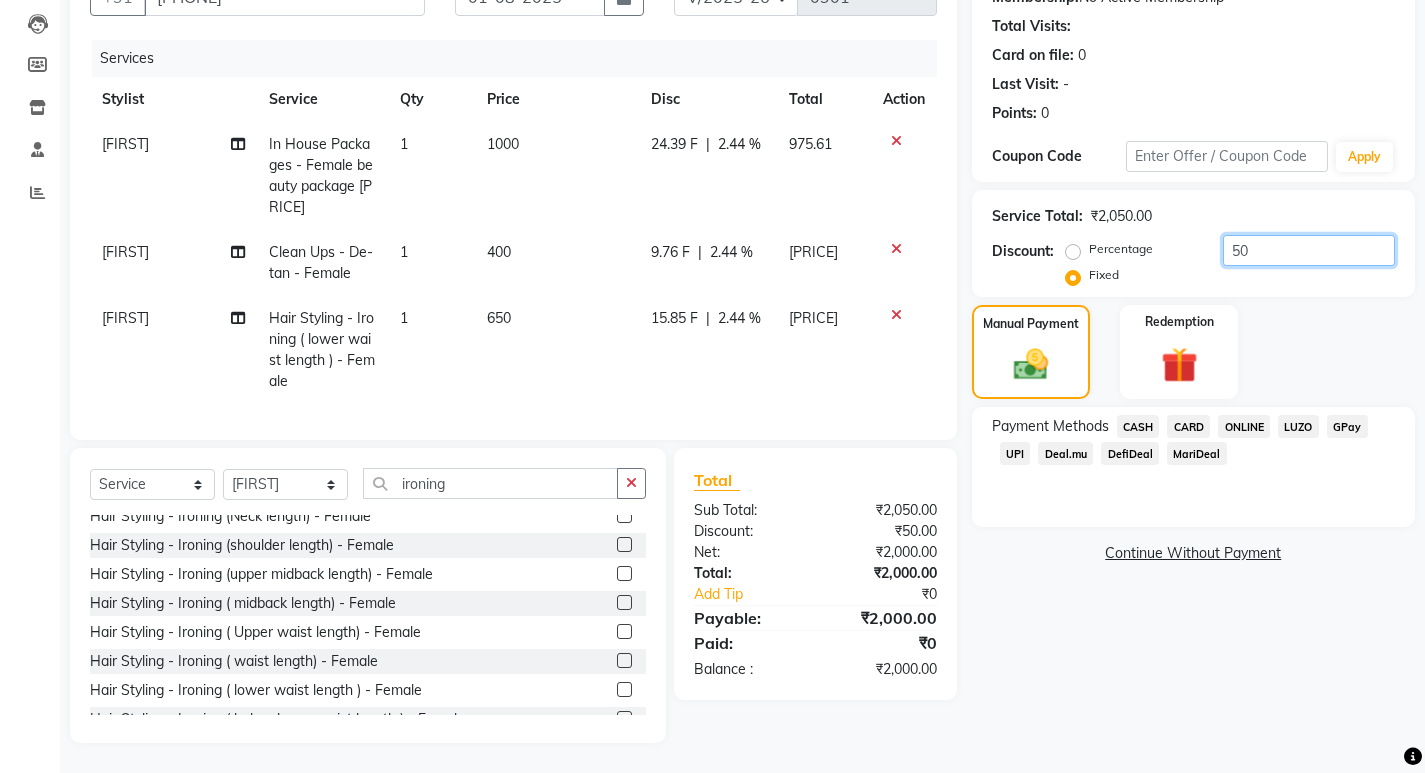 type on "50" 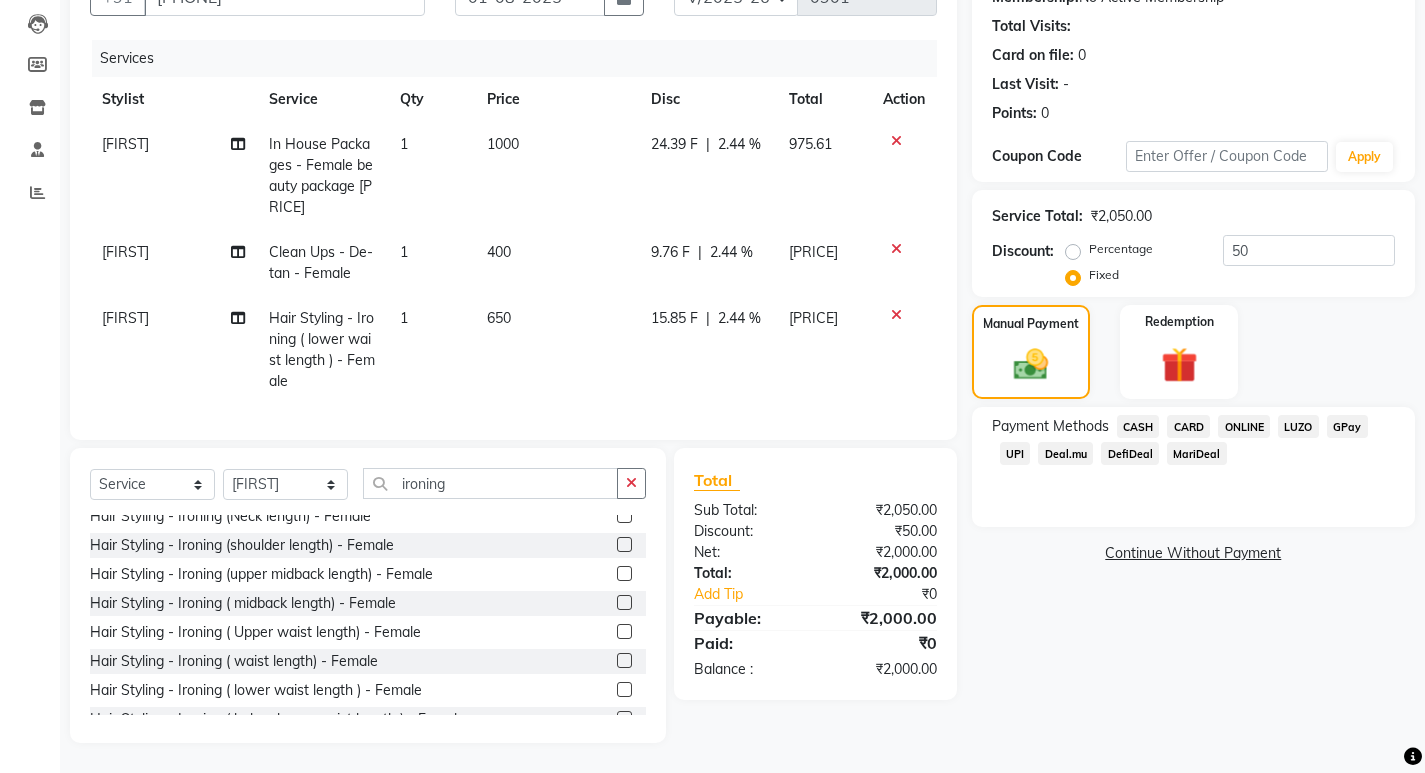 click on "ONLINE" 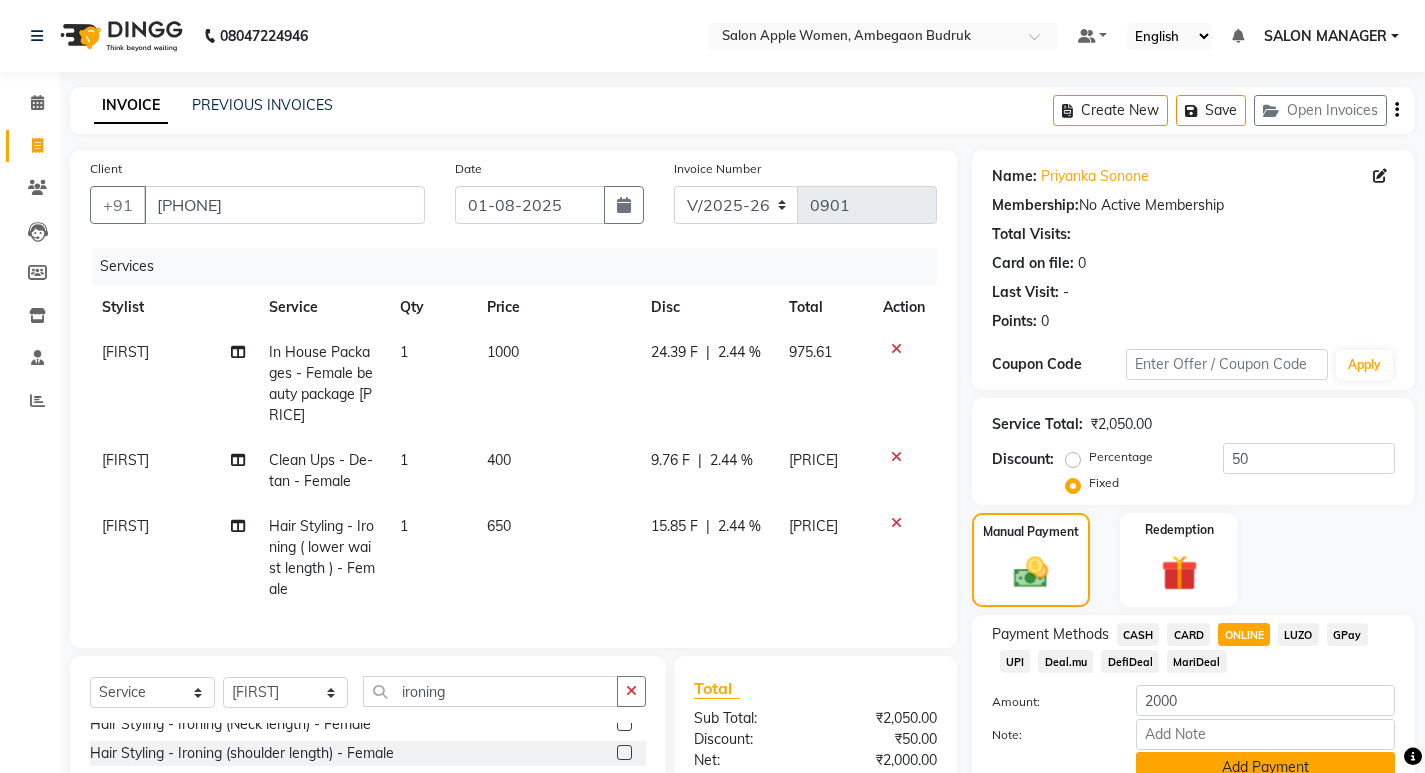 scroll, scrollTop: 223, scrollLeft: 0, axis: vertical 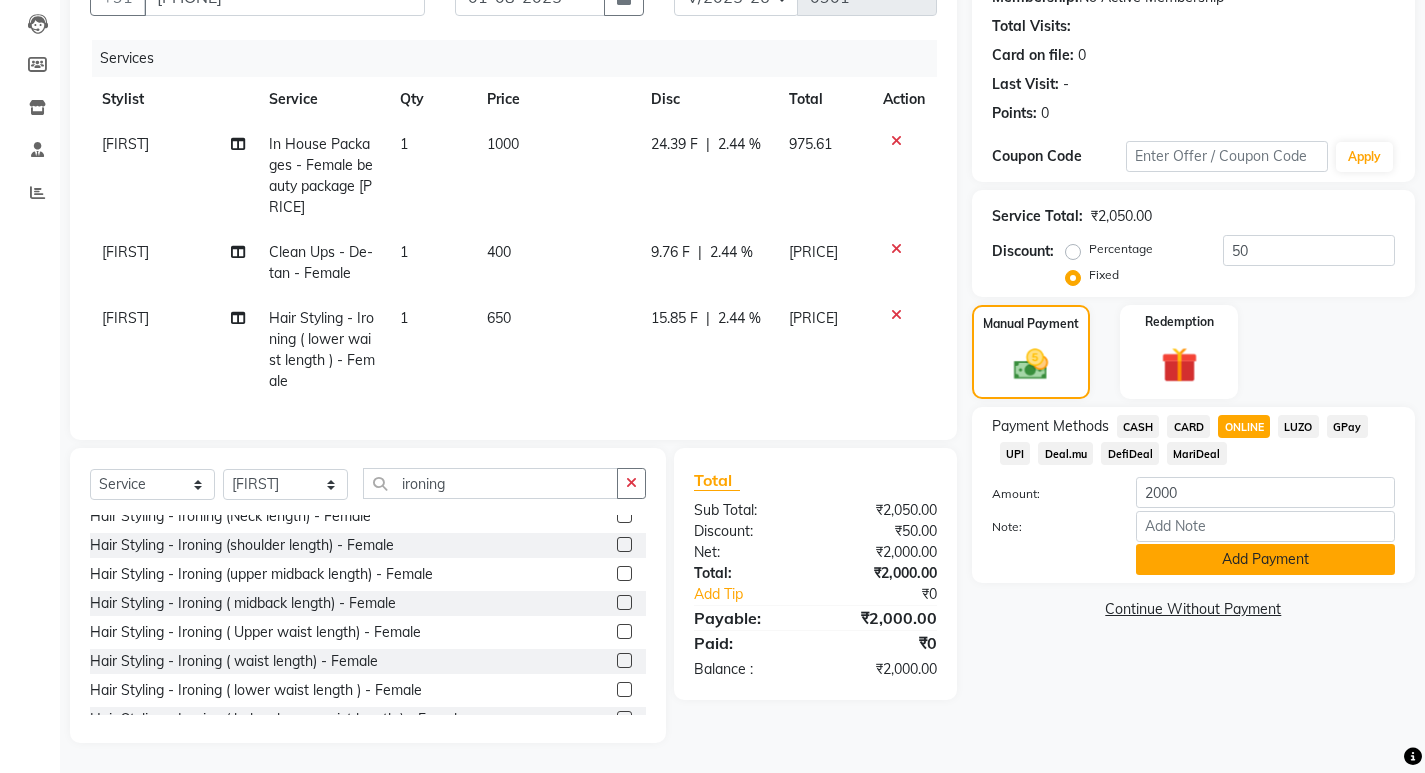 click on "Add Payment" 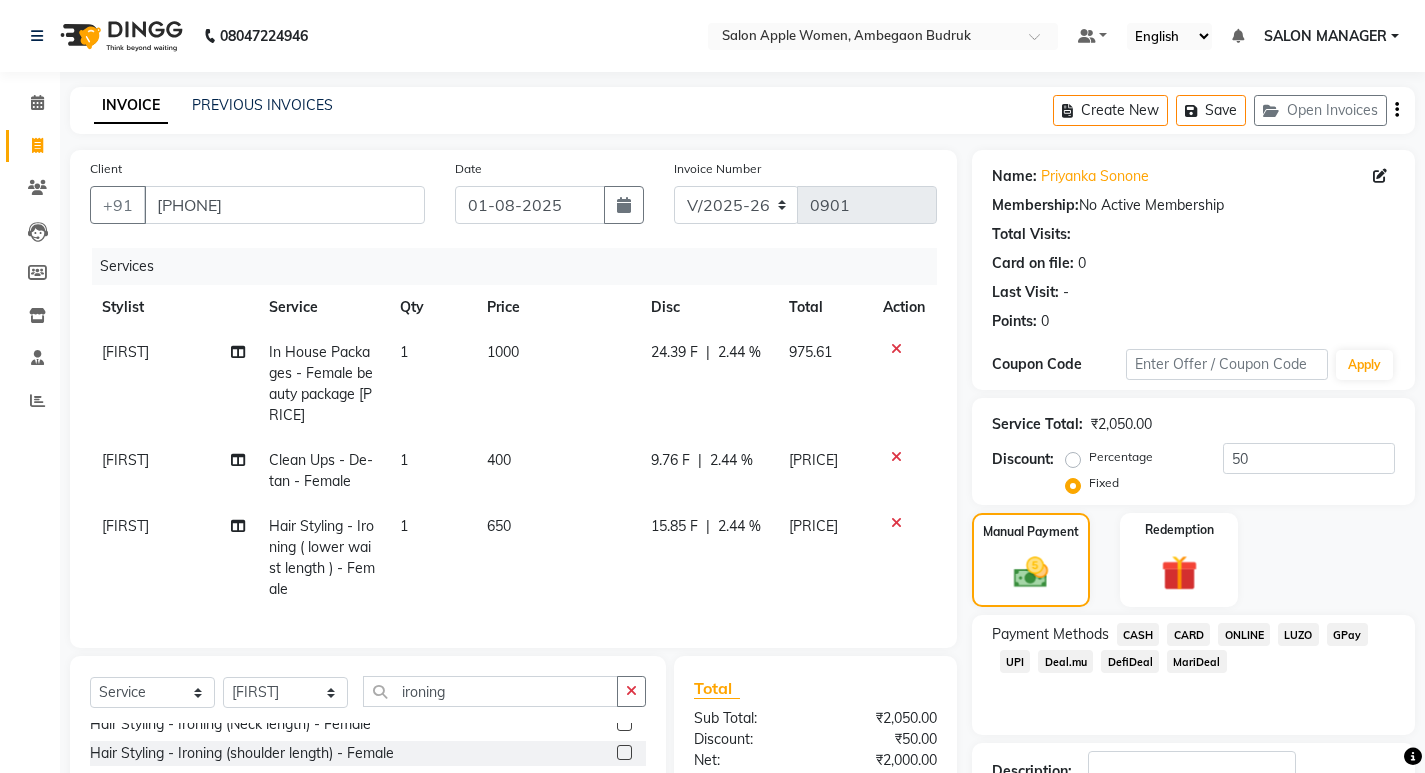 scroll, scrollTop: 223, scrollLeft: 0, axis: vertical 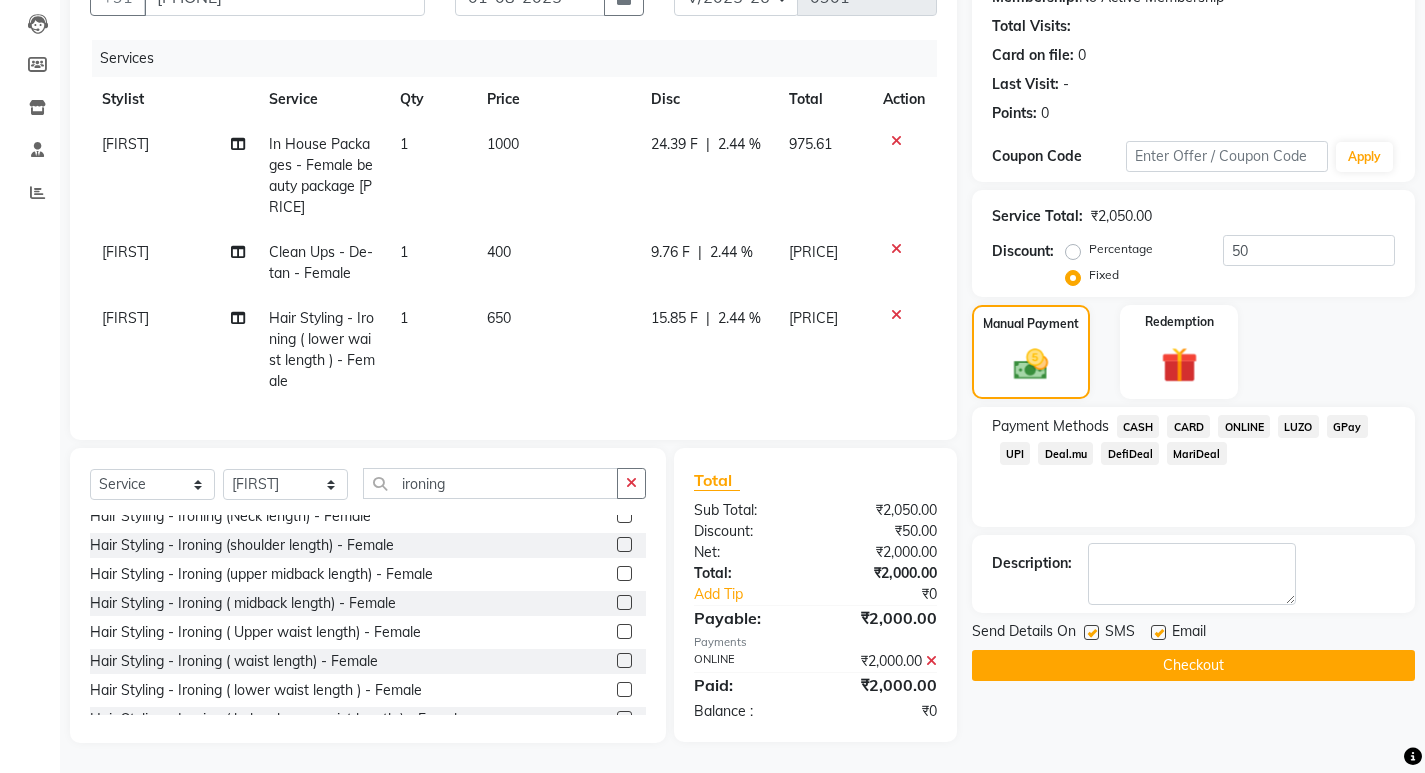 click on "Checkout" 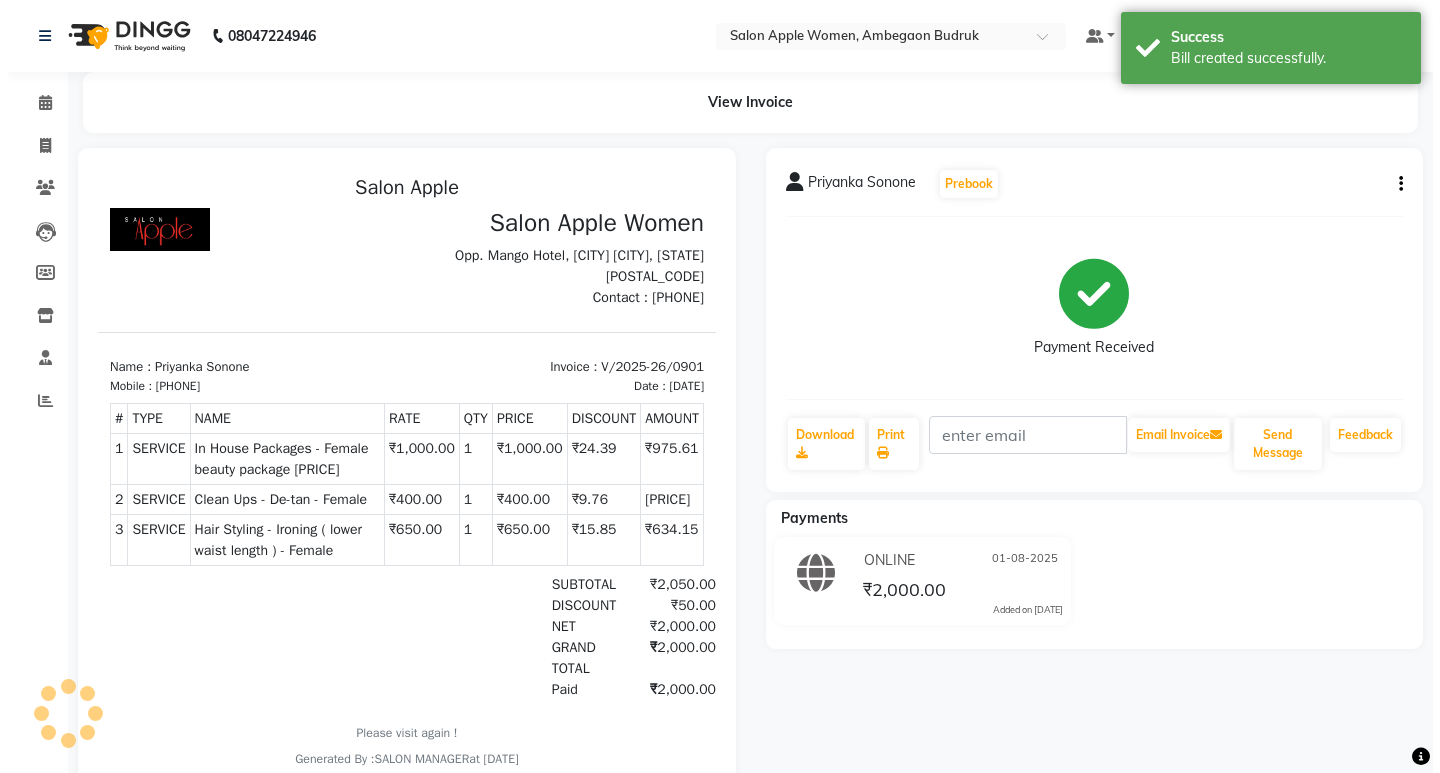 scroll, scrollTop: 0, scrollLeft: 0, axis: both 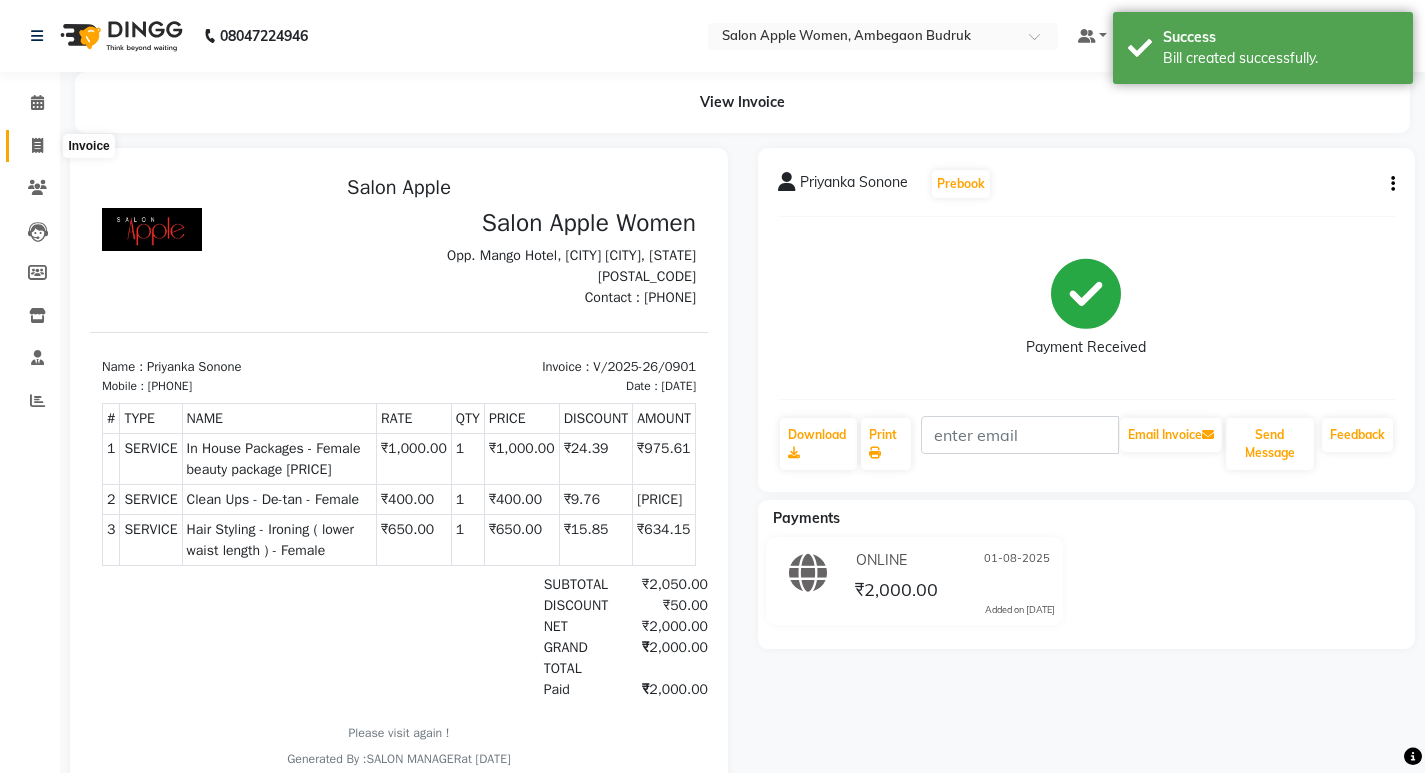 click 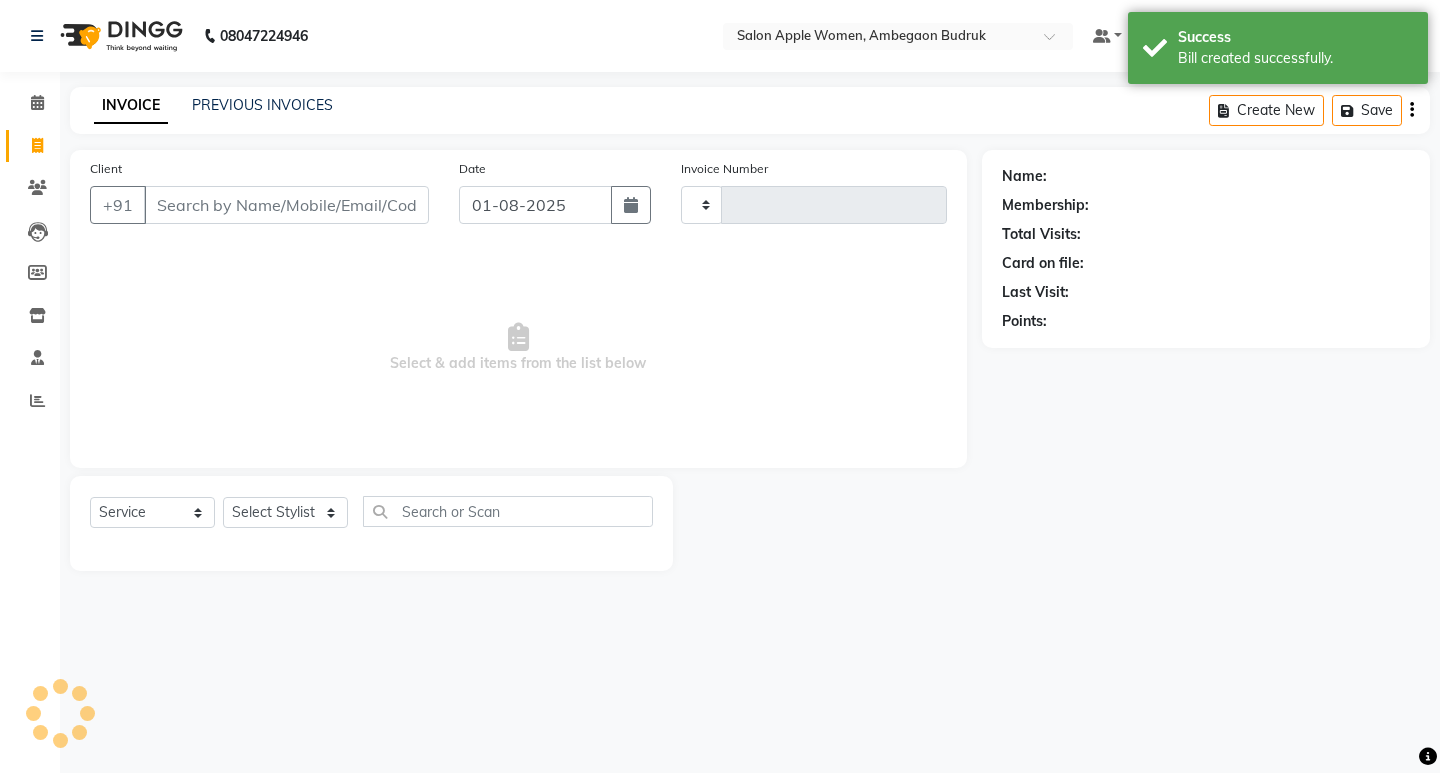 type on "0902" 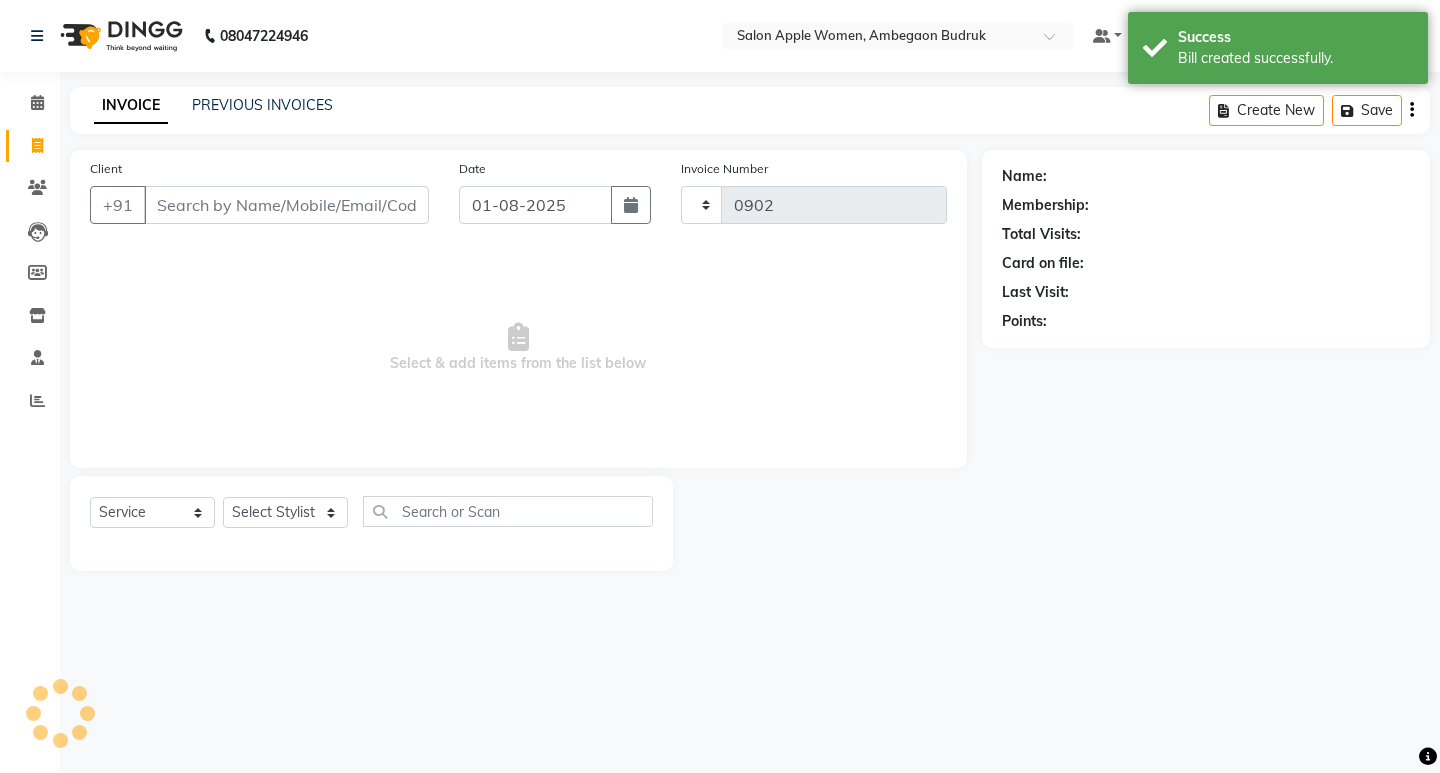 select on "6277" 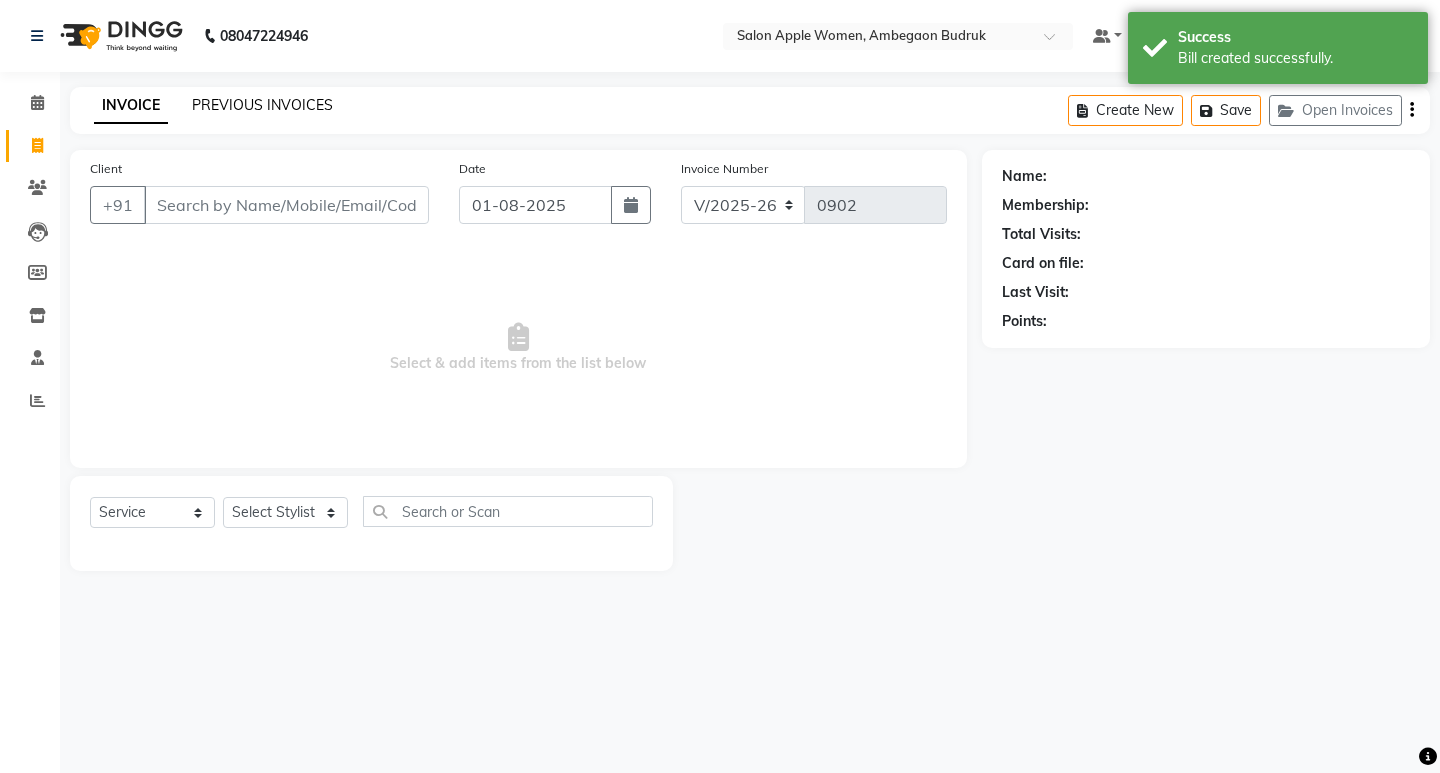 click on "PREVIOUS INVOICES" 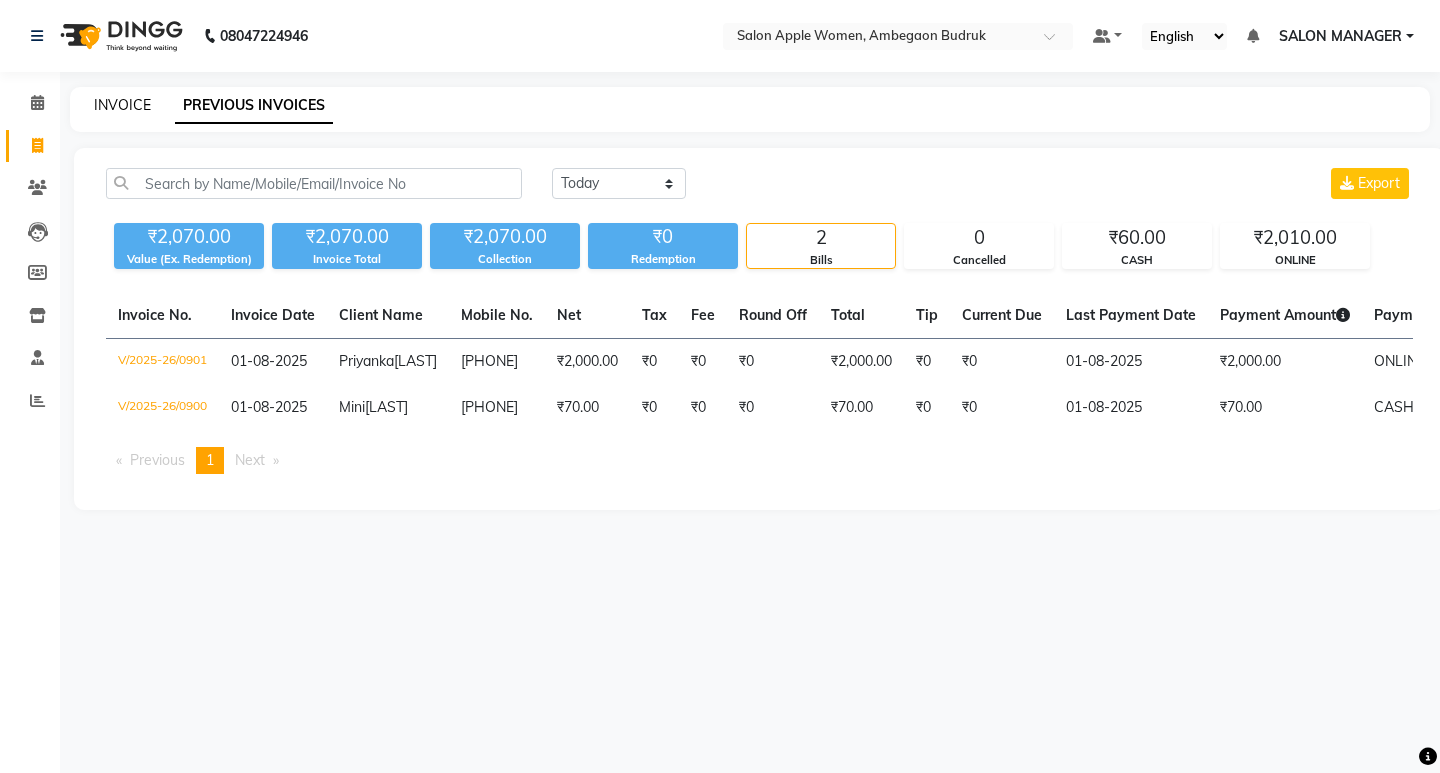 click on "INVOICE" 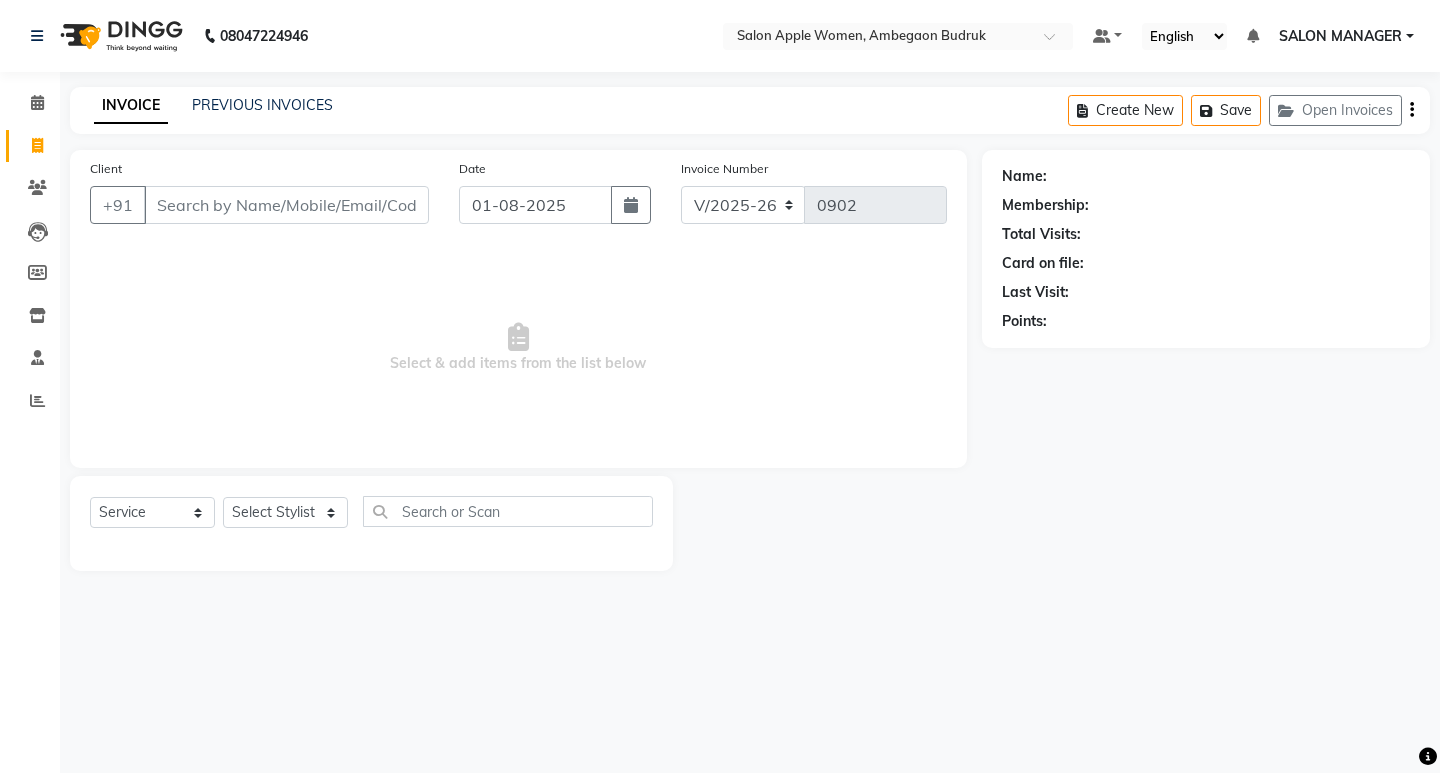 click on "Client" at bounding box center (286, 205) 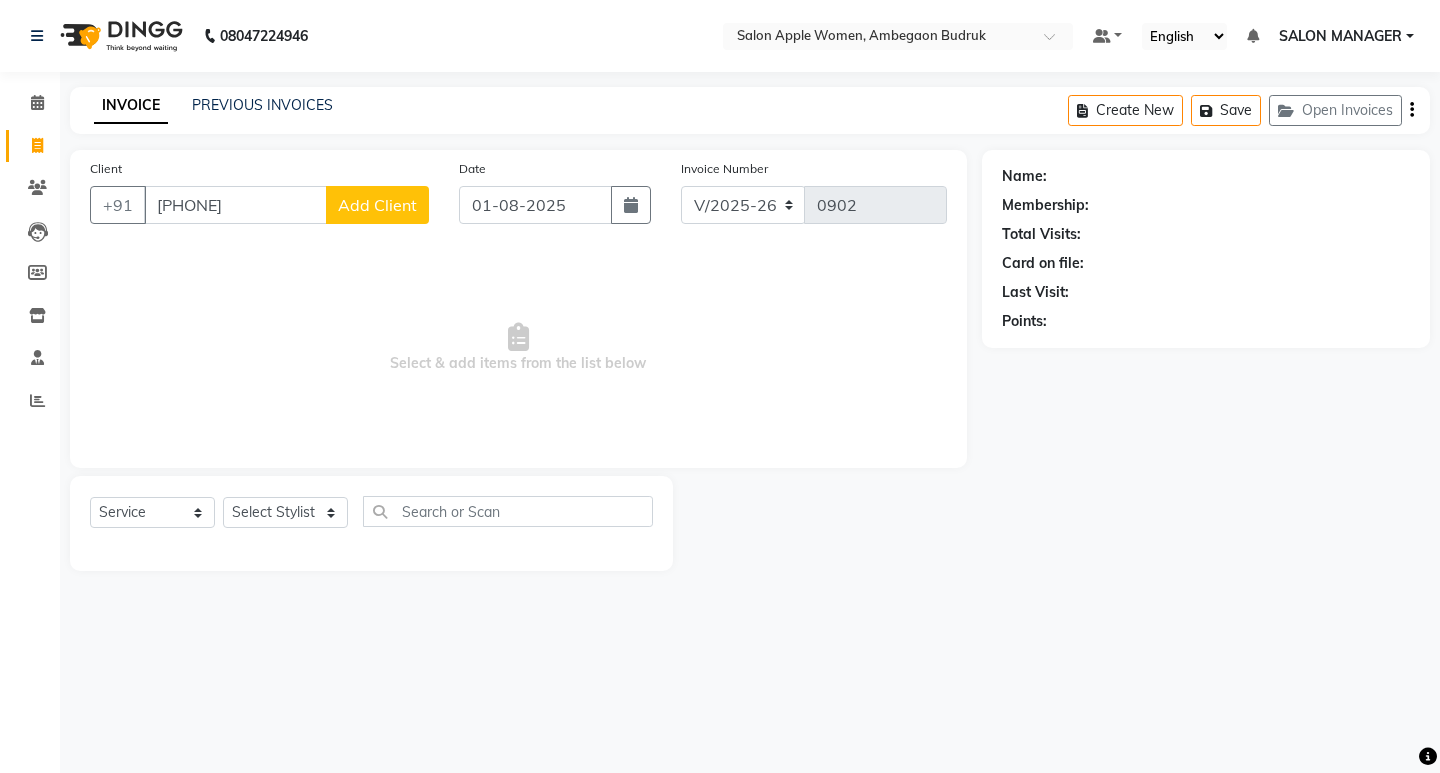 type on "[PHONE]" 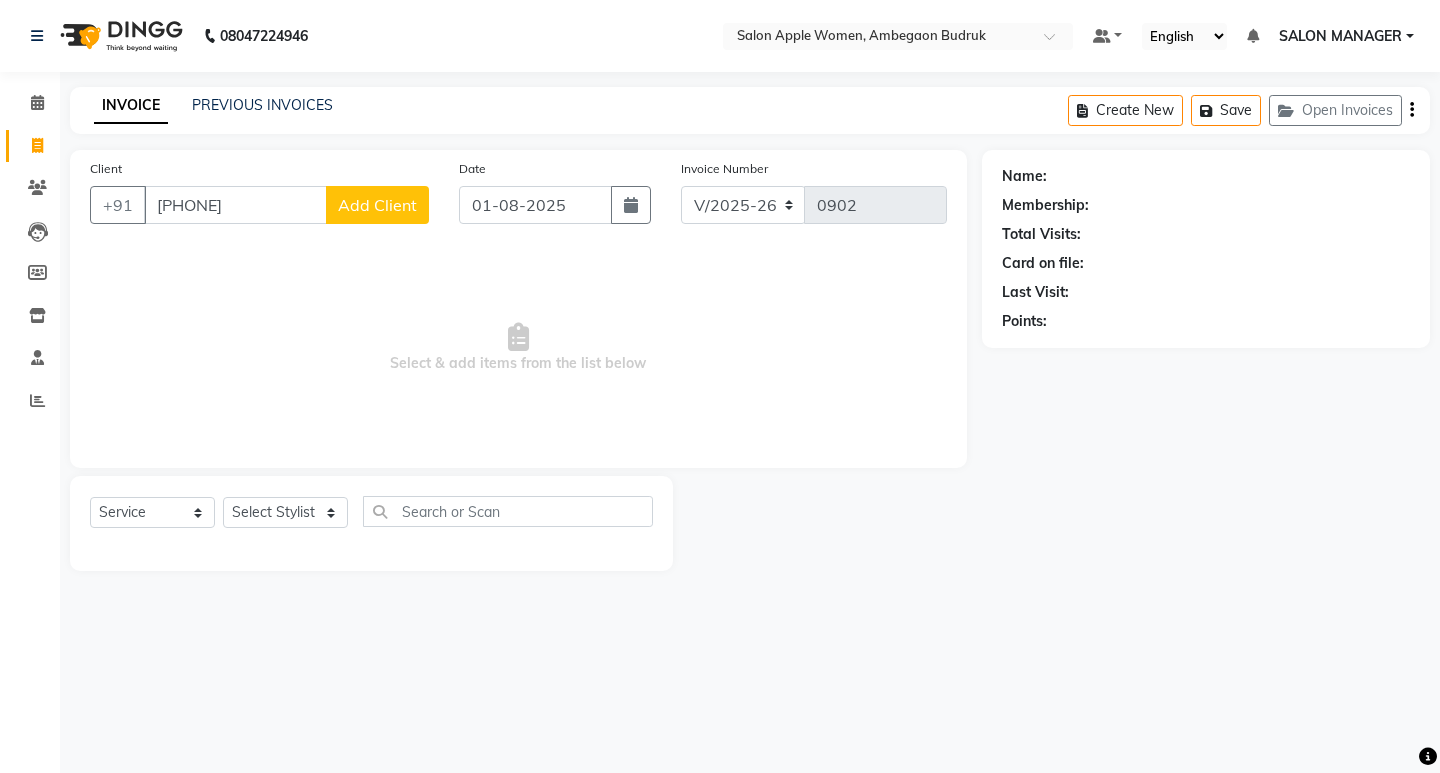 select on "22" 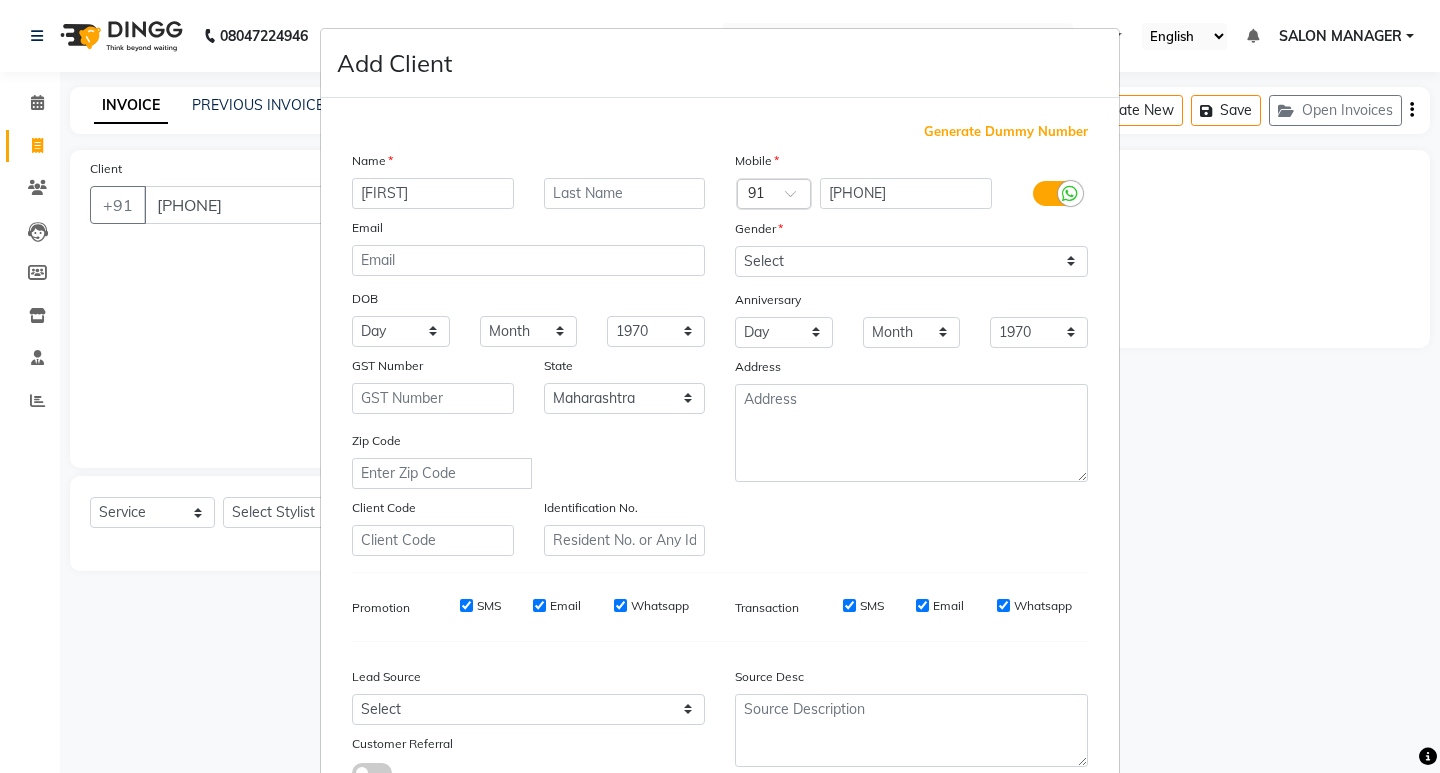 type on "[FIRST]" 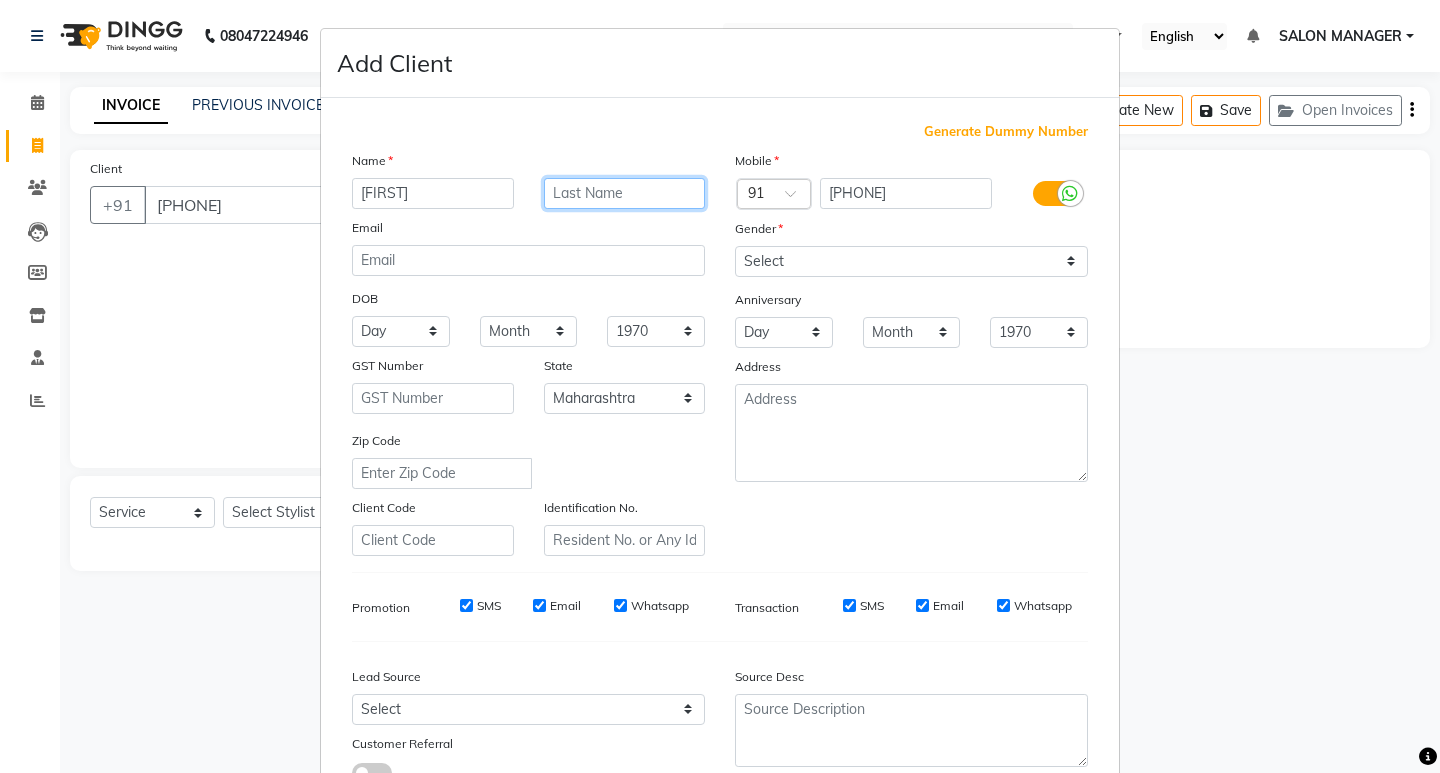 click at bounding box center (625, 193) 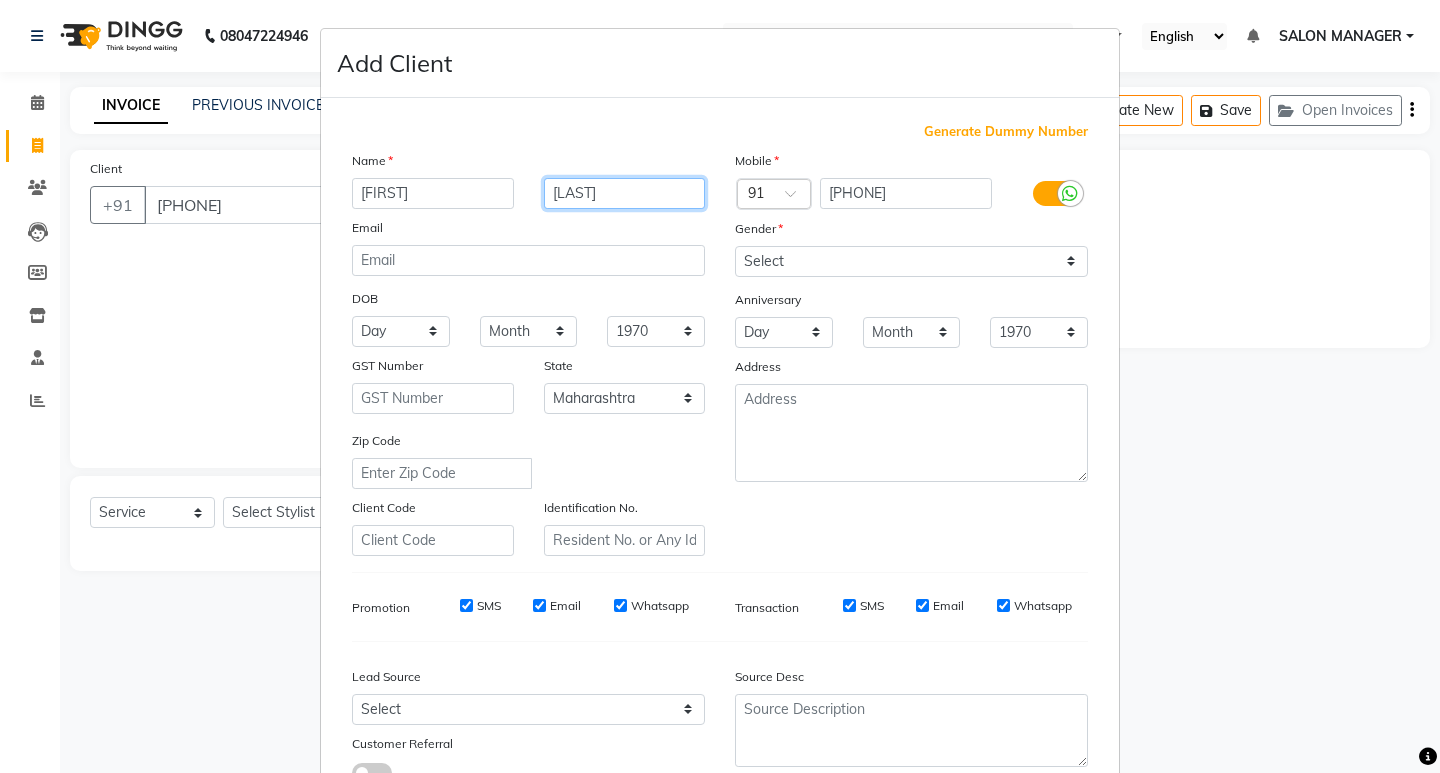 type on "[LAST]" 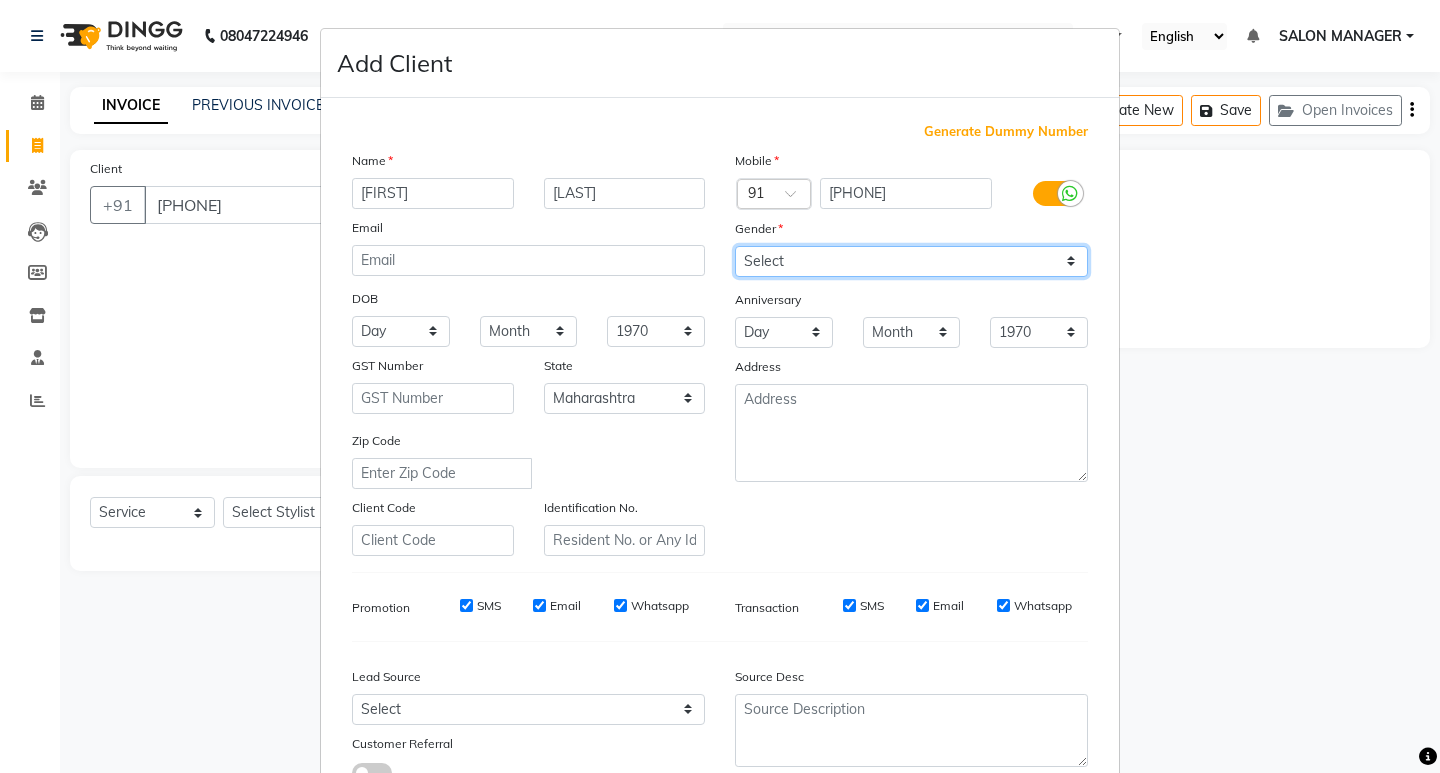 click on "Select Male Female Other Prefer Not To Say" at bounding box center [911, 261] 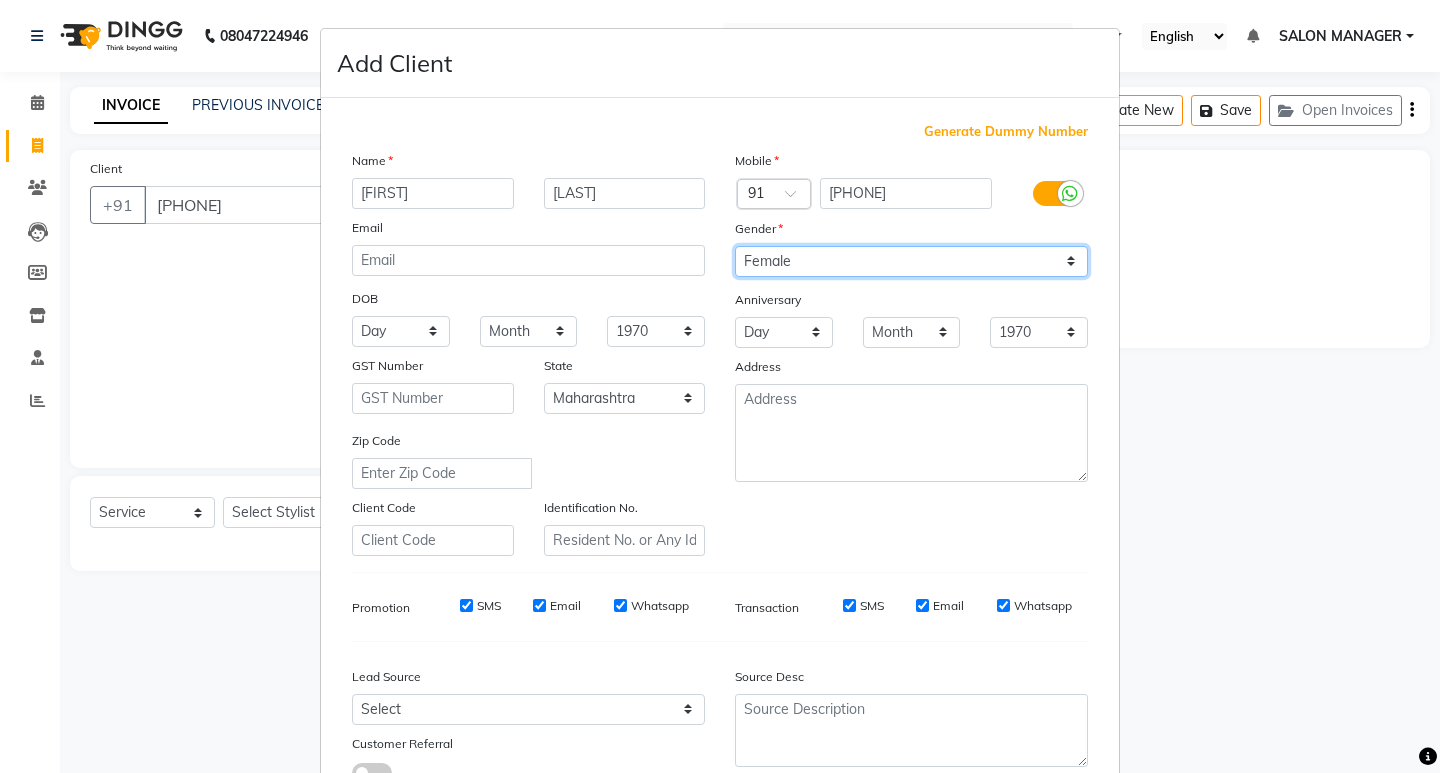 click on "Select Male Female Other Prefer Not To Say" at bounding box center [911, 261] 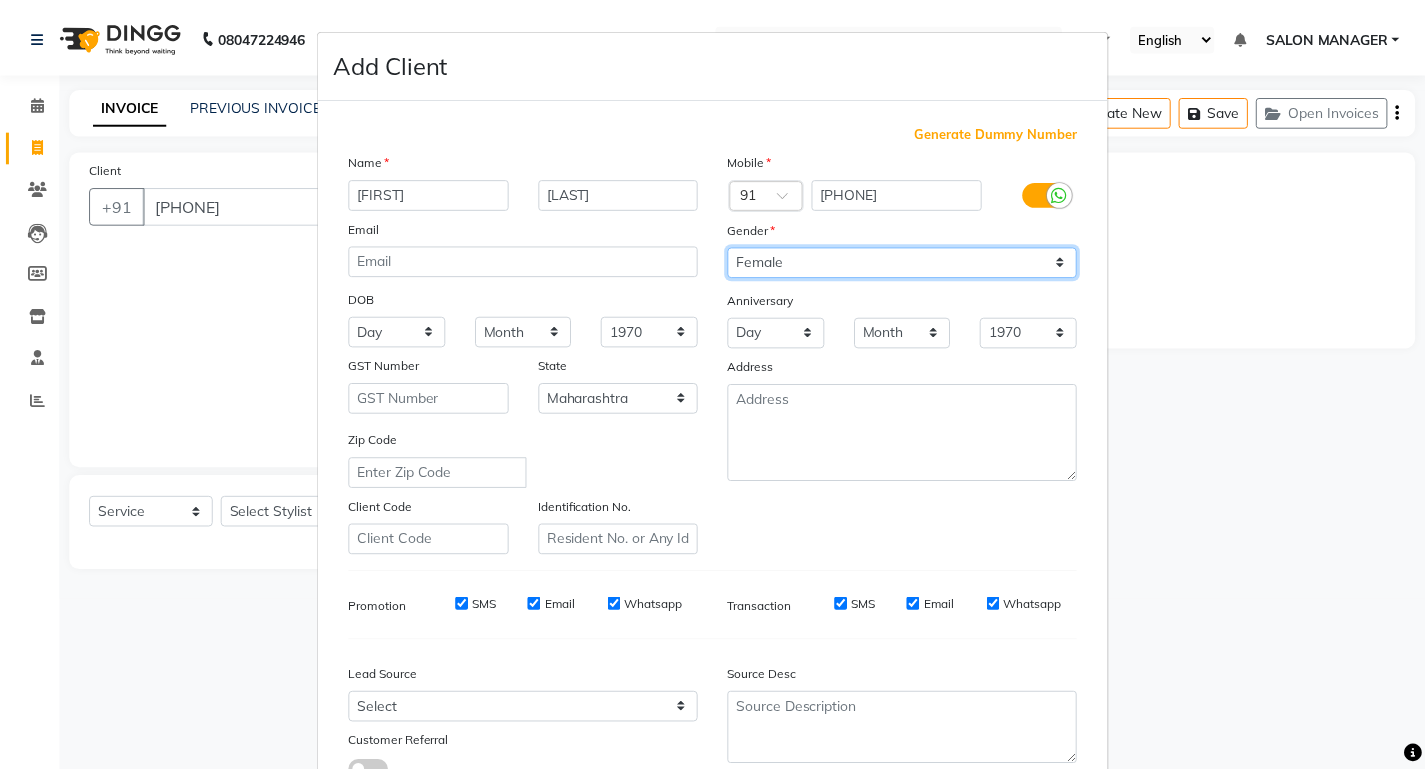 scroll, scrollTop: 150, scrollLeft: 0, axis: vertical 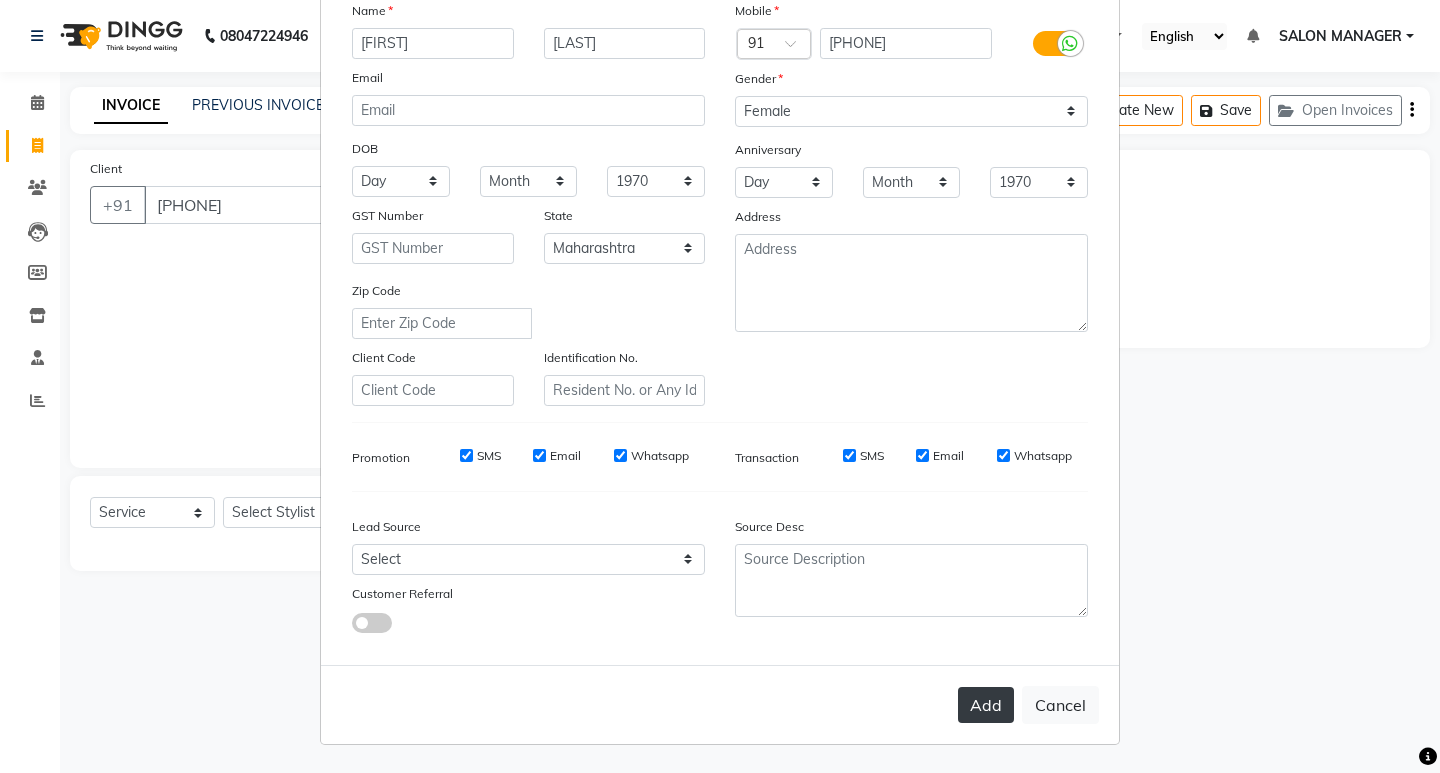 click on "Add" at bounding box center [986, 705] 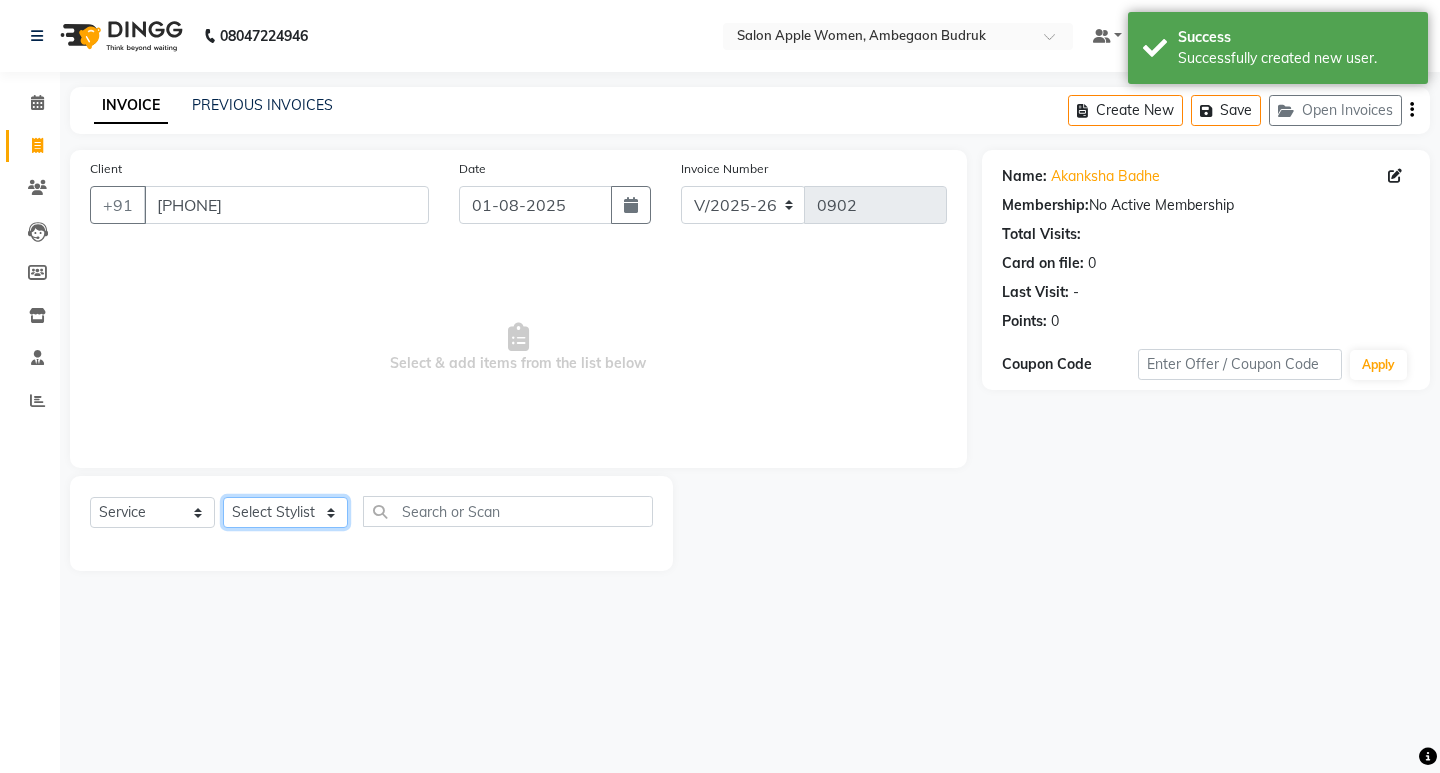 drag, startPoint x: 266, startPoint y: 516, endPoint x: 267, endPoint y: 503, distance: 13.038404 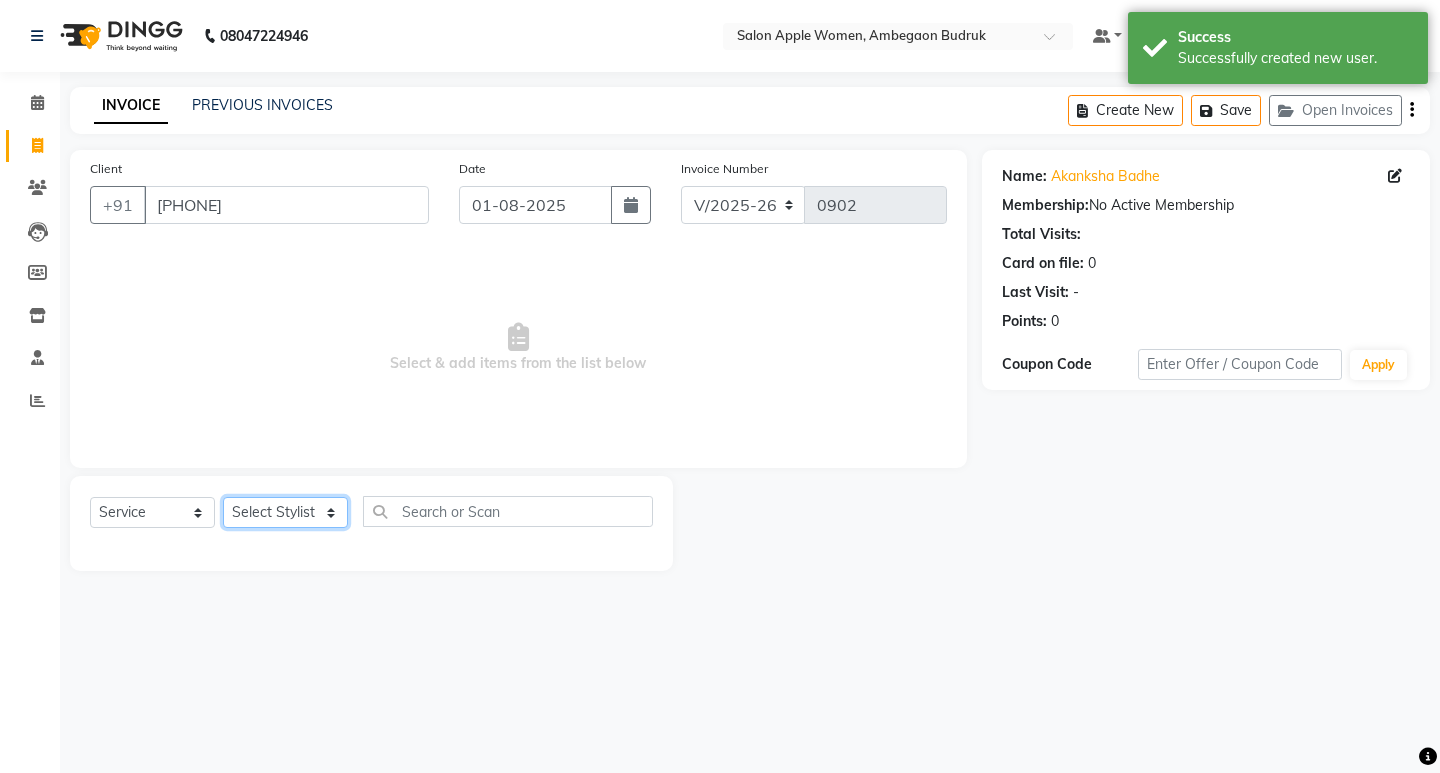 select on "46604" 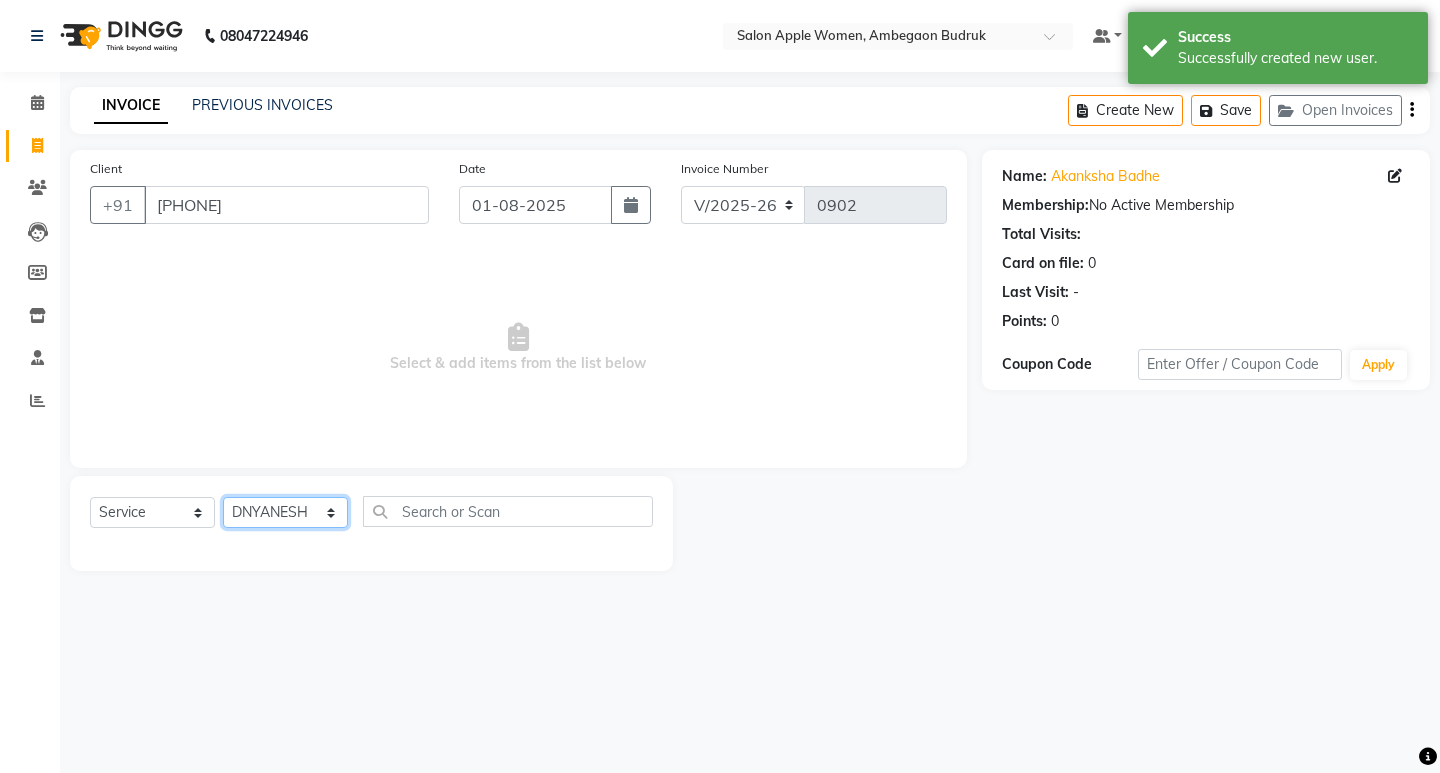 click on "Select Stylist Asmita DNYANESH GAURI Onwer Priyanka Manager PUSHPA SALON MANAGER SALON MANAGER" 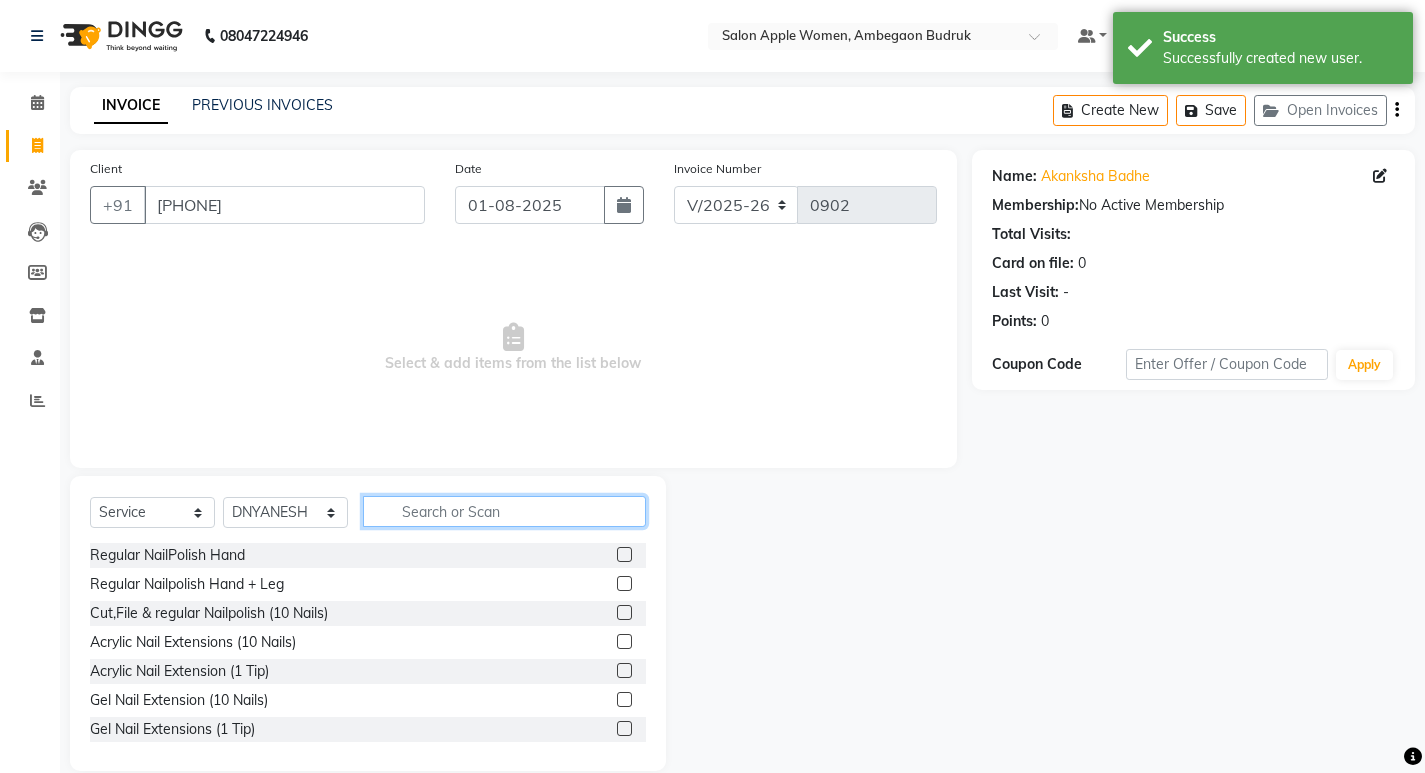 click 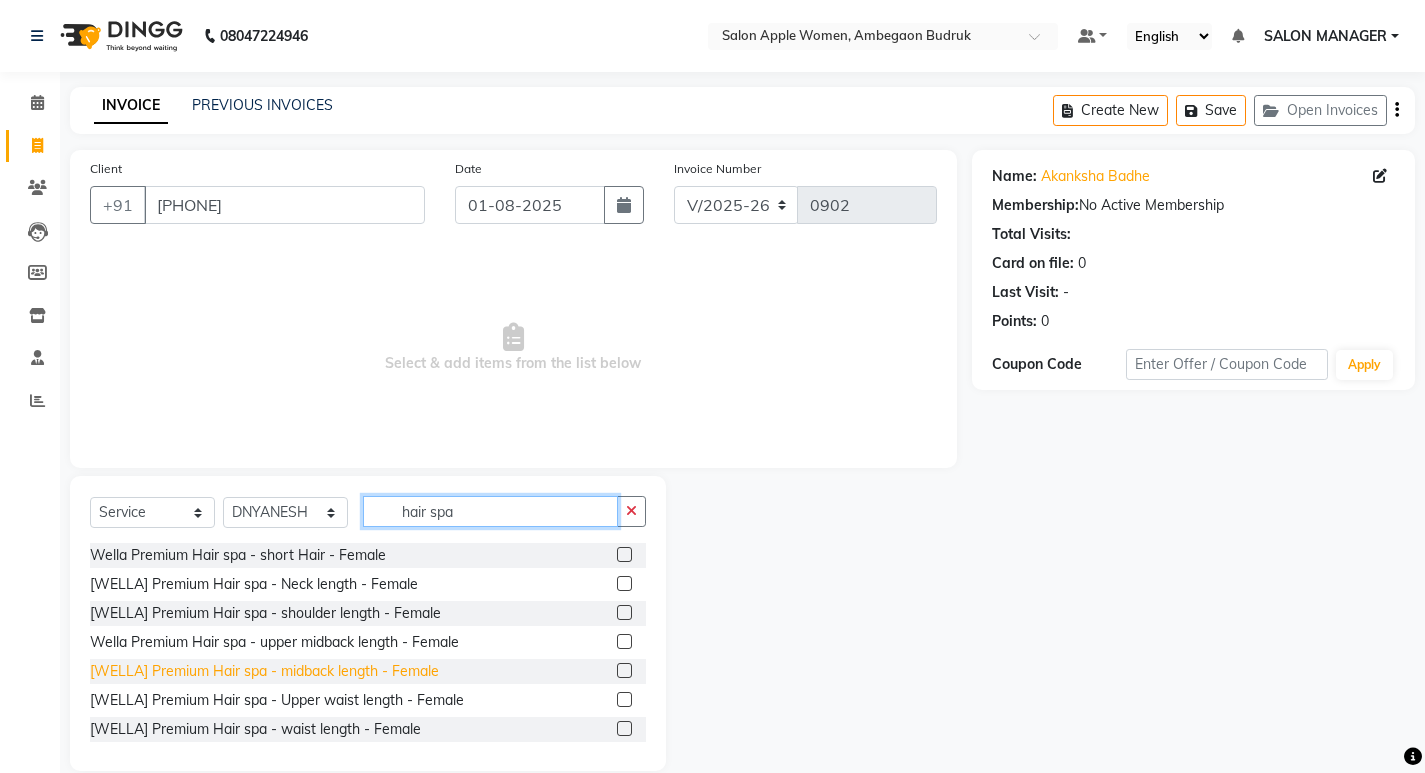 scroll, scrollTop: 61, scrollLeft: 0, axis: vertical 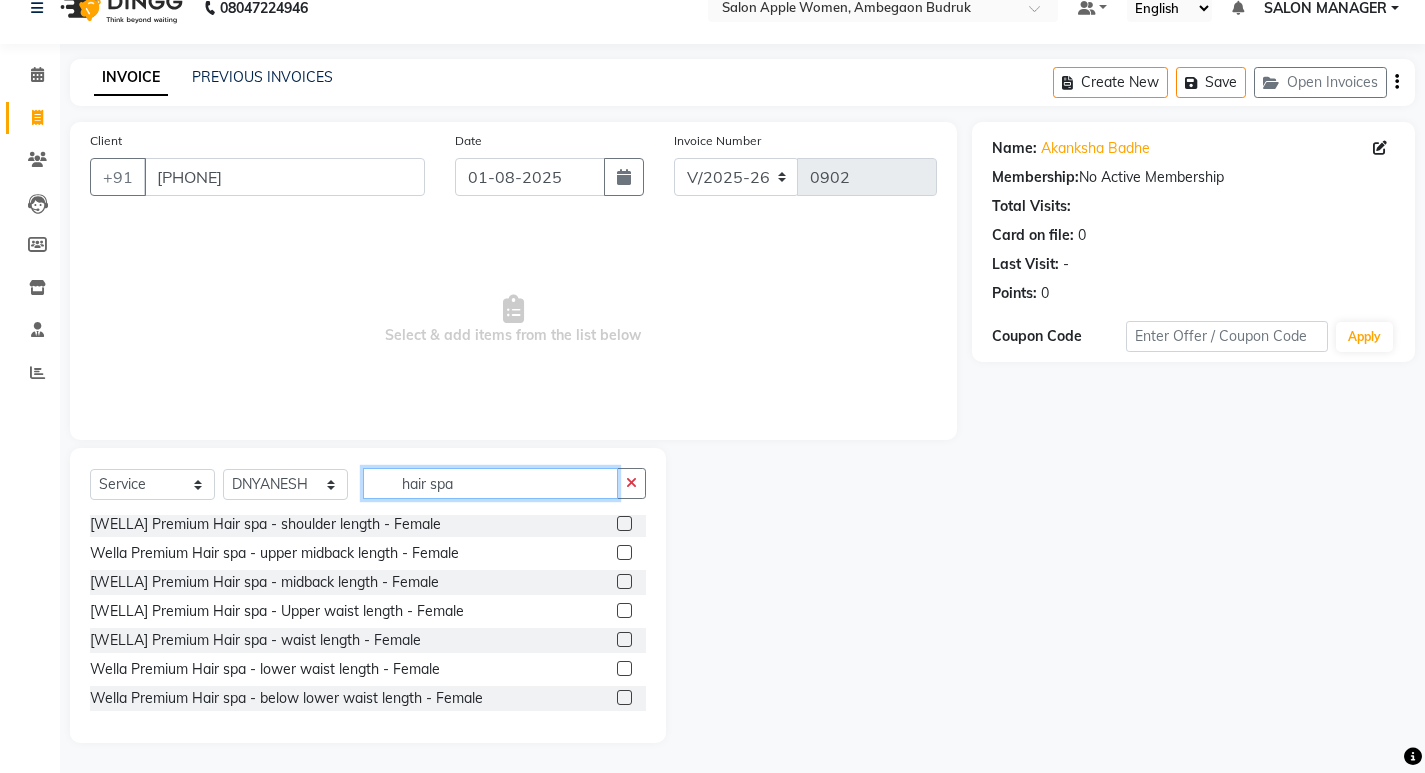 click on "hair spa" 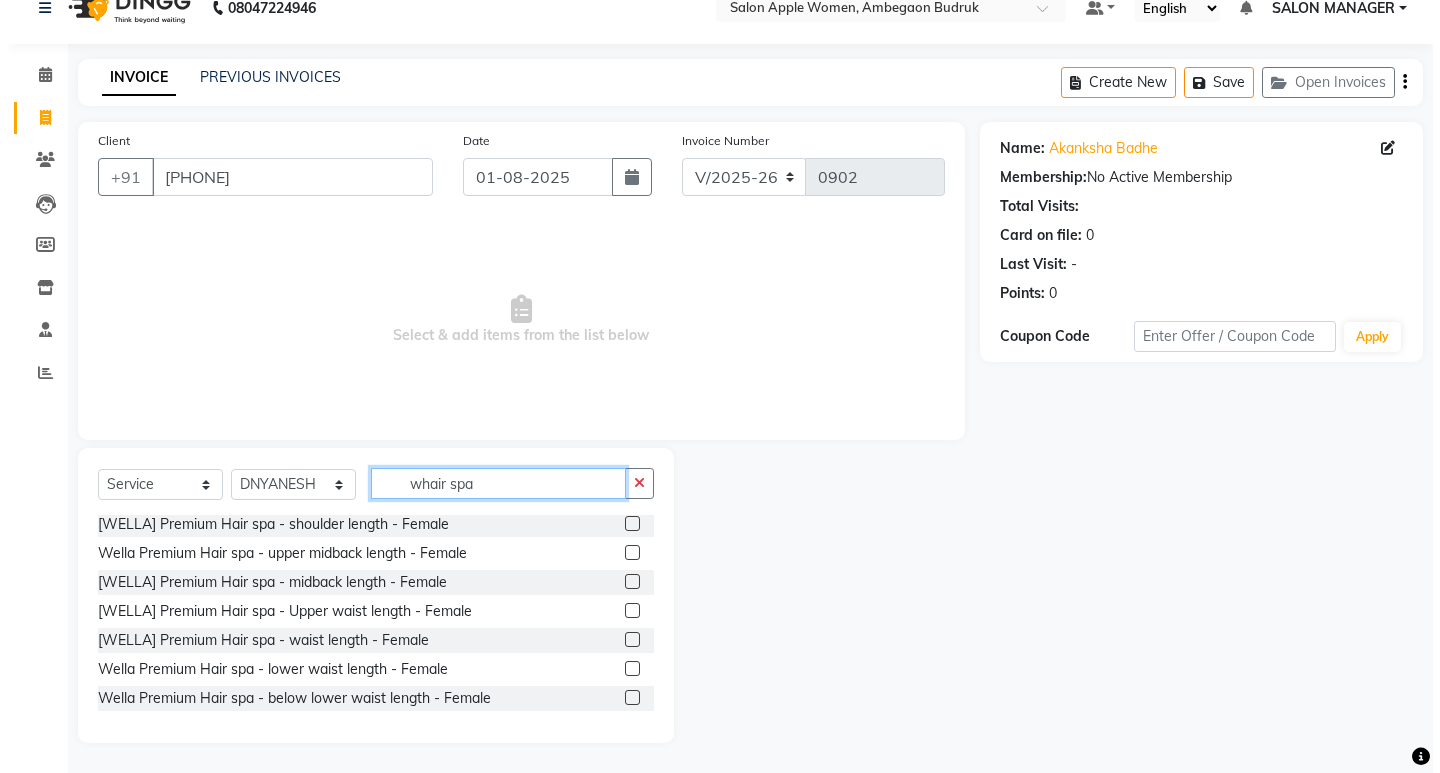 scroll, scrollTop: 0, scrollLeft: 0, axis: both 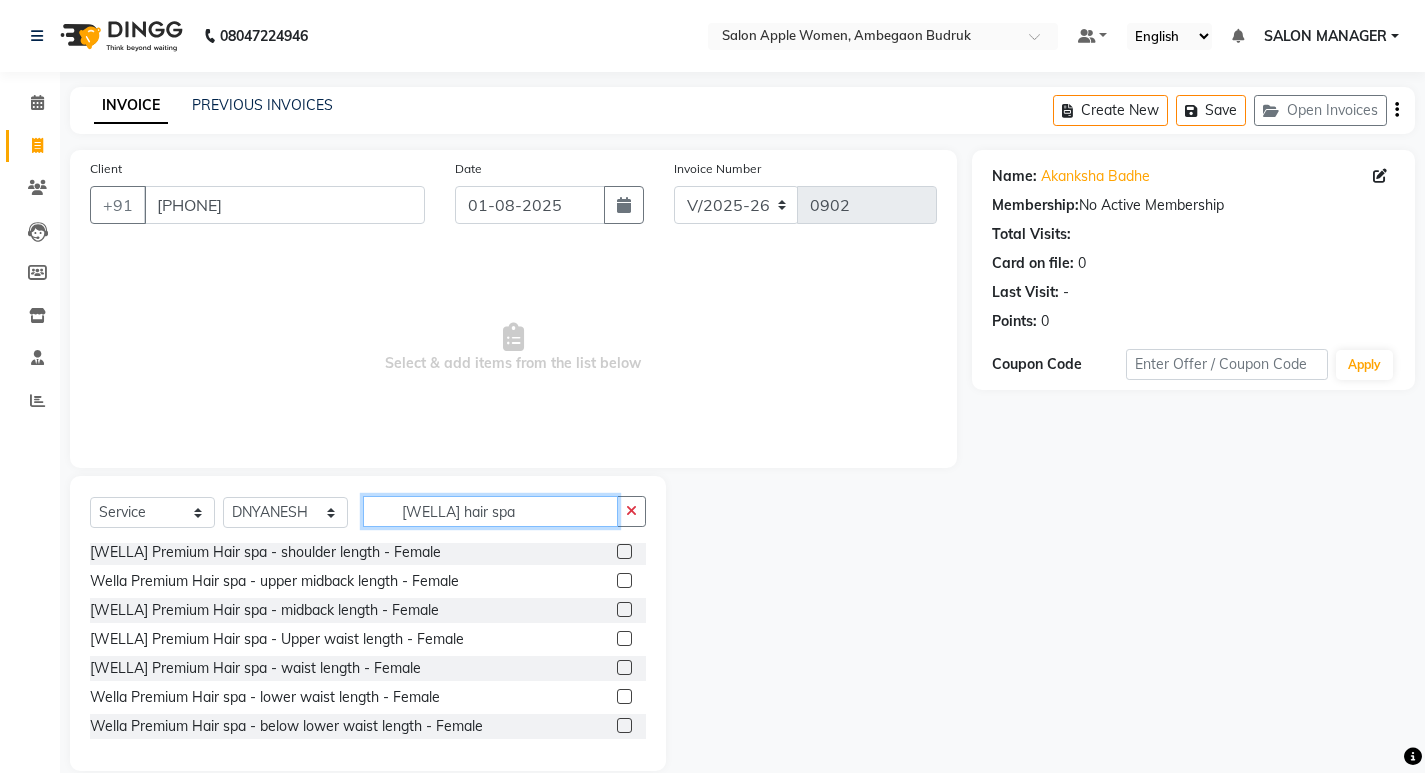 drag, startPoint x: 508, startPoint y: 511, endPoint x: 469, endPoint y: 513, distance: 39.051247 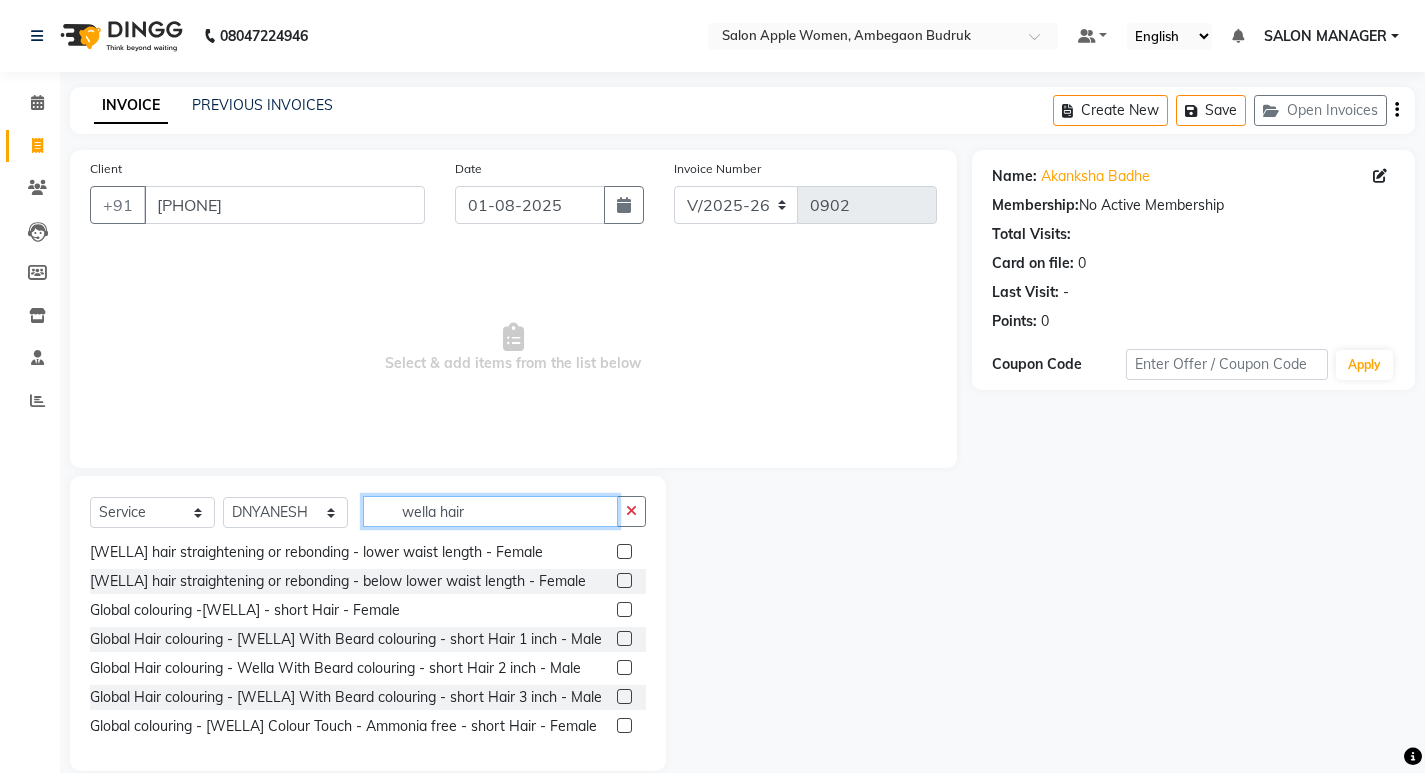 scroll, scrollTop: 163, scrollLeft: 0, axis: vertical 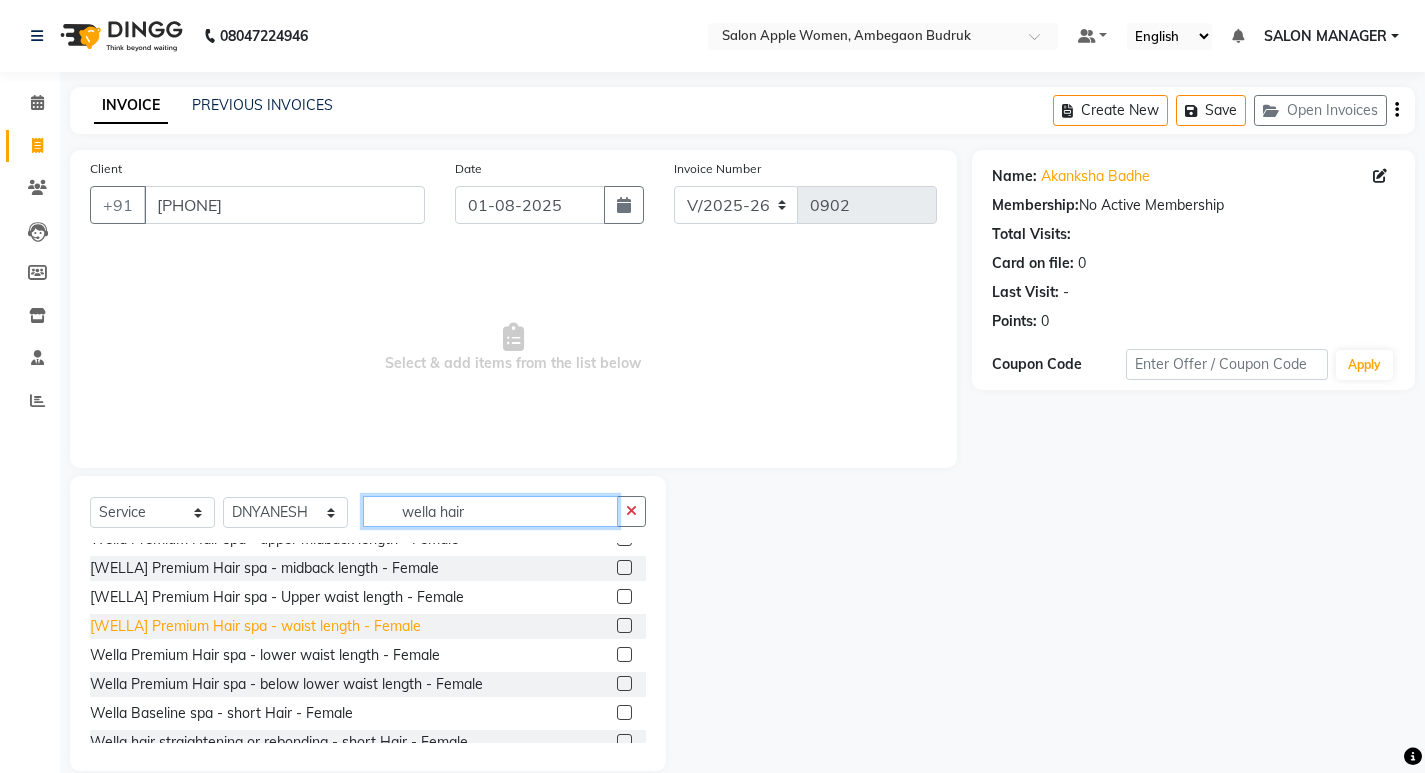 type on "wella hair" 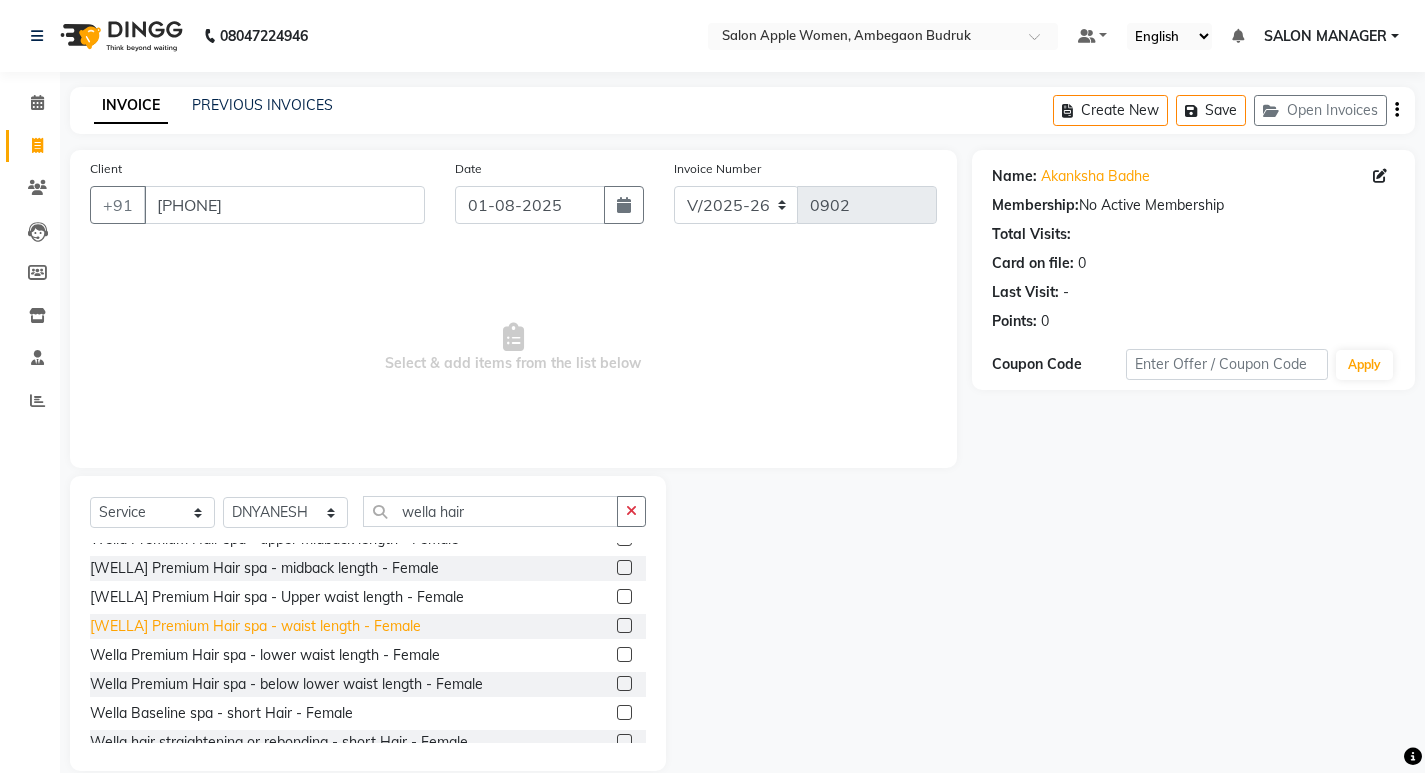 click on "[WELLA] Premium Hair spa - waist length - Female" 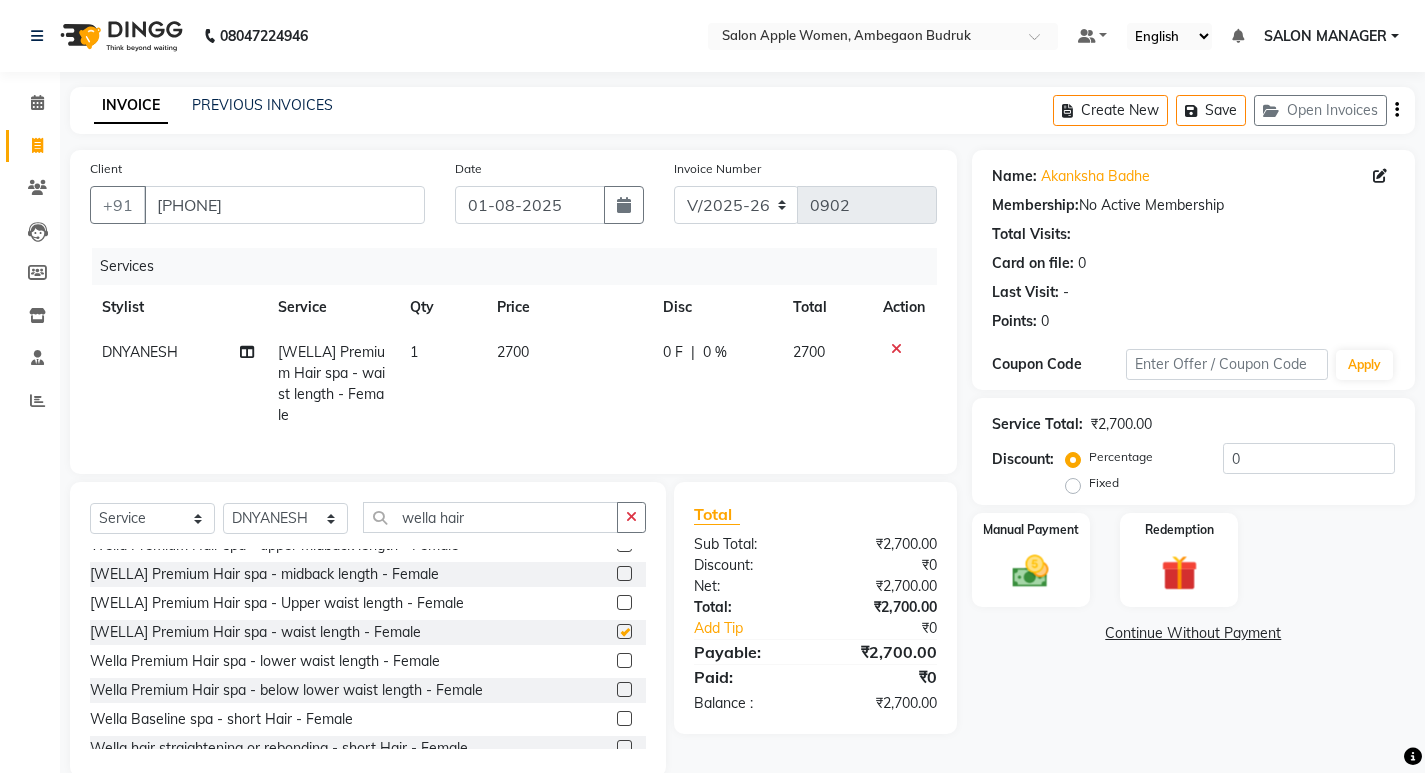 checkbox on "false" 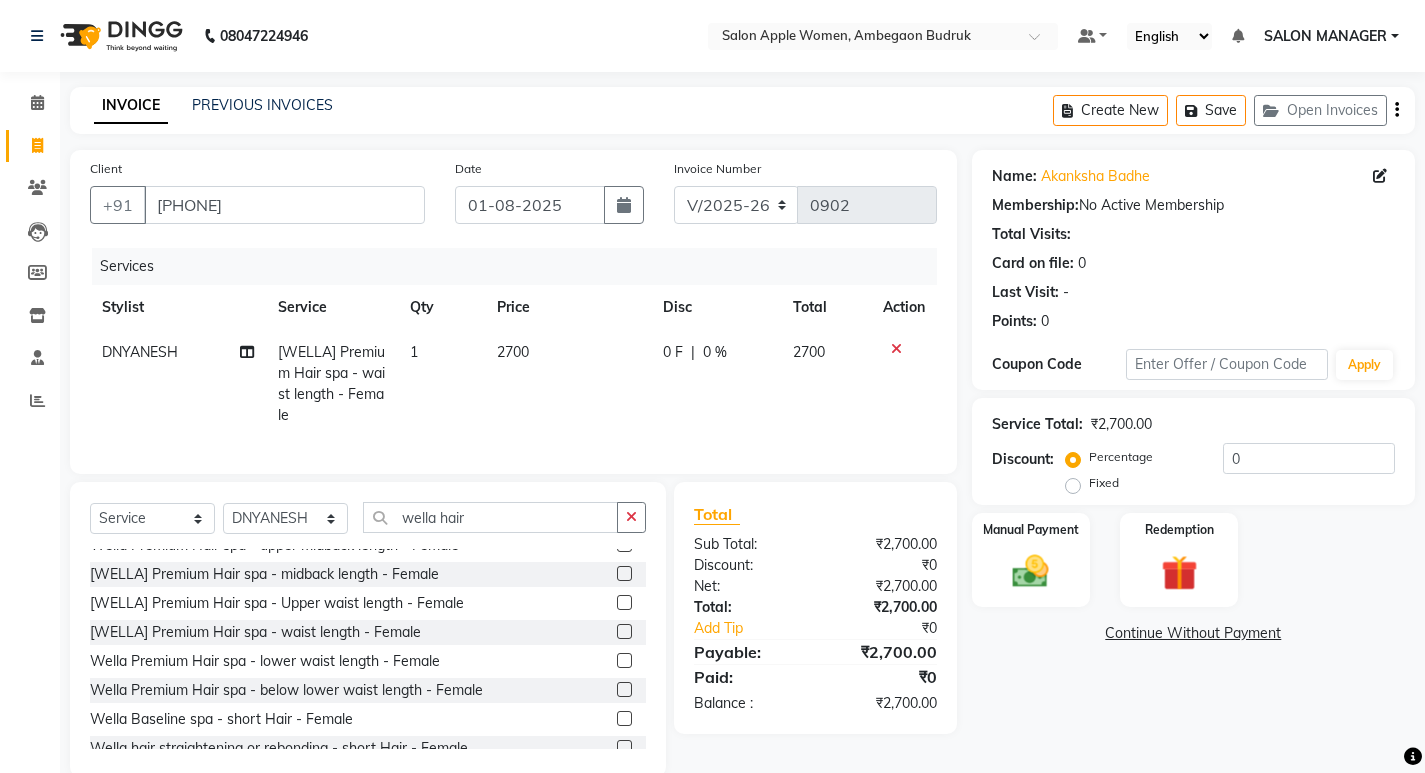 click 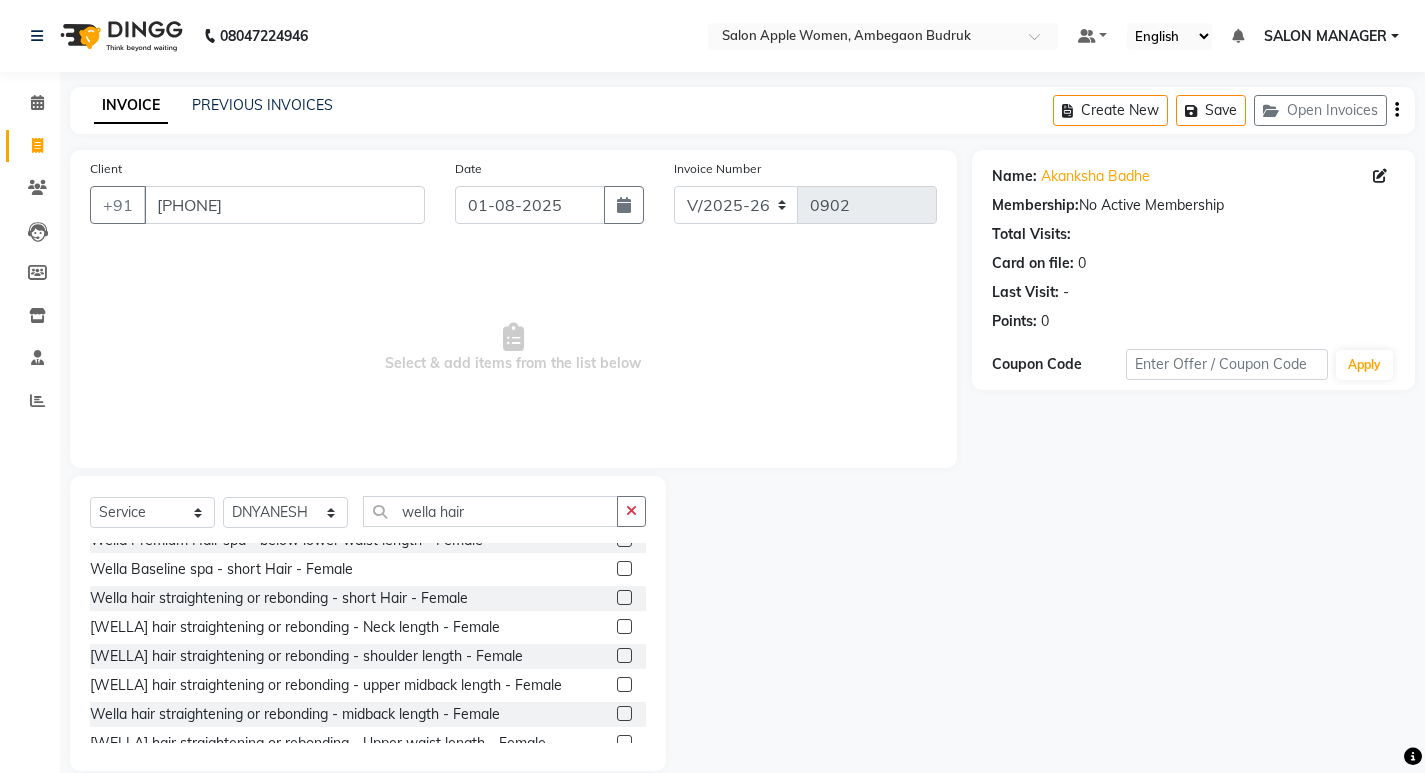 scroll, scrollTop: 264, scrollLeft: 0, axis: vertical 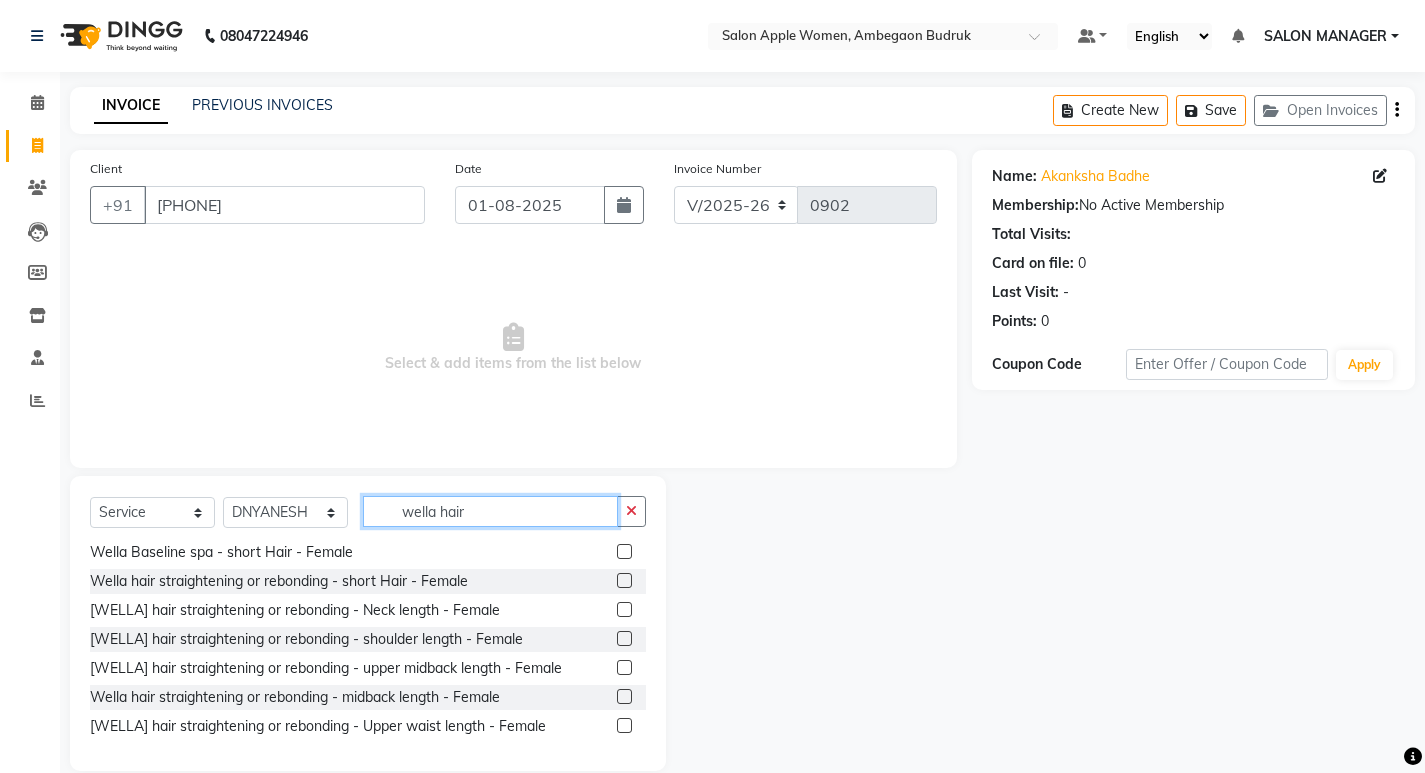 drag, startPoint x: 487, startPoint y: 506, endPoint x: 390, endPoint y: 509, distance: 97.04638 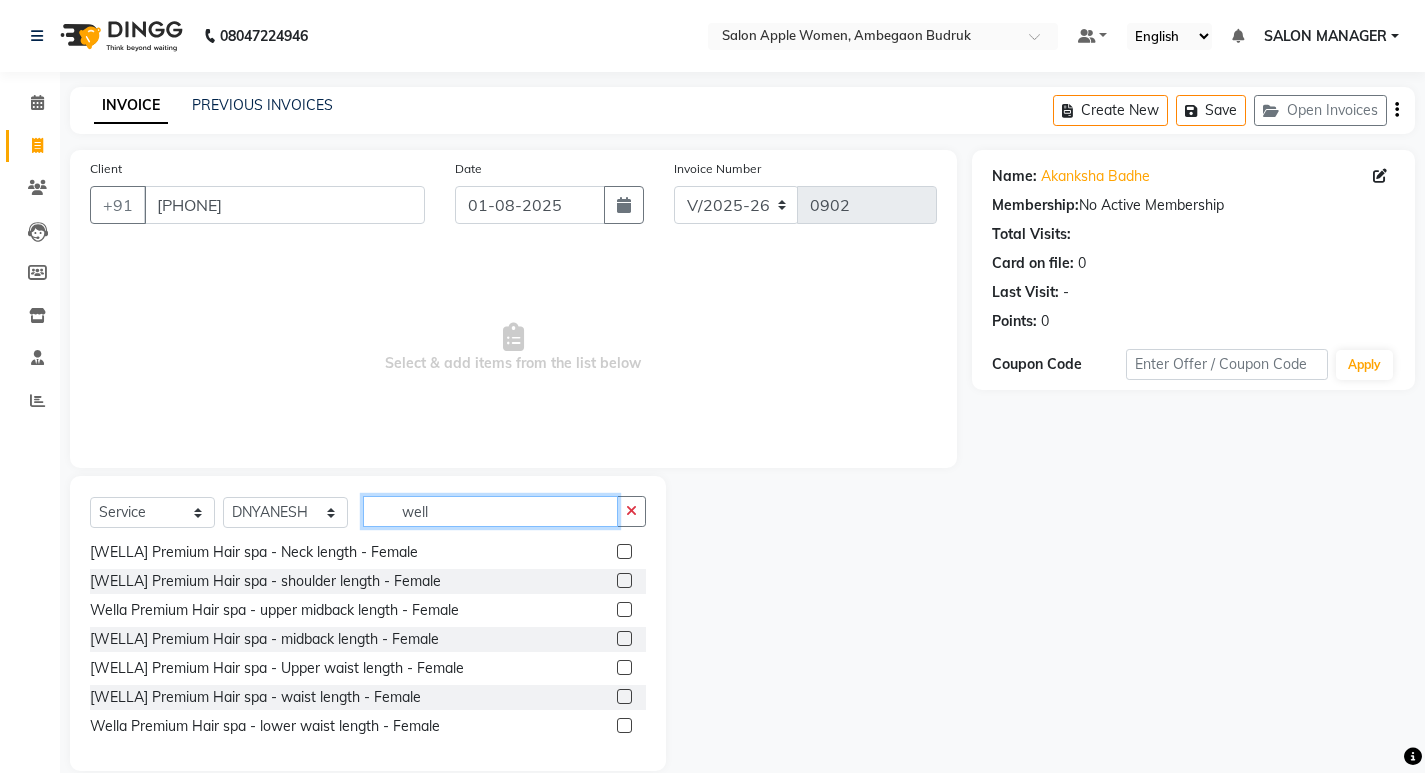 scroll, scrollTop: 0, scrollLeft: 0, axis: both 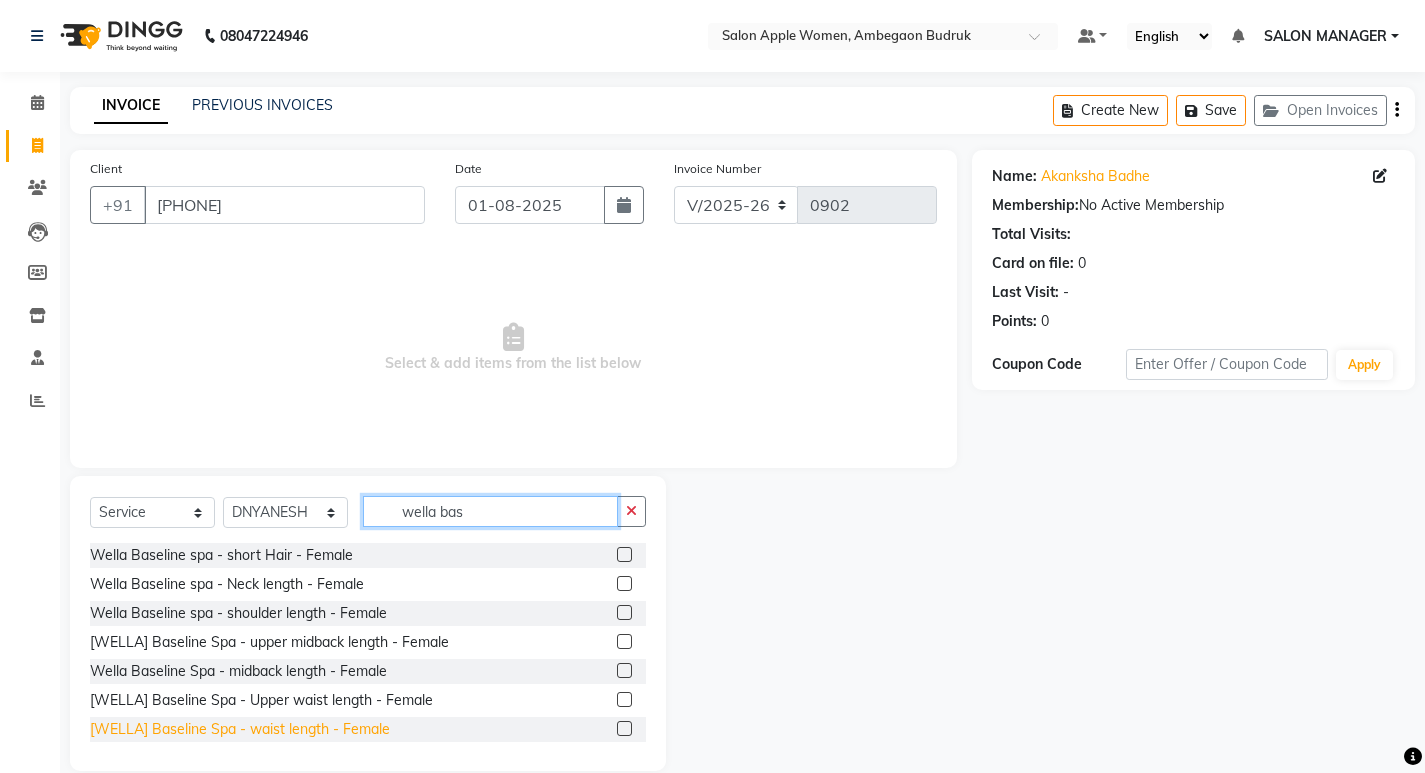 type on "wella bas" 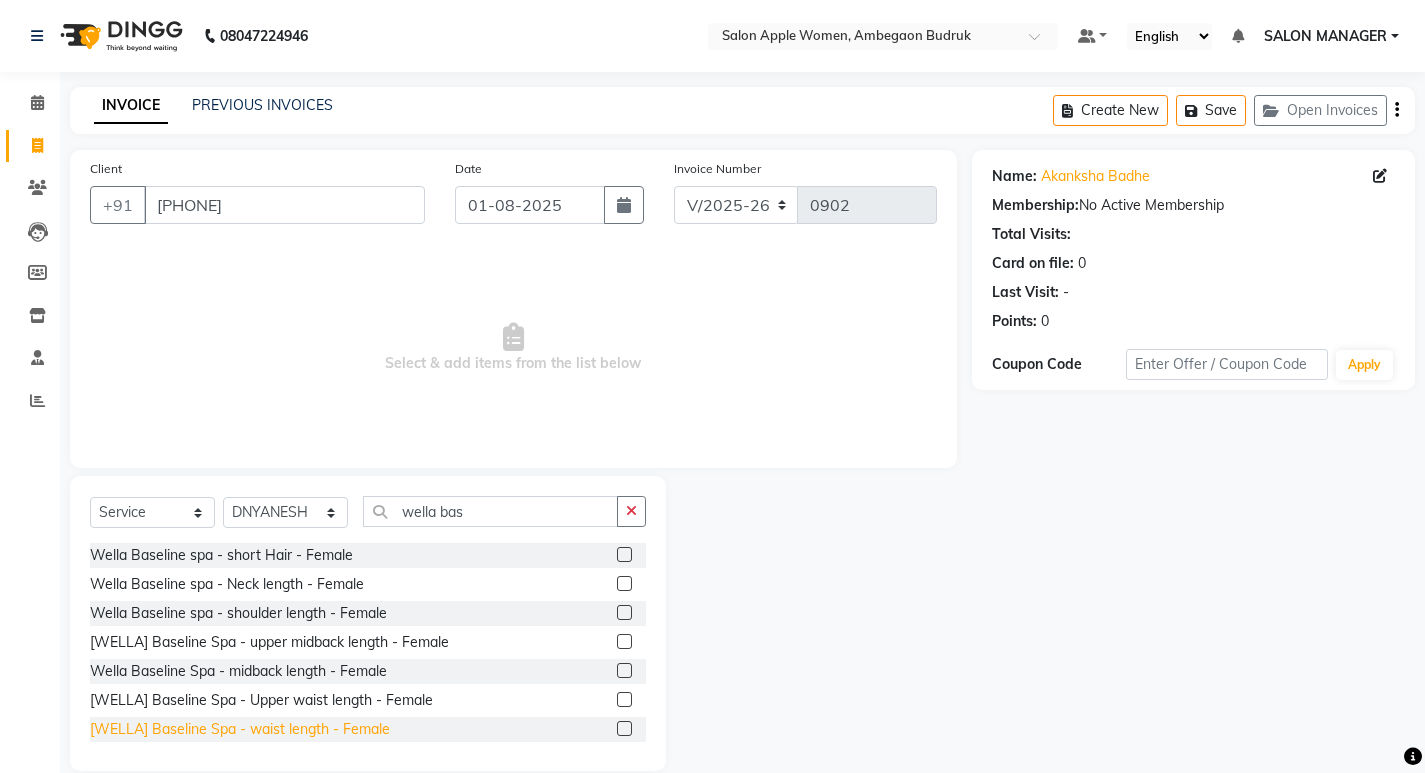 click on "[WELLA] Baseline Spa - waist length - Female" 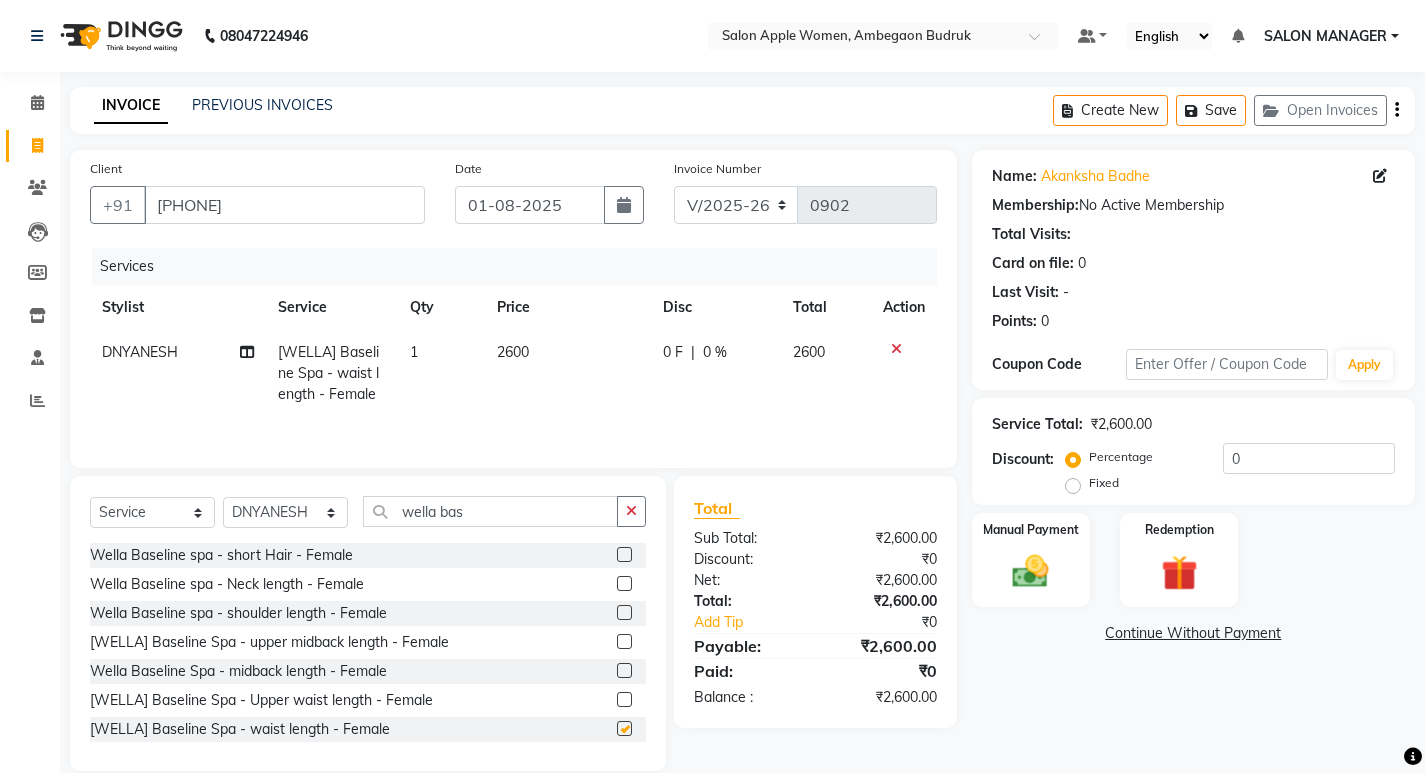 checkbox on "false" 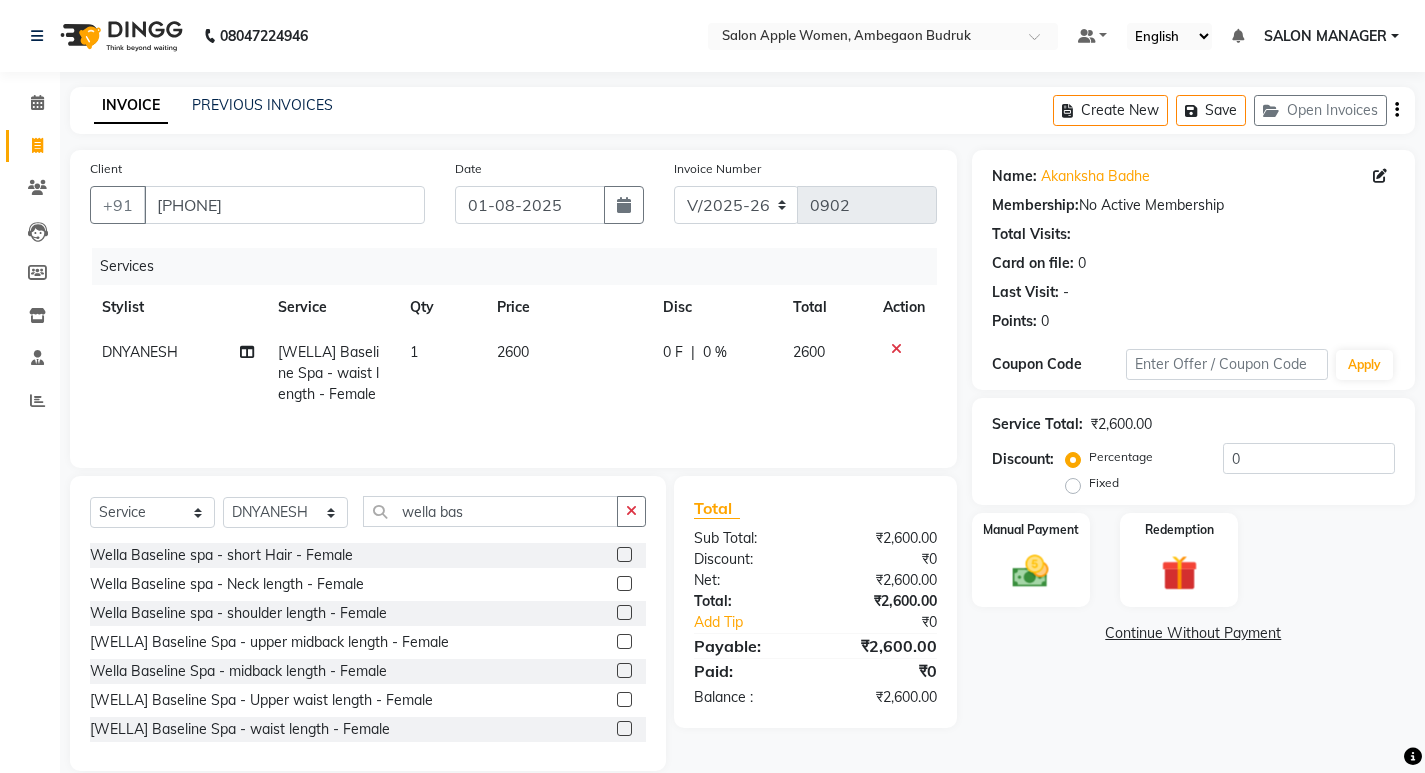 scroll, scrollTop: 28, scrollLeft: 0, axis: vertical 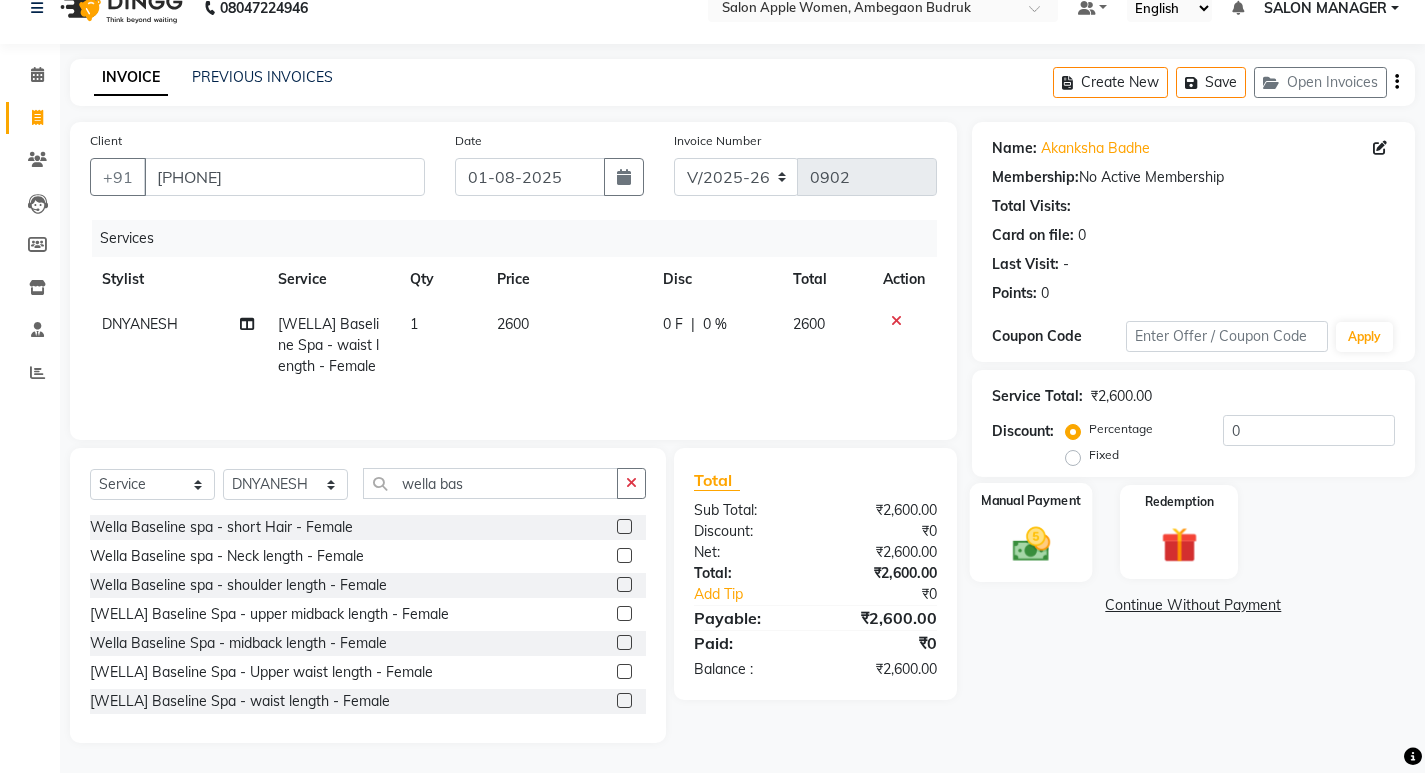 click 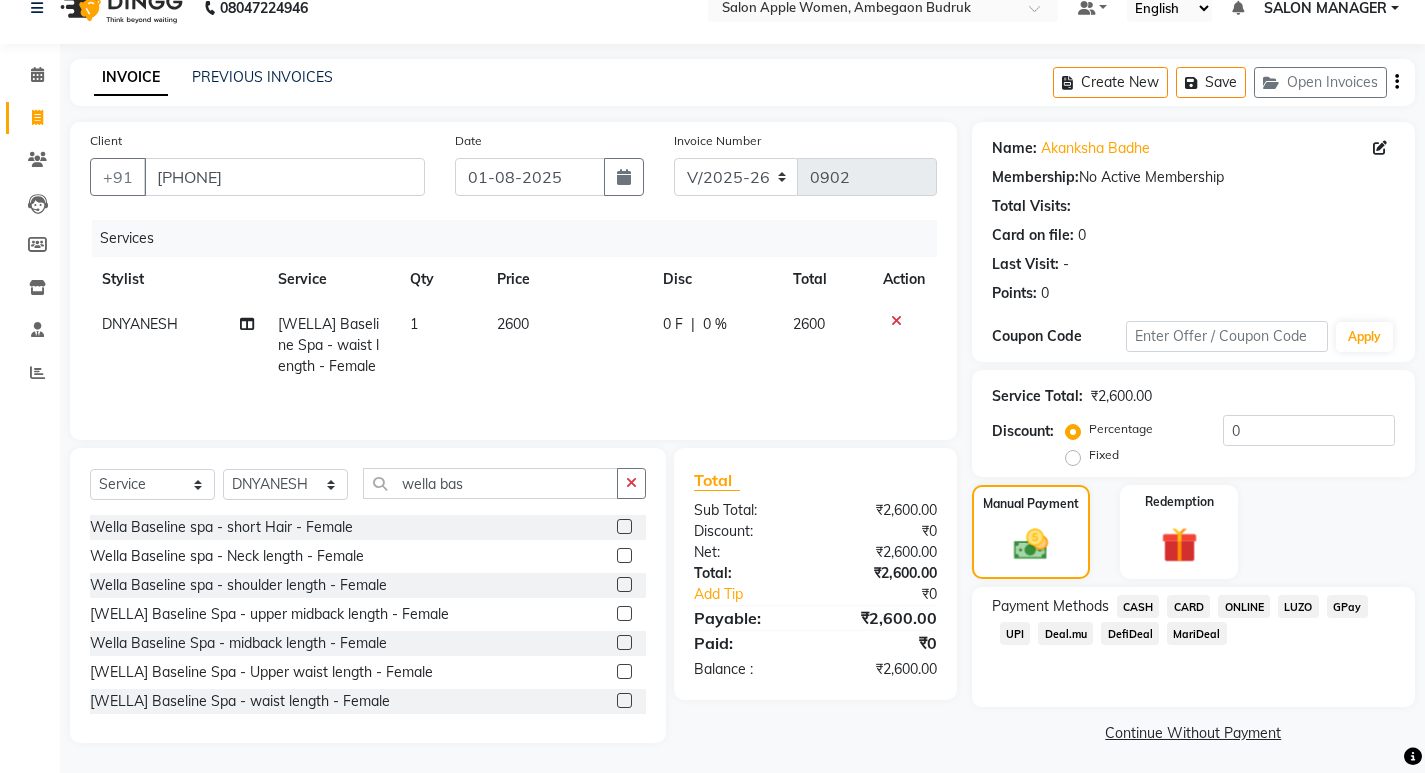 click on "ONLINE" 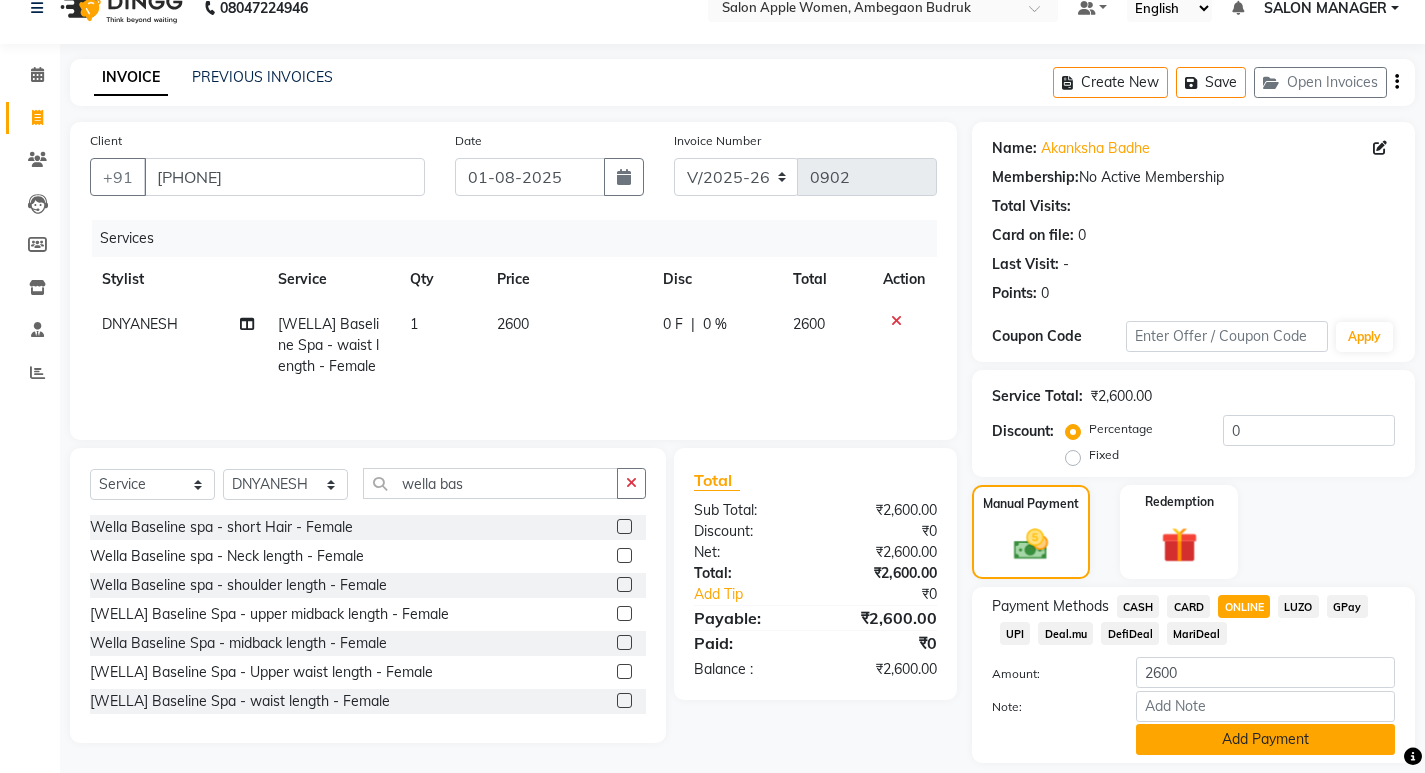 click on "Add Payment" 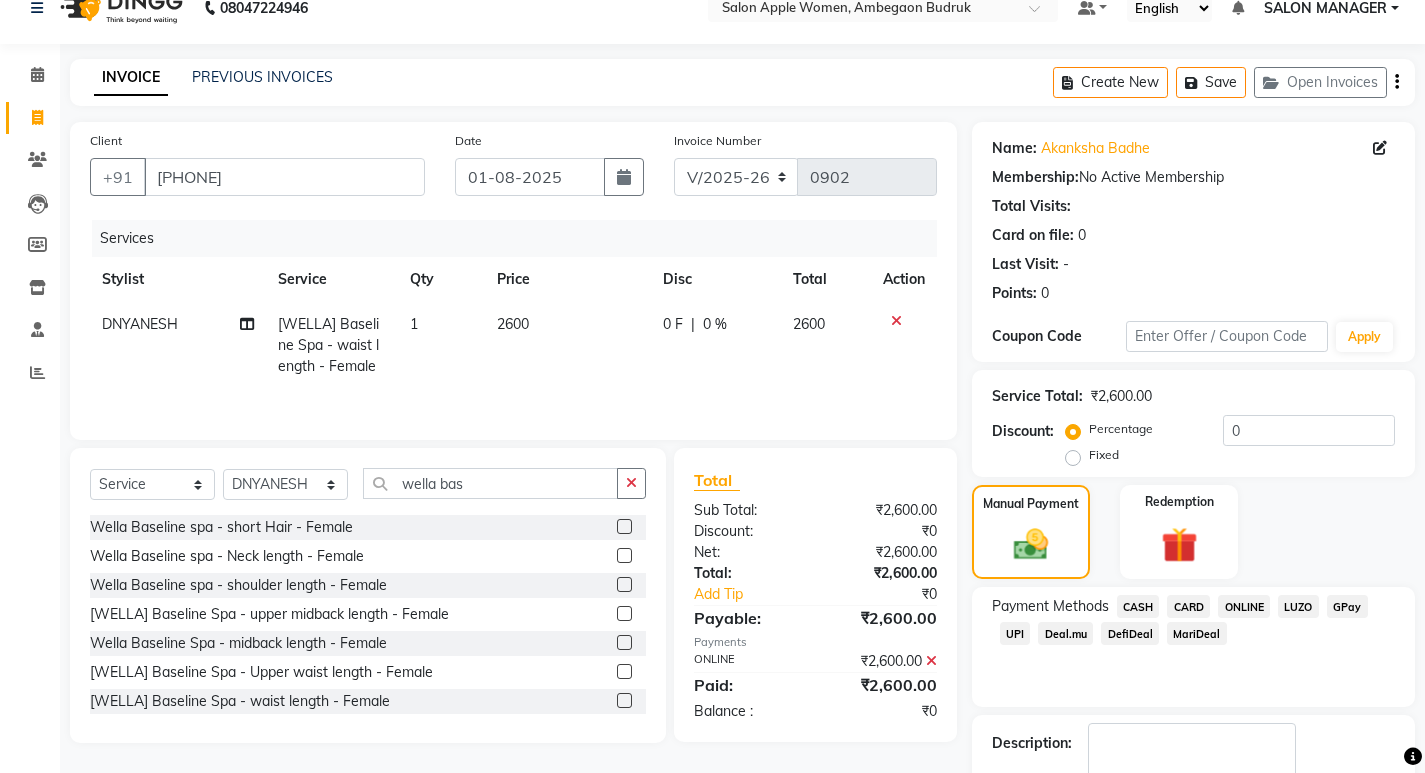 scroll, scrollTop: 146, scrollLeft: 0, axis: vertical 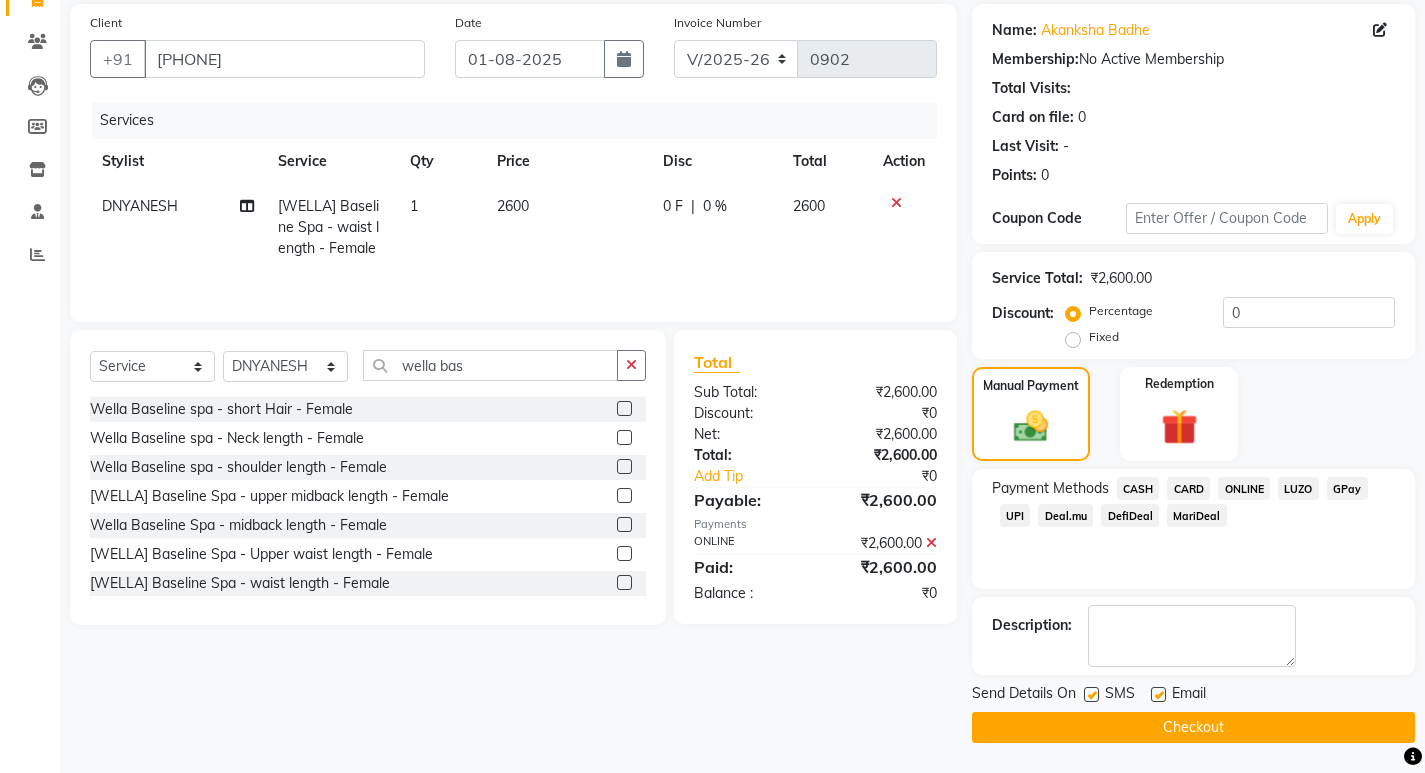click on "Checkout" 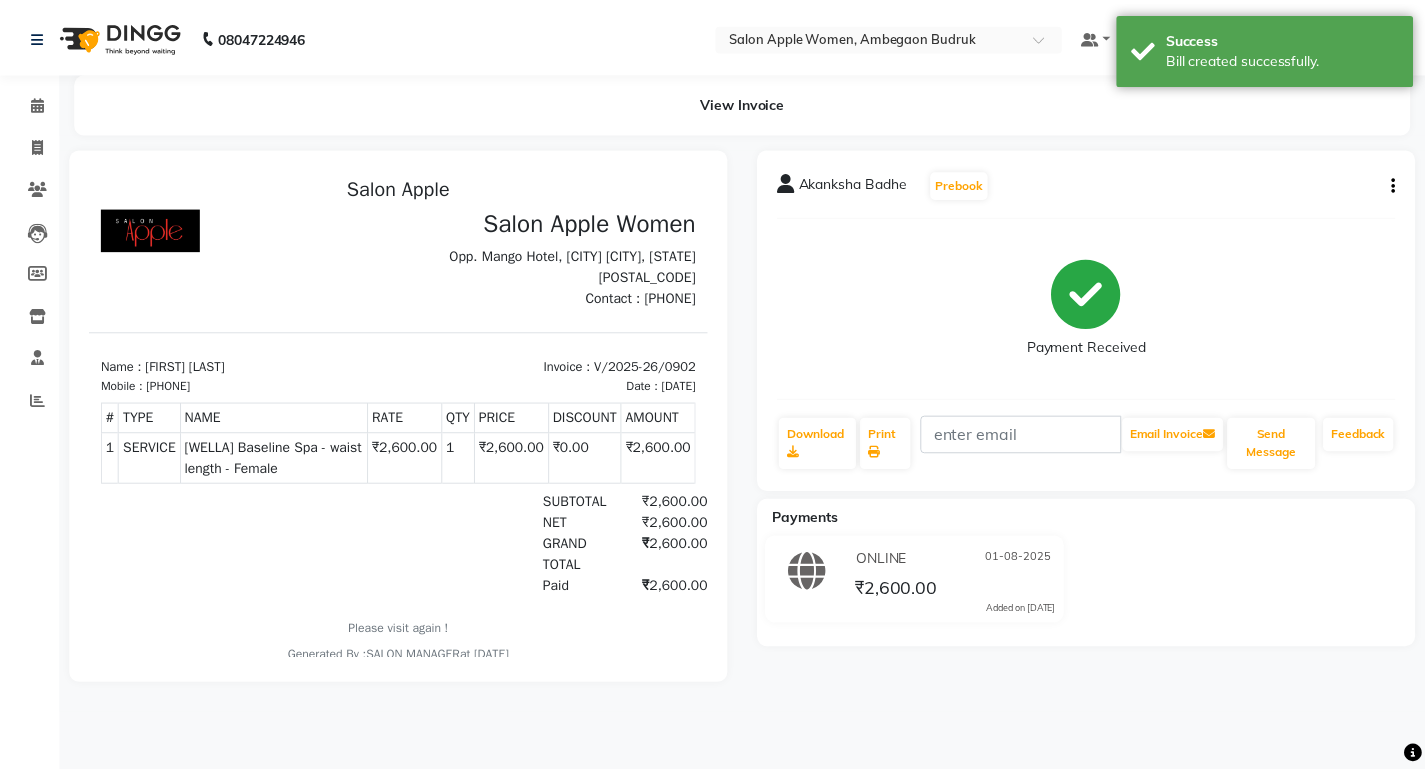 scroll, scrollTop: 0, scrollLeft: 0, axis: both 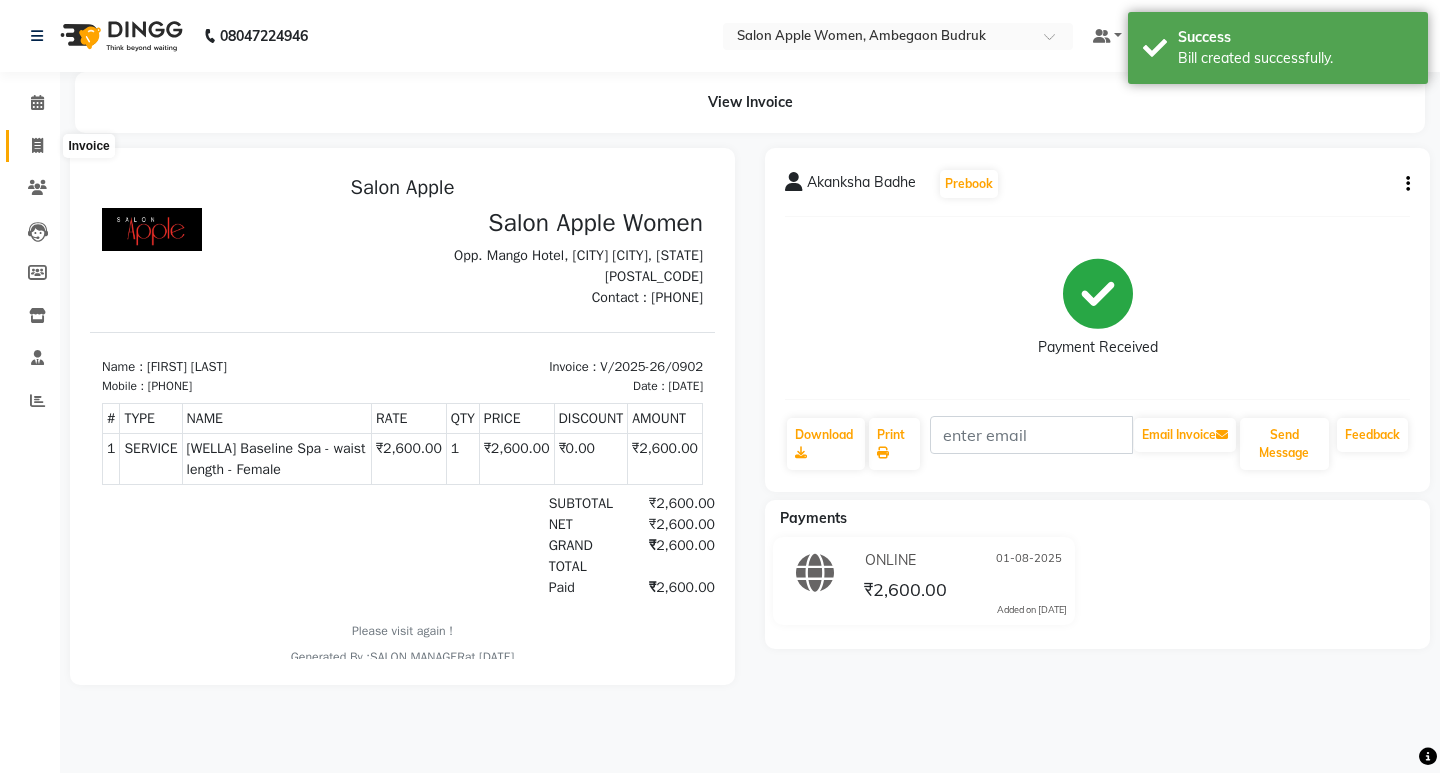 click 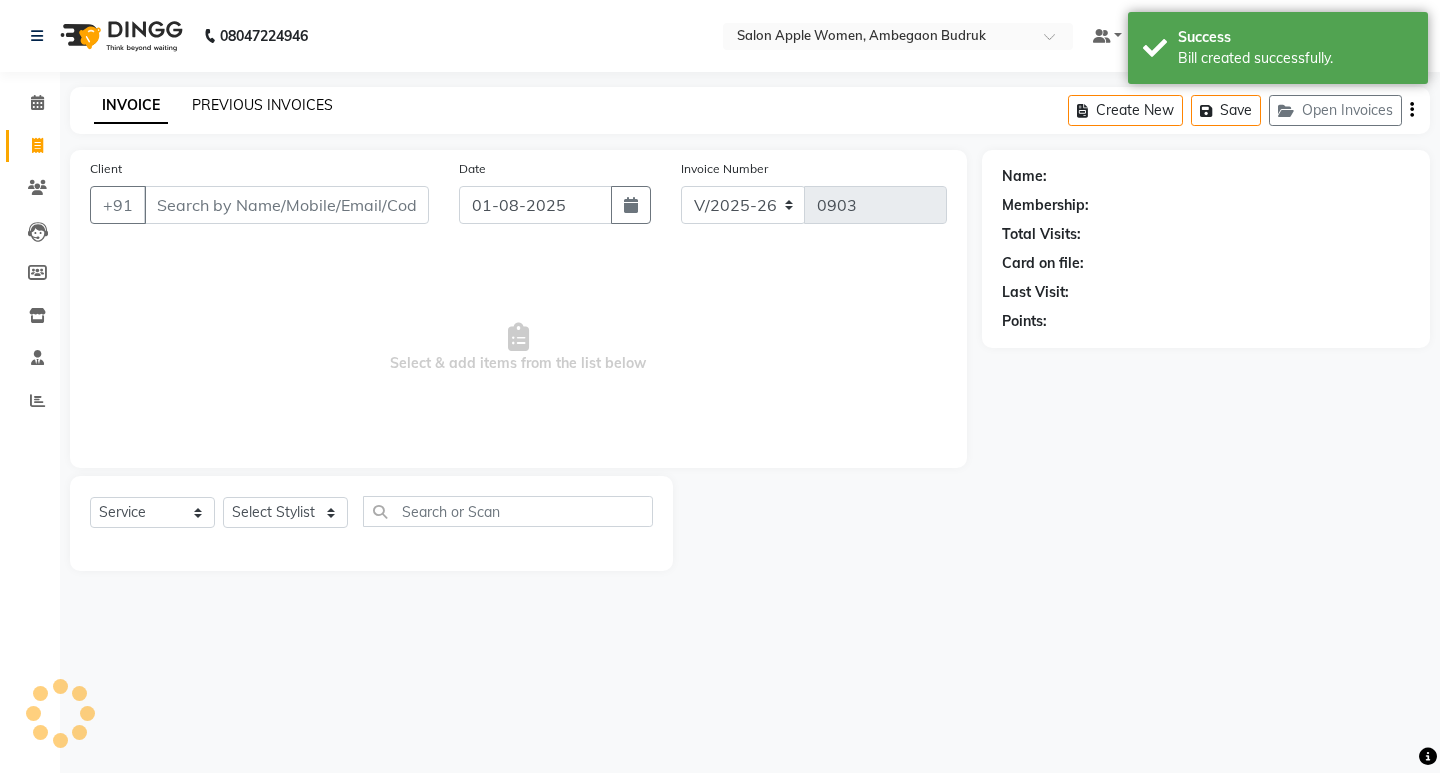 click on "PREVIOUS INVOICES" 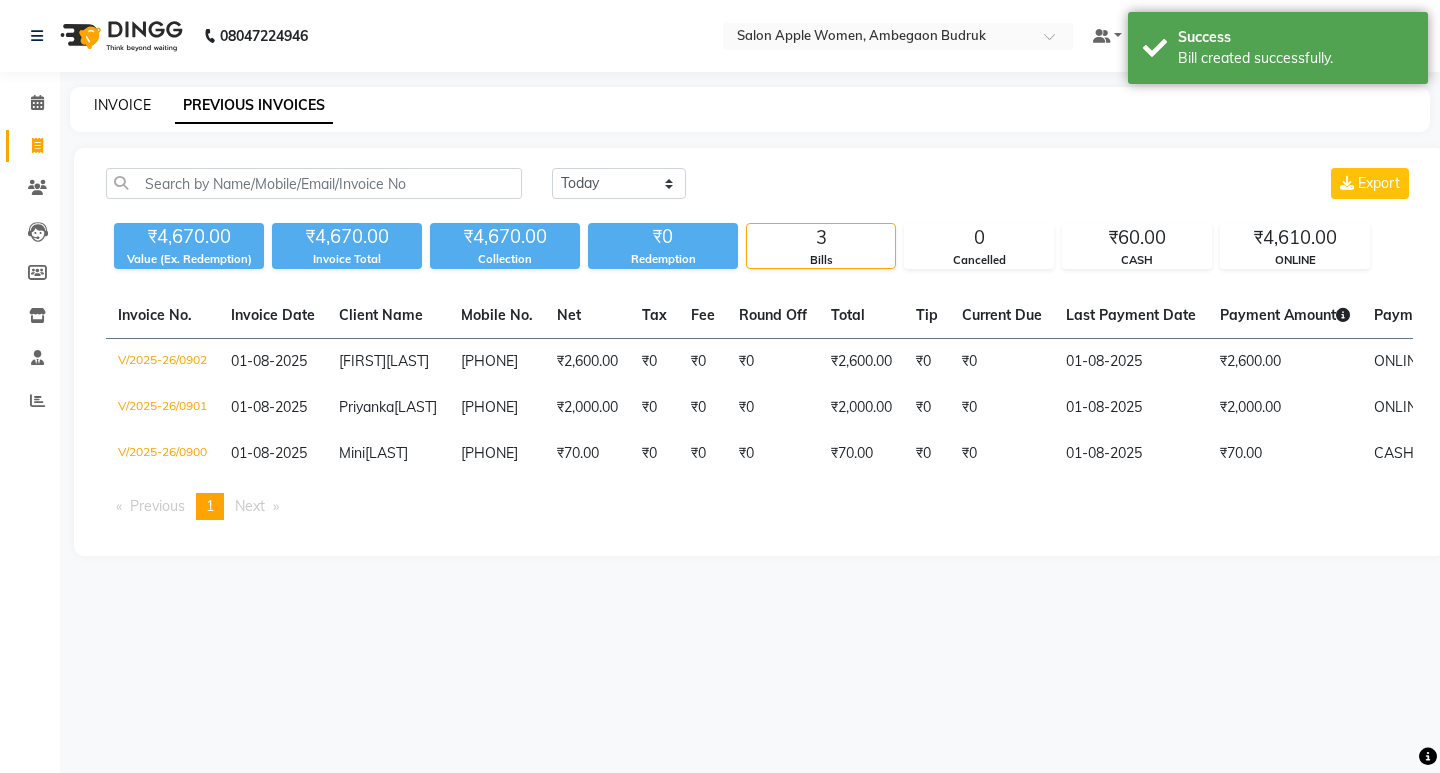 click on "INVOICE" 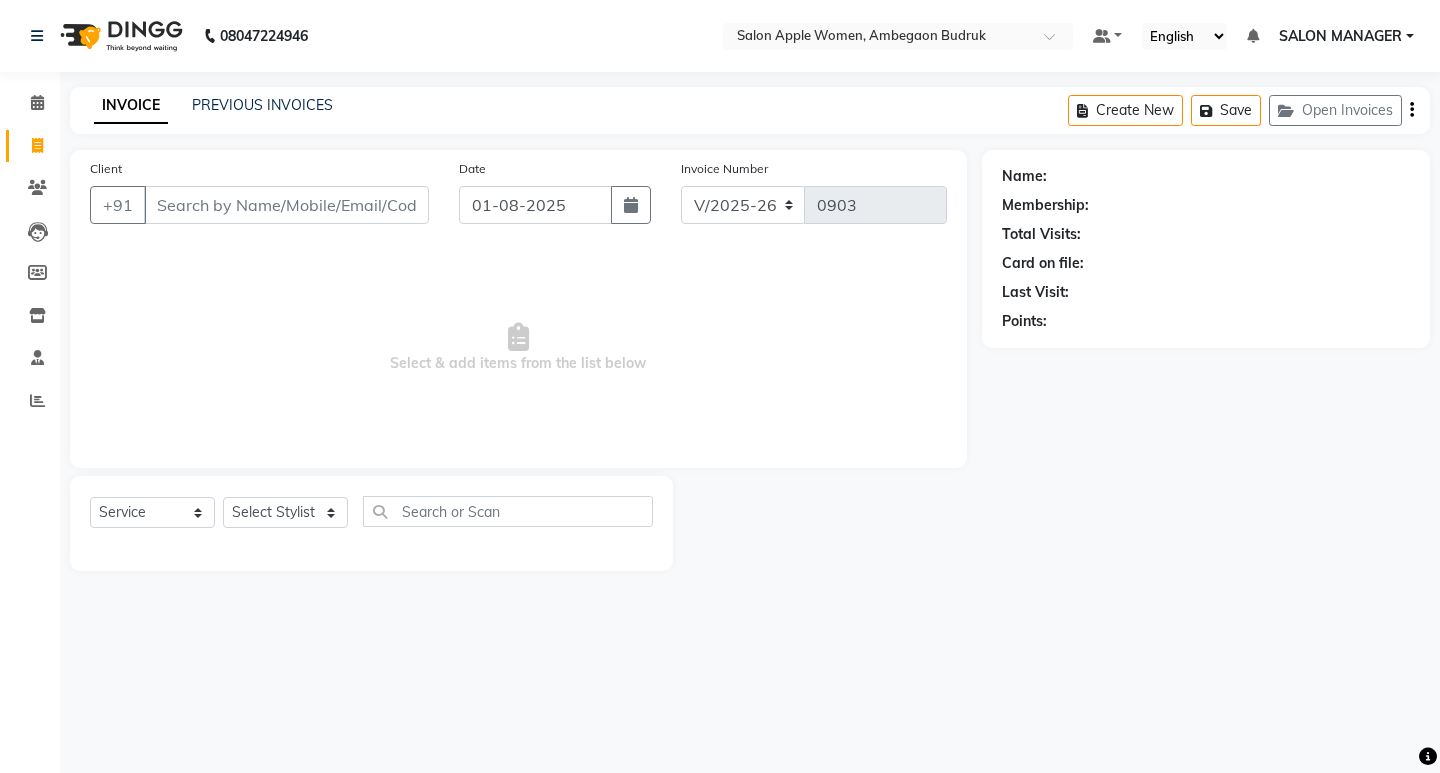 click on "Select & add items from the list below" at bounding box center (518, 348) 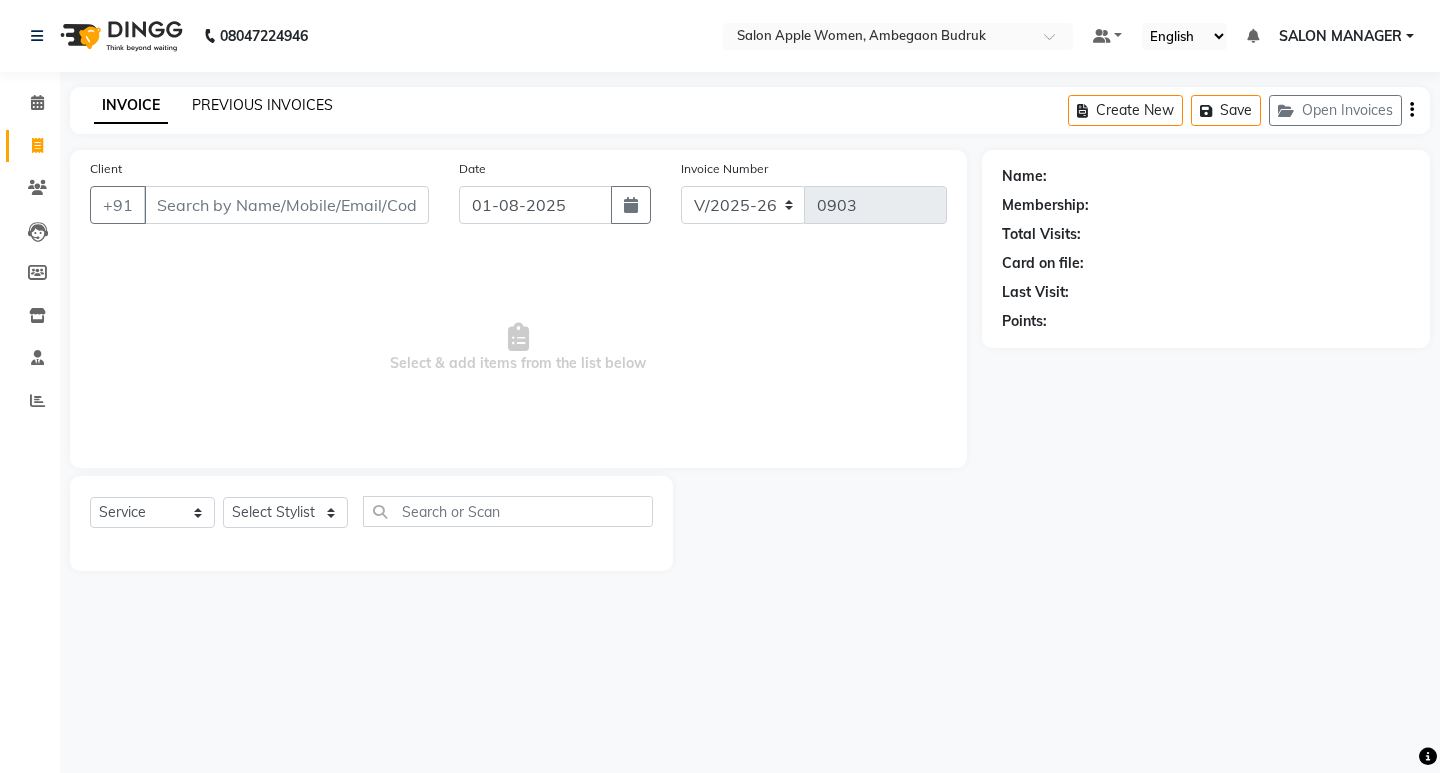 click on "PREVIOUS INVOICES" 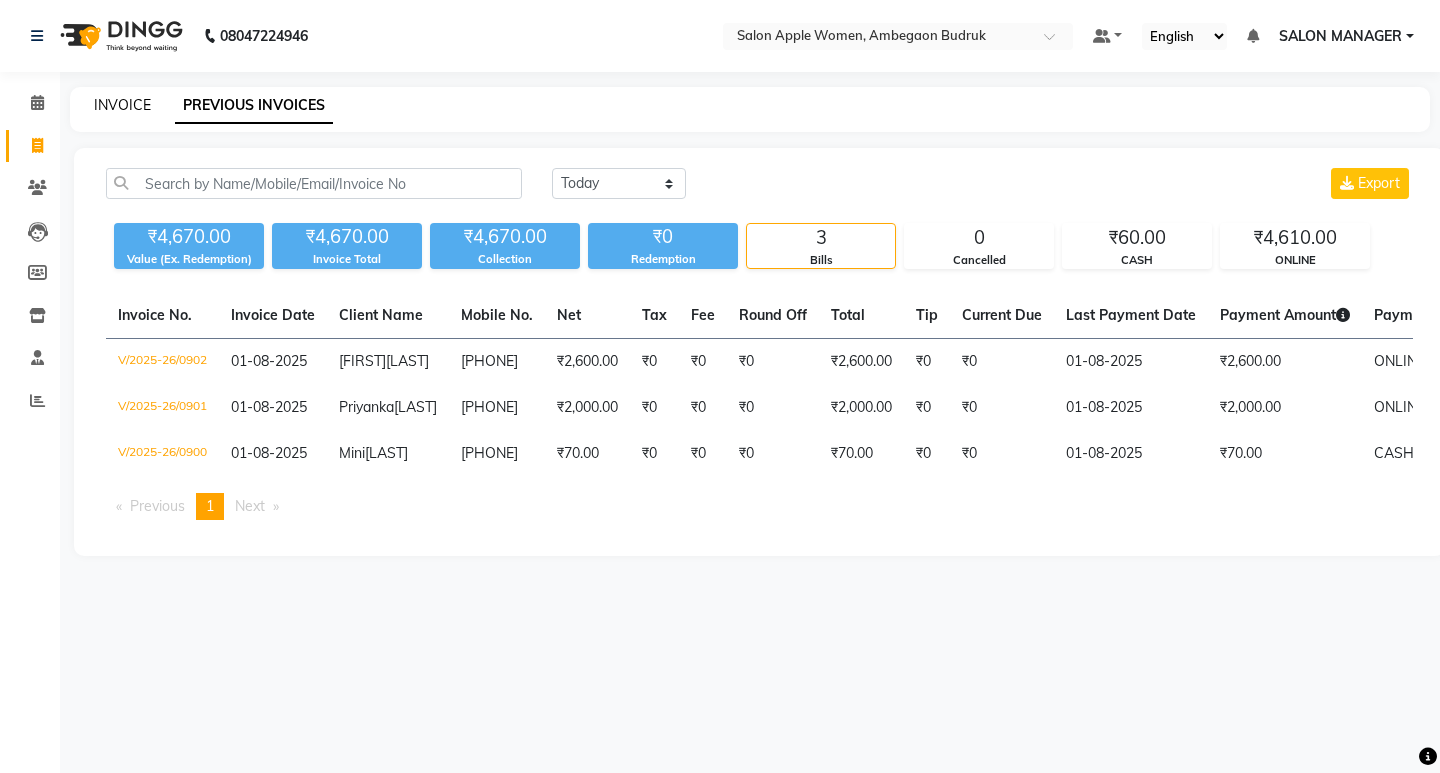 click on "INVOICE" 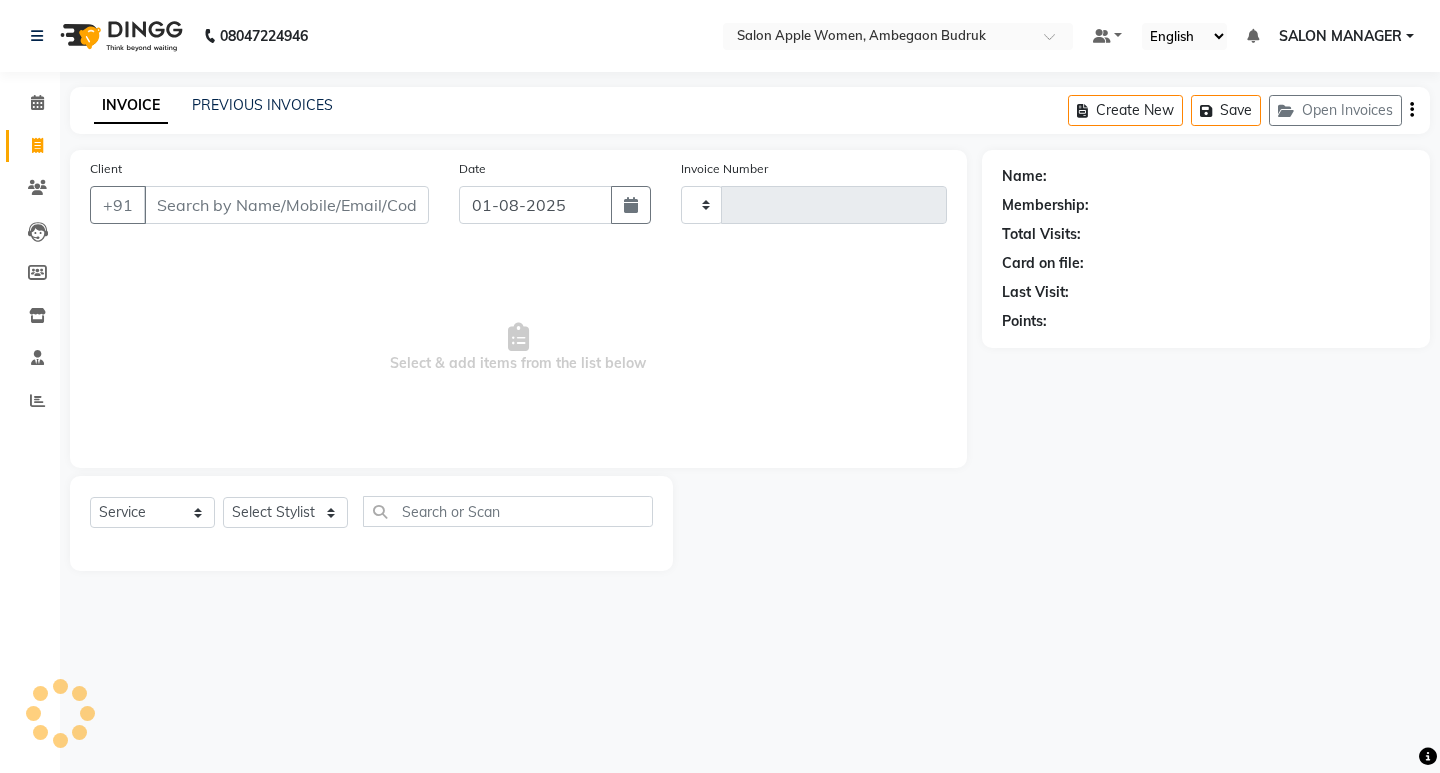 type on "0903" 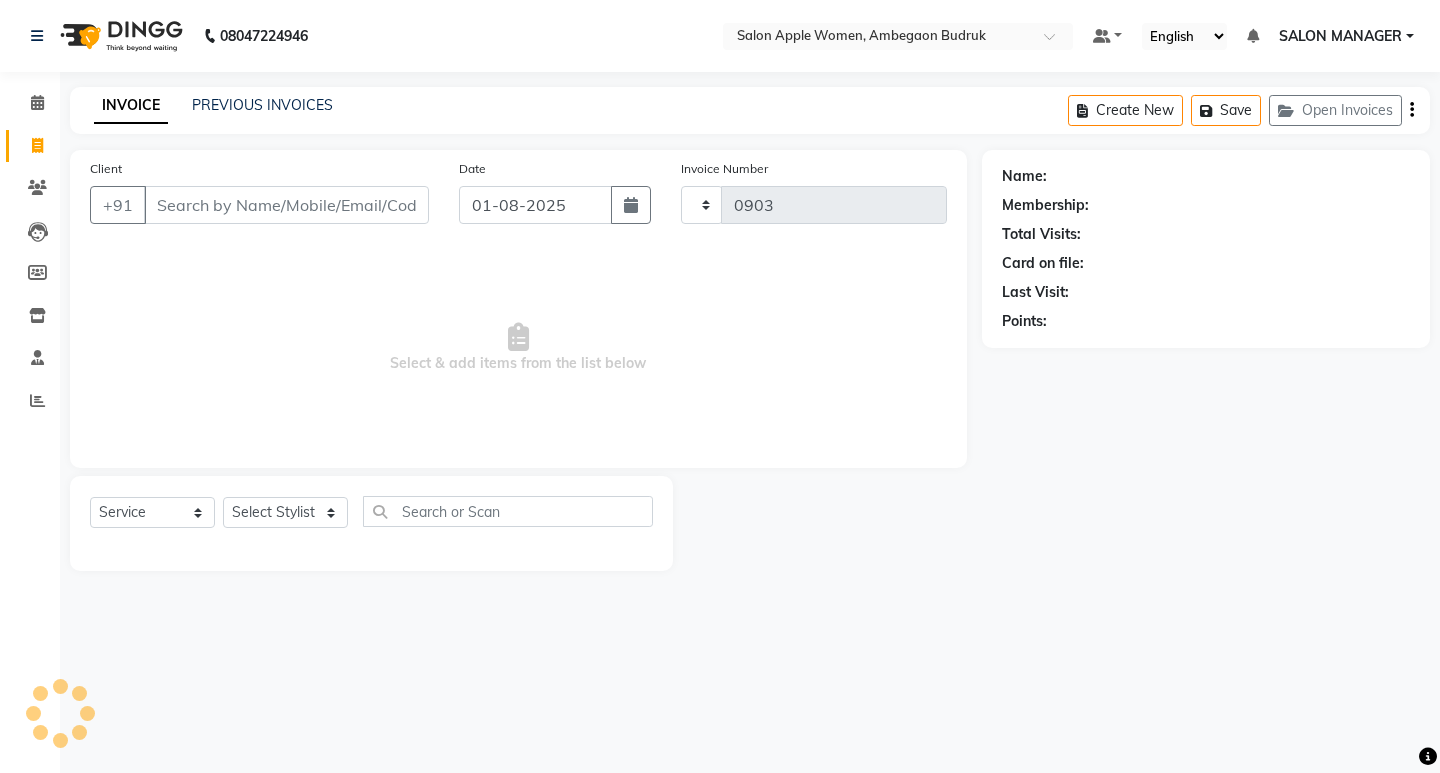 select on "6277" 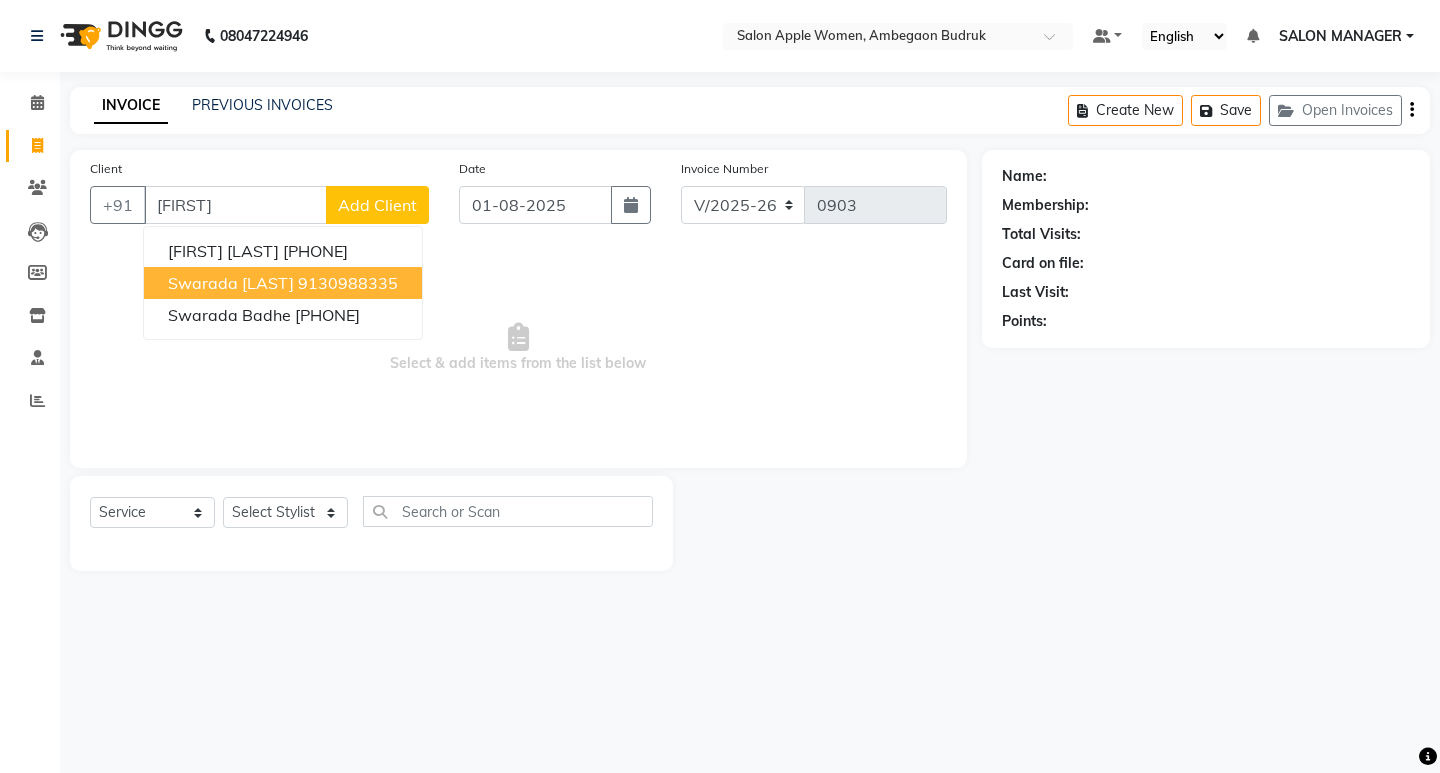 click on "Swarada [LAST]" at bounding box center [231, 283] 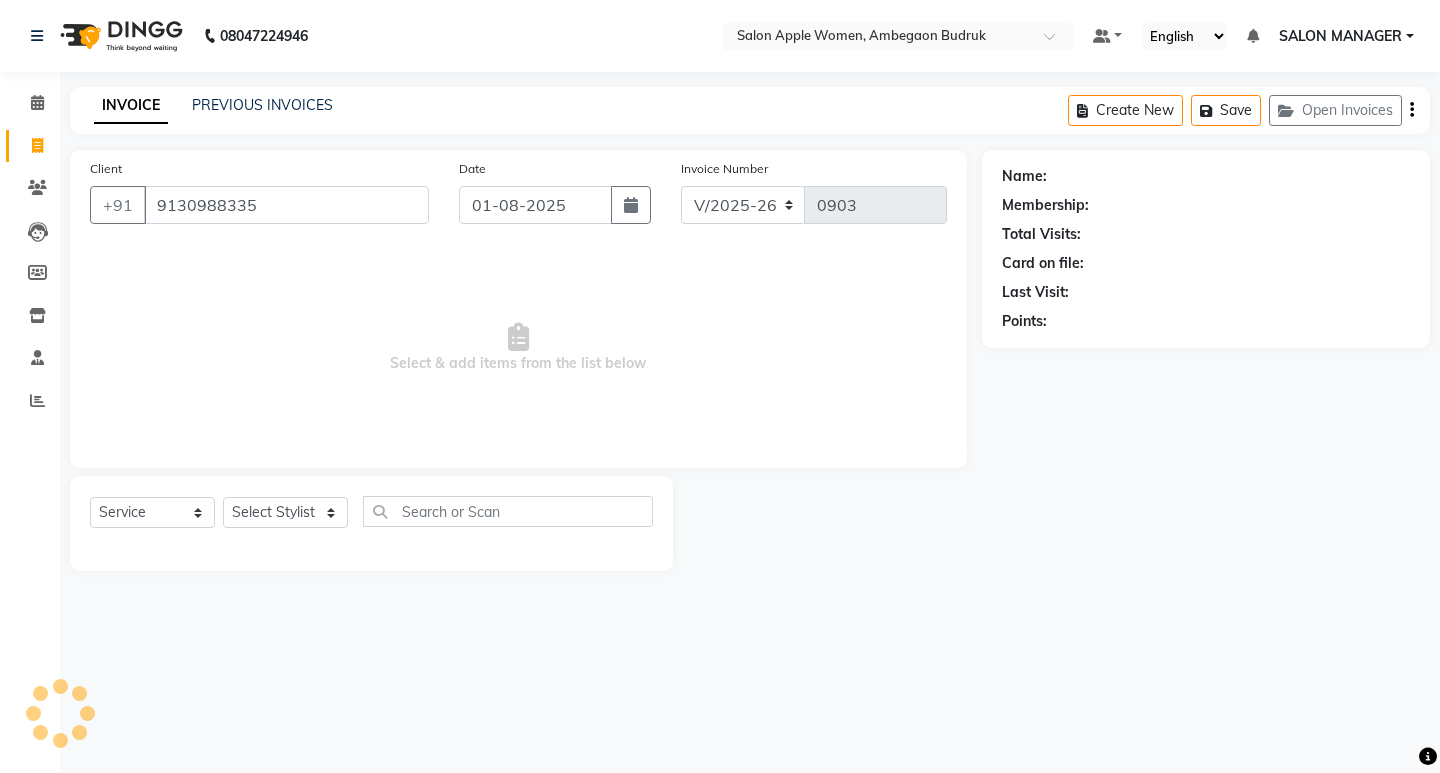 type on "9130988335" 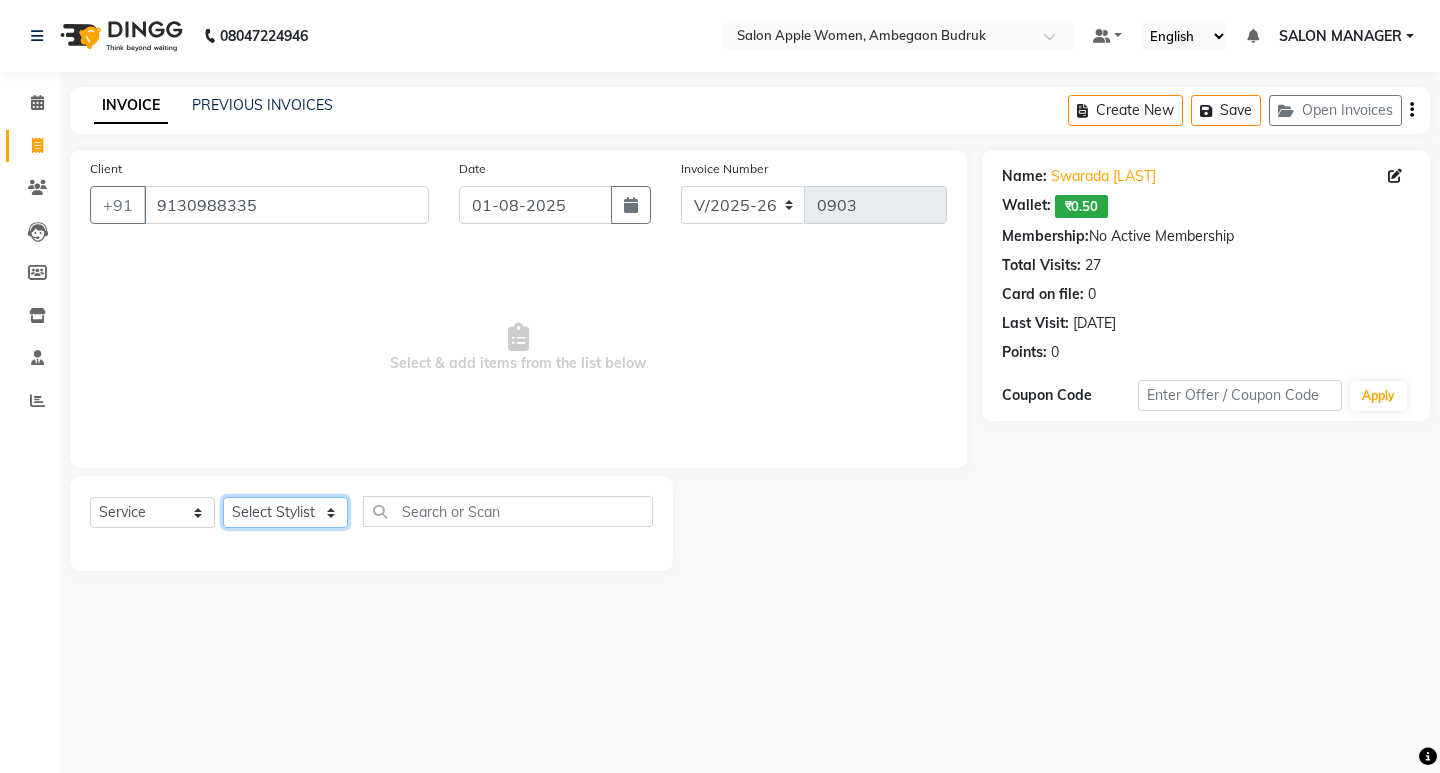 click on "Select Stylist Asmita DNYANESH GAURI Onwer Priyanka Manager PUSHPA SALON MANAGER SALON MANAGER" 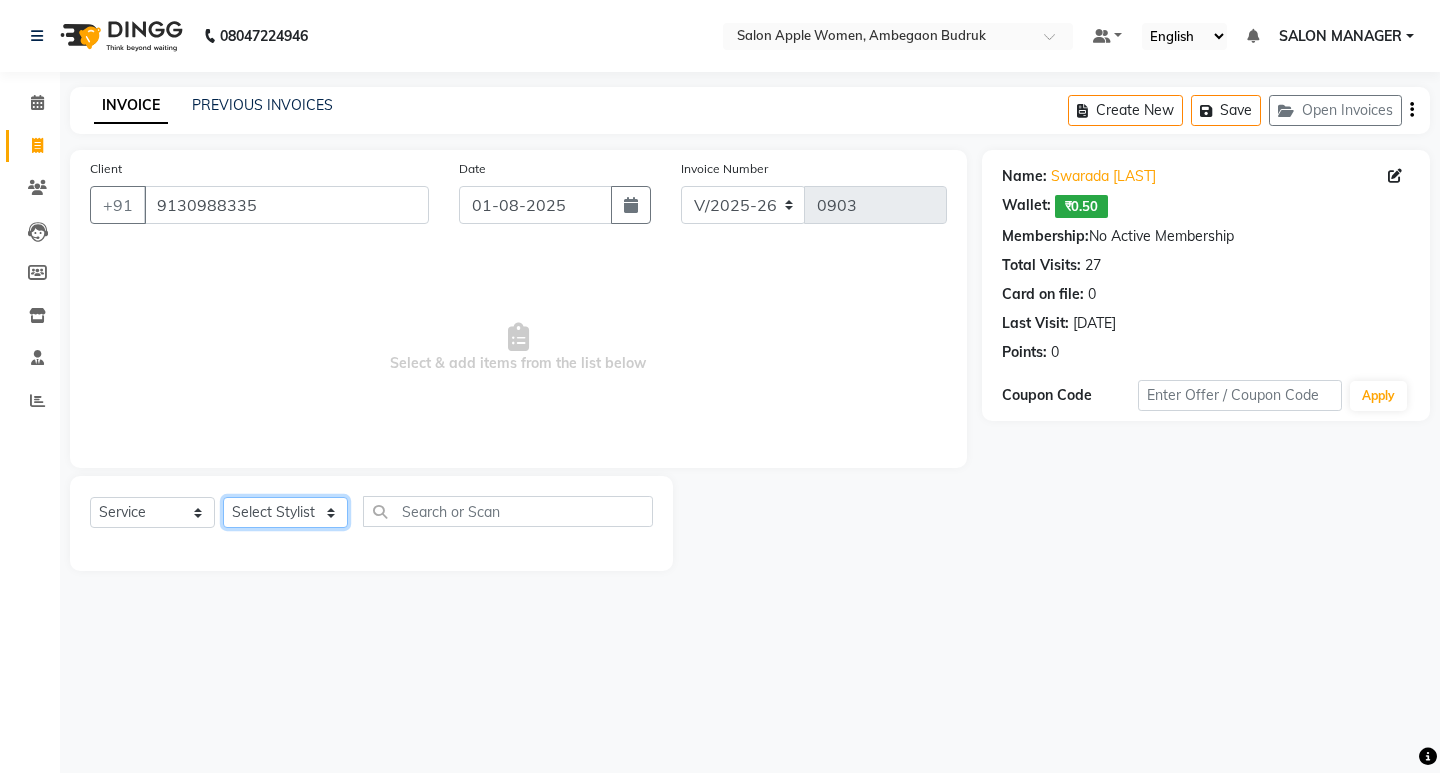select on "58087" 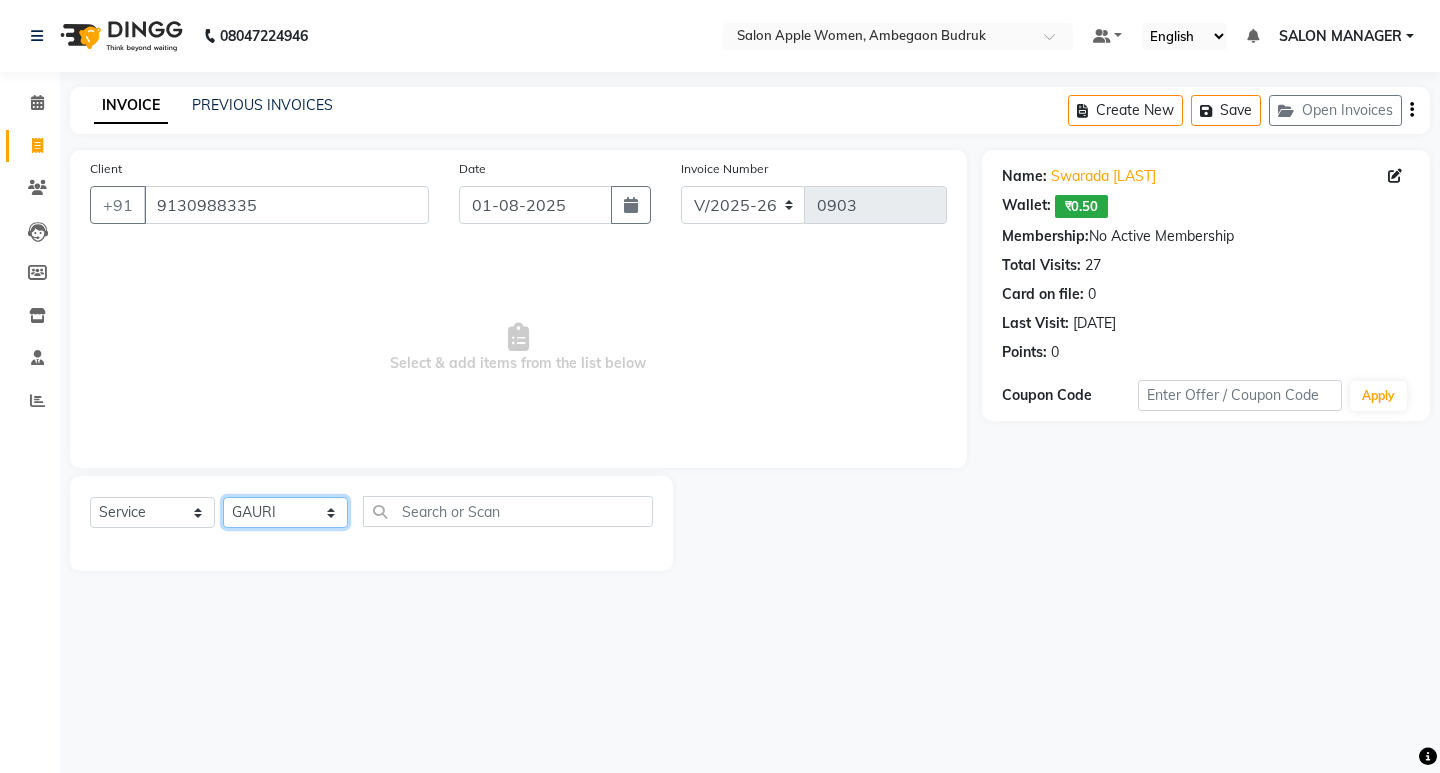 click on "Select Stylist Asmita DNYANESH GAURI Onwer Priyanka Manager PUSHPA SALON MANAGER SALON MANAGER" 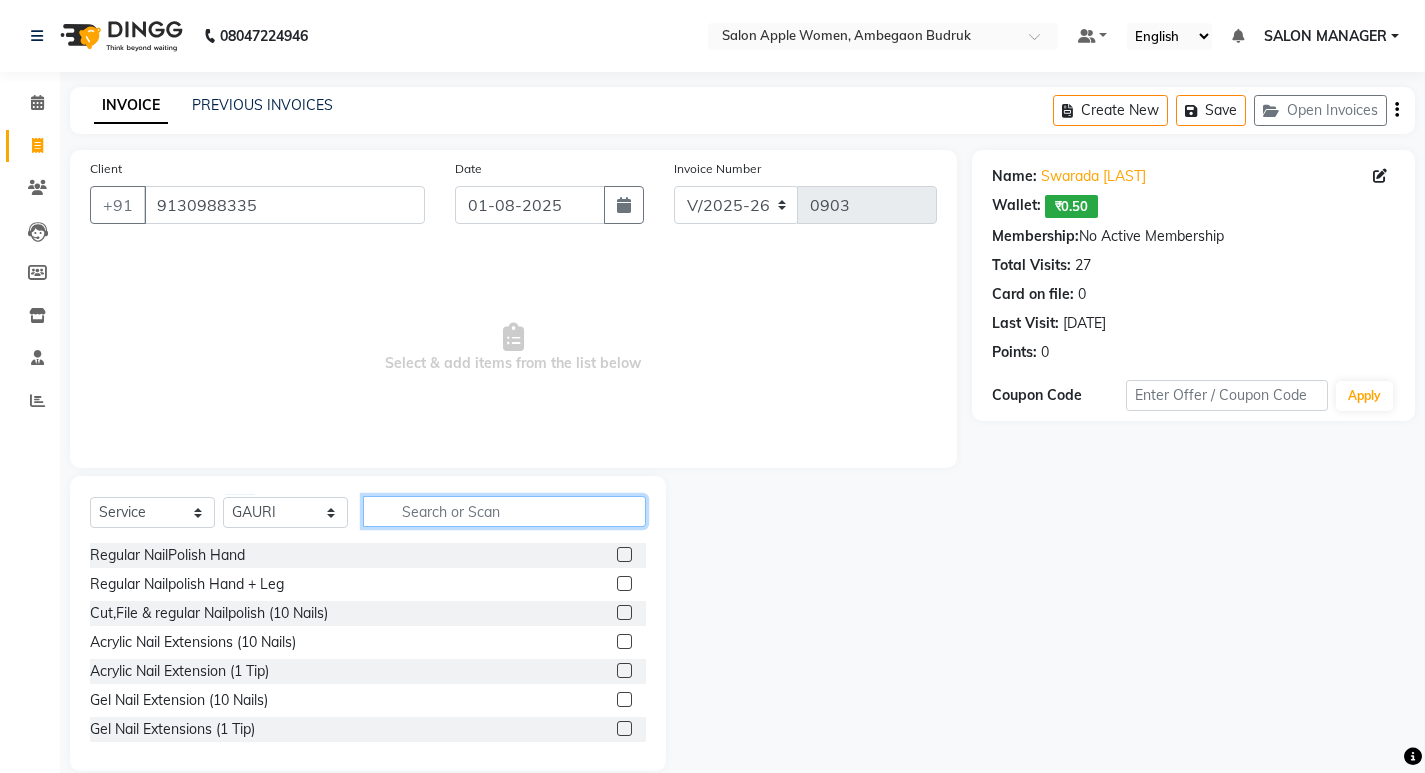click 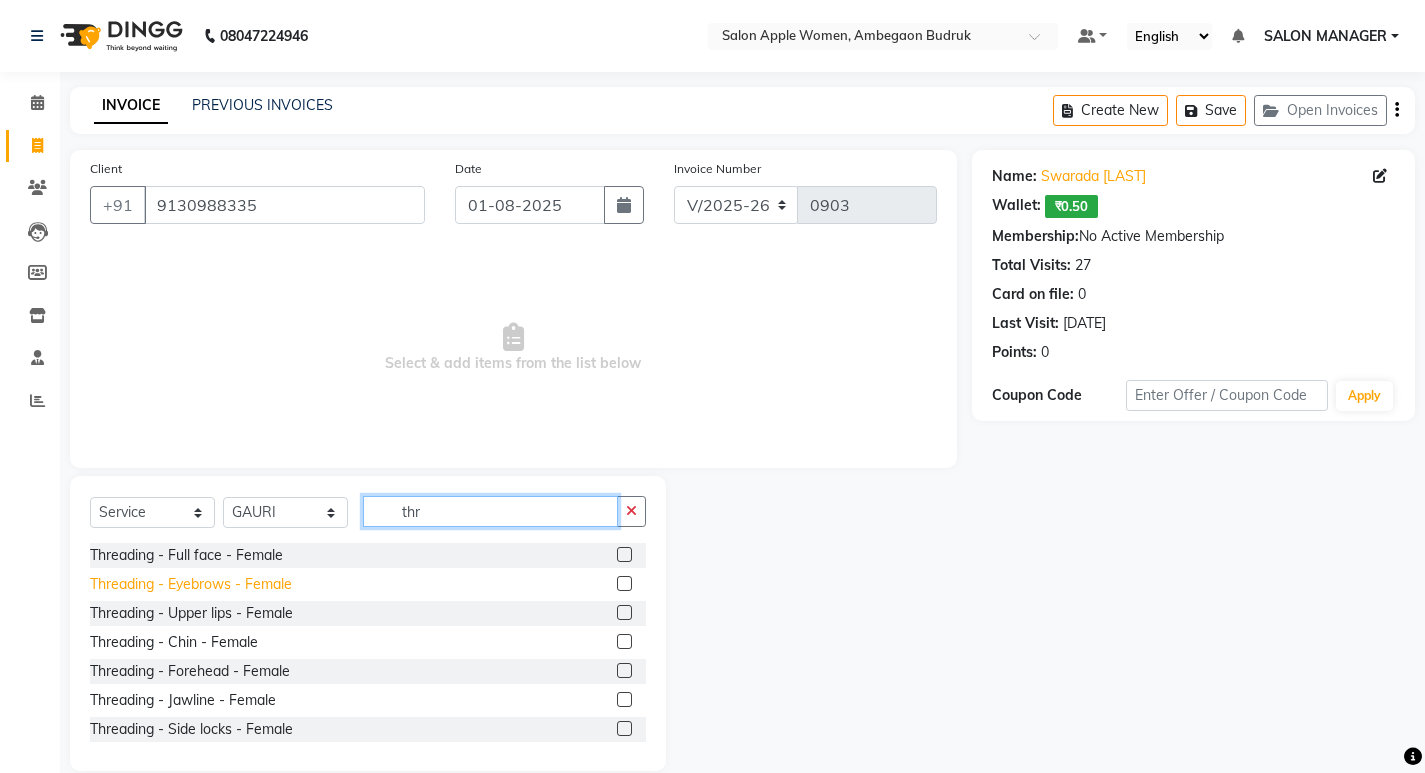 type on "thr" 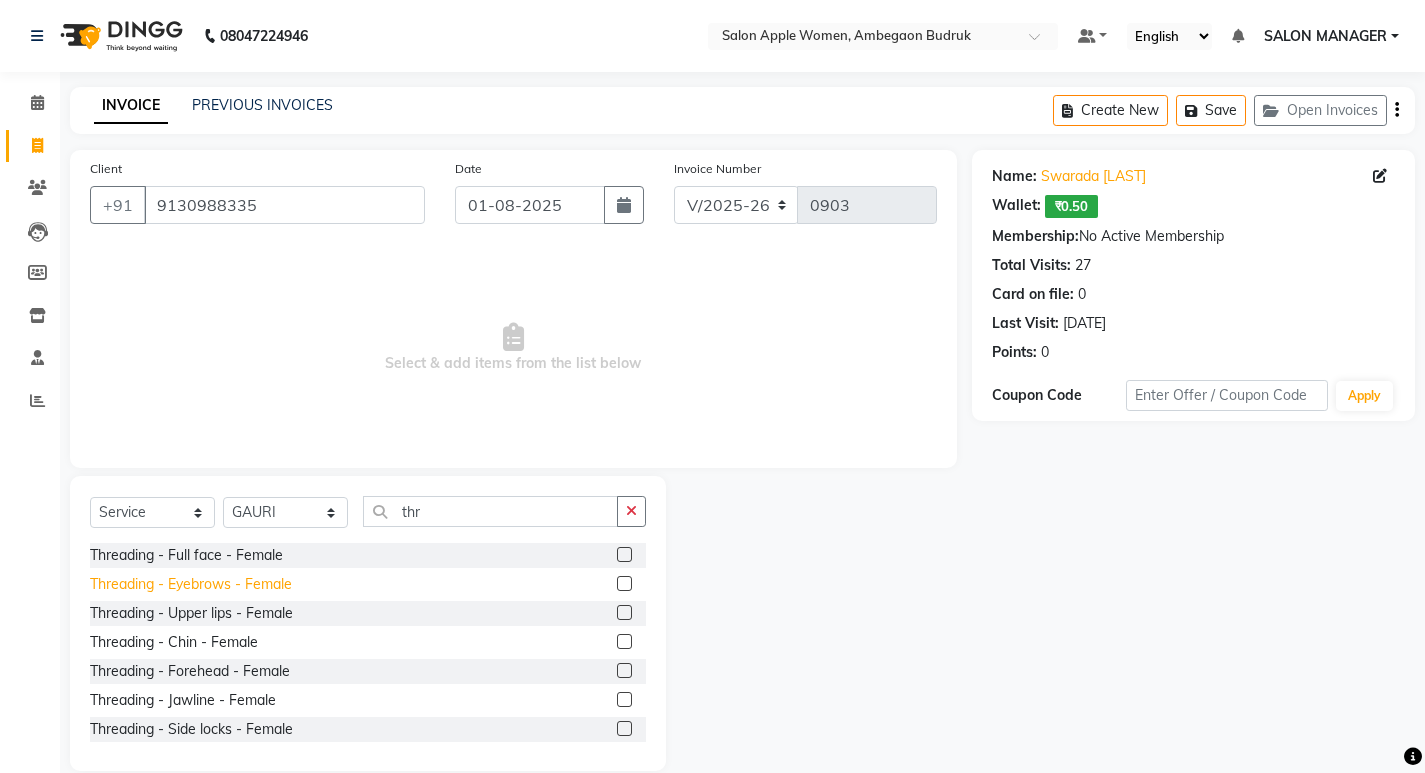 click on "Threading - Eyebrows - Female" 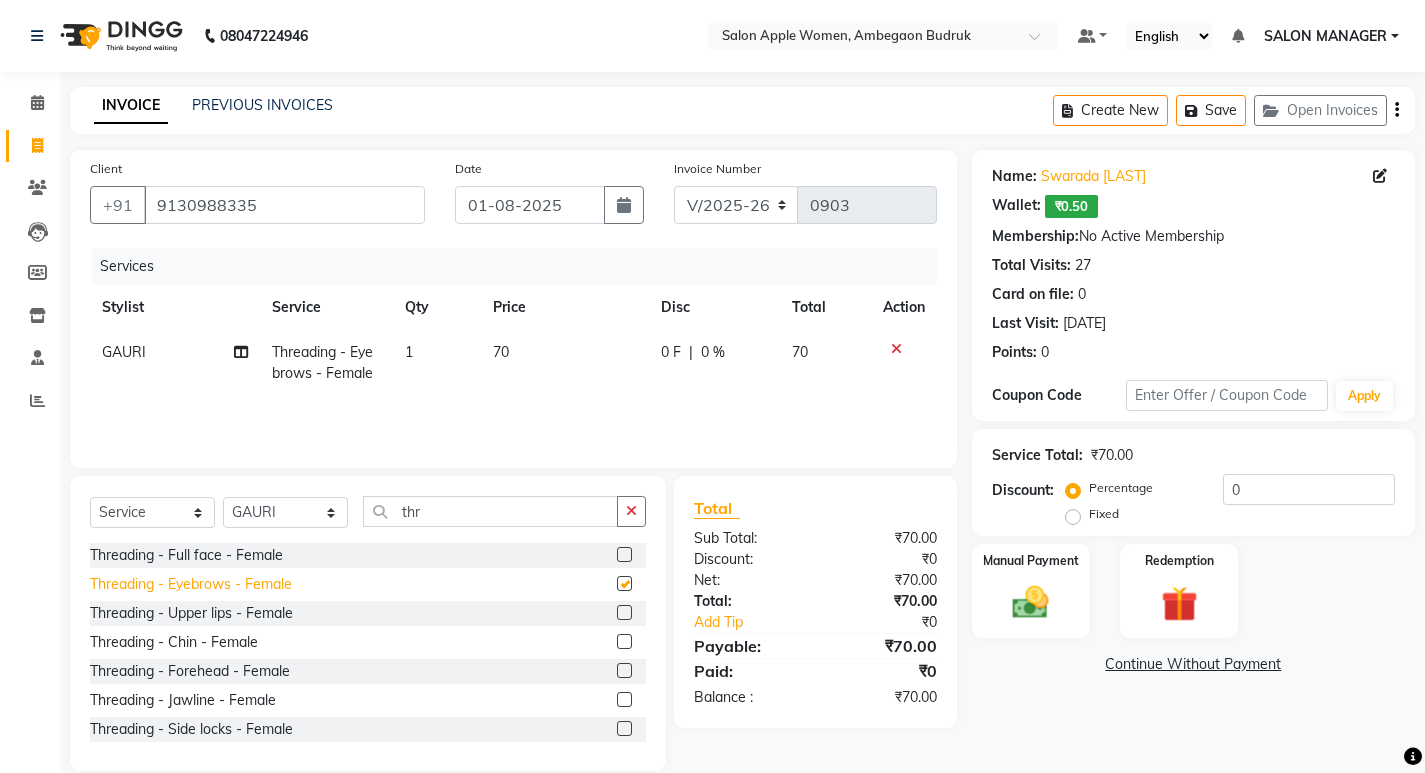 checkbox on "false" 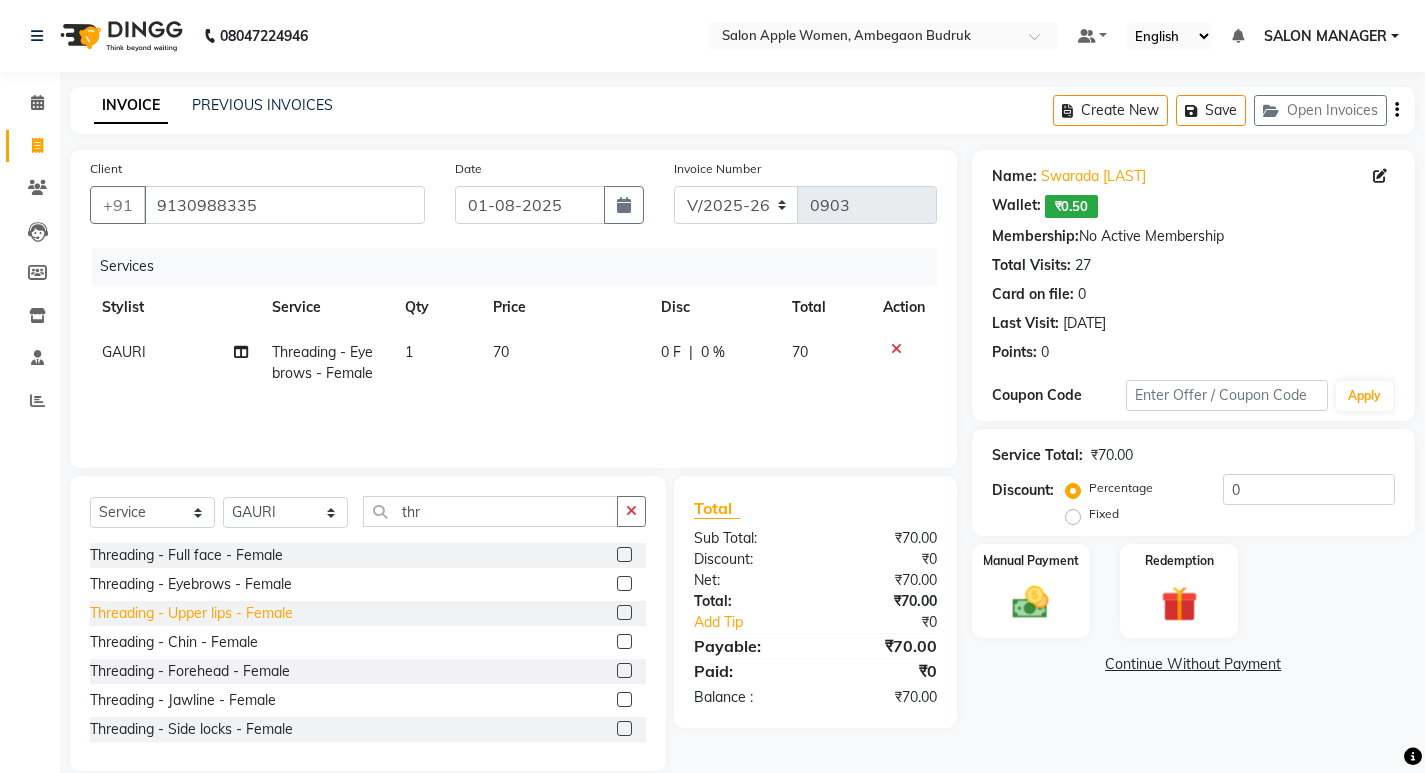 click on "Threading - Upper lips - Female" 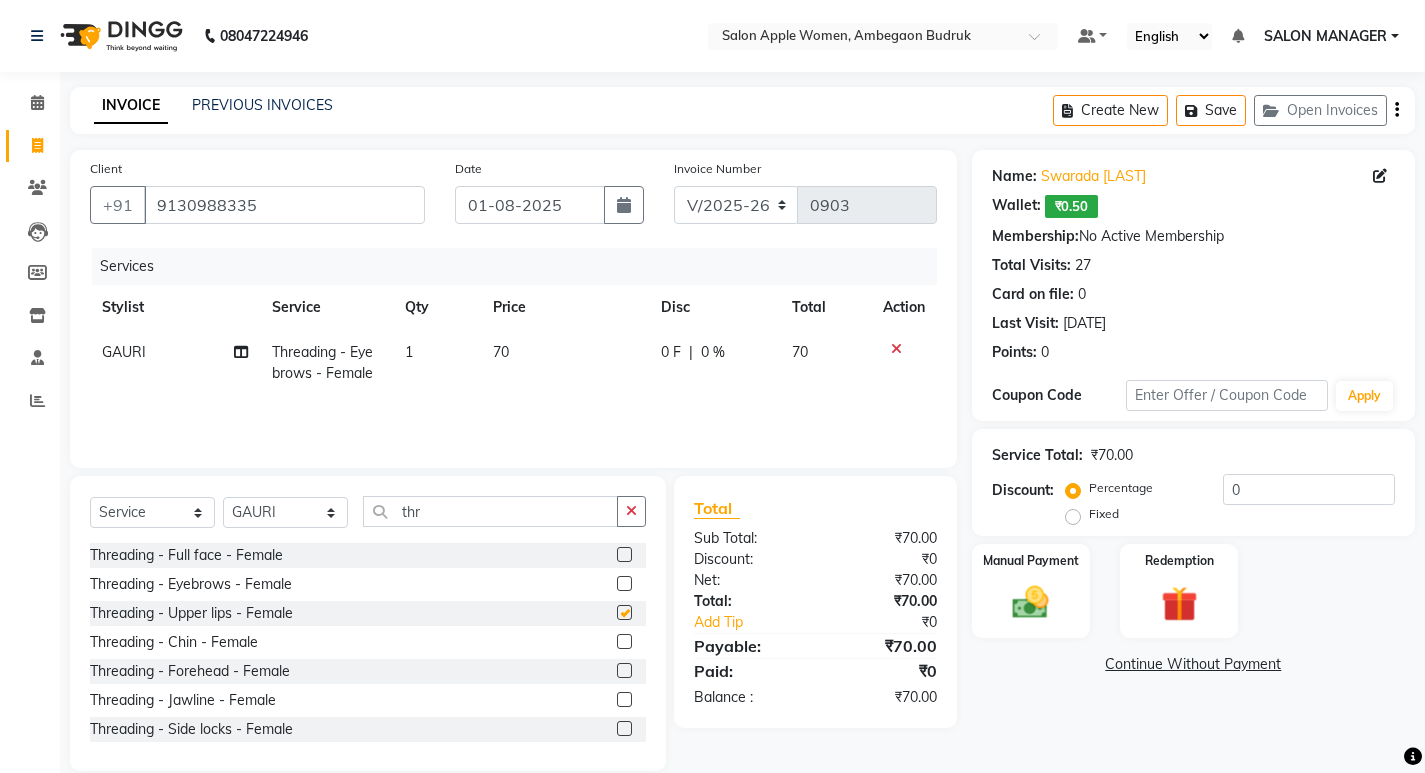 checkbox on "false" 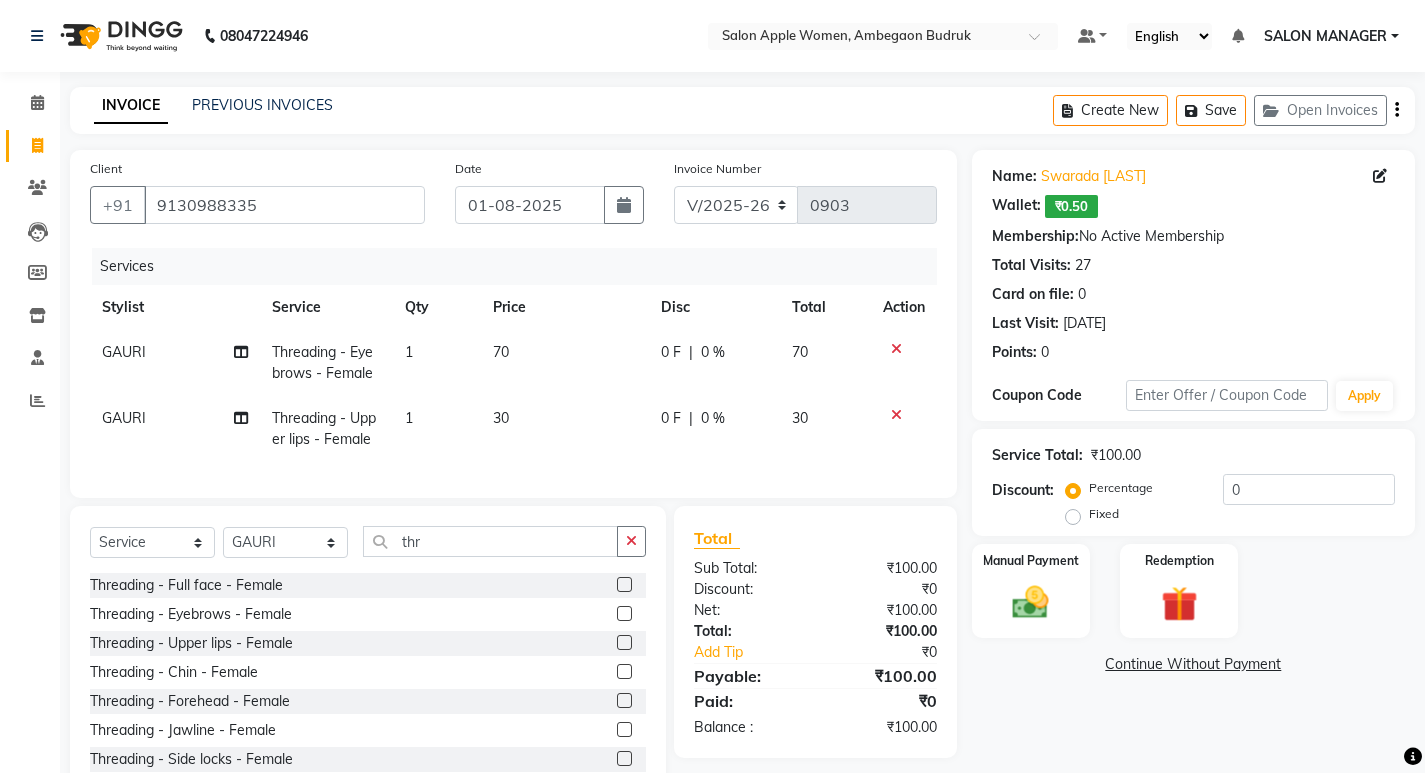 scroll, scrollTop: 73, scrollLeft: 0, axis: vertical 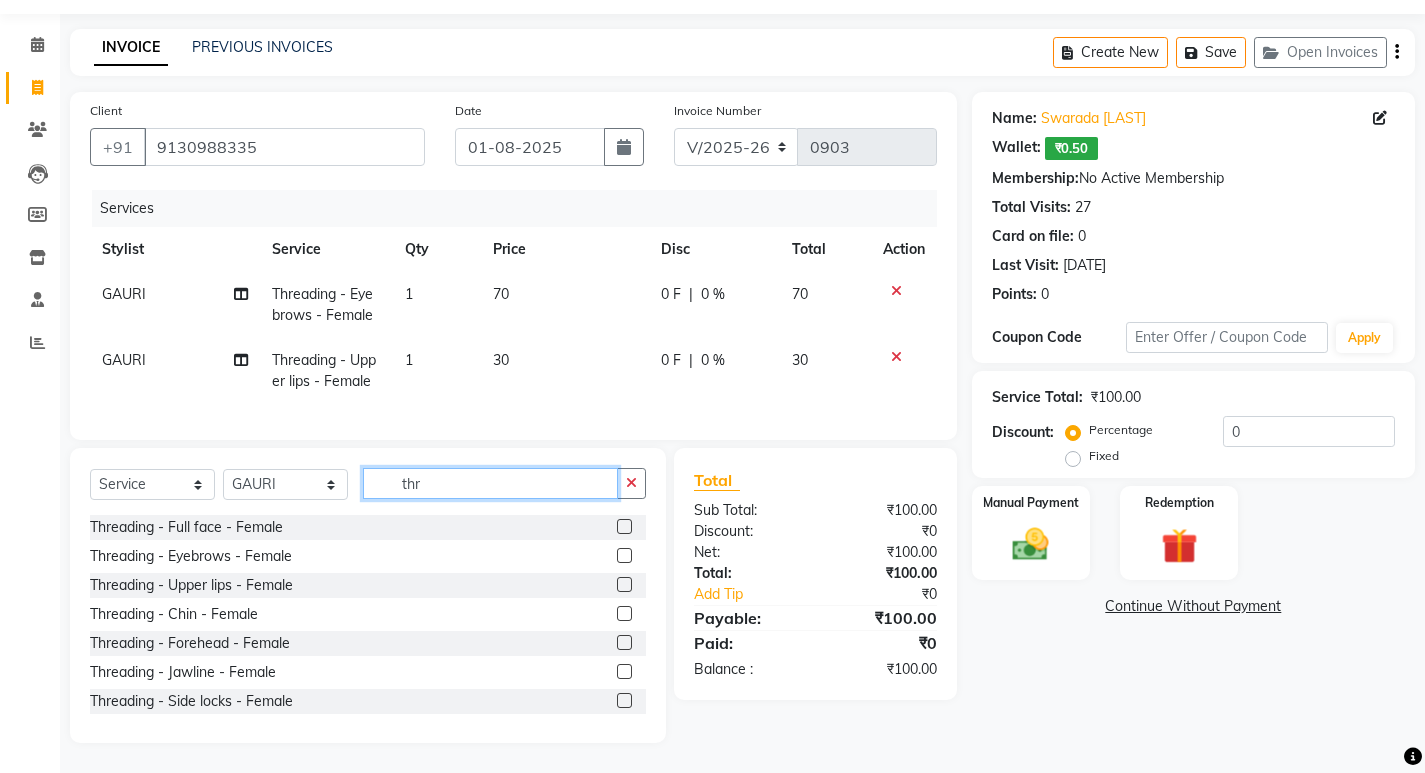 drag, startPoint x: 441, startPoint y: 498, endPoint x: 388, endPoint y: 480, distance: 55.97321 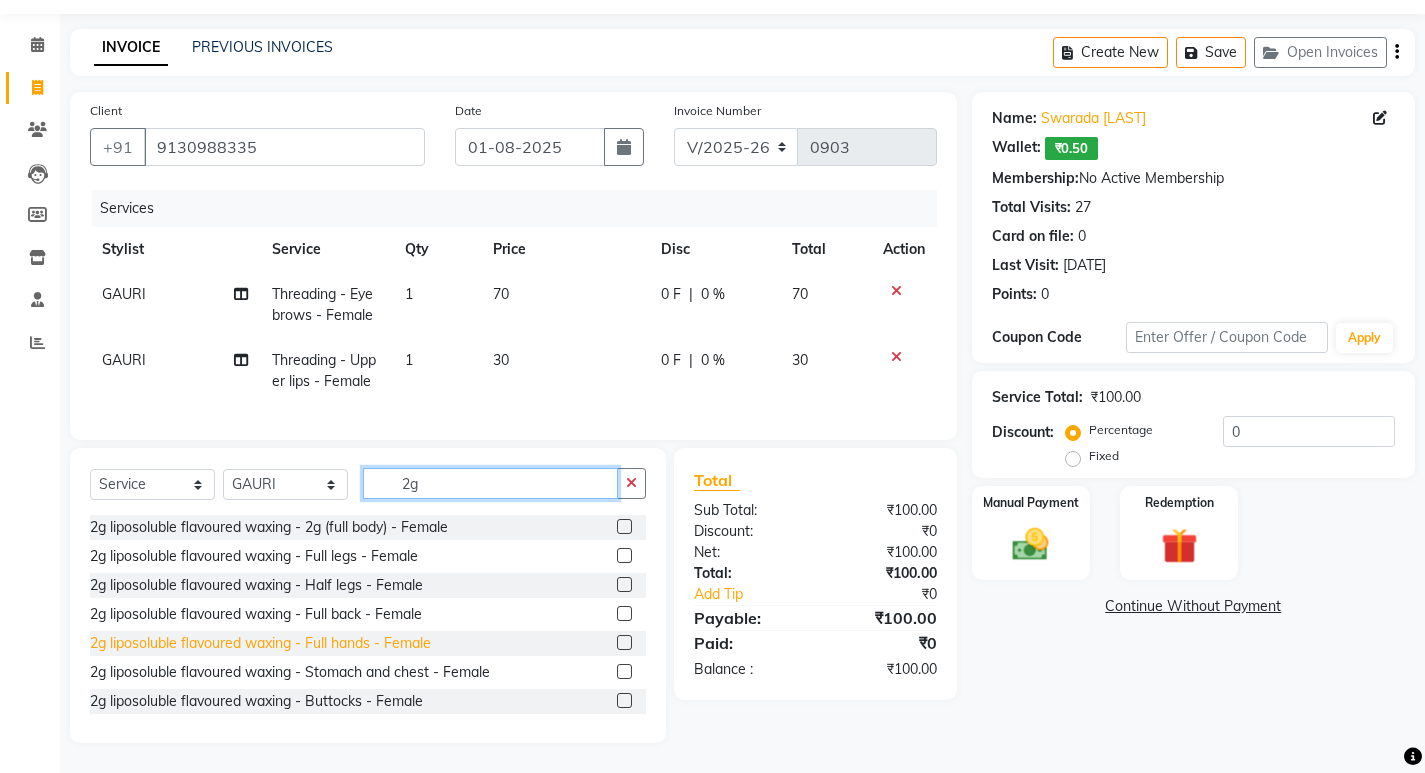 type on "2g" 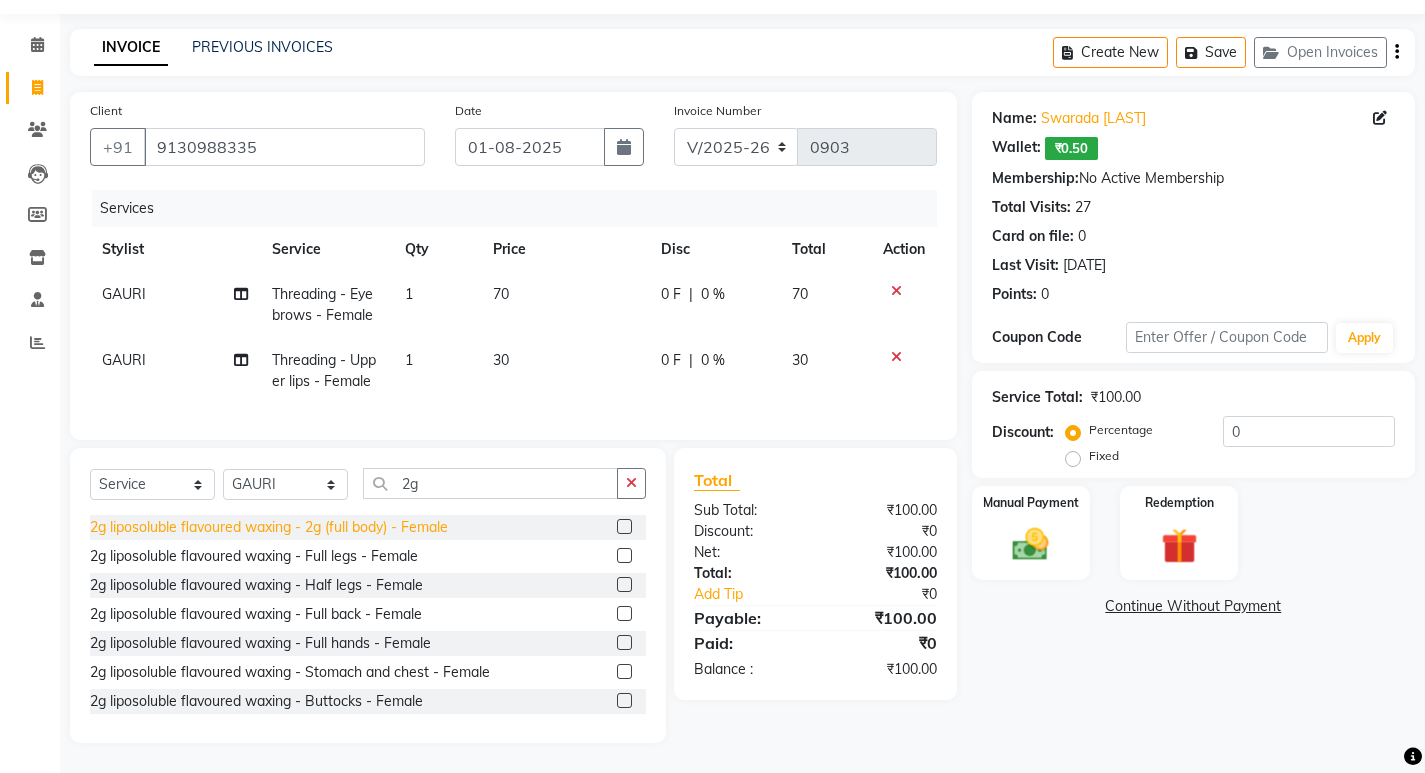 drag, startPoint x: 296, startPoint y: 643, endPoint x: 318, endPoint y: 634, distance: 23.769728 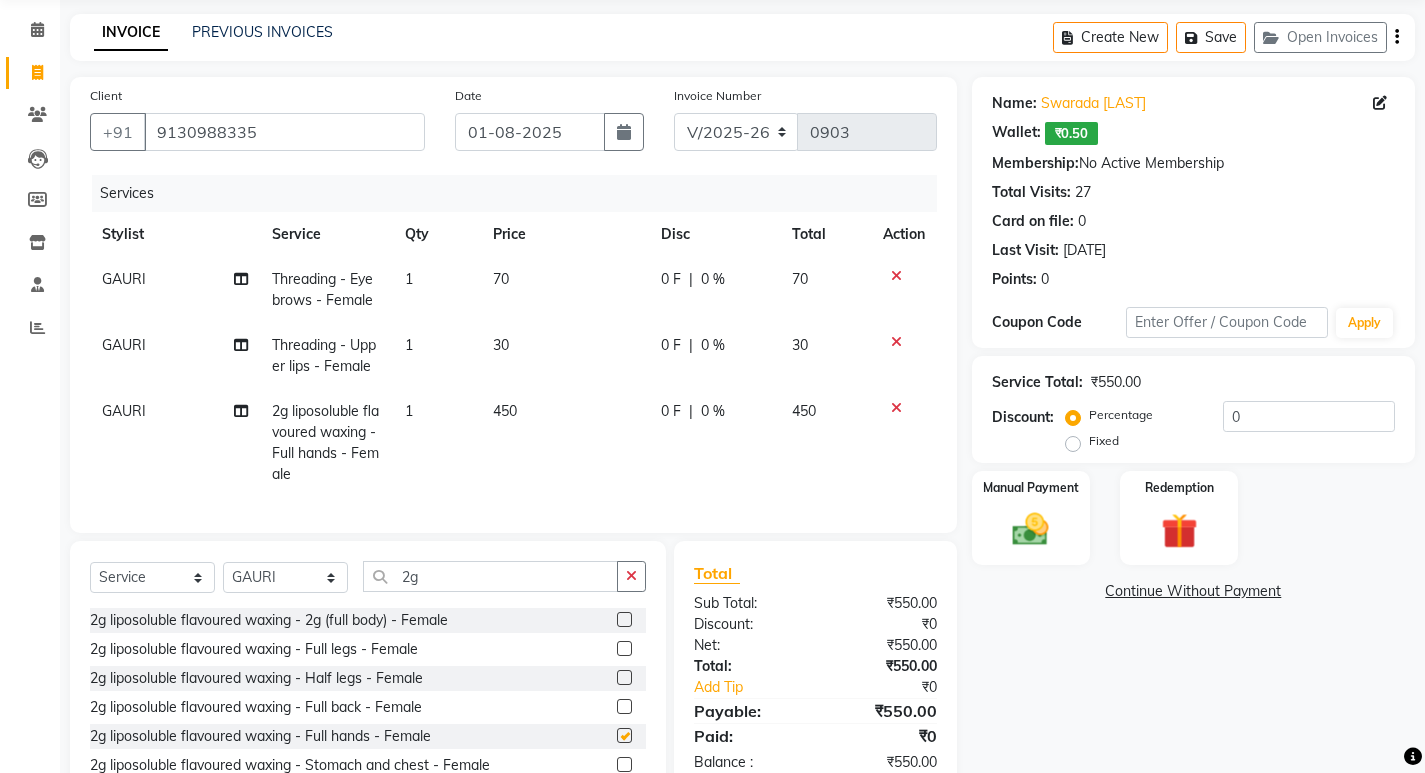 checkbox on "false" 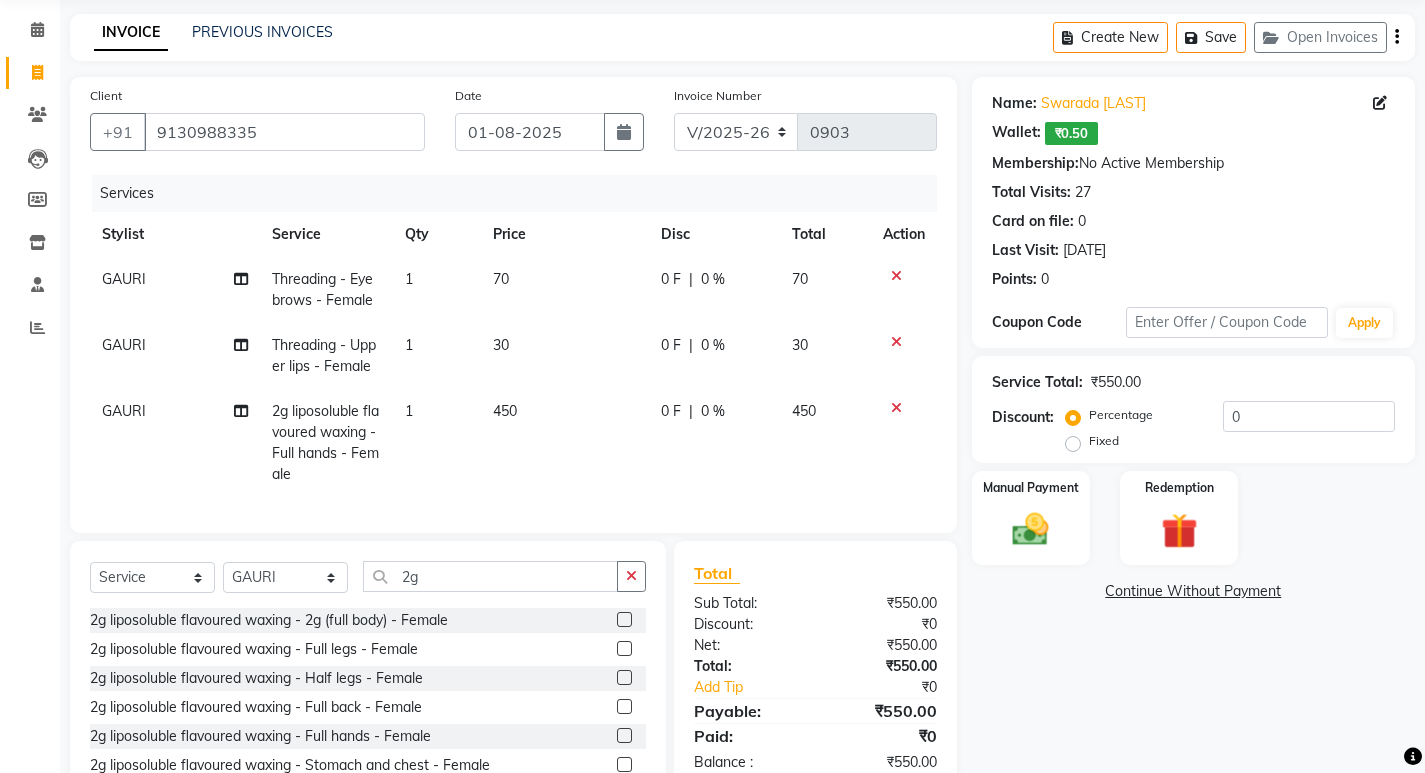 scroll, scrollTop: 181, scrollLeft: 0, axis: vertical 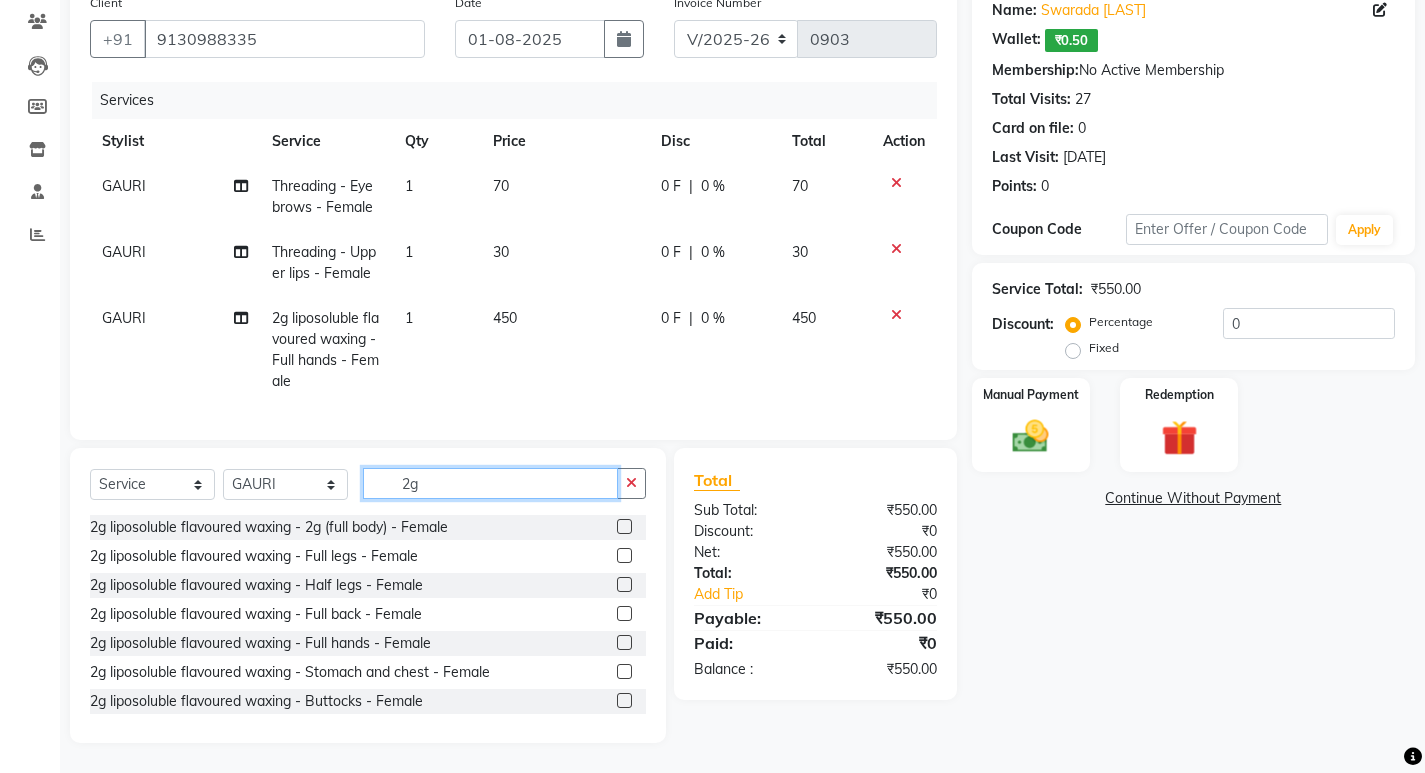 drag, startPoint x: 427, startPoint y: 487, endPoint x: 377, endPoint y: 493, distance: 50.358715 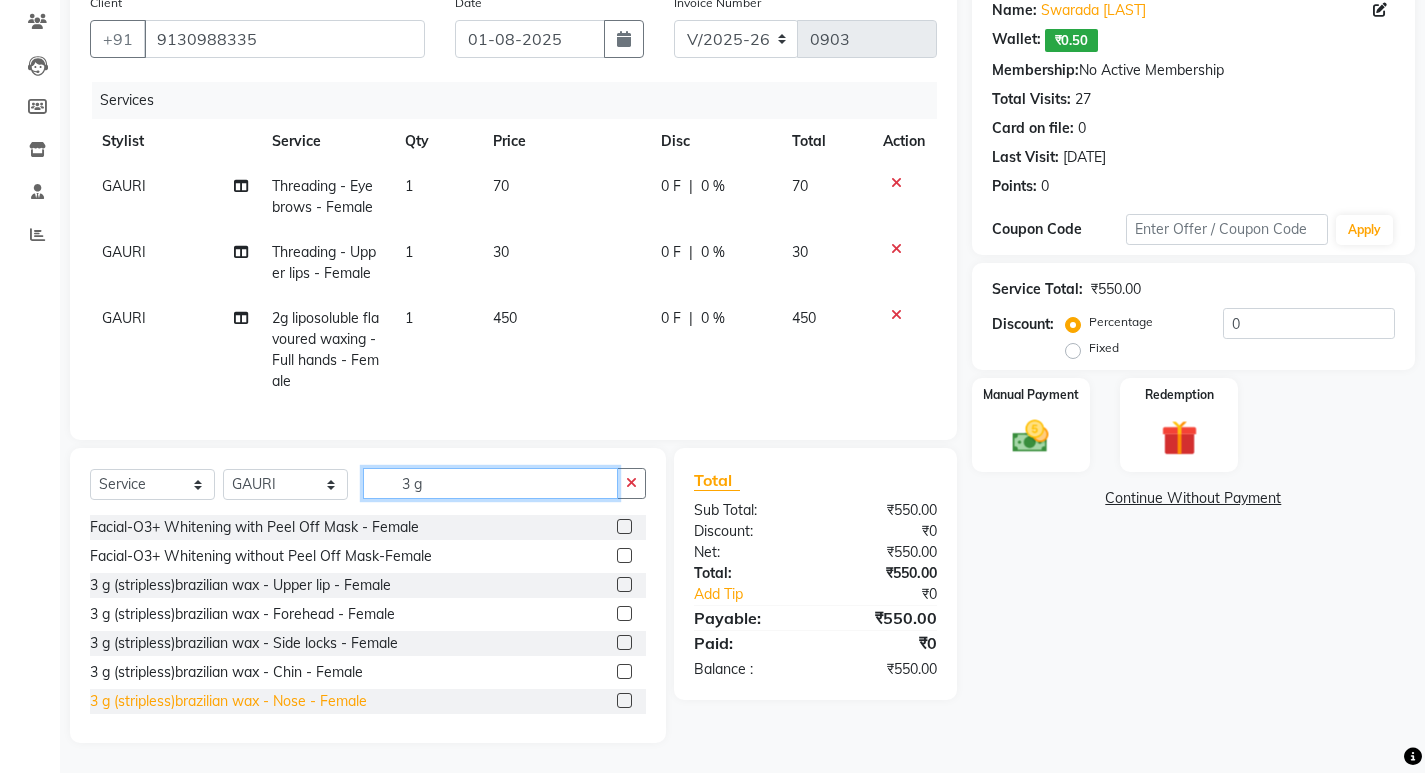 scroll, scrollTop: 90, scrollLeft: 0, axis: vertical 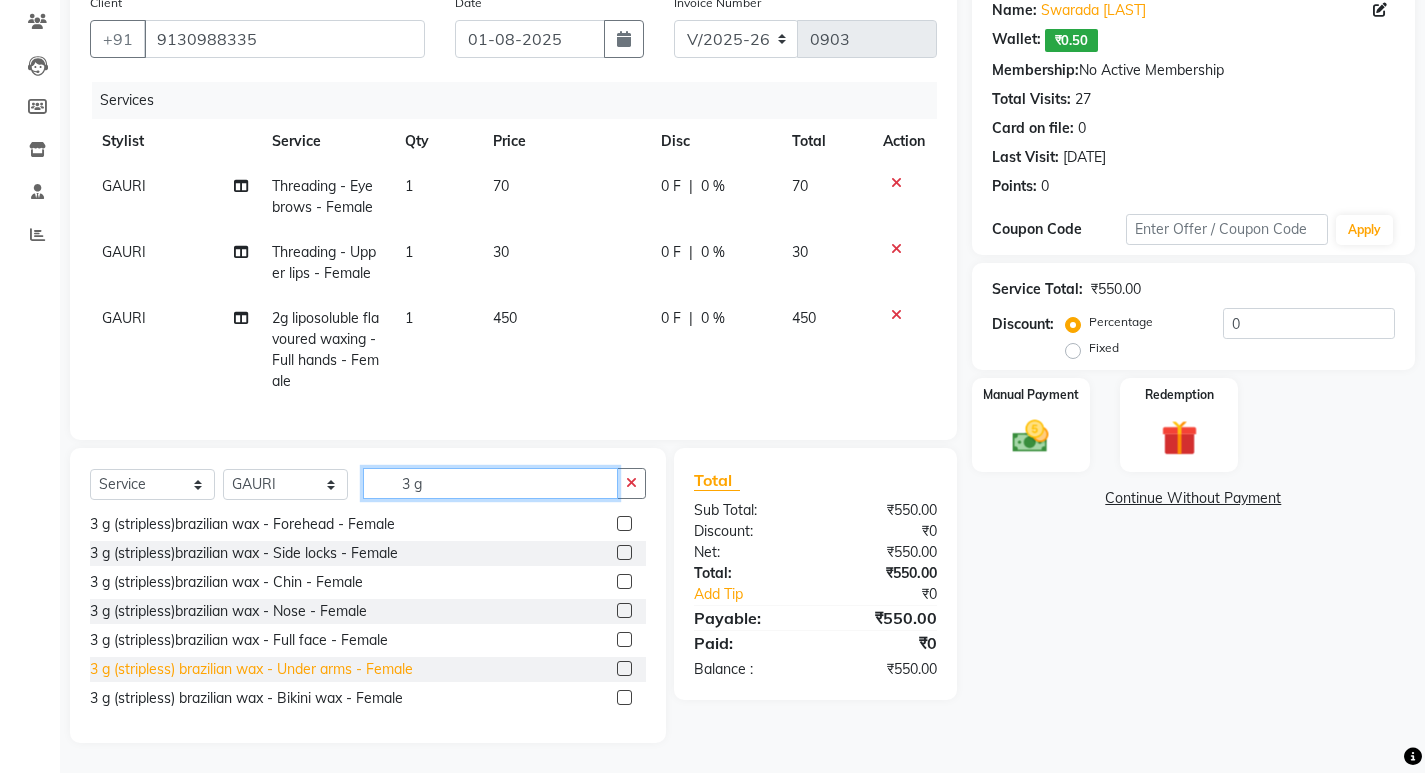type on "3 g" 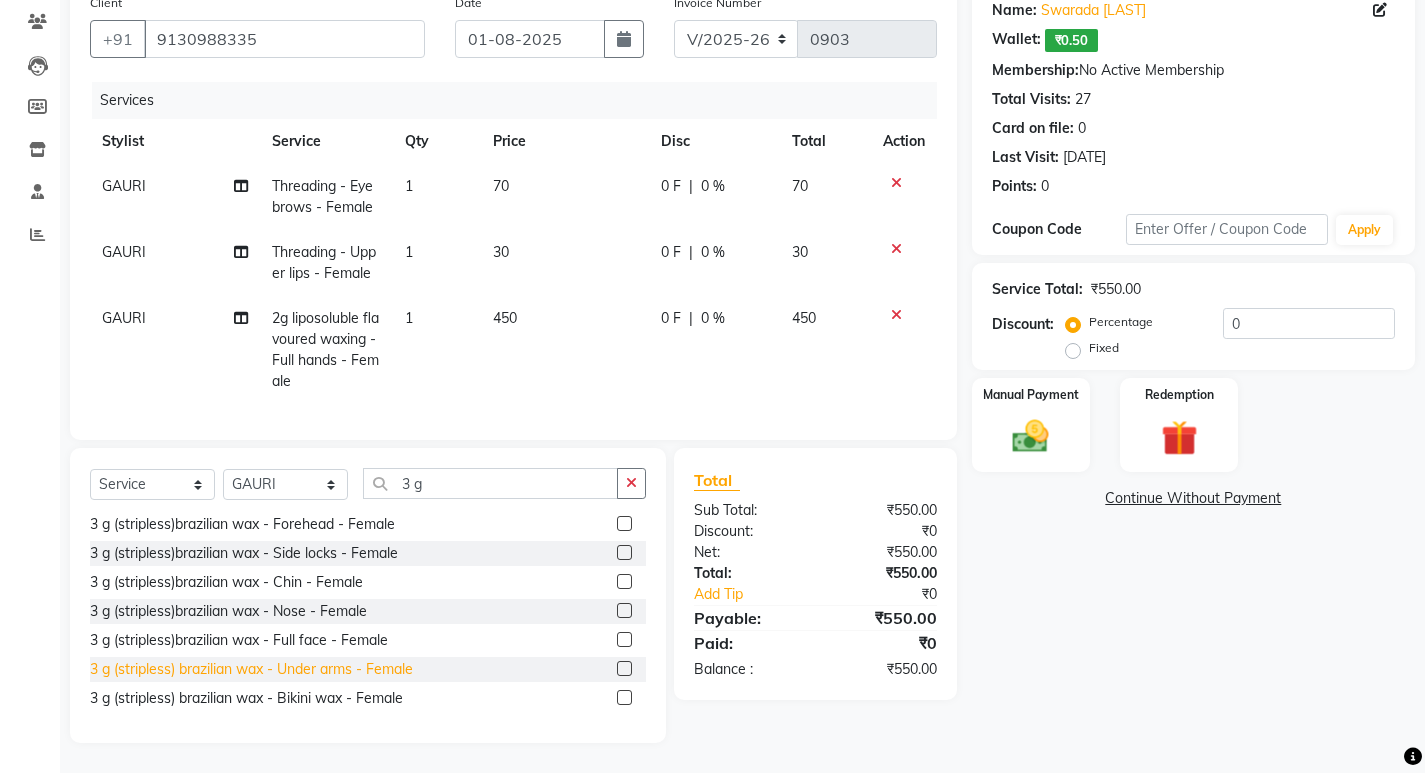 click on "3 g (stripless) brazilian wax - Under arms - Female" 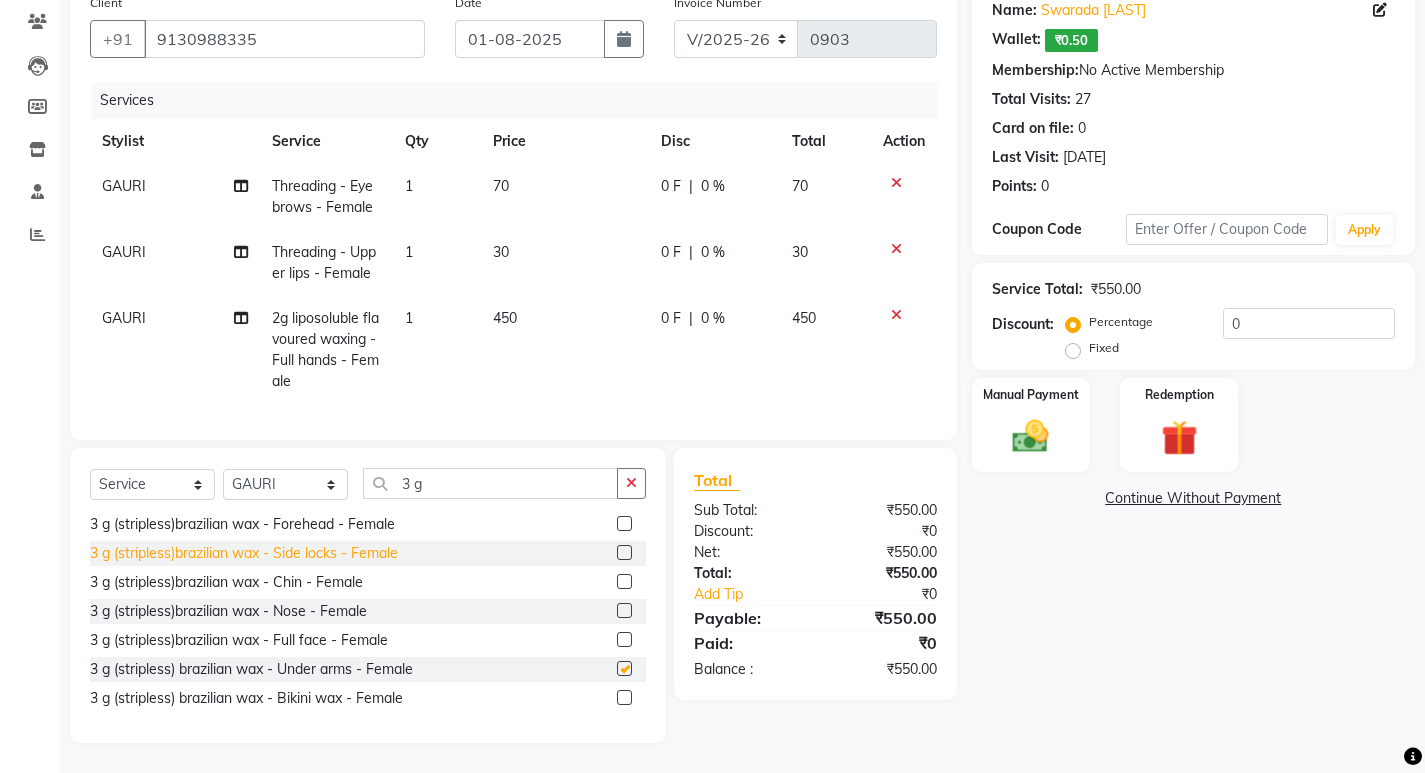 checkbox on "false" 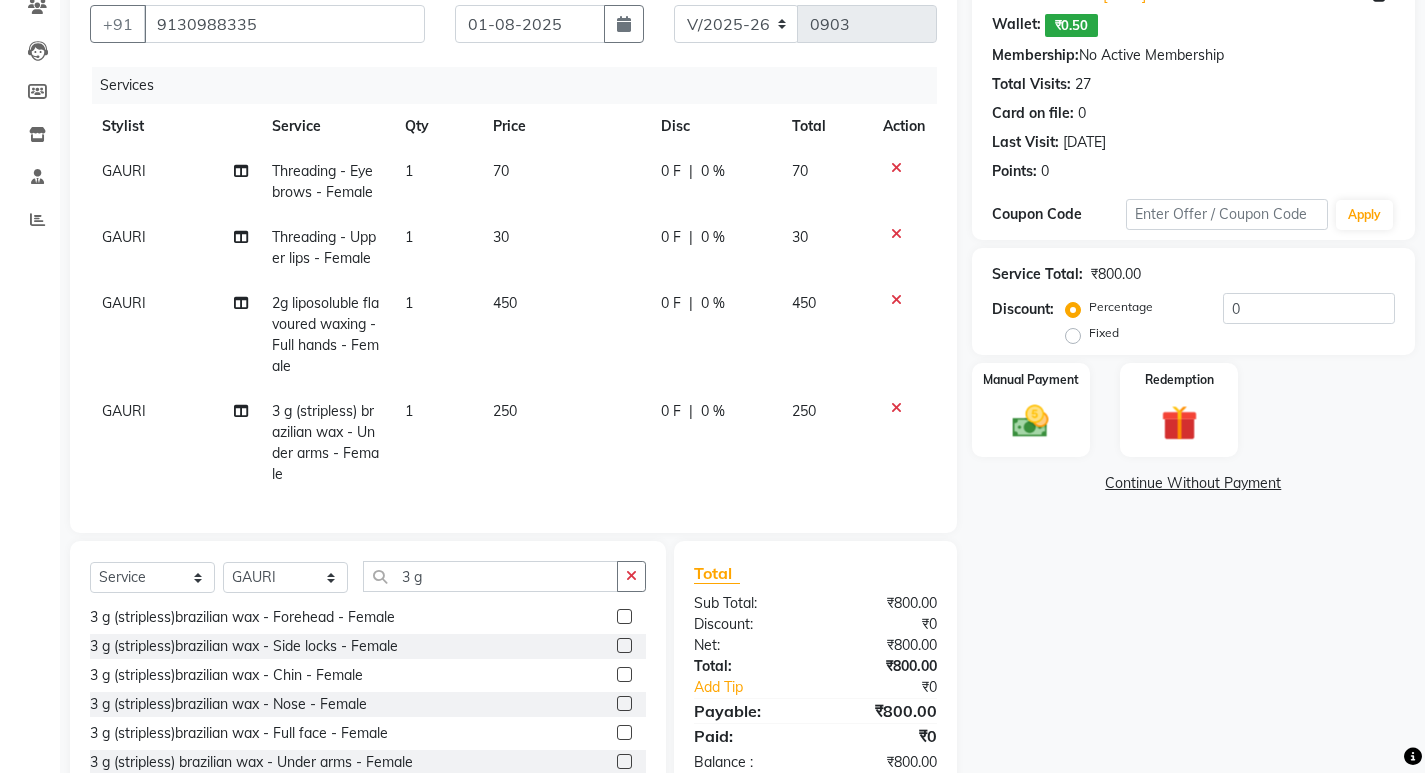 scroll, scrollTop: 289, scrollLeft: 0, axis: vertical 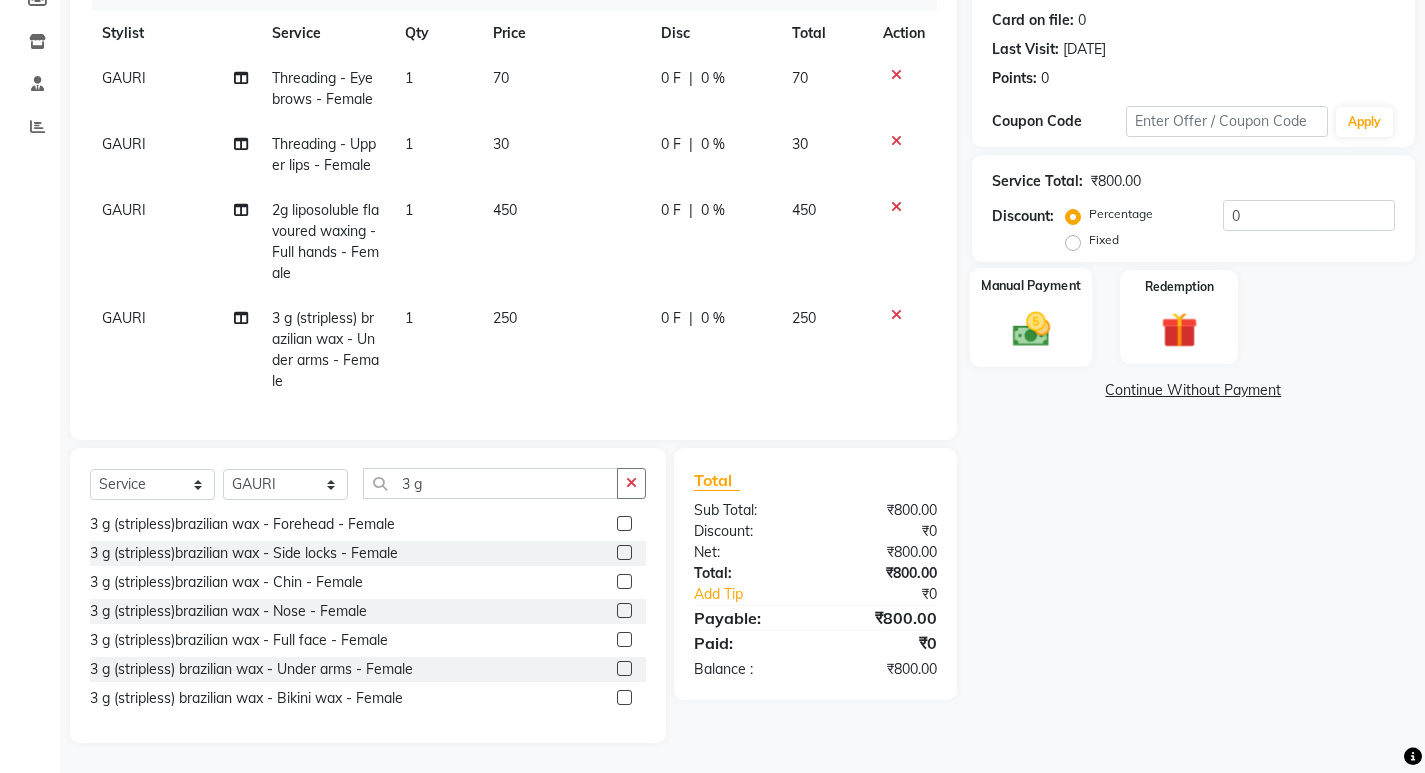 click 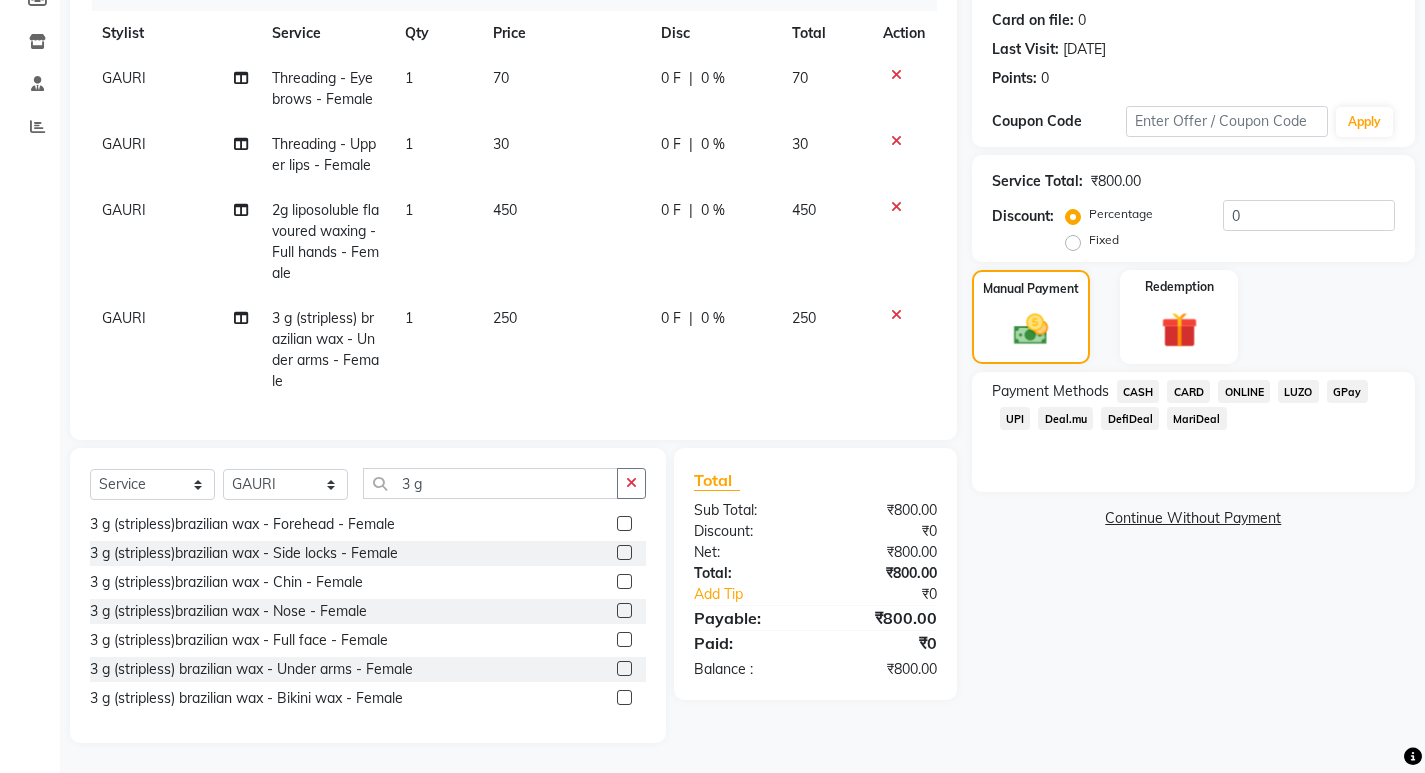 click on "ONLINE" 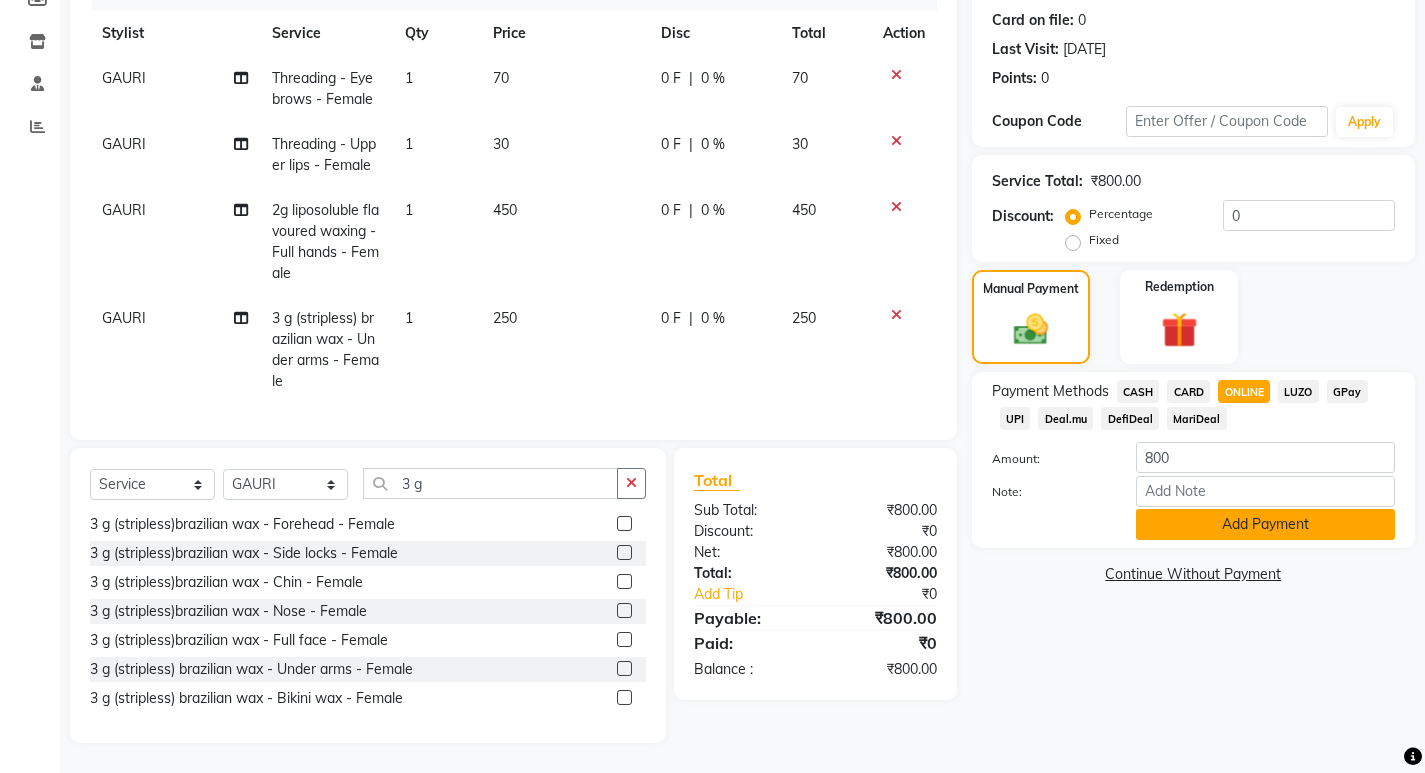 click on "Add Payment" 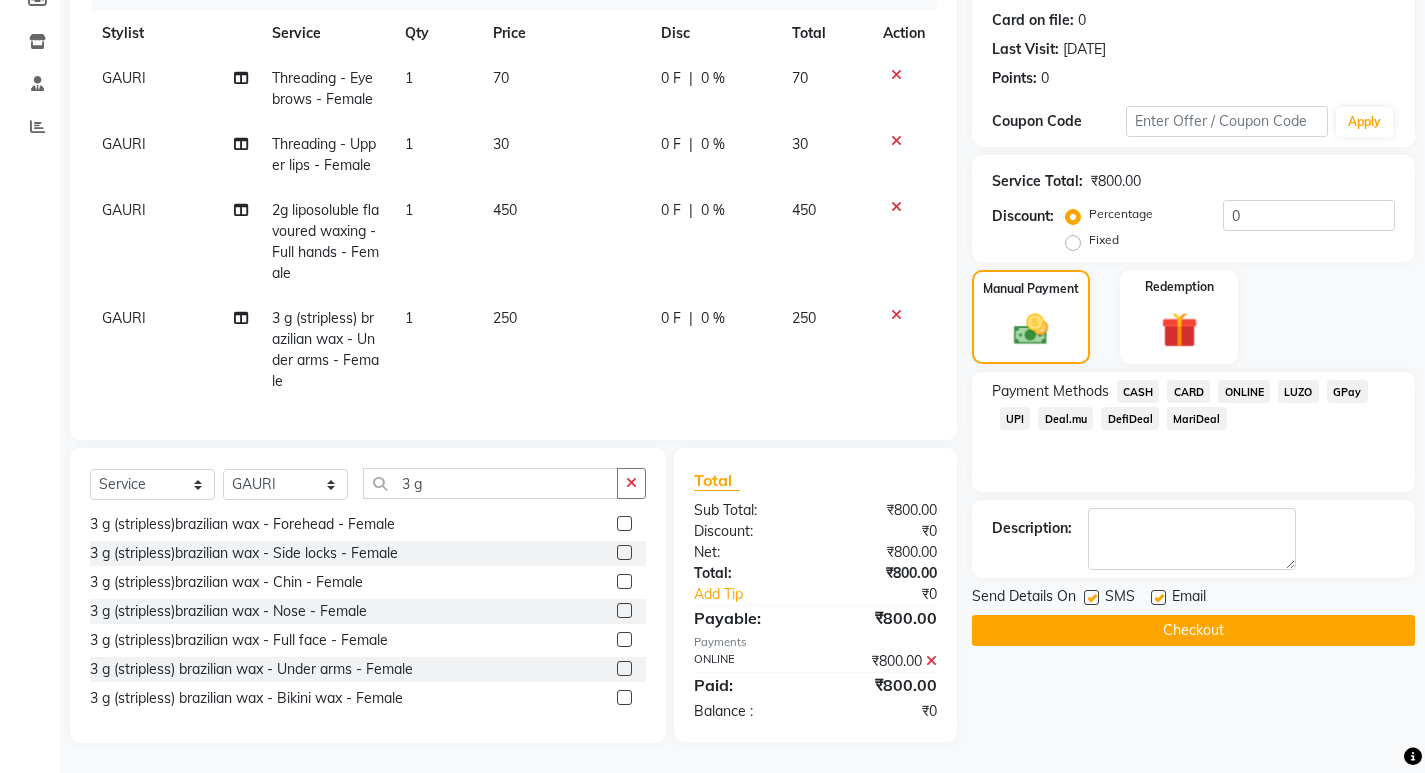 click on "Checkout" 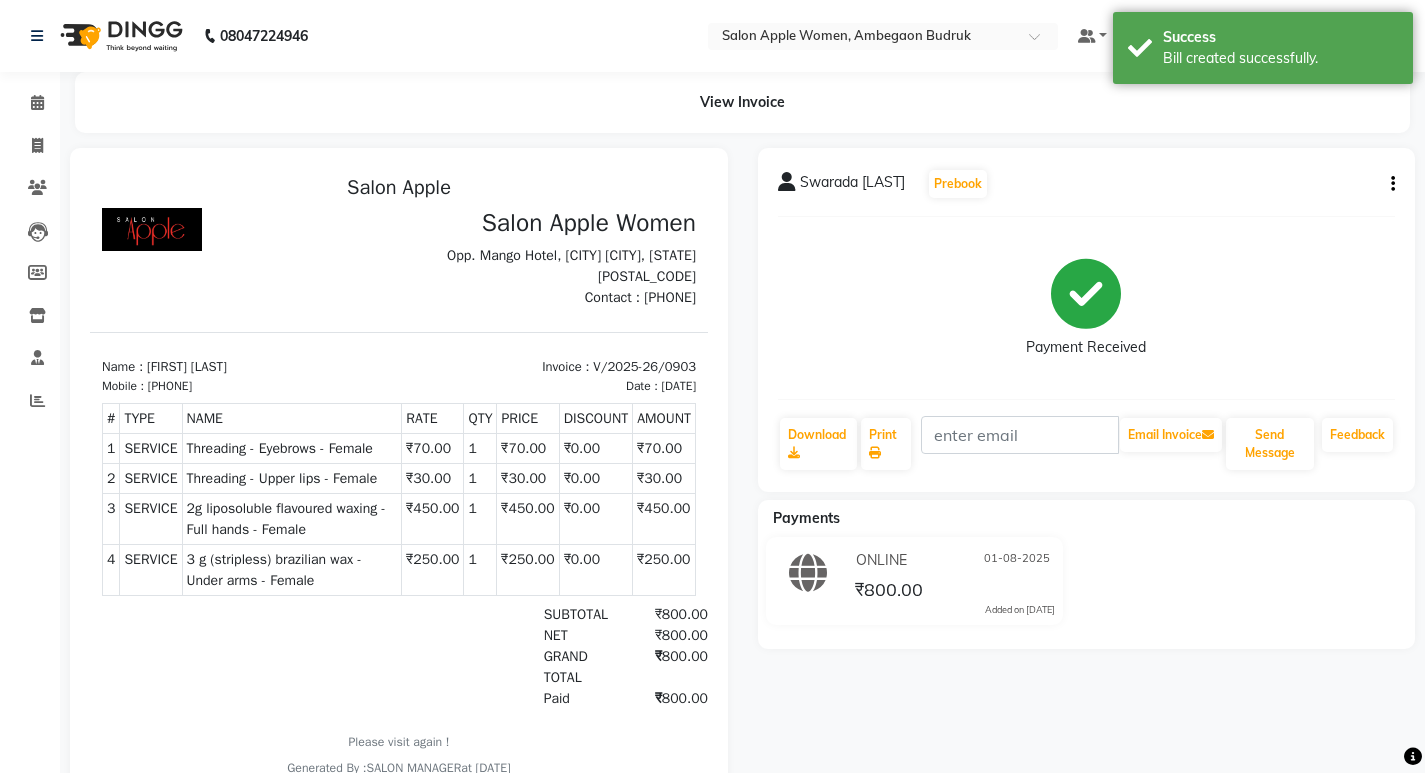 scroll, scrollTop: 0, scrollLeft: 0, axis: both 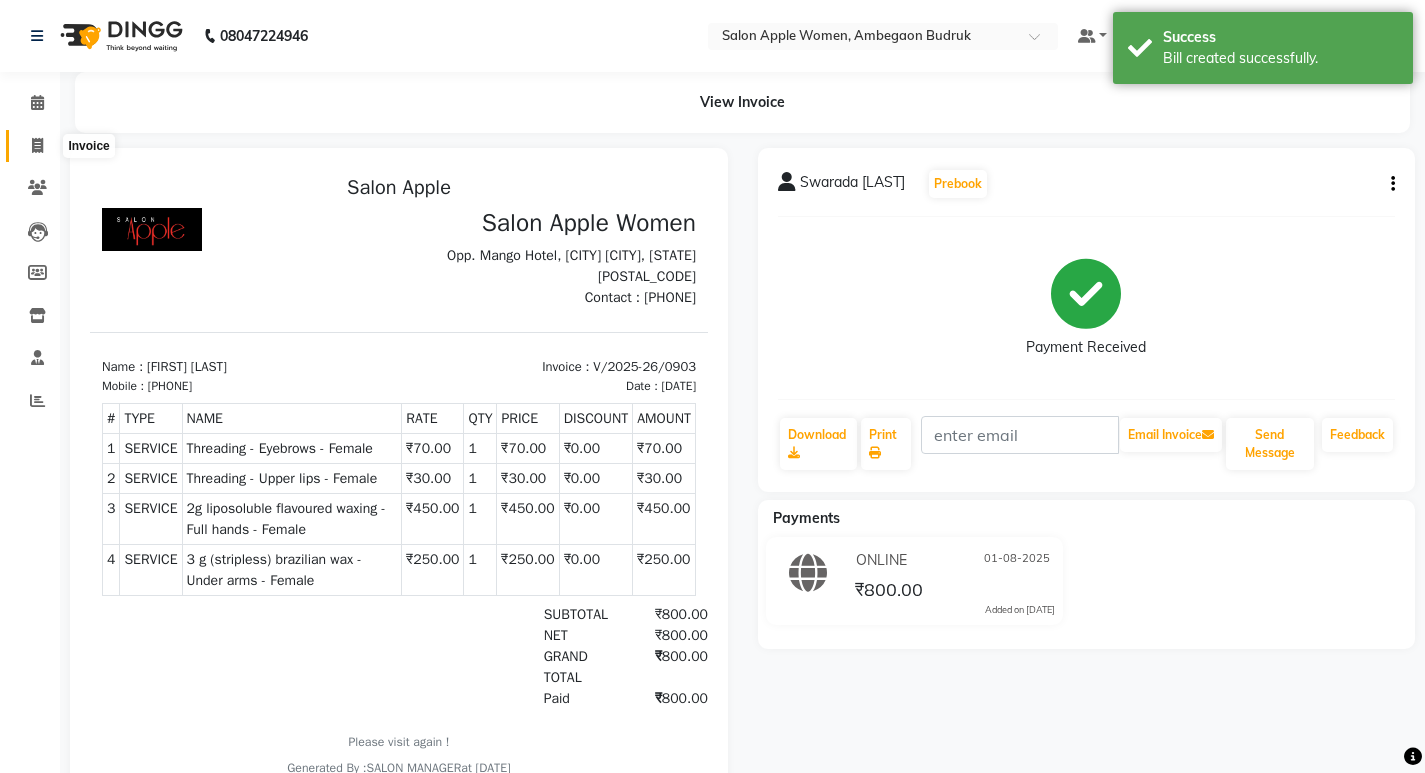 click 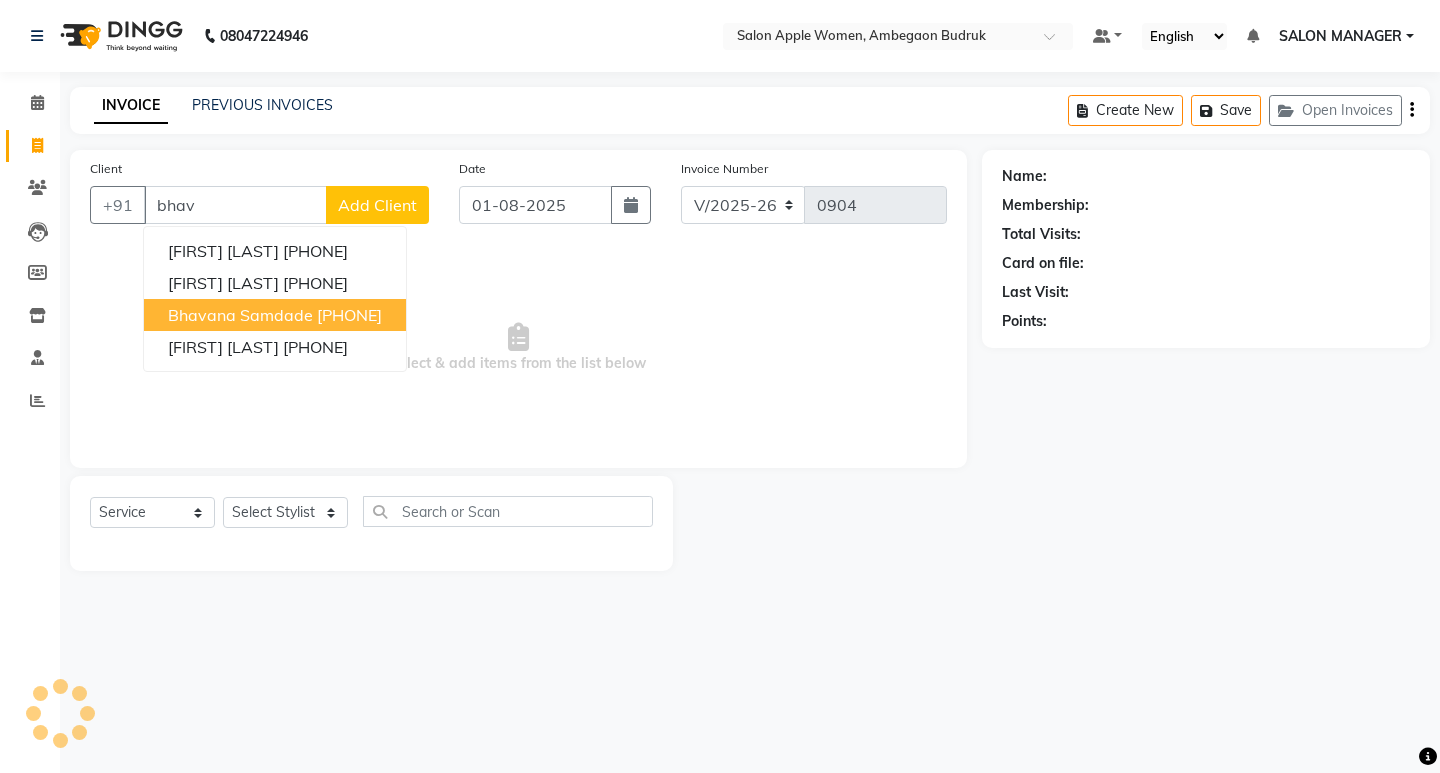 click on "Bhavana Samdade" at bounding box center (240, 315) 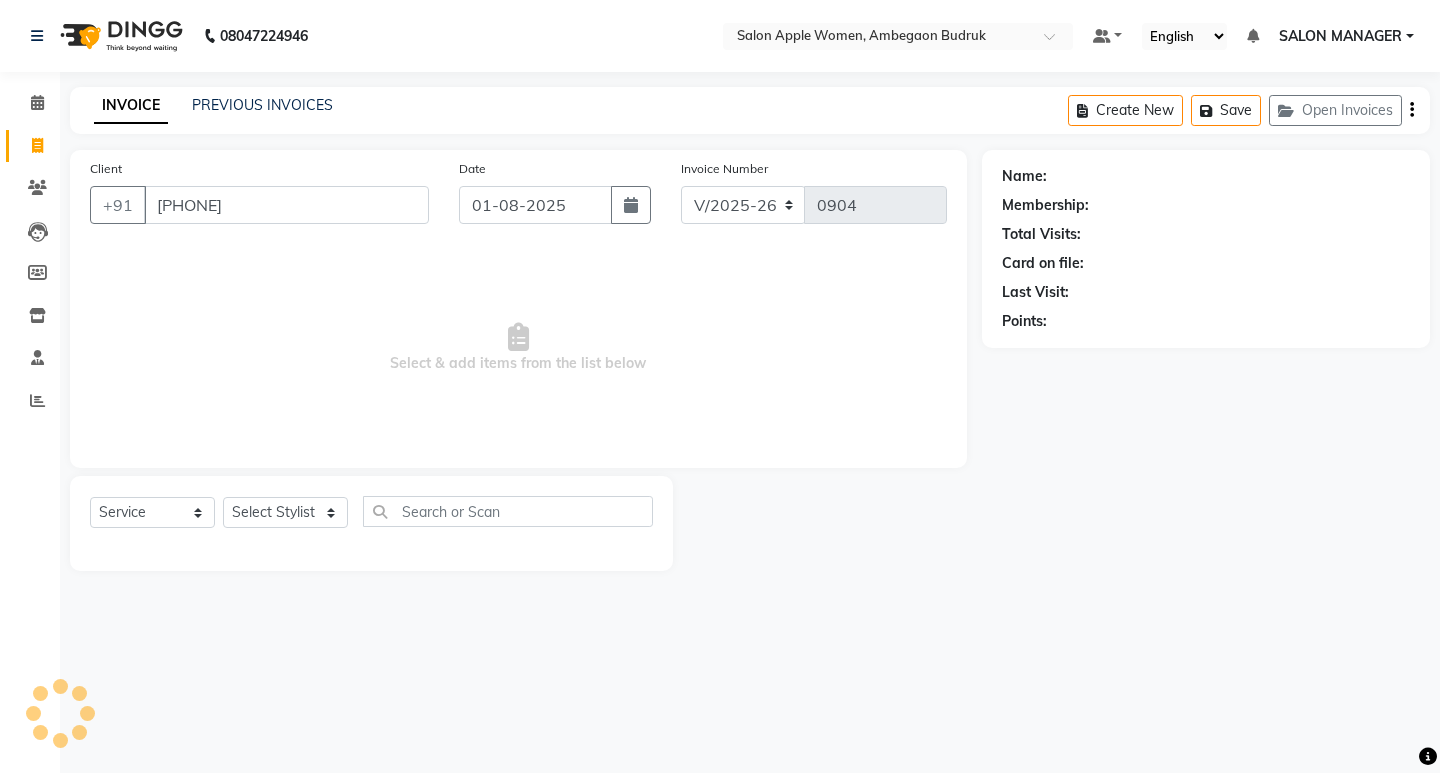 type on "[PHONE]" 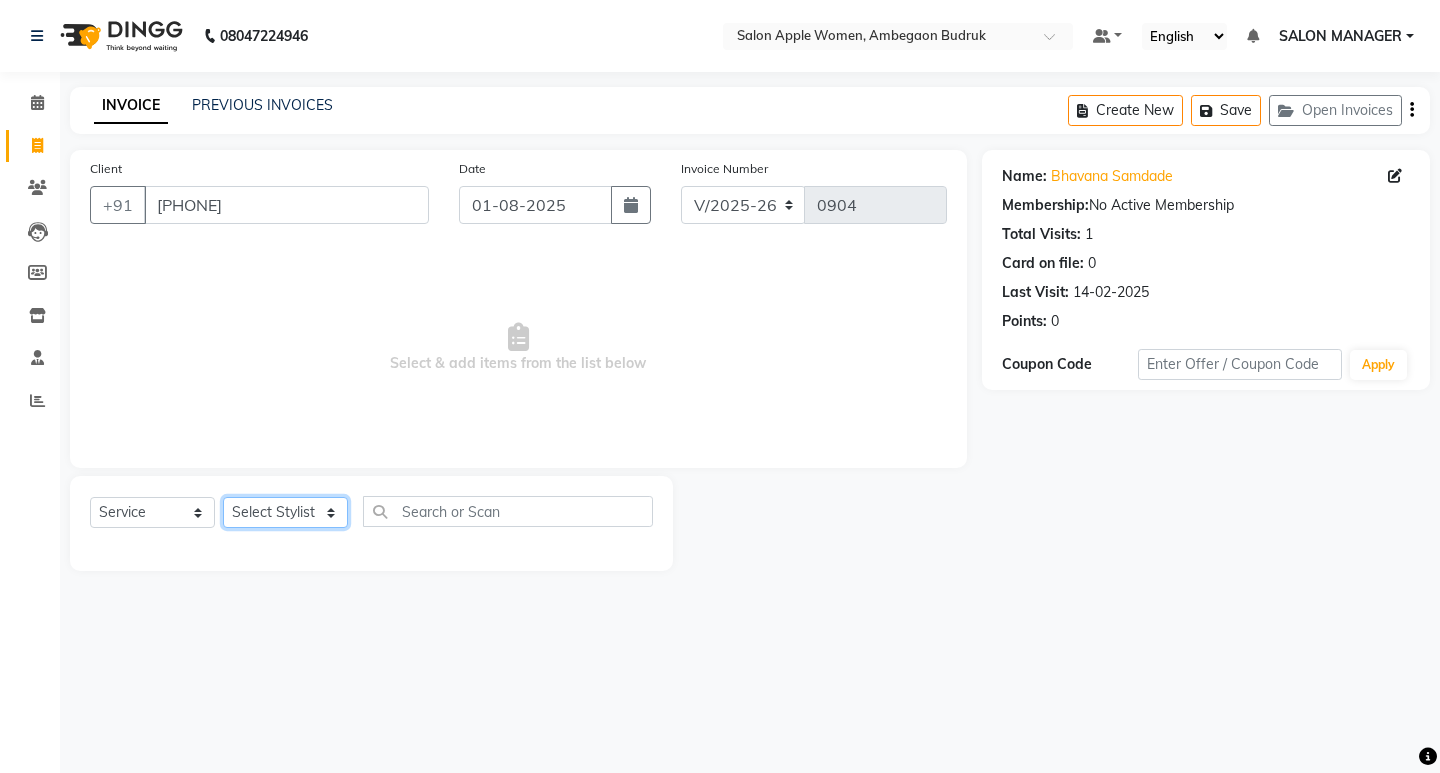 click on "Select Stylist Asmita DNYANESH GAURI Onwer Priyanka Manager PUSHPA SALON MANAGER SALON MANAGER" 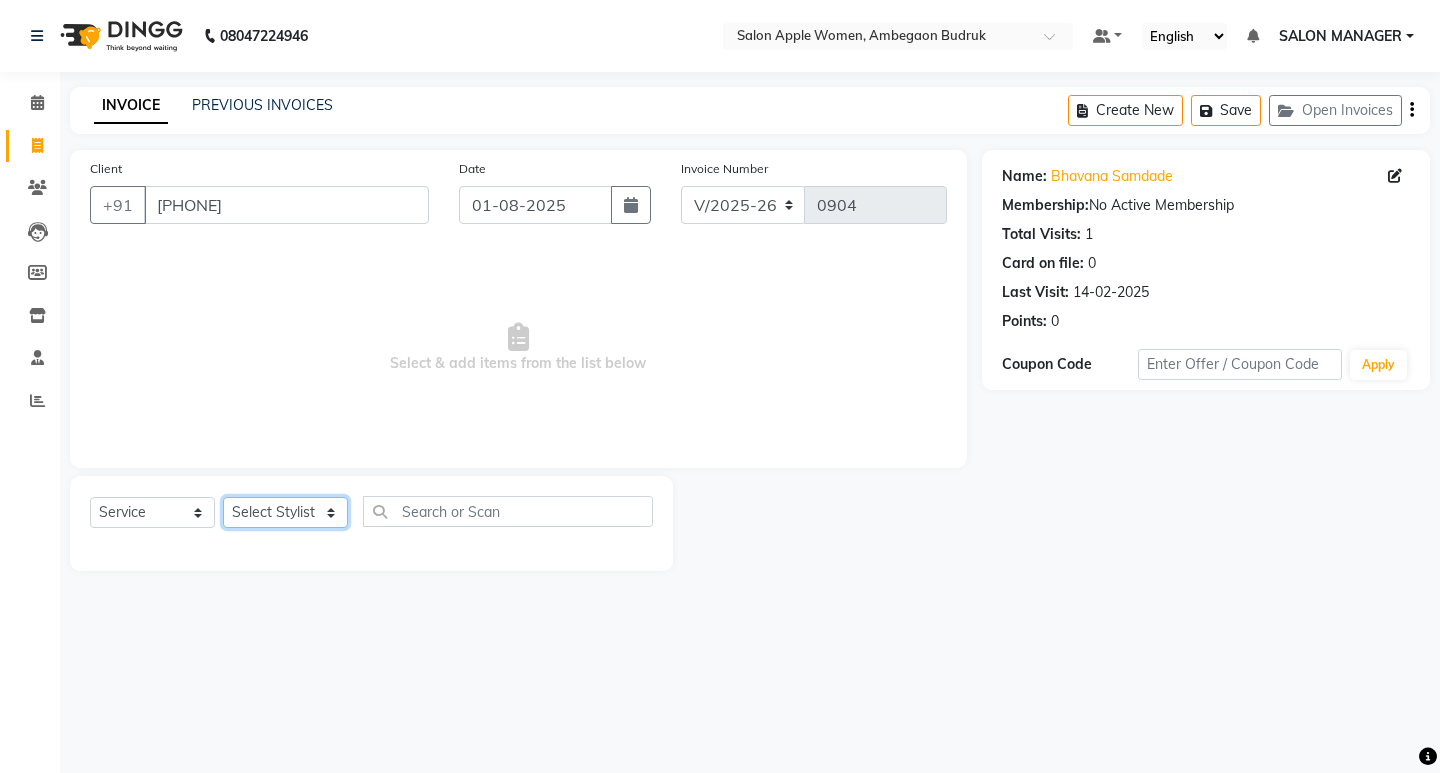 select on "46602" 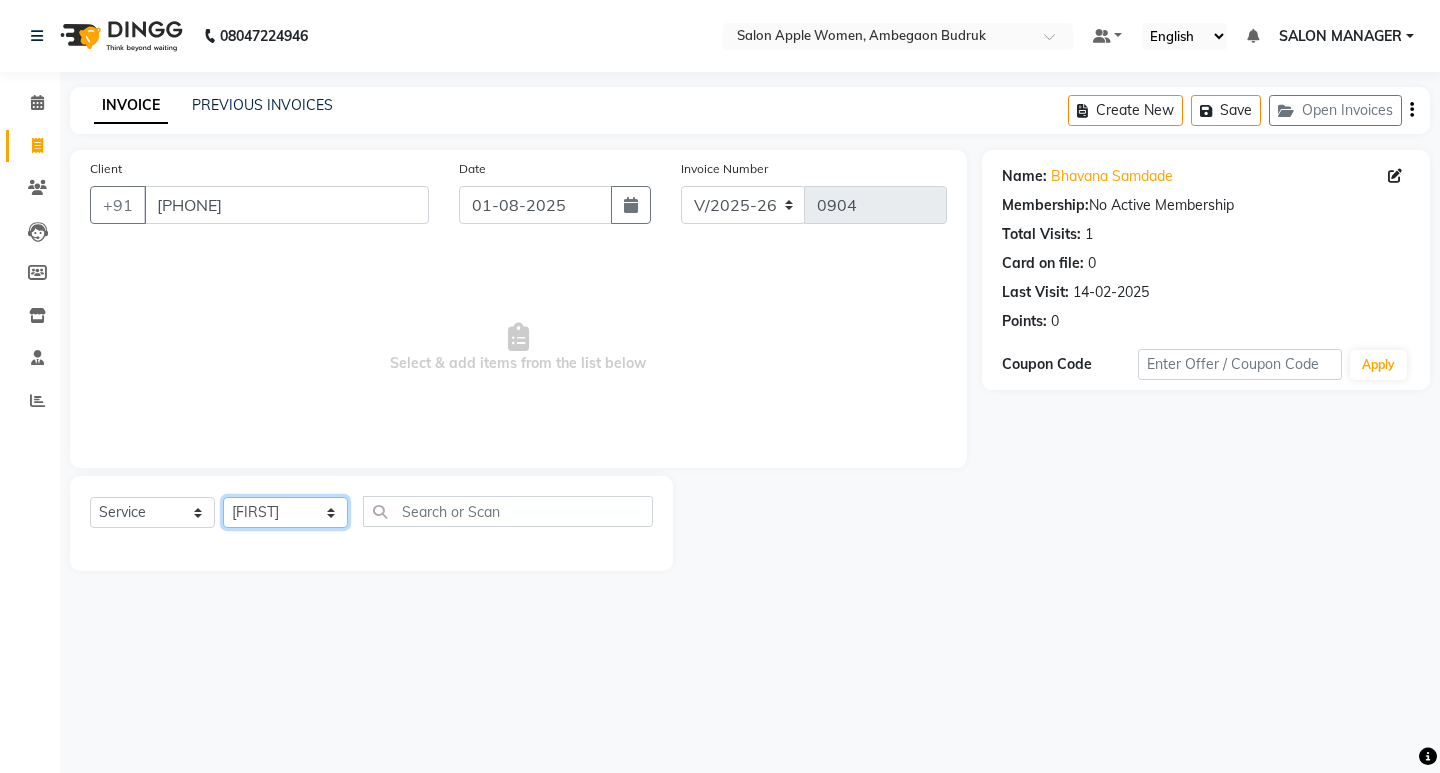 click on "Select Stylist Asmita DNYANESH GAURI Onwer Priyanka Manager PUSHPA SALON MANAGER SALON MANAGER" 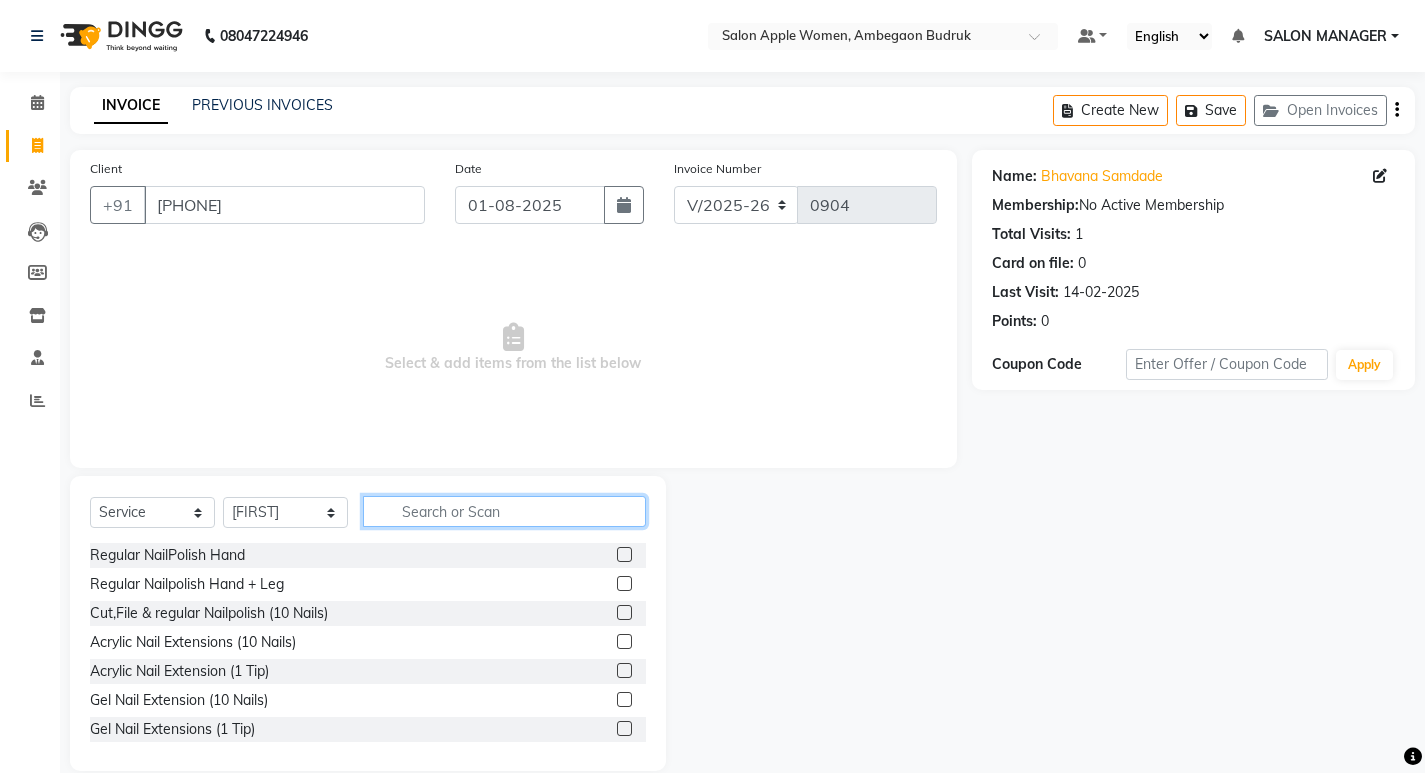 click 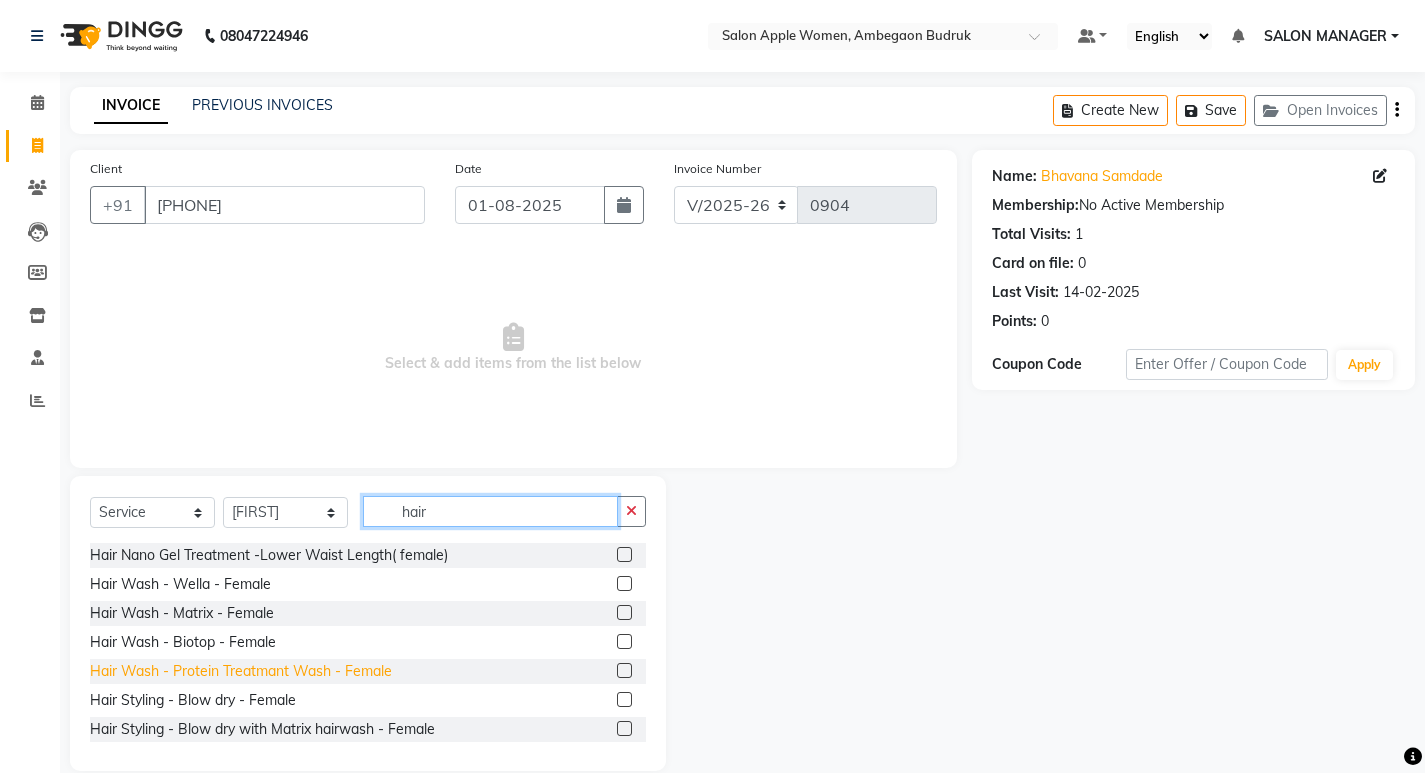 type on "hair" 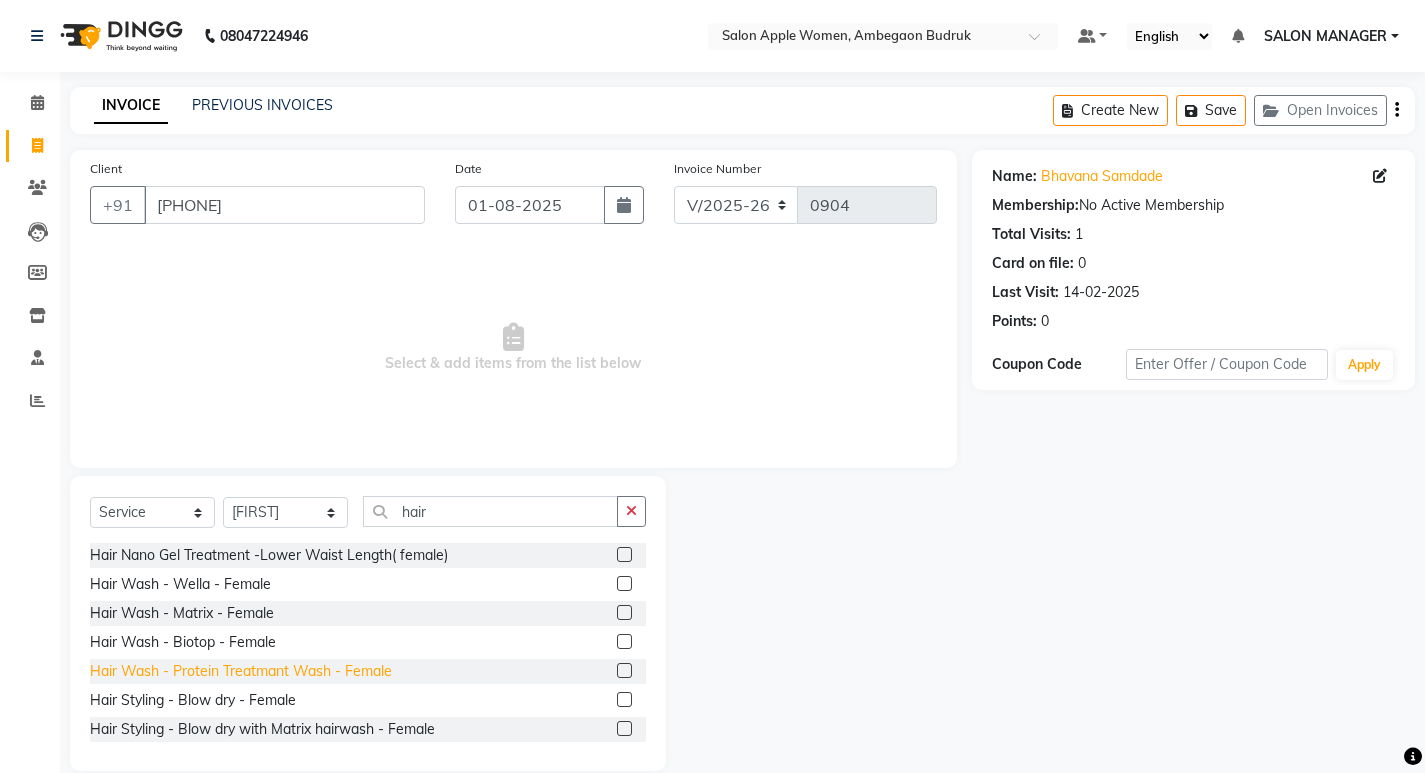 click on "Hair Wash - Protein Treatmant Wash - Female" 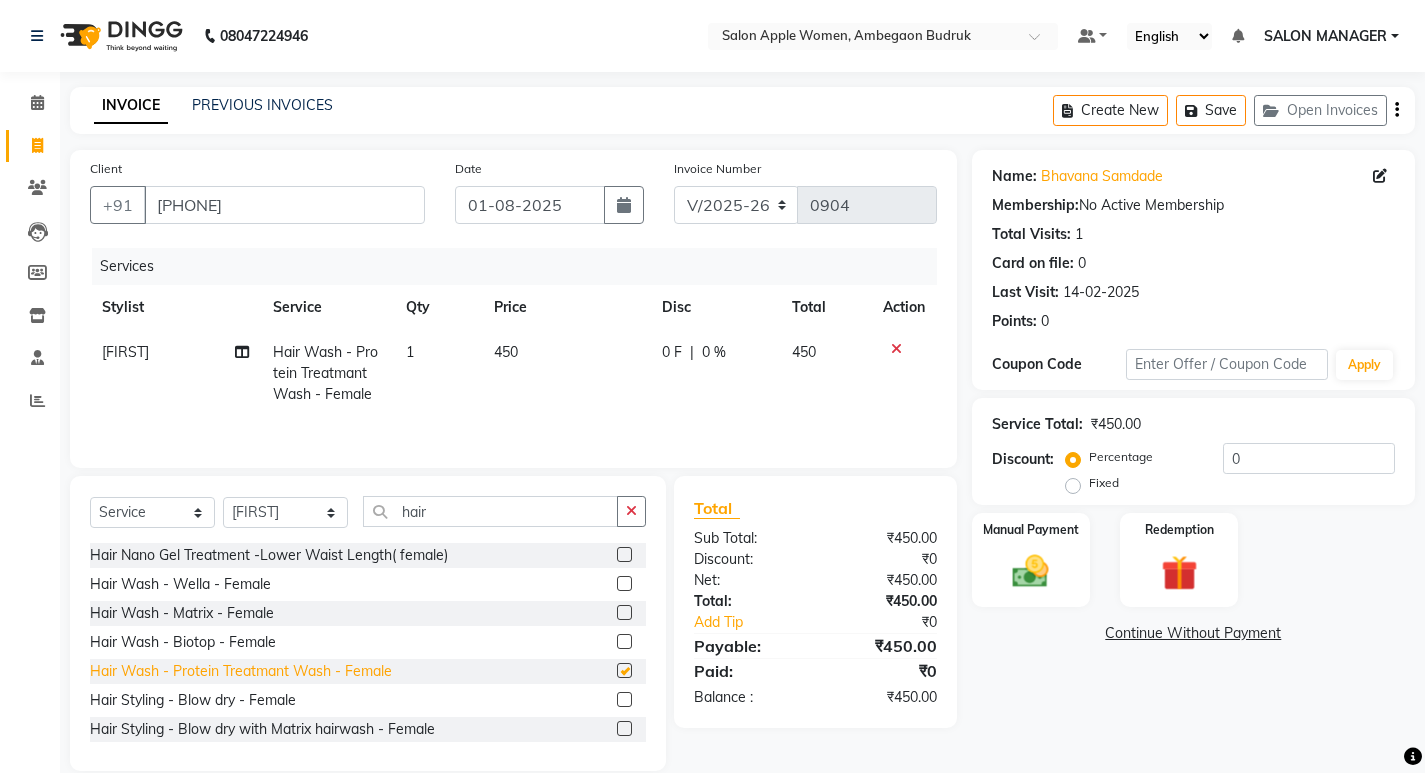 checkbox on "false" 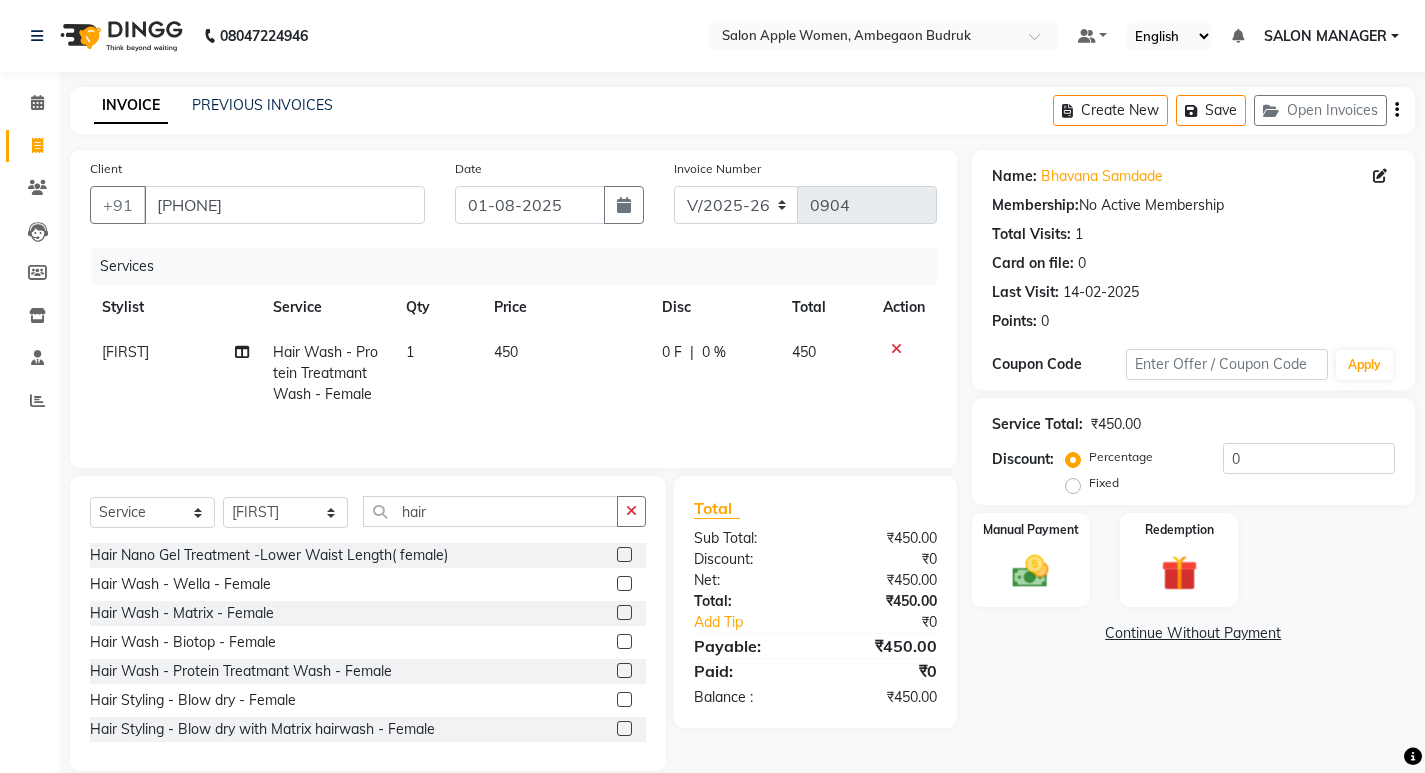 scroll, scrollTop: 28, scrollLeft: 0, axis: vertical 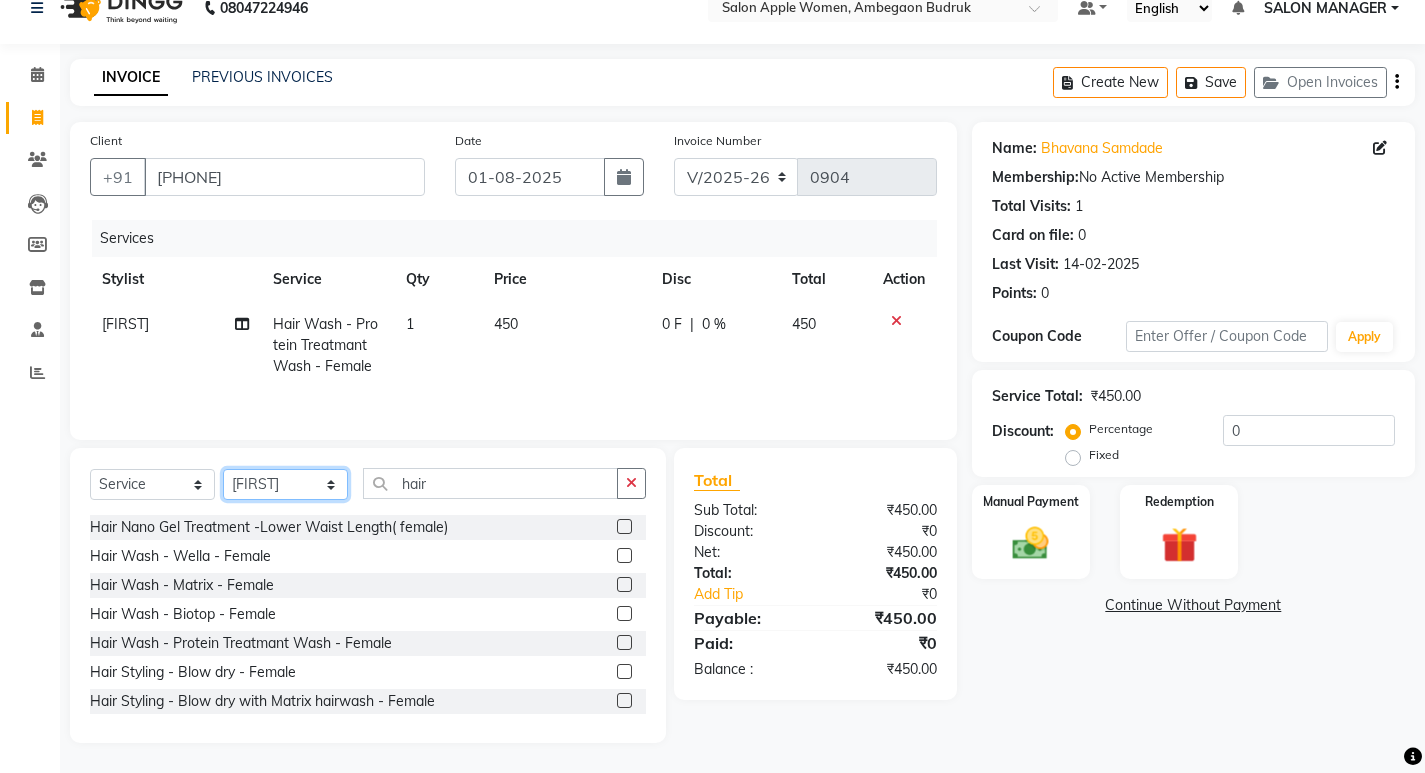 click on "Select Stylist Asmita DNYANESH GAURI Onwer Priyanka Manager PUSHPA SALON MANAGER SALON MANAGER" 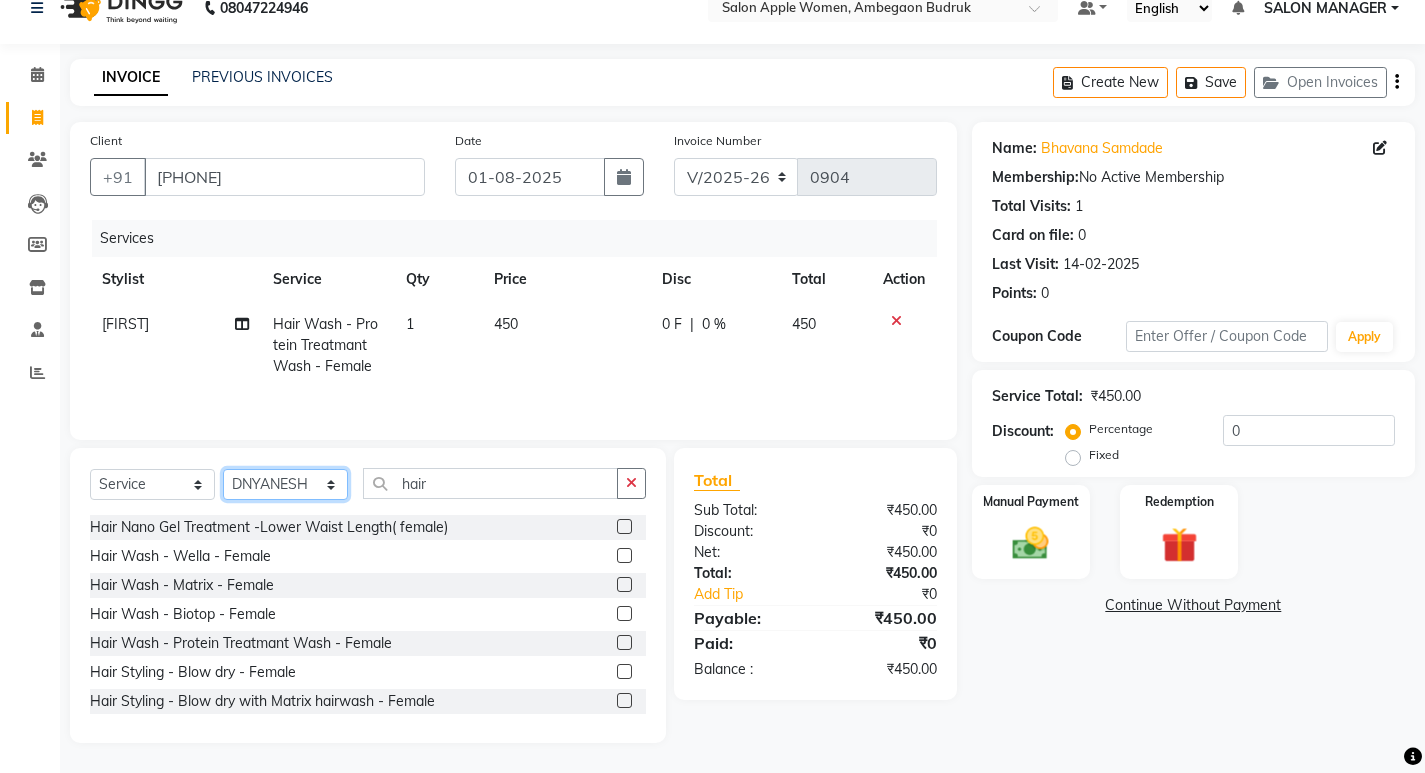 click on "Select Stylist Asmita DNYANESH GAURI Onwer Priyanka Manager PUSHPA SALON MANAGER SALON MANAGER" 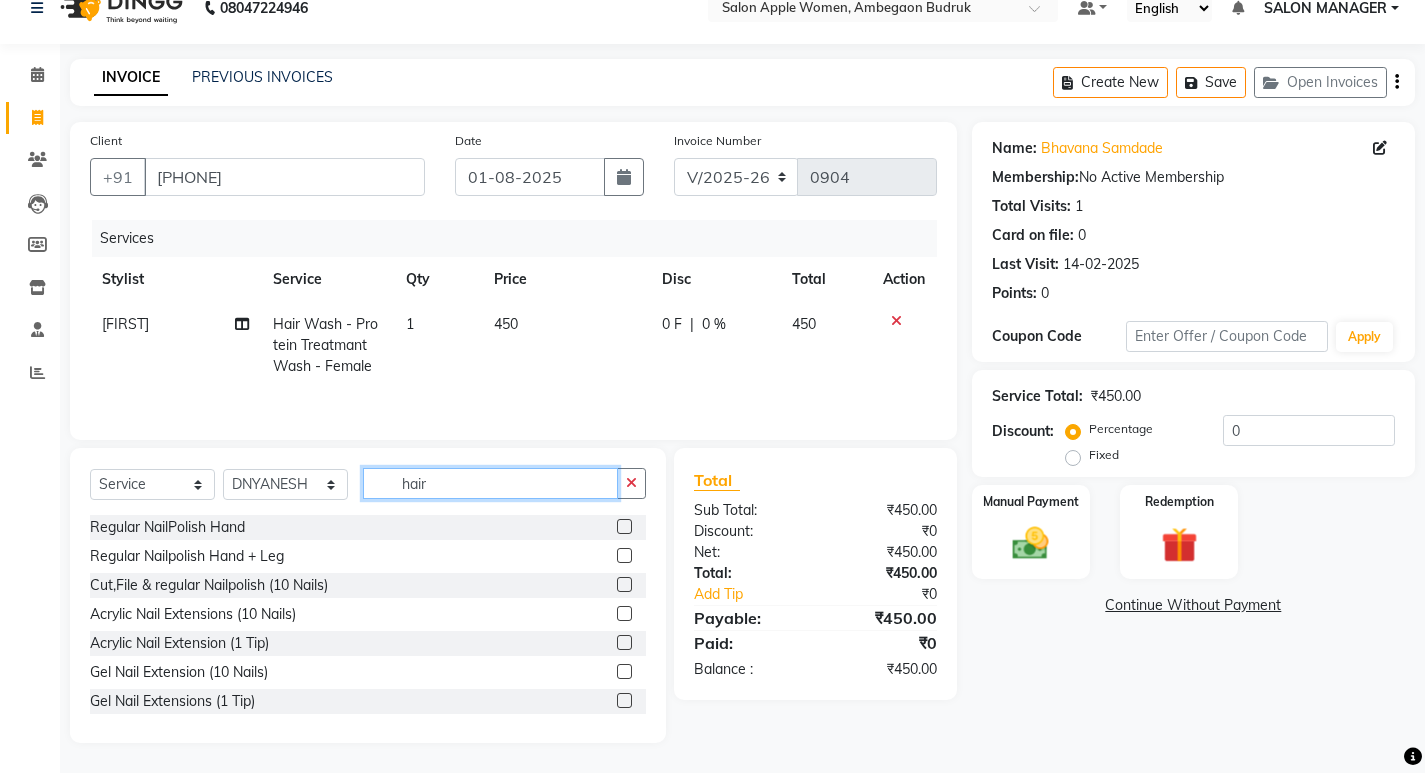 drag, startPoint x: 457, startPoint y: 489, endPoint x: 362, endPoint y: 494, distance: 95.131485 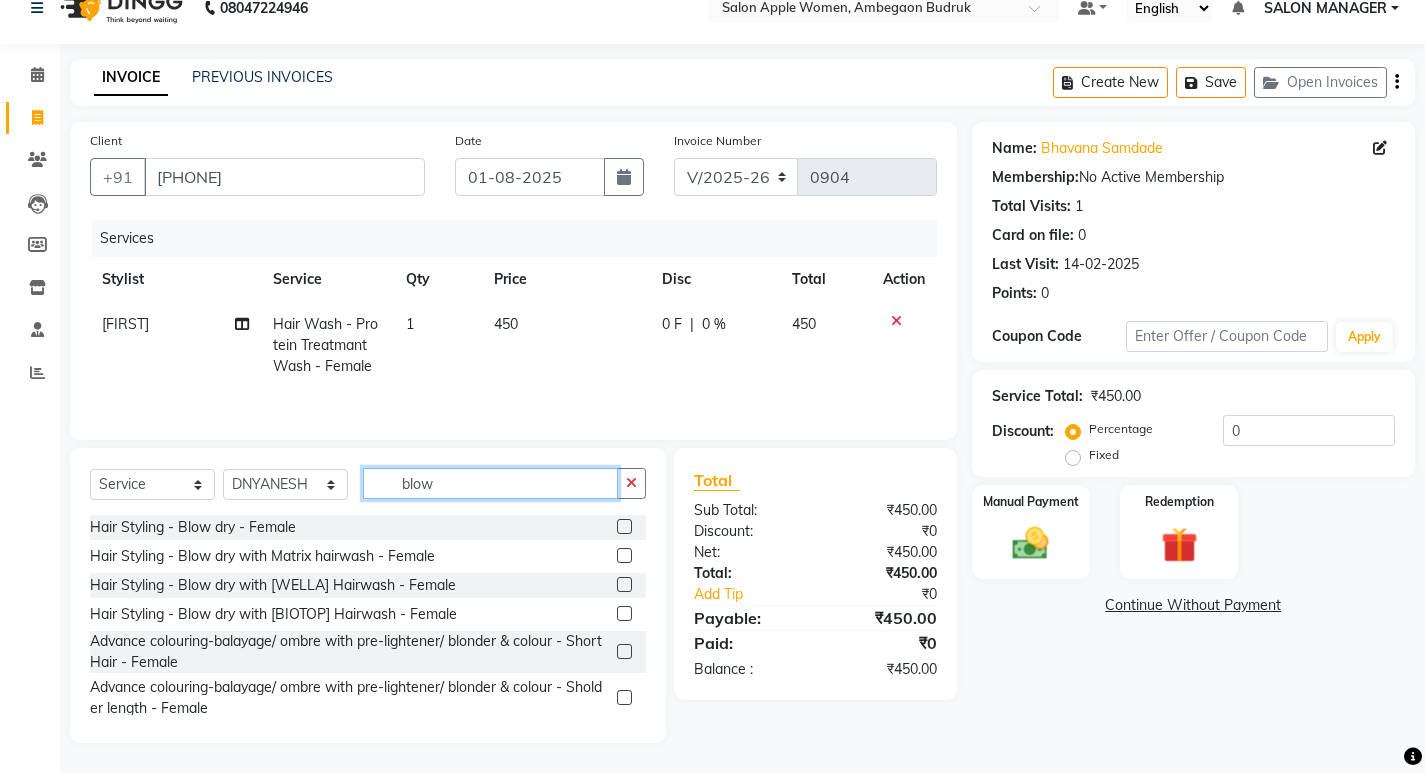 scroll, scrollTop: 0, scrollLeft: 0, axis: both 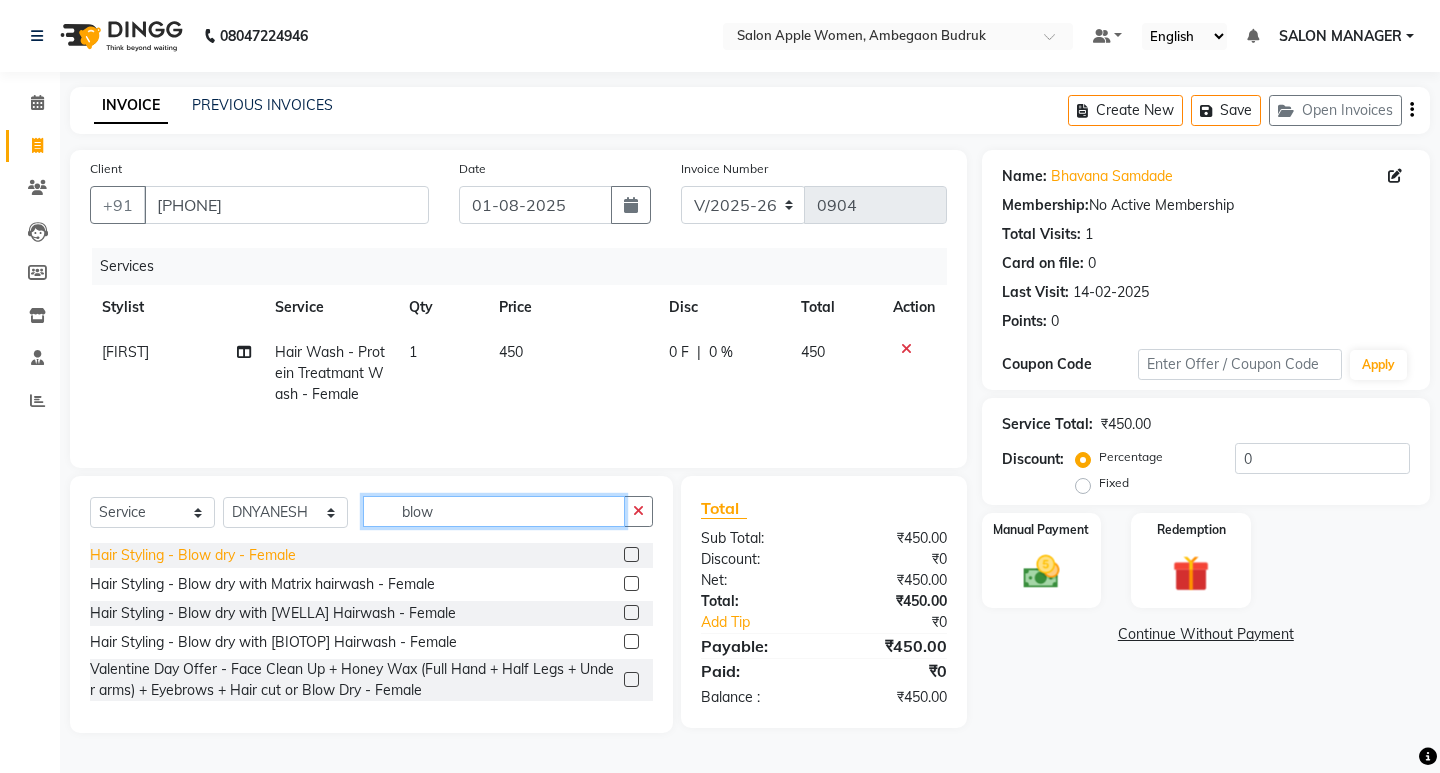 type on "blow" 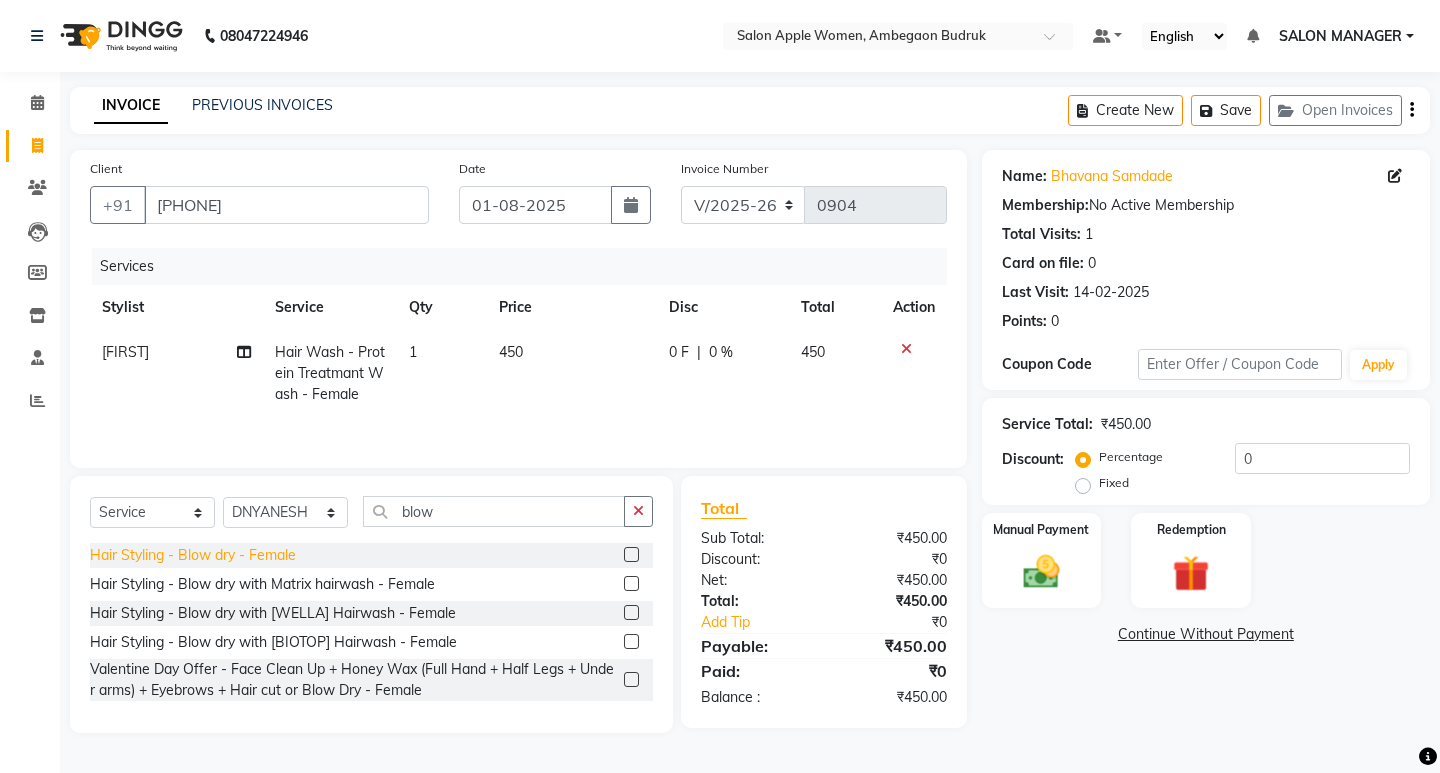 click on "Hair Styling - Blow dry - Female" 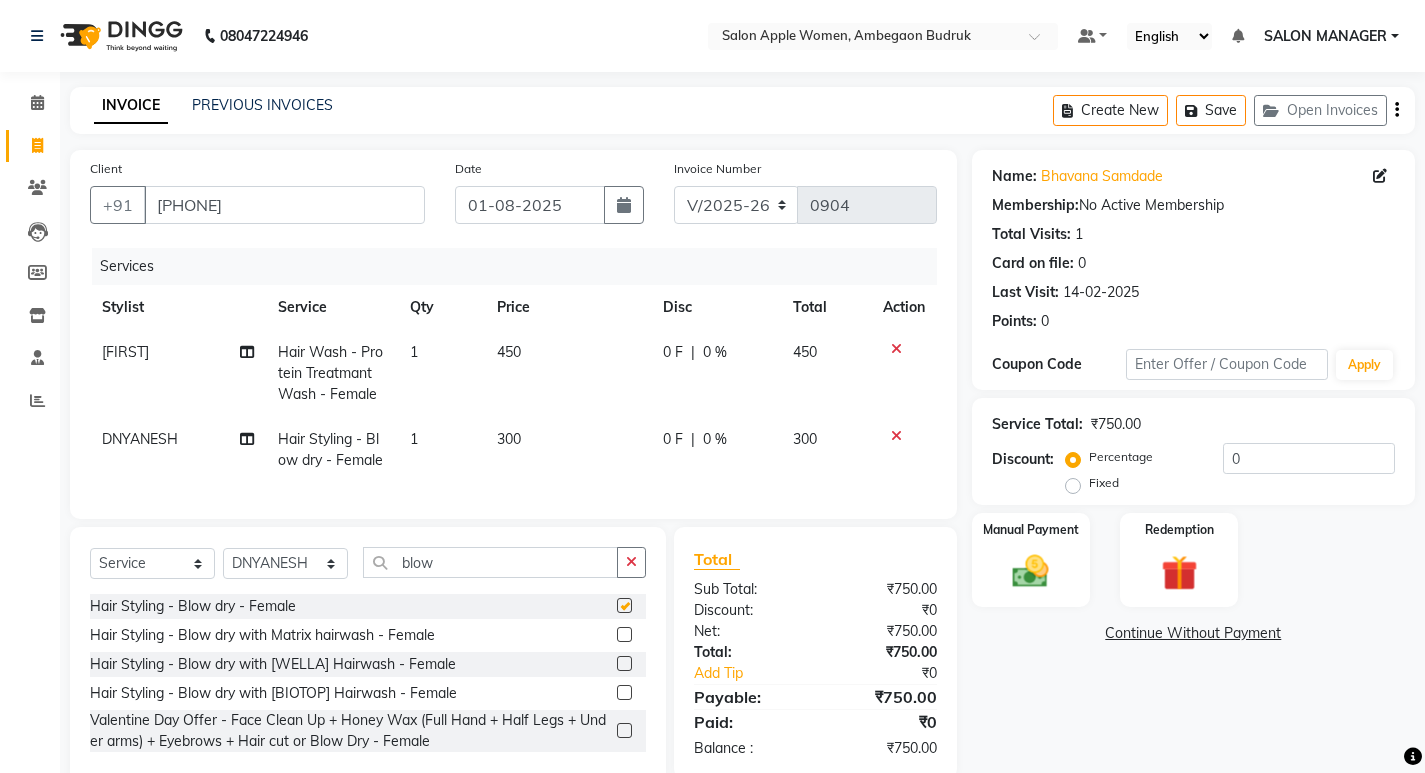 checkbox on "false" 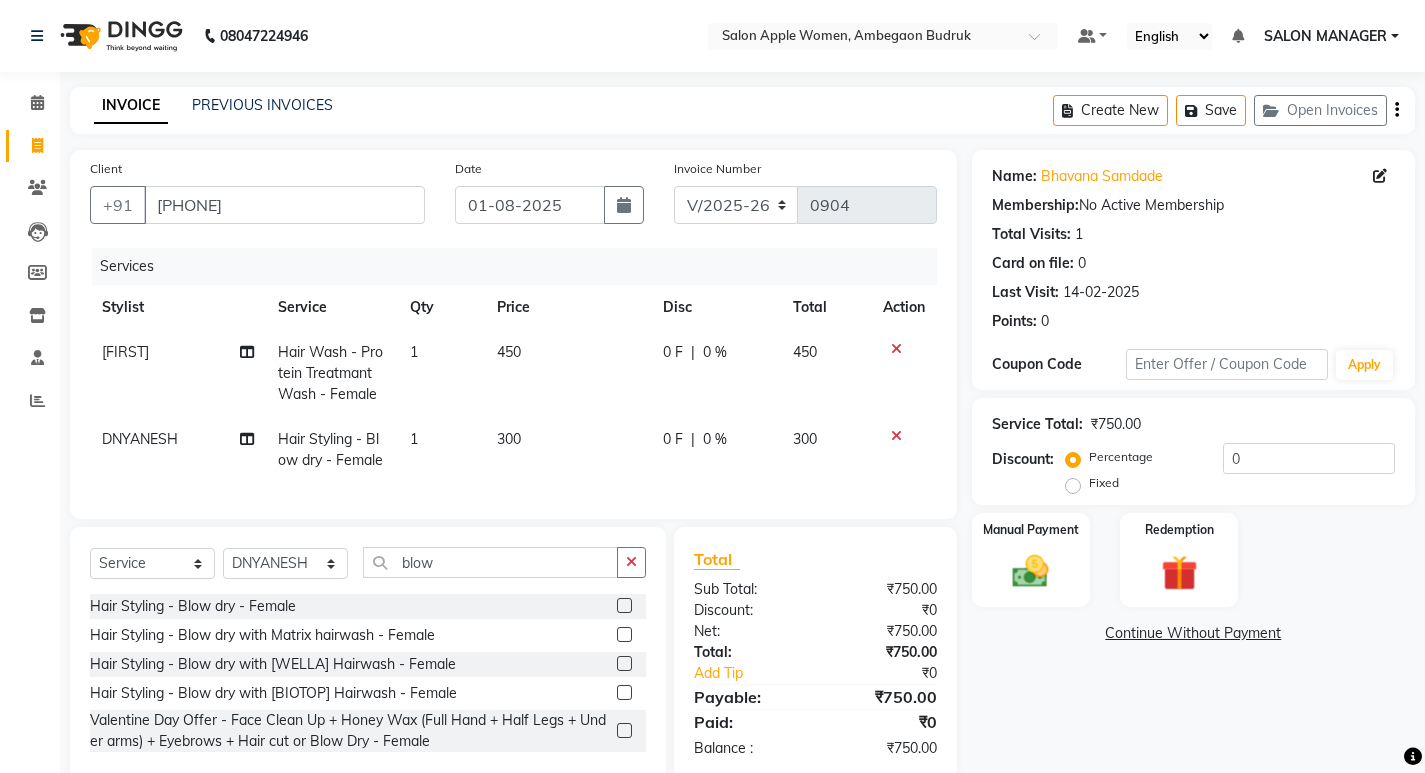 scroll, scrollTop: 56, scrollLeft: 0, axis: vertical 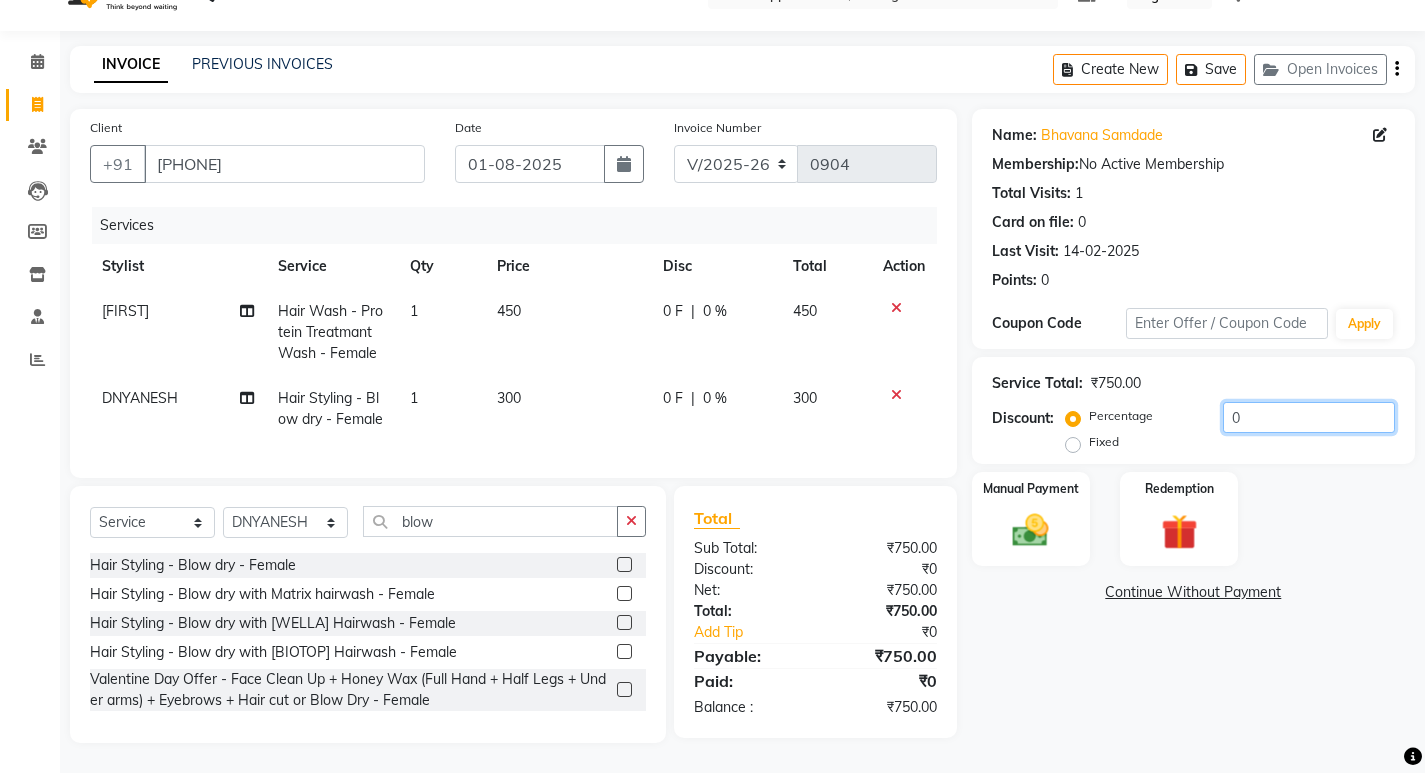 drag, startPoint x: 1227, startPoint y: 402, endPoint x: 1212, endPoint y: 404, distance: 15.132746 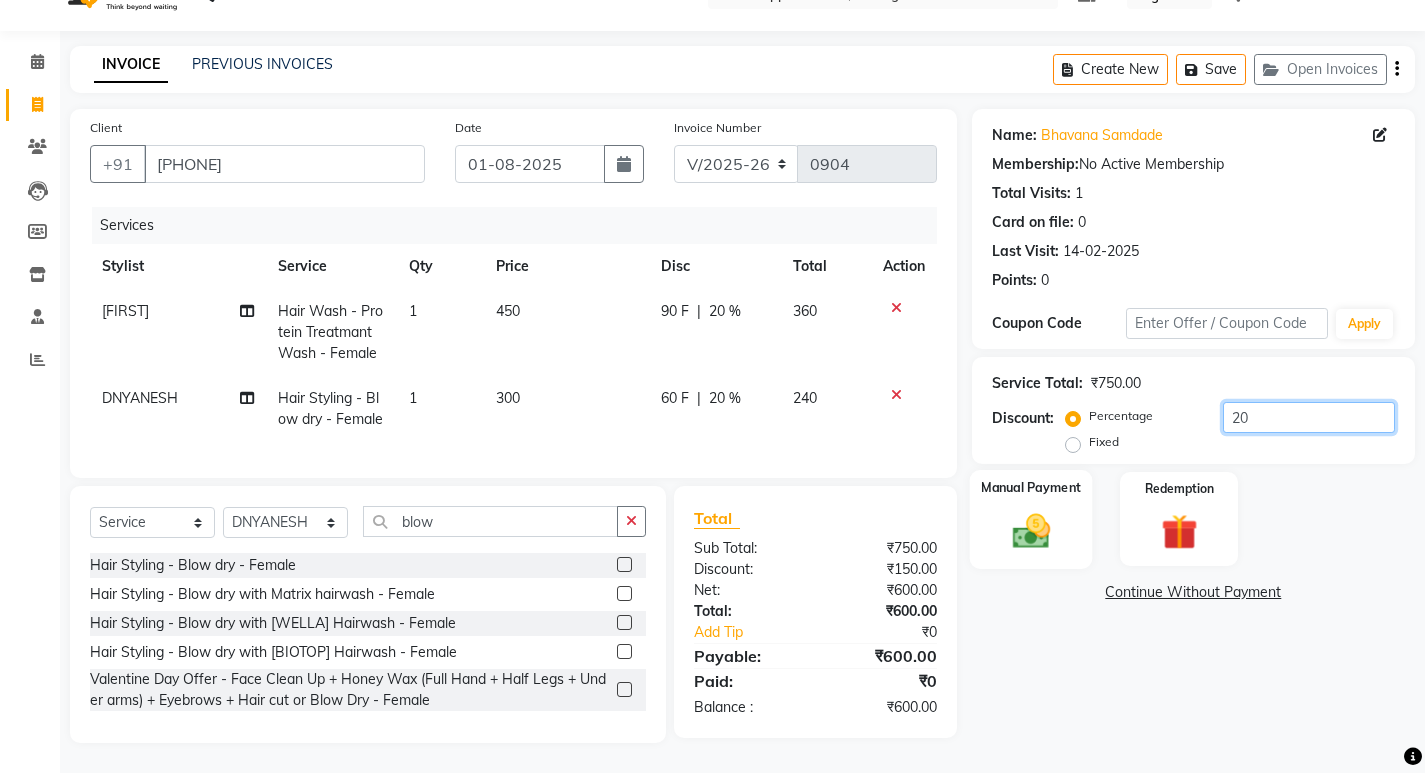 type on "20" 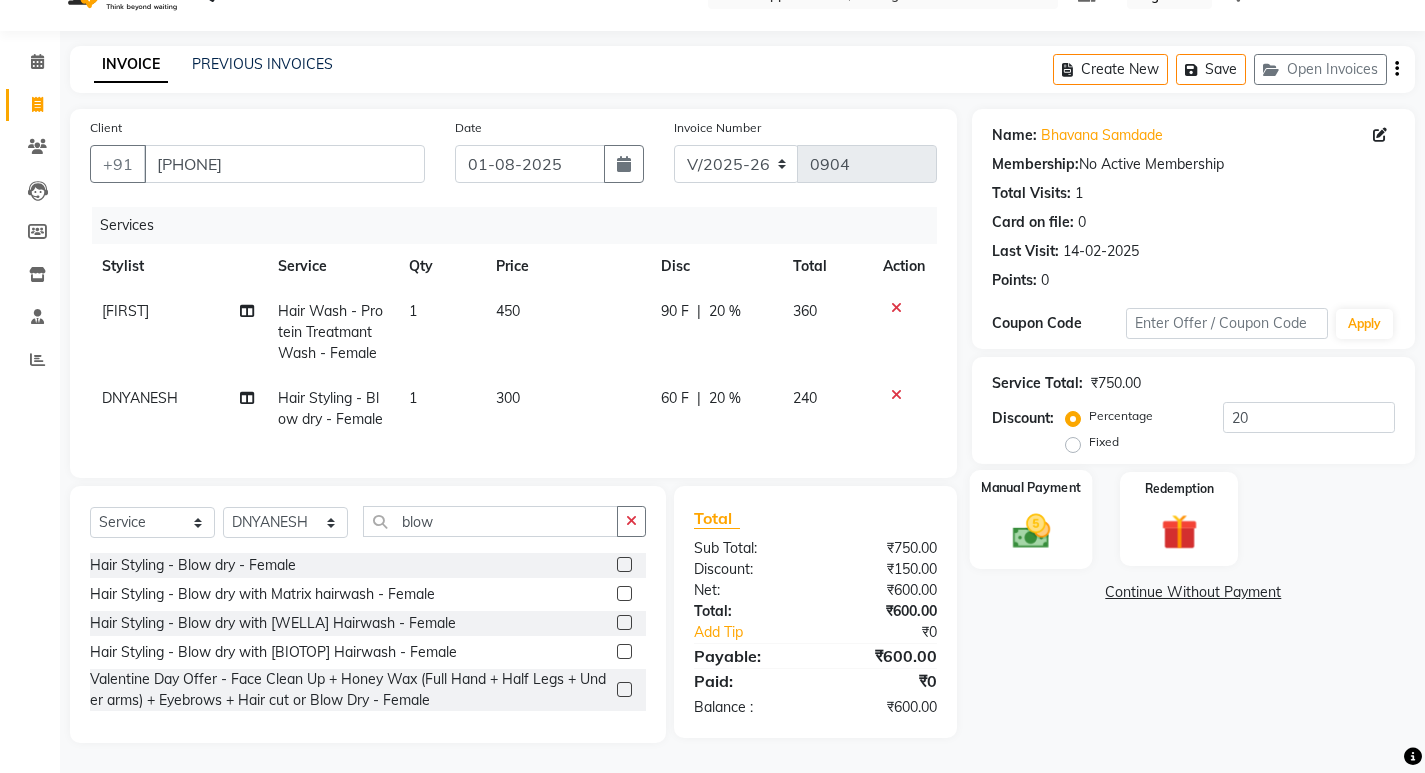 click on "Manual Payment" 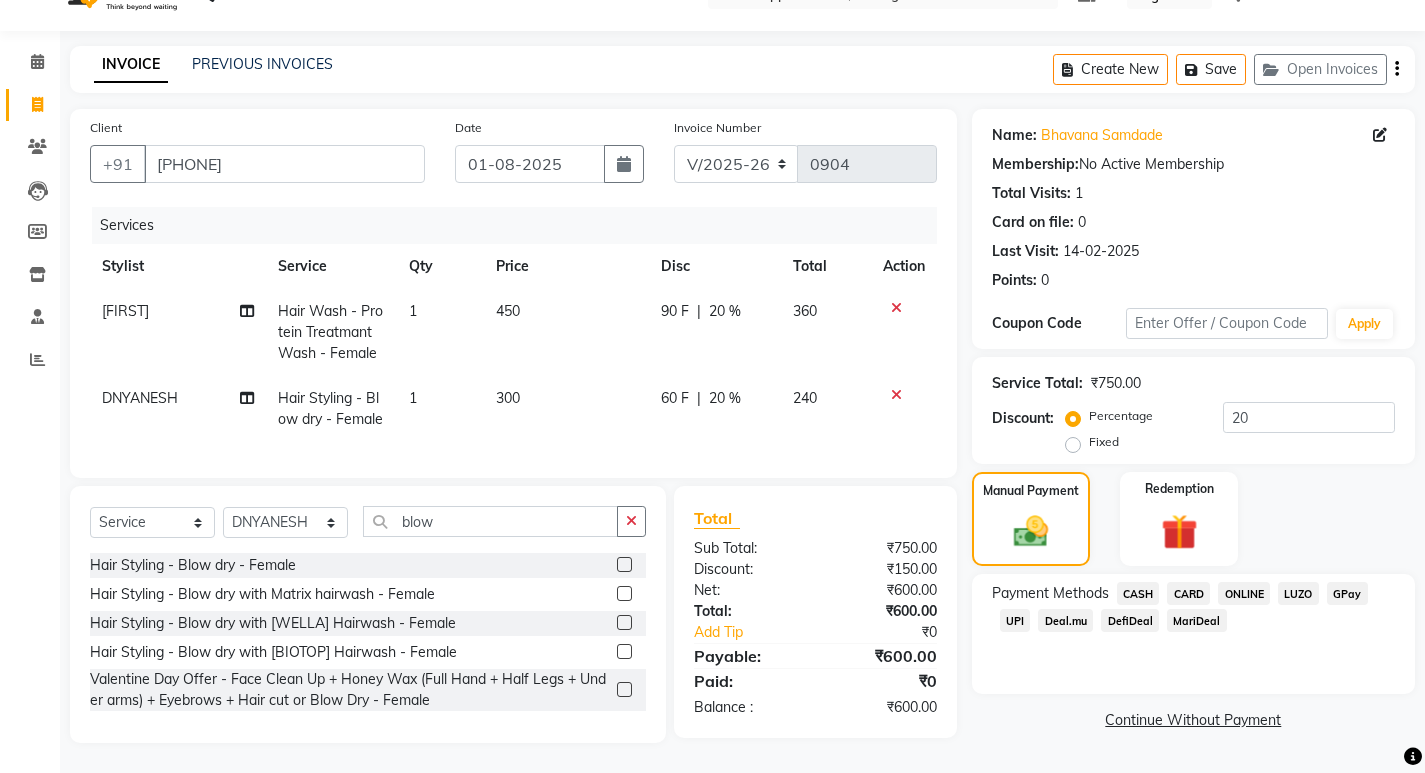 click on "CASH" 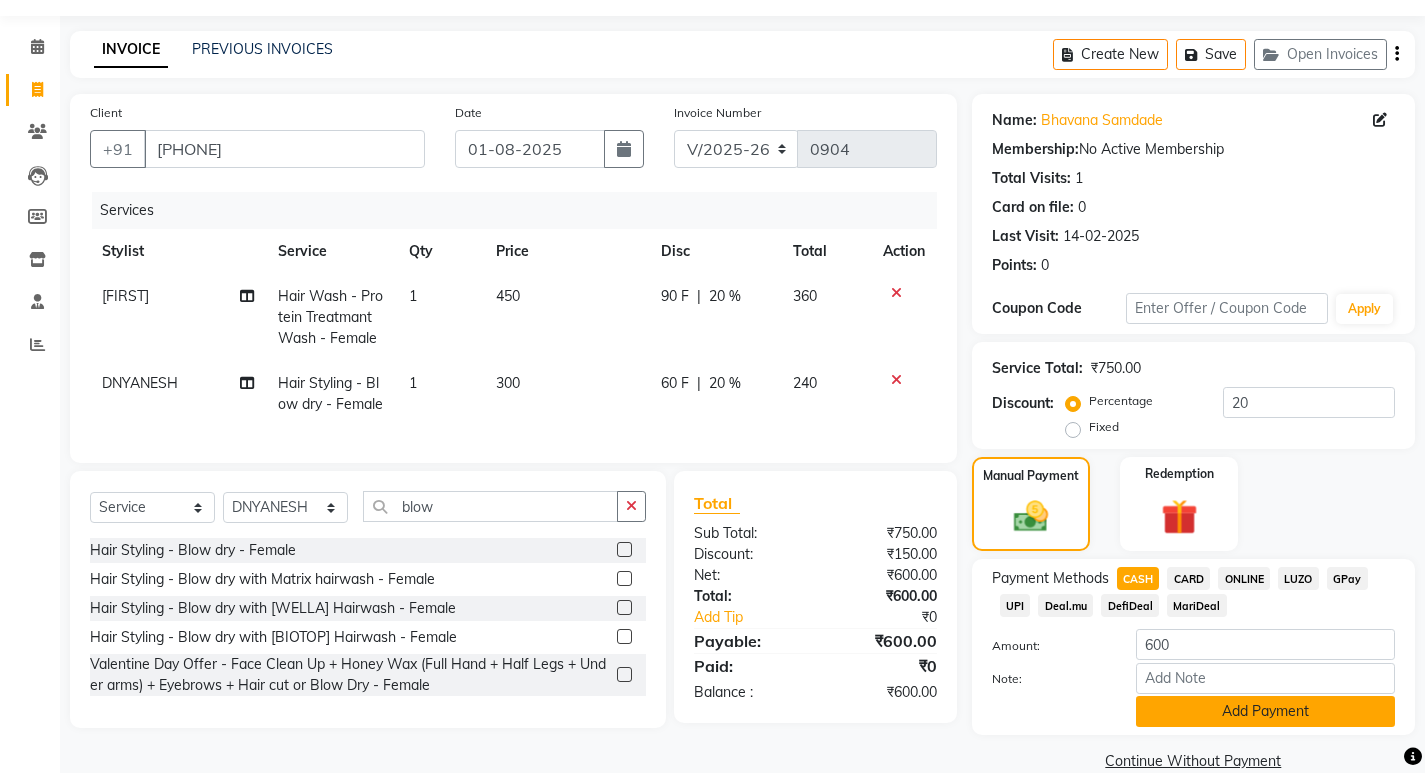 click on "Add Payment" 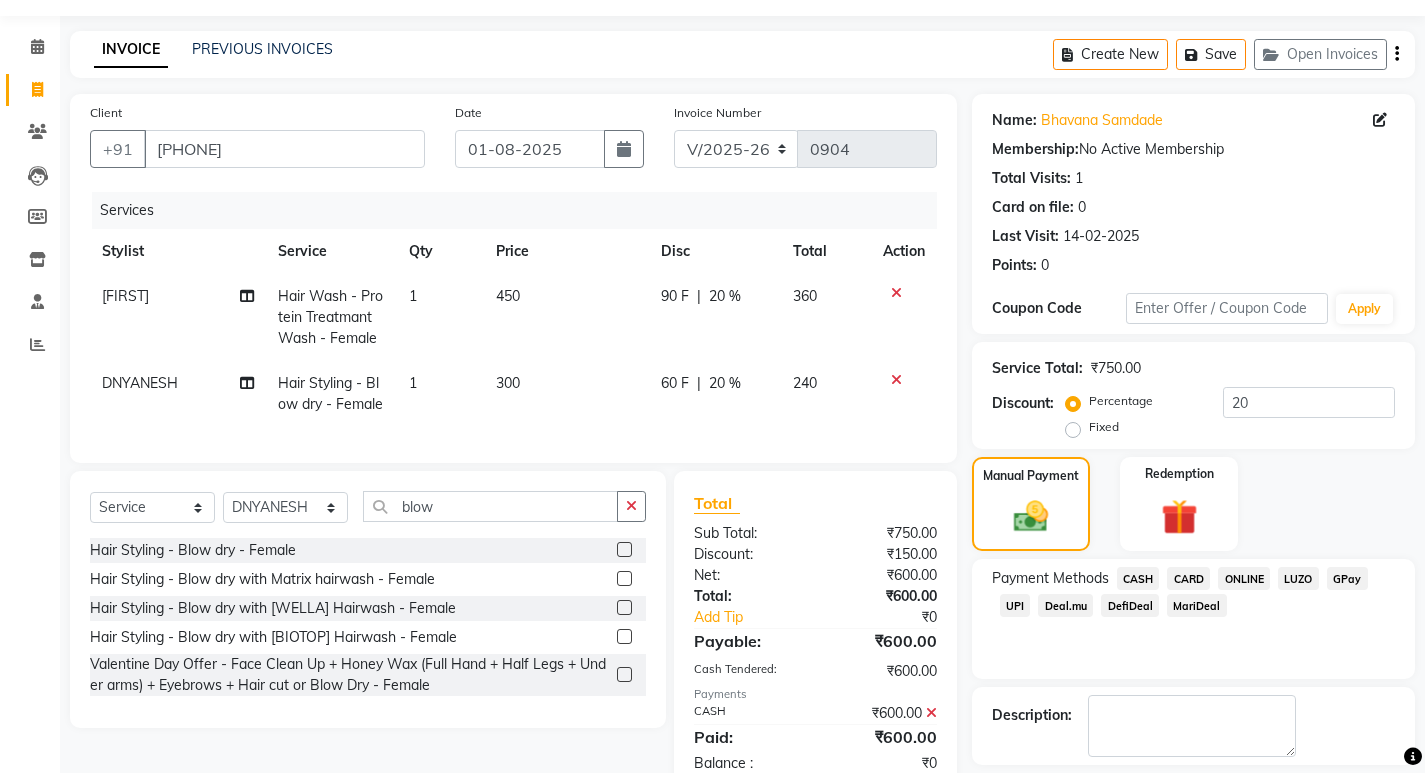 scroll, scrollTop: 146, scrollLeft: 0, axis: vertical 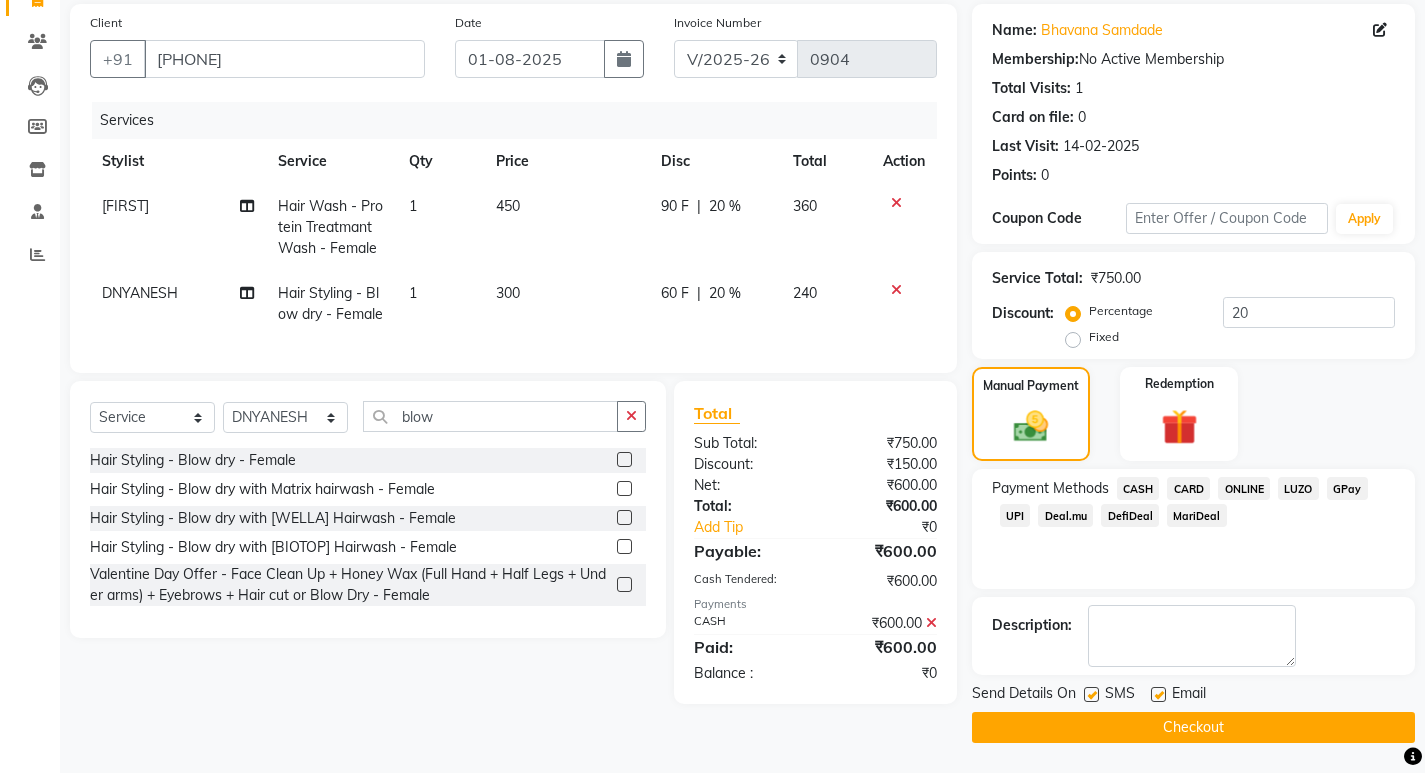 click on "Checkout" 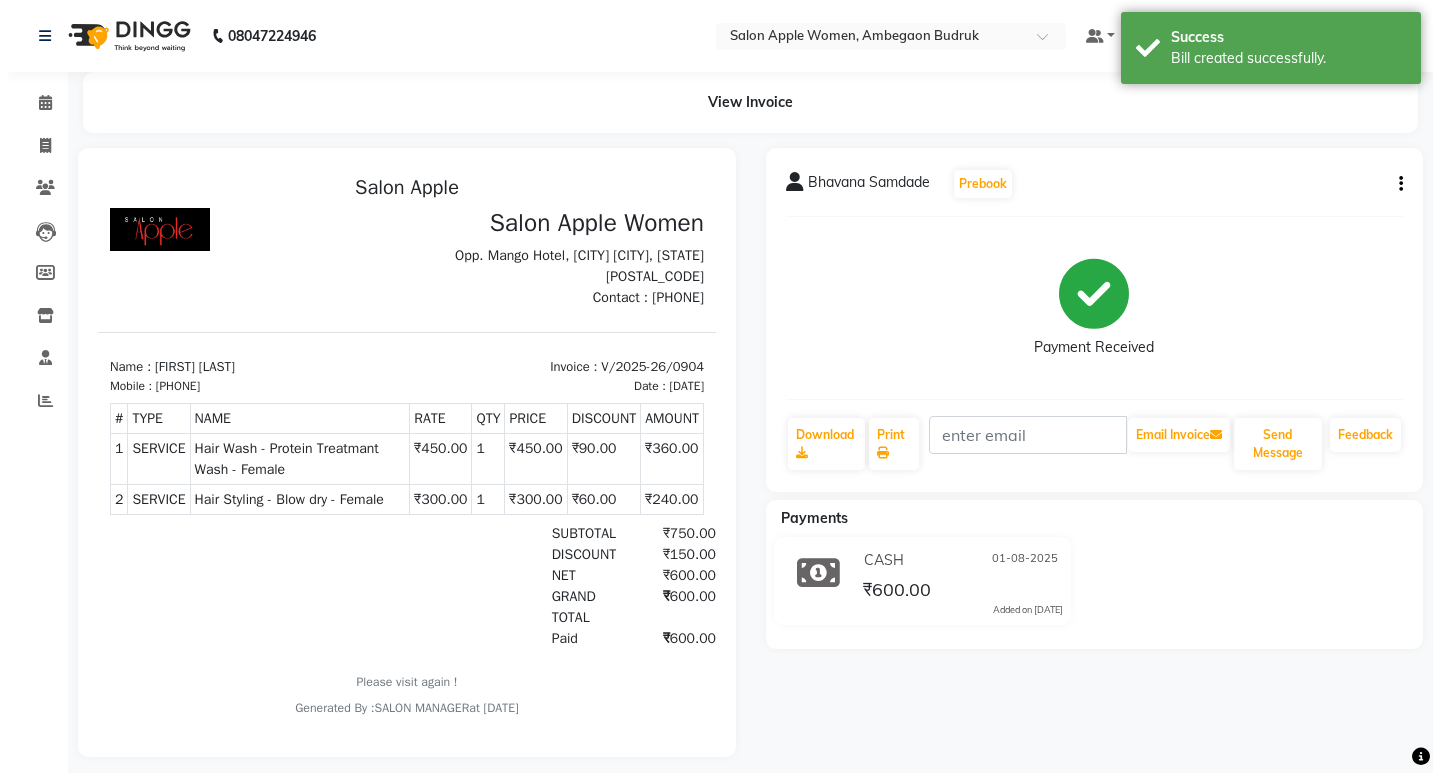 scroll, scrollTop: 0, scrollLeft: 0, axis: both 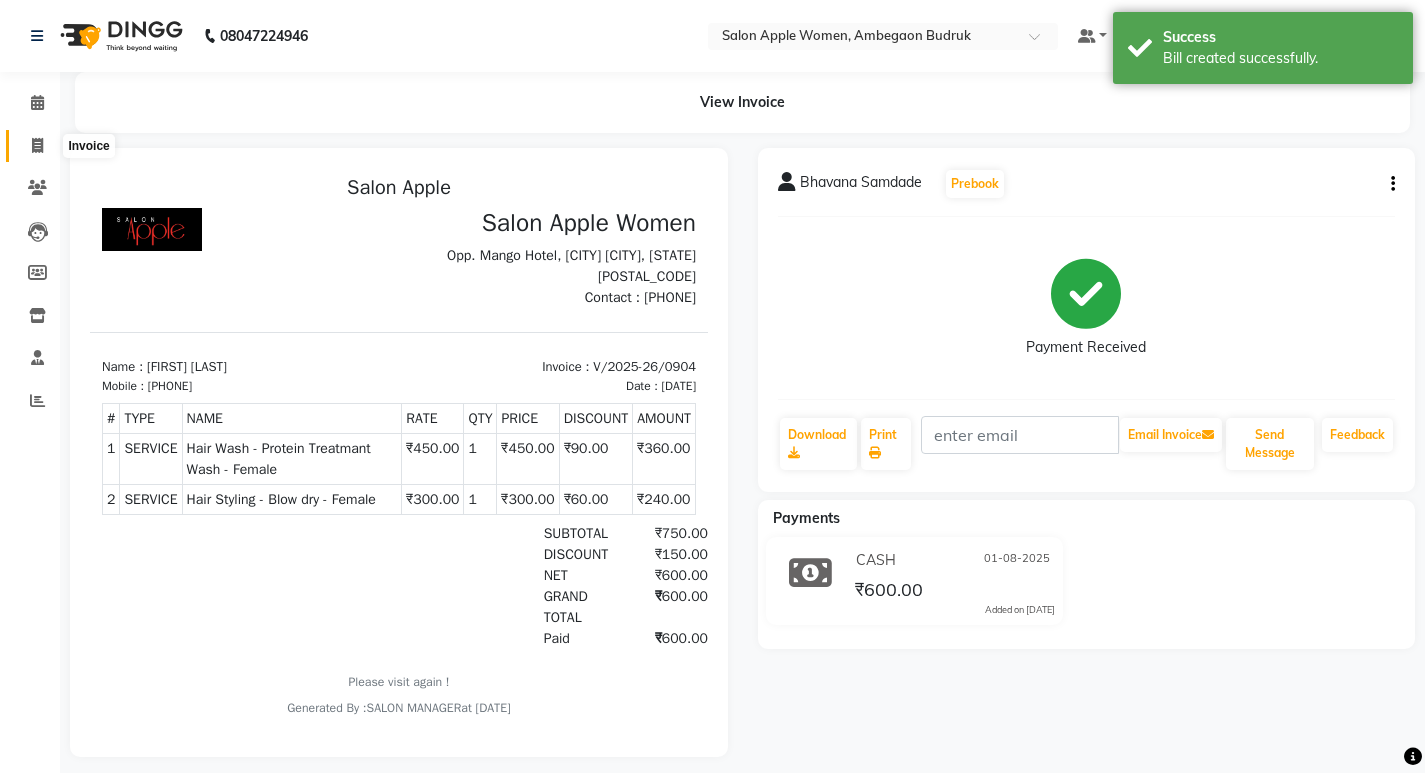 click 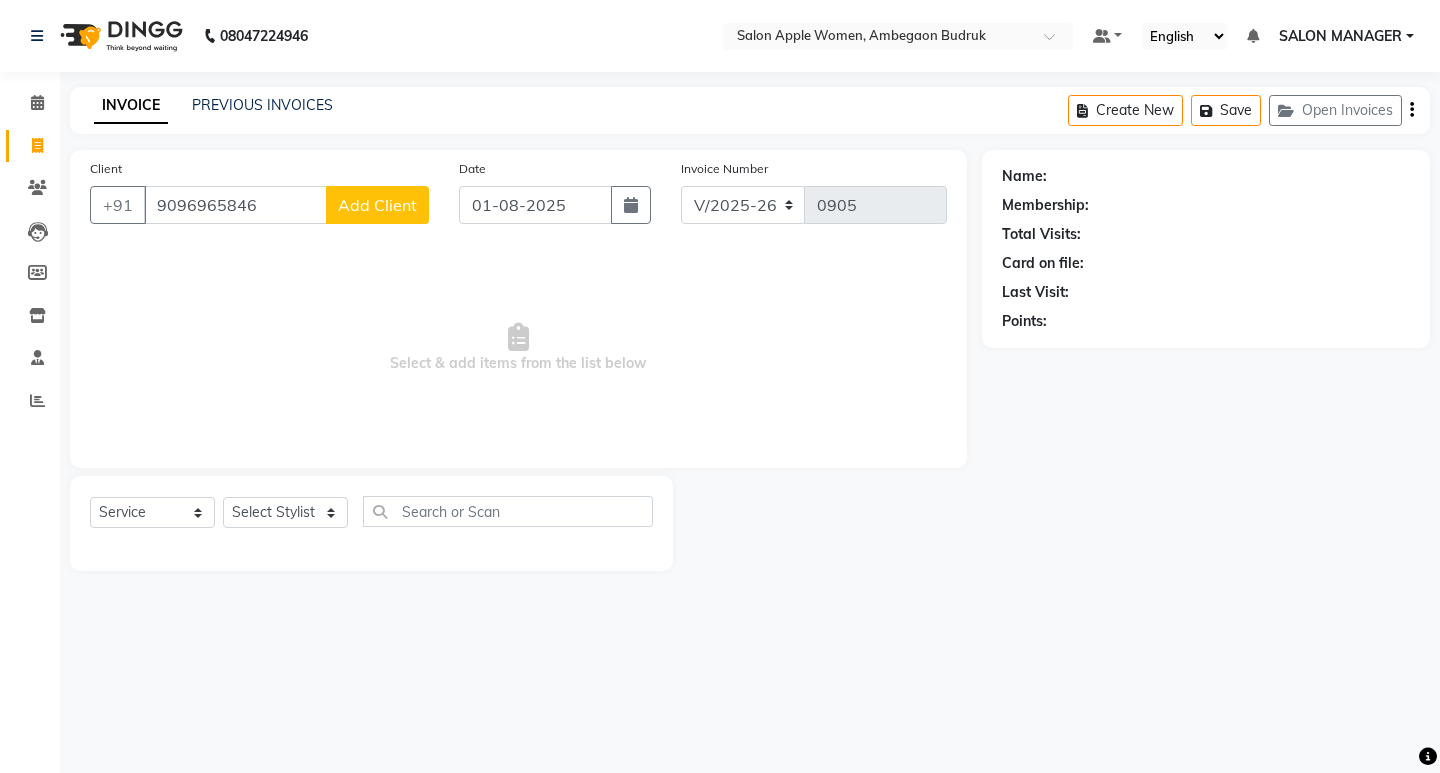 type on "9096965846" 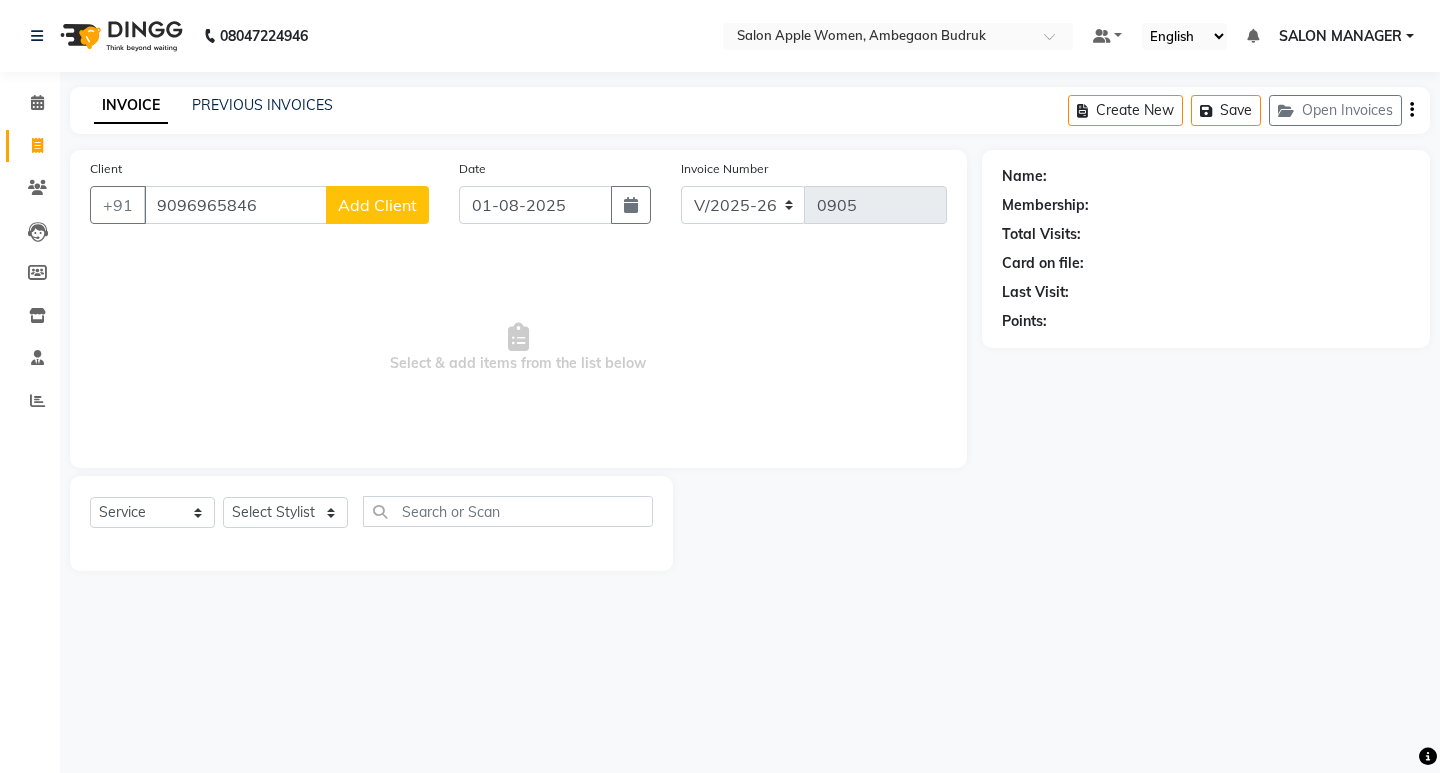select on "22" 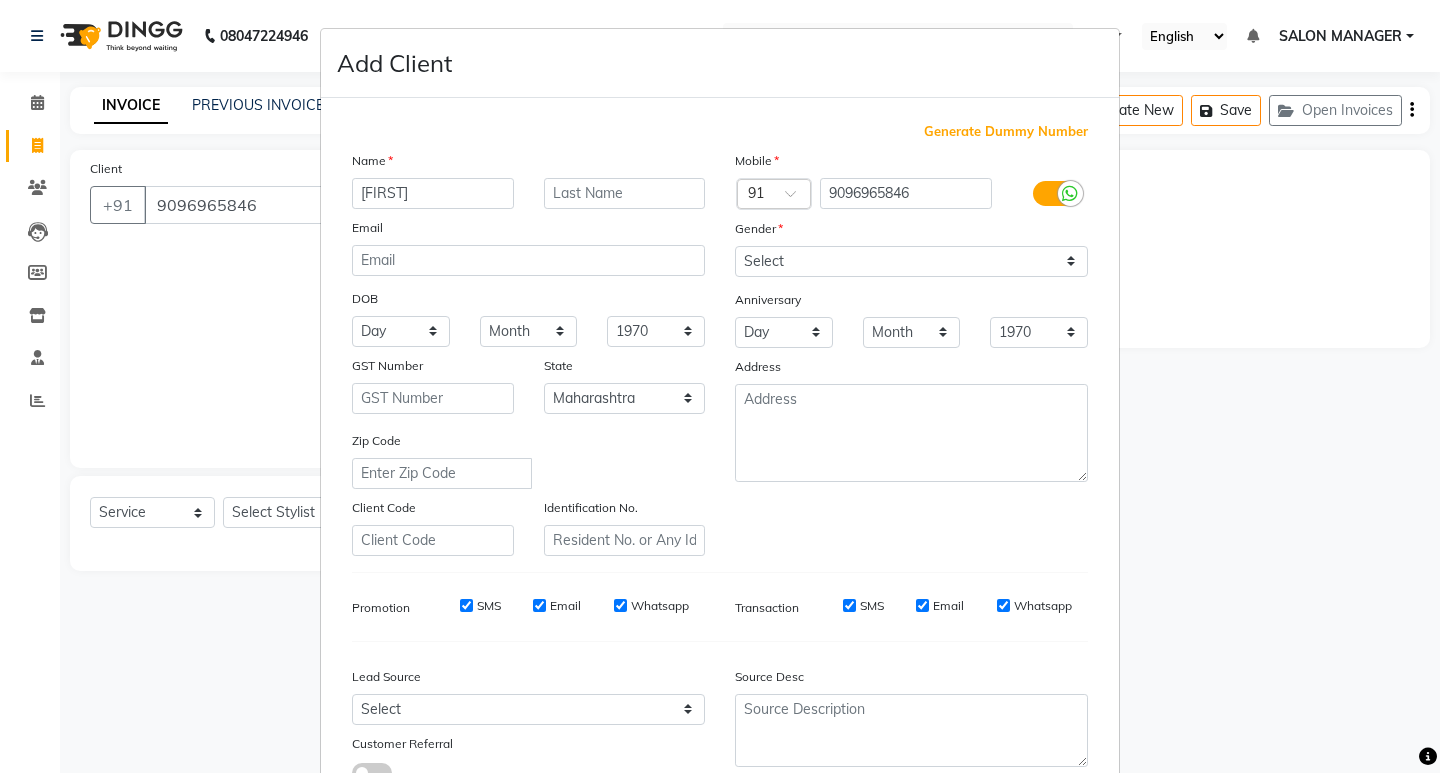 type on "[FIRST]" 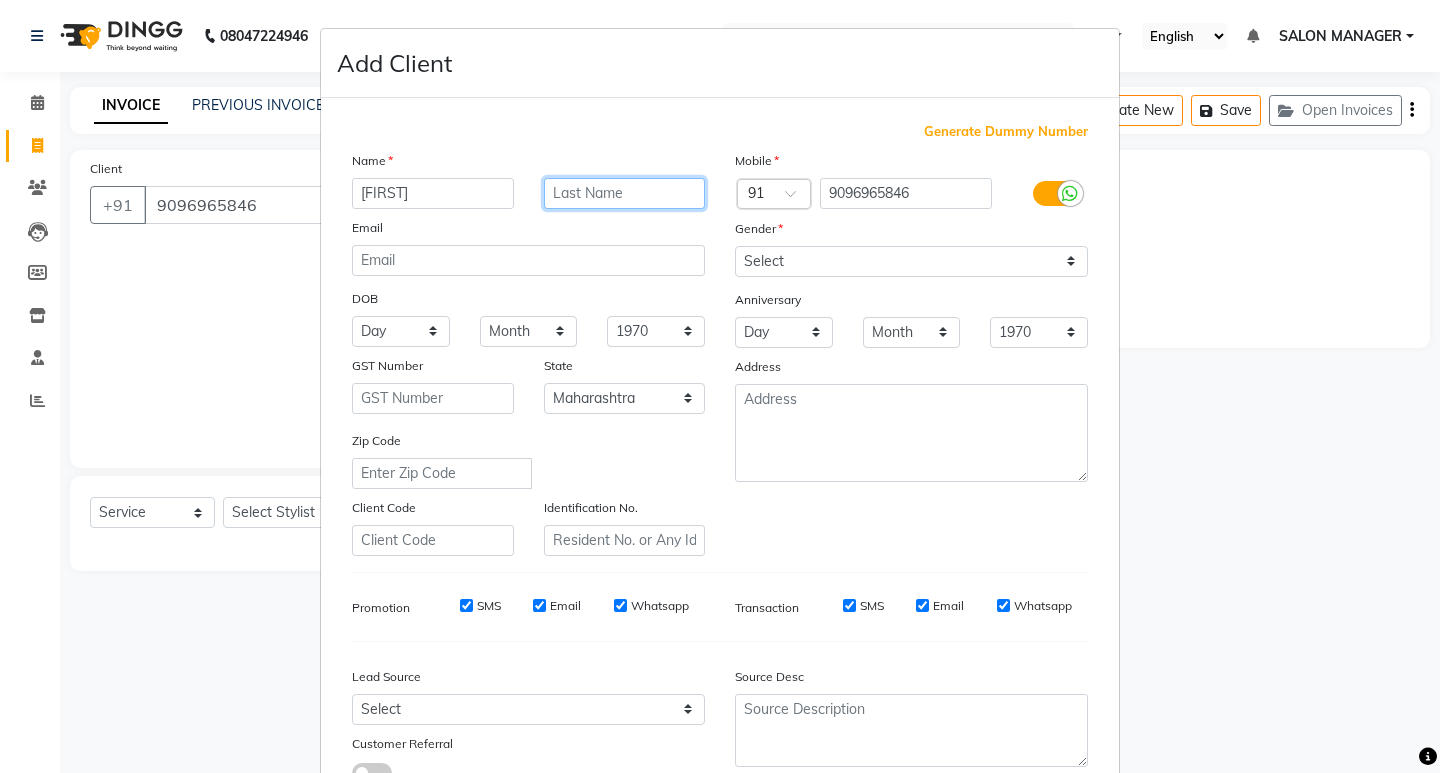 click at bounding box center [625, 193] 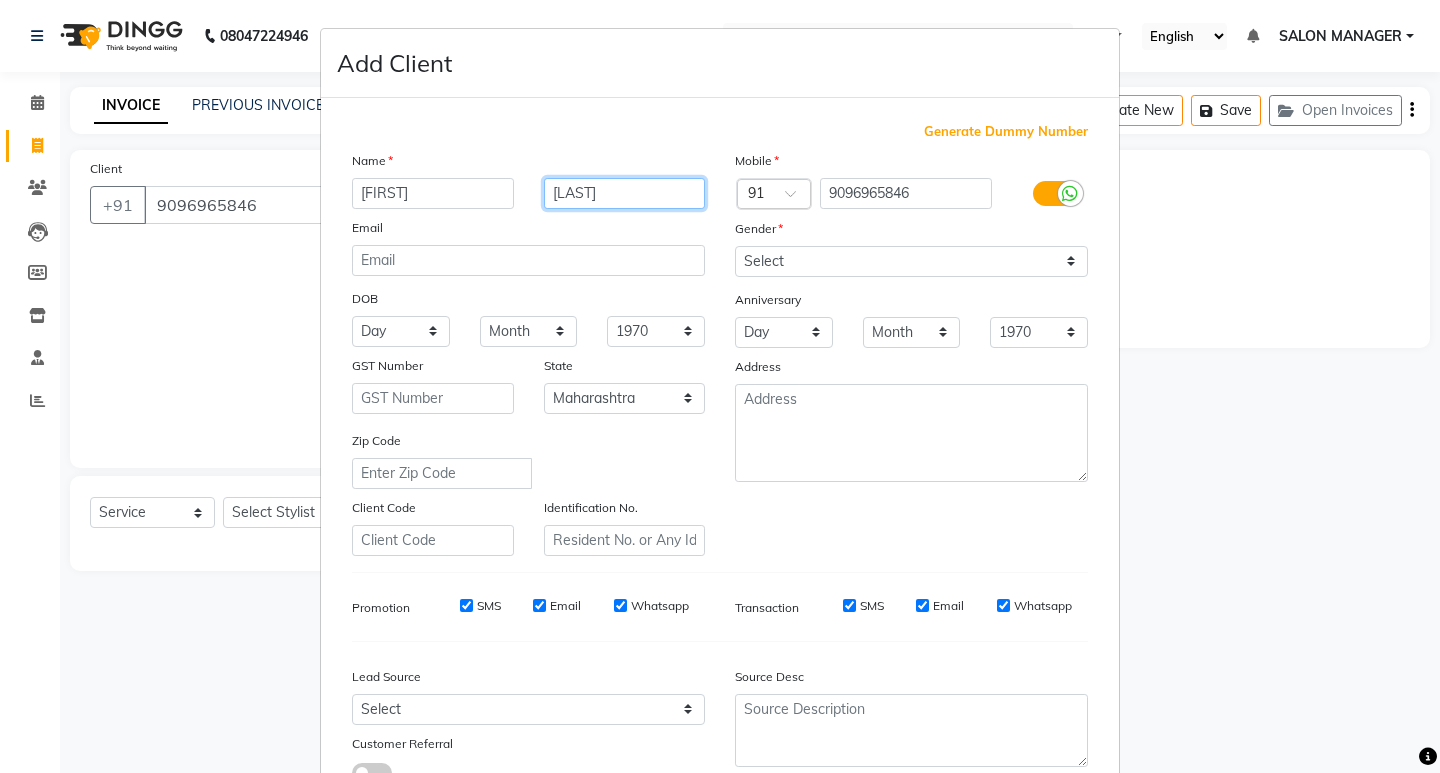 type on "[LAST]" 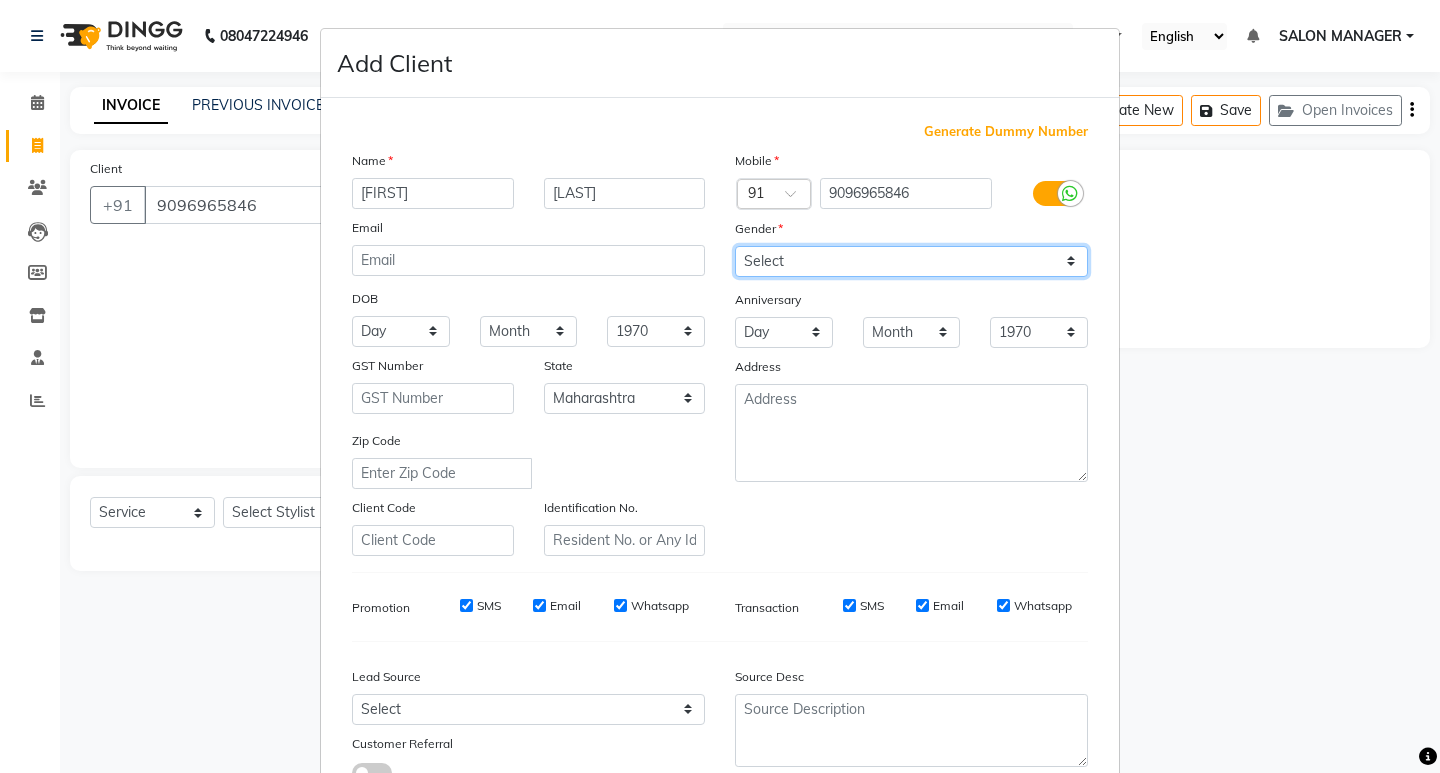 click on "Select Male Female Other Prefer Not To Say" at bounding box center (911, 261) 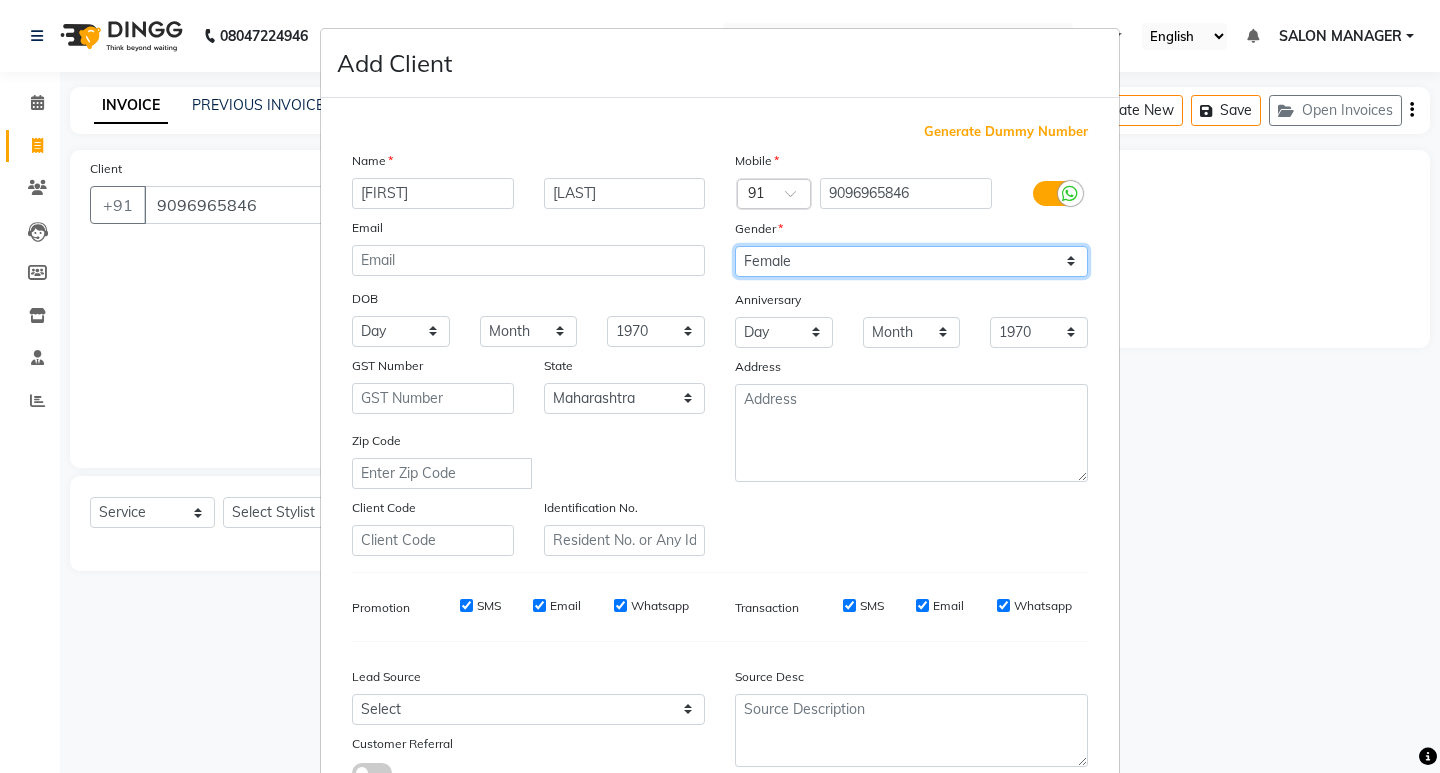 click on "Select Male Female Other Prefer Not To Say" at bounding box center [911, 261] 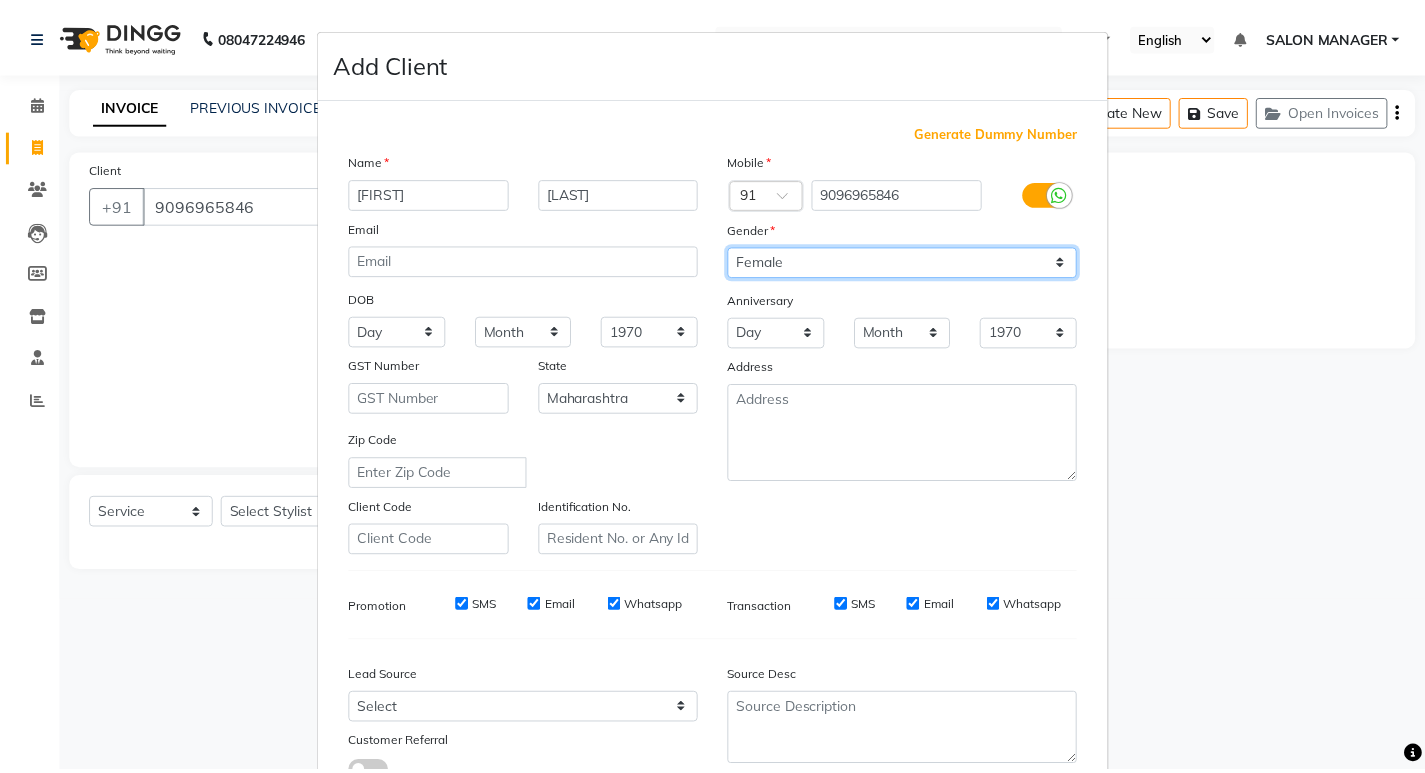 scroll, scrollTop: 150, scrollLeft: 0, axis: vertical 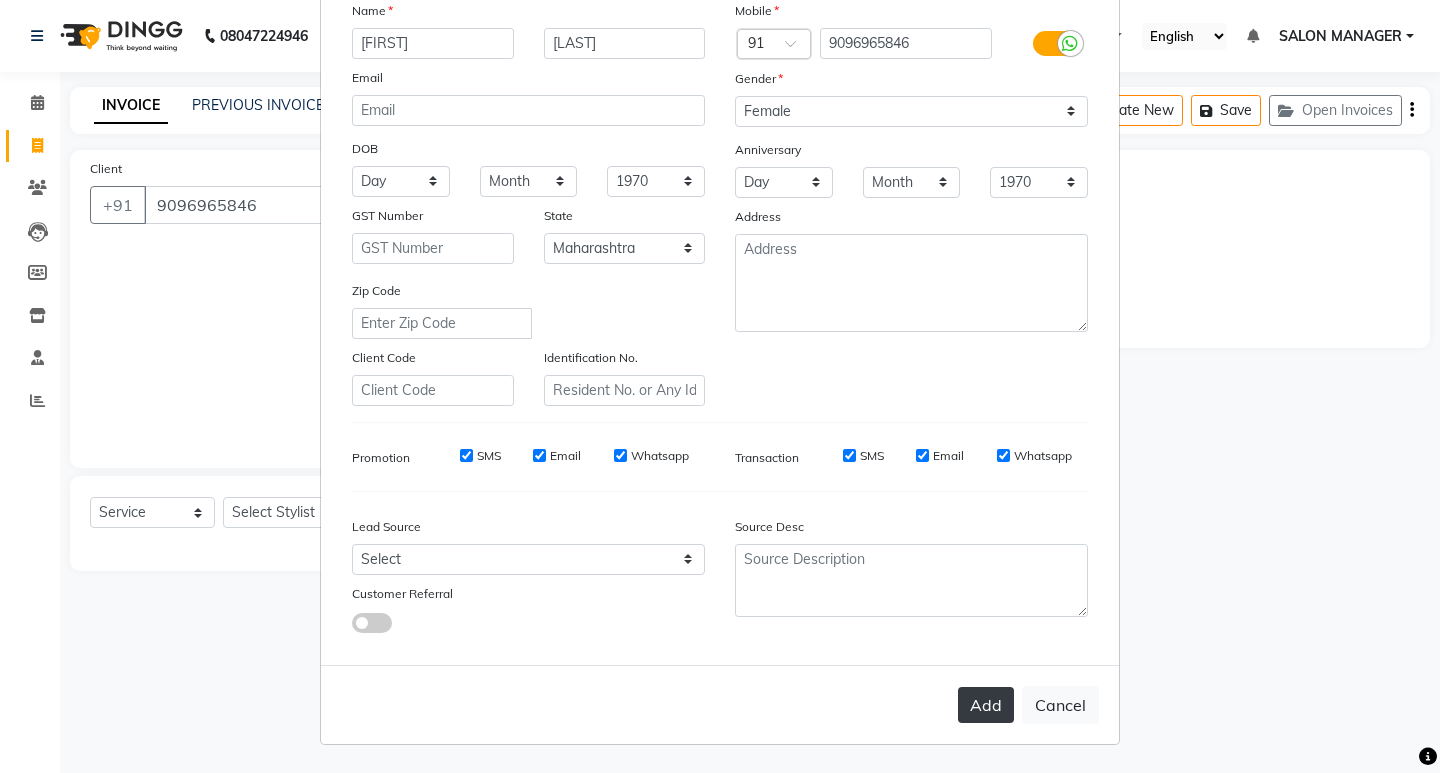 click on "Add" at bounding box center (986, 705) 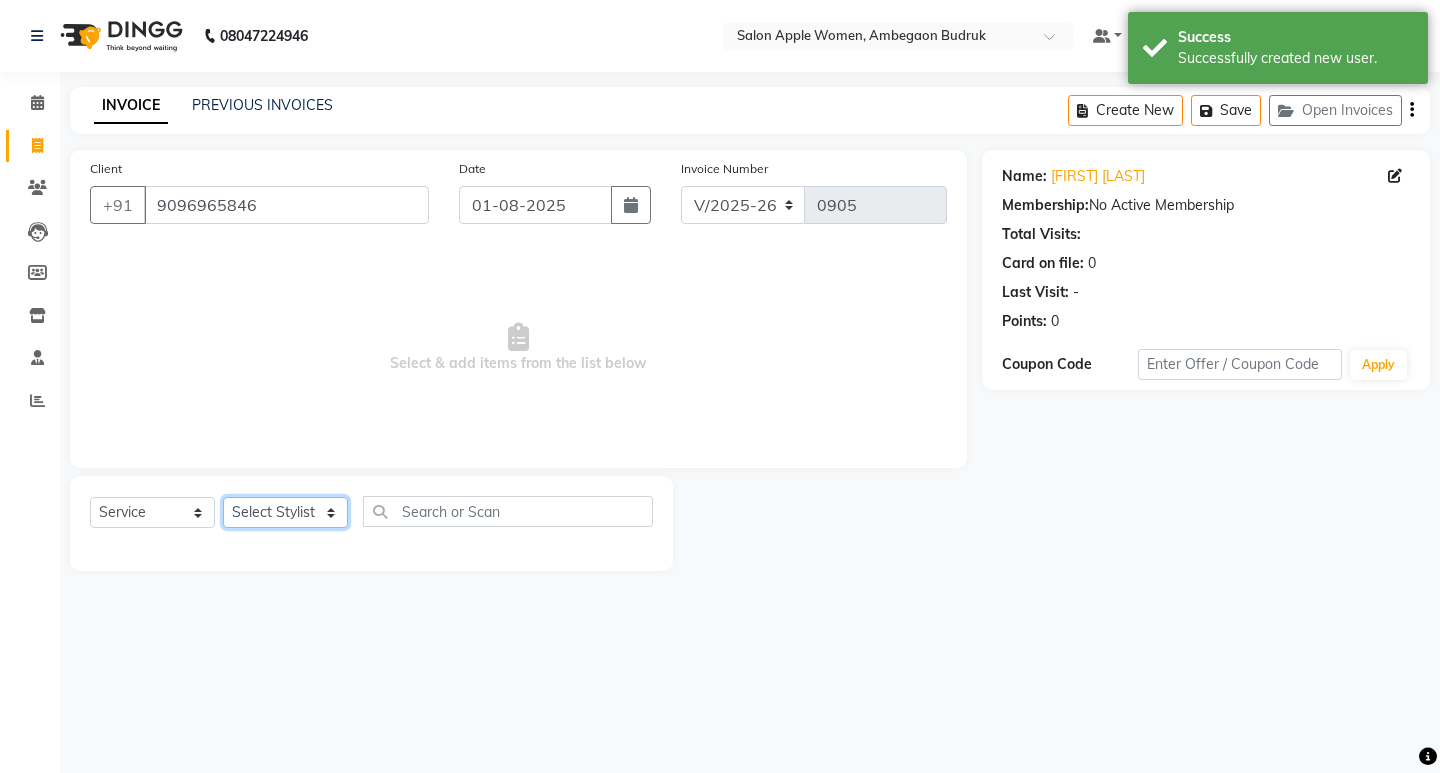 click on "Select Stylist Asmita DNYANESH GAURI Onwer Priyanka Manager PUSHPA SALON MANAGER SALON MANAGER" 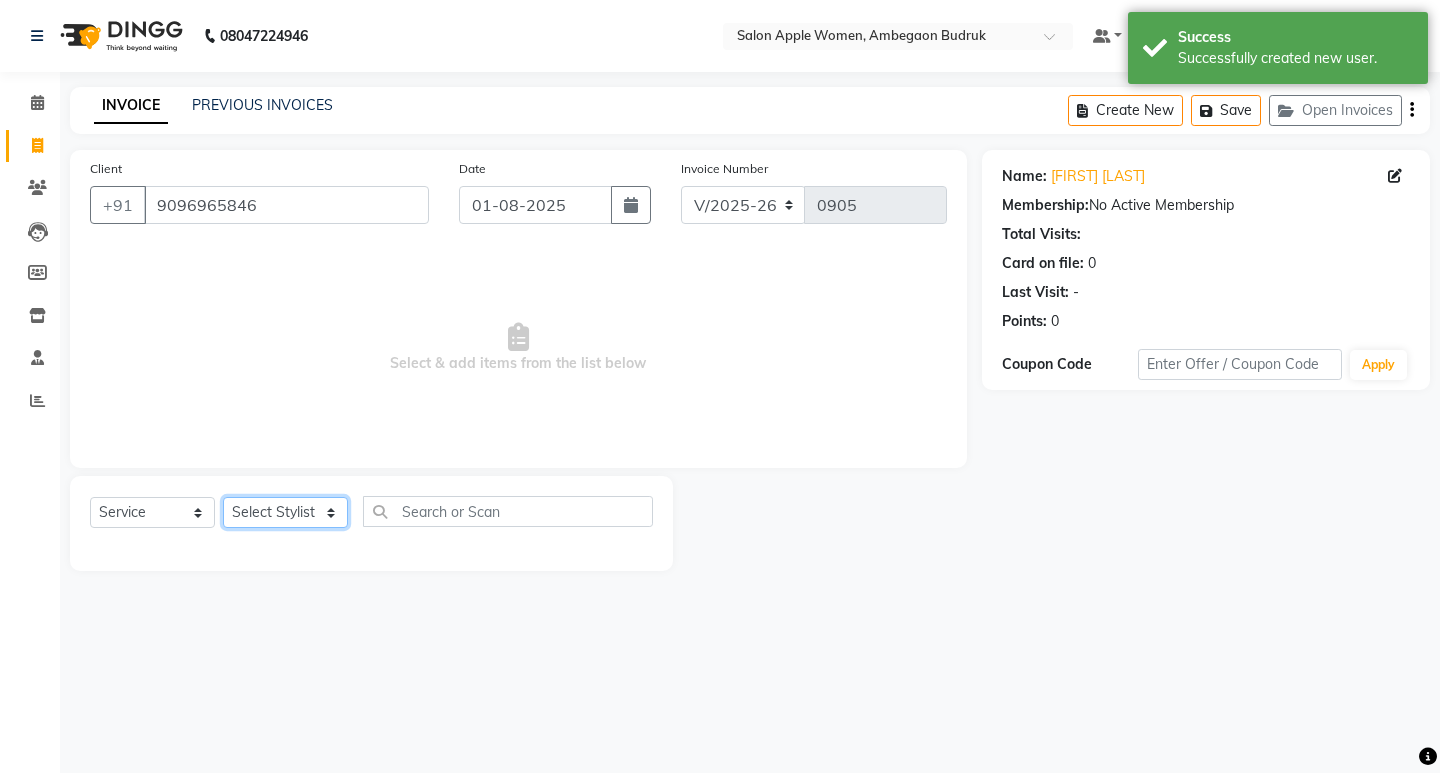 select on "46602" 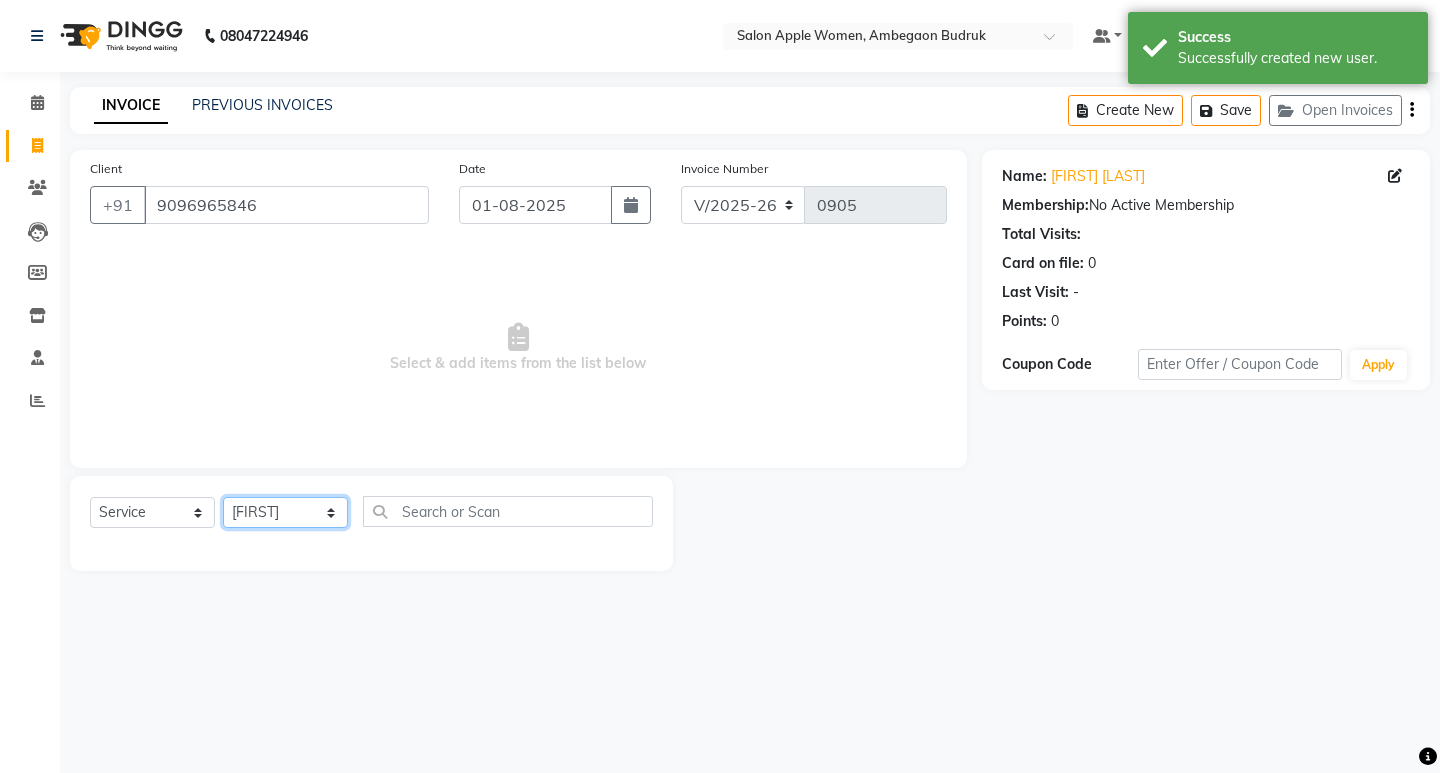 click on "Select Stylist Asmita DNYANESH GAURI Onwer Priyanka Manager PUSHPA SALON MANAGER SALON MANAGER" 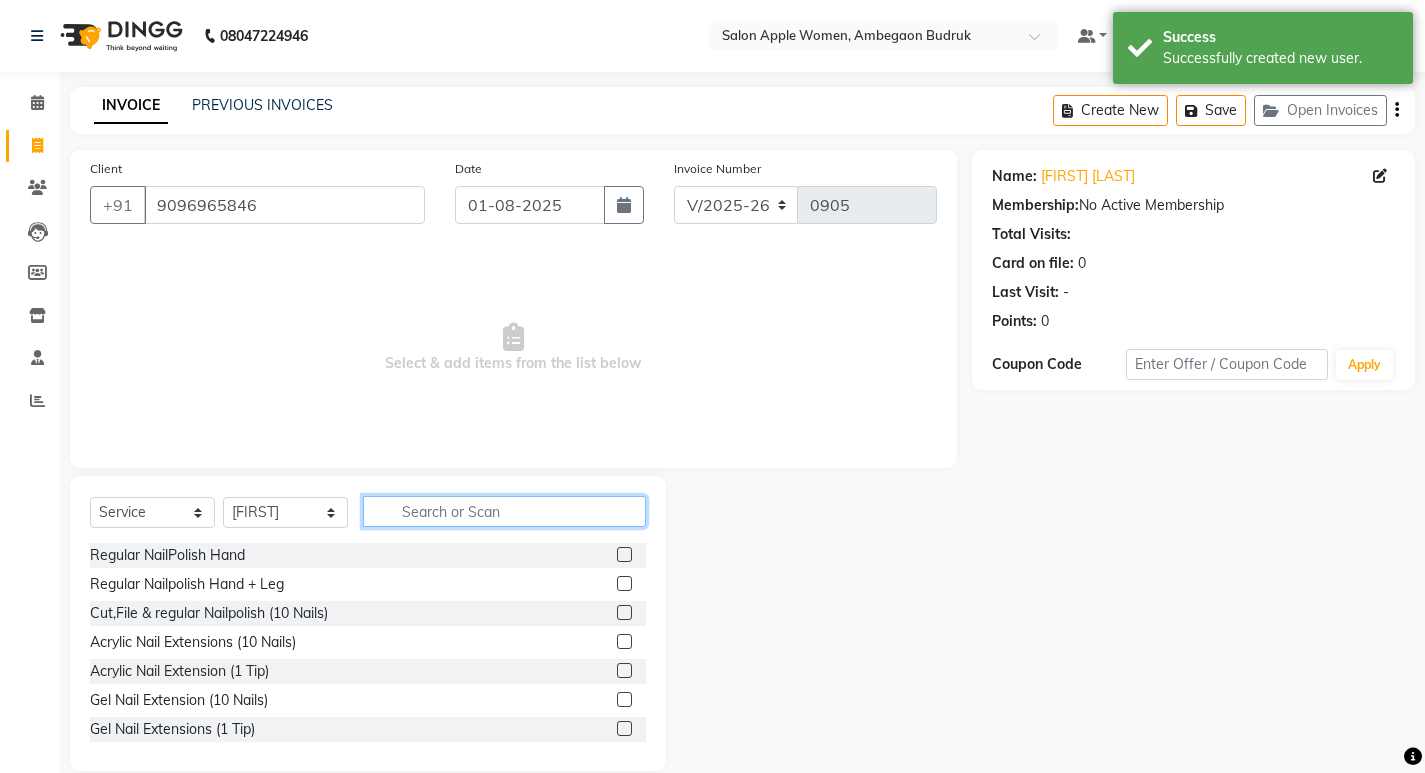 click 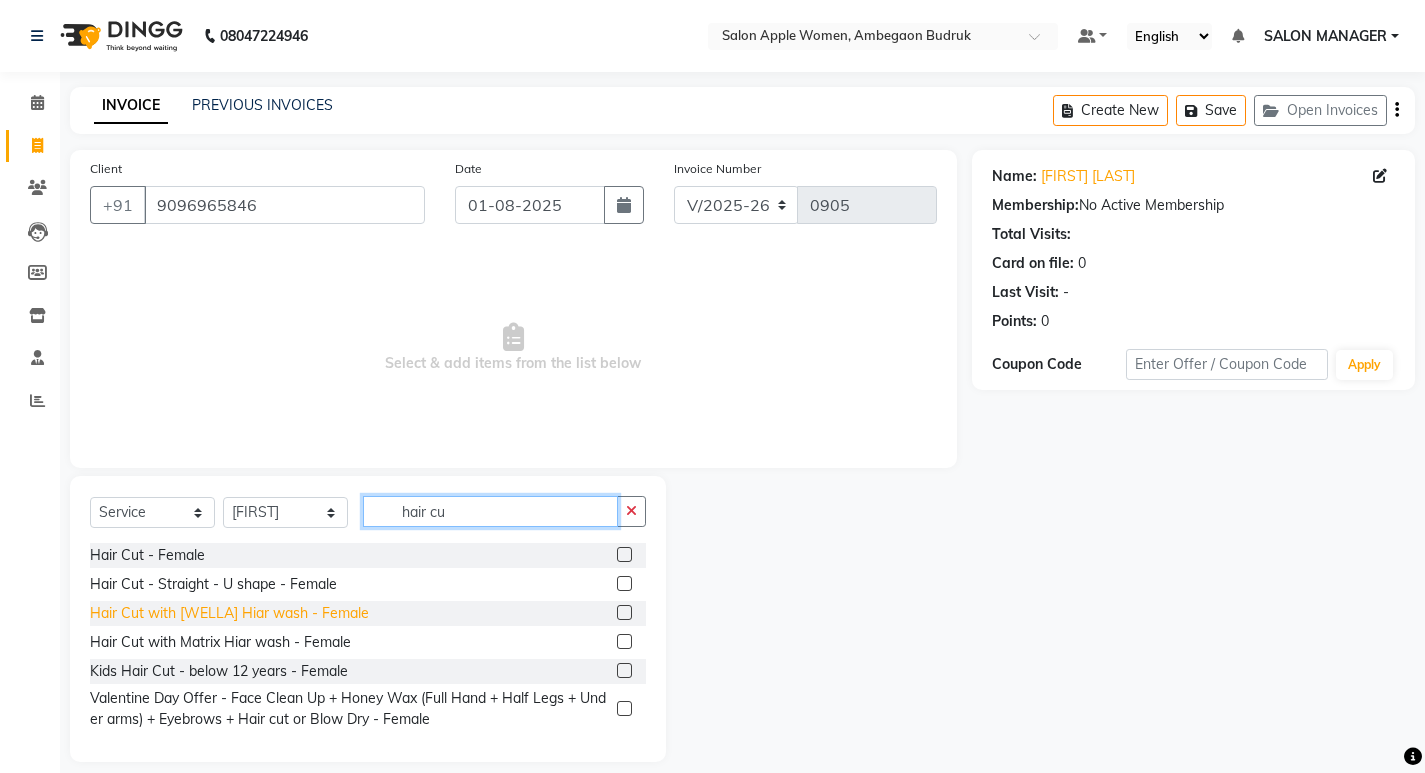 type on "hair cu" 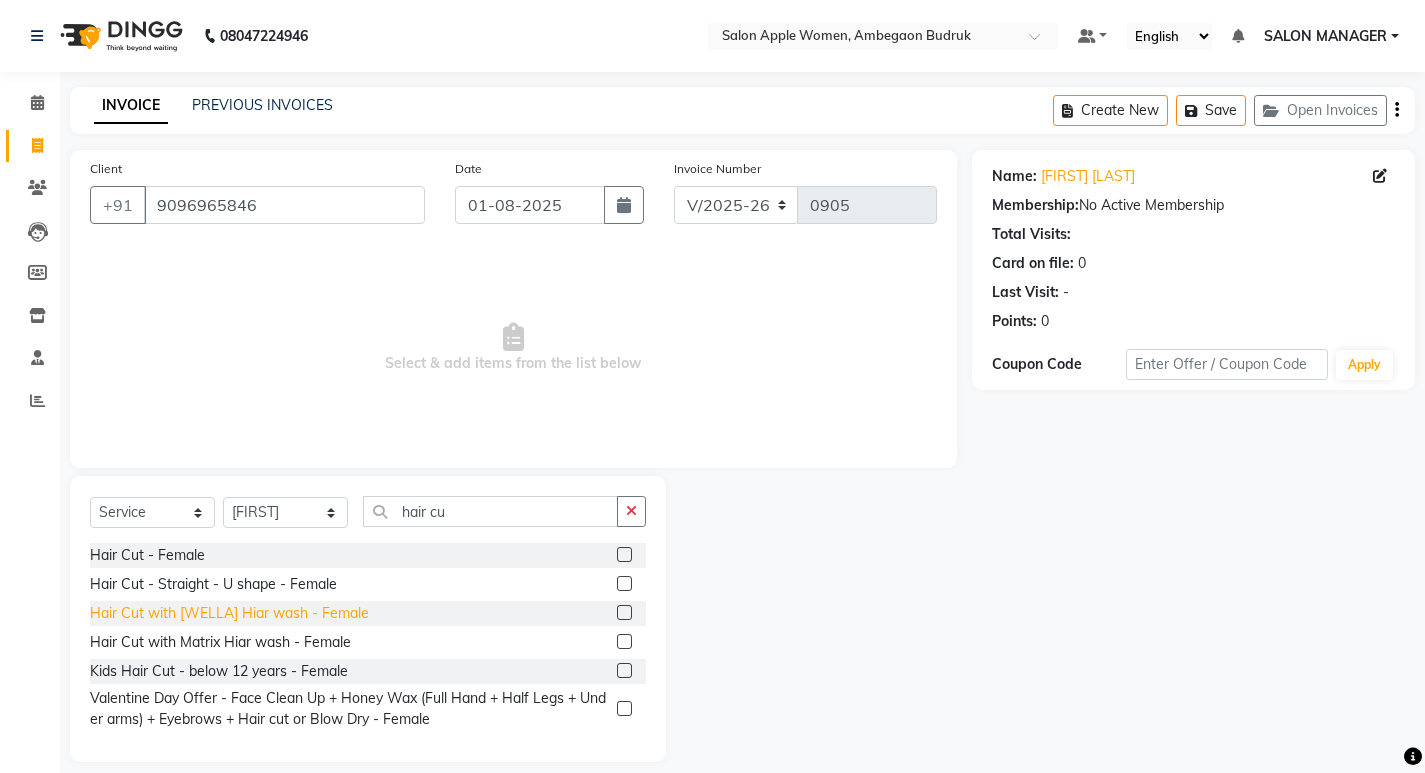 click on "Hair Cut with [WELLA] Hiar wash - Female" 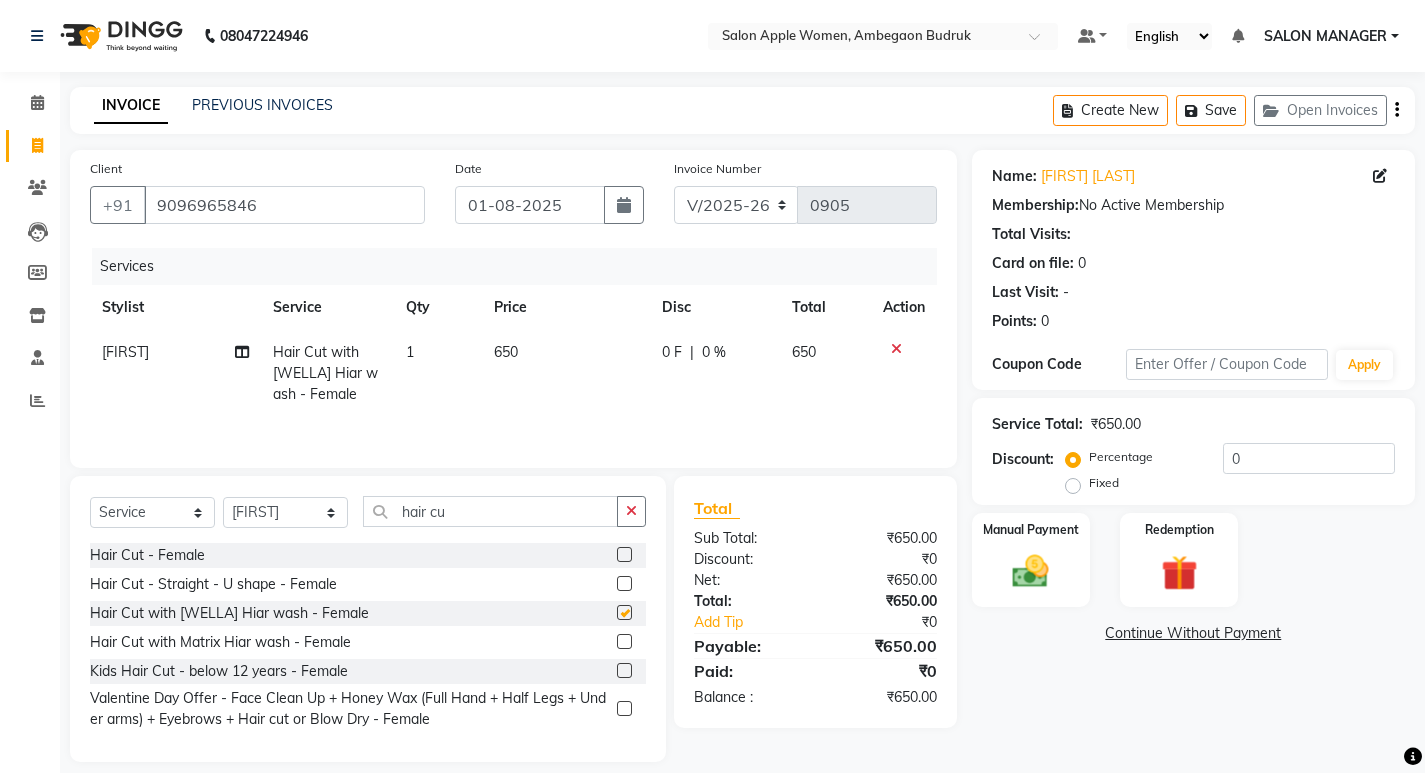 checkbox on "false" 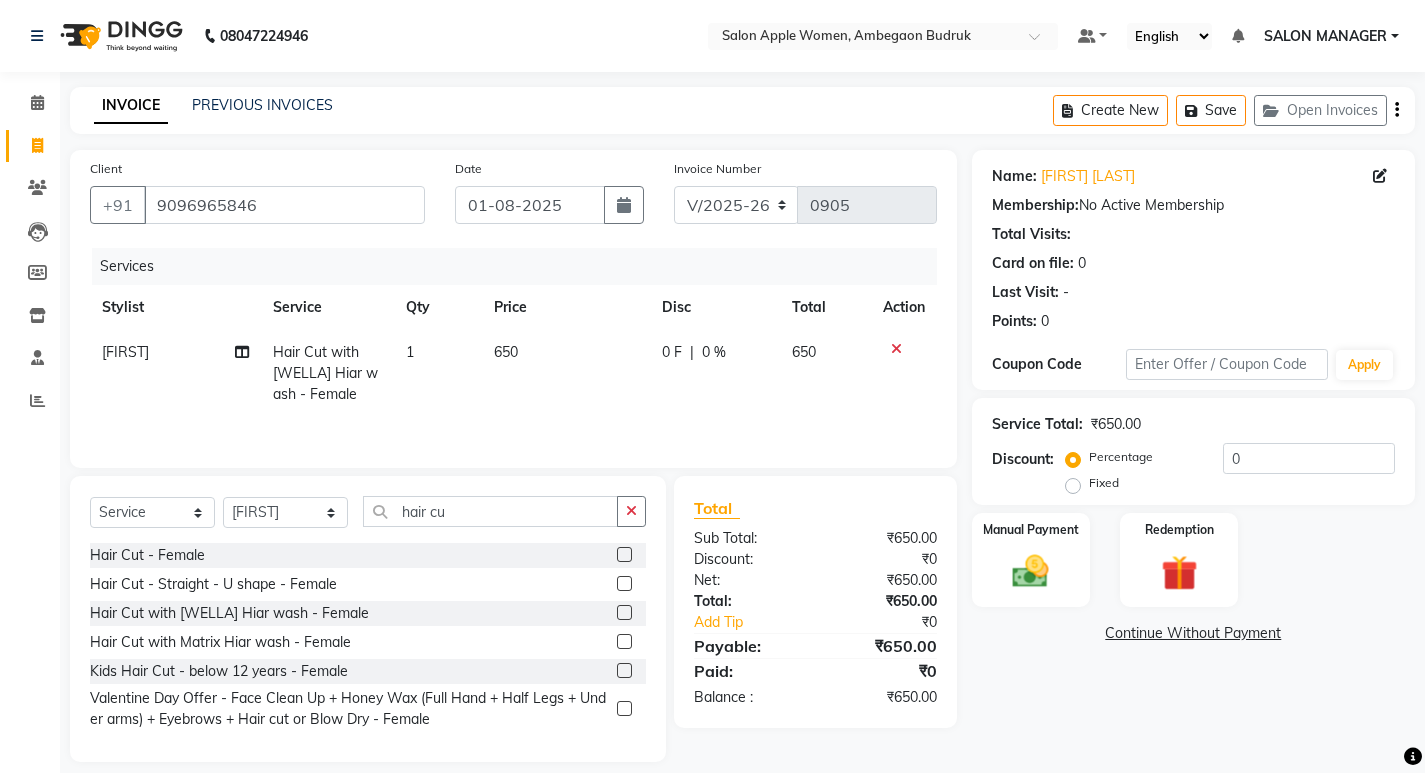 scroll, scrollTop: 19, scrollLeft: 0, axis: vertical 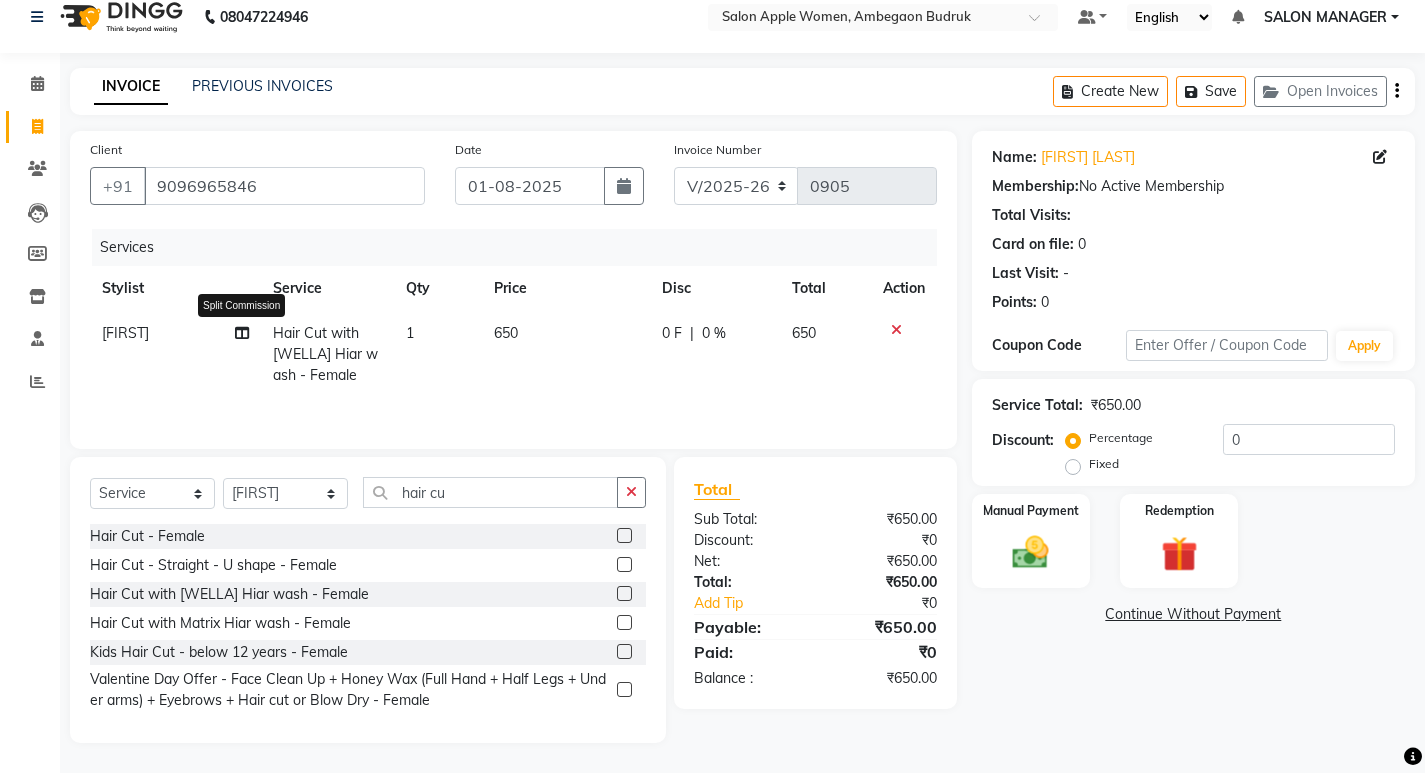 click 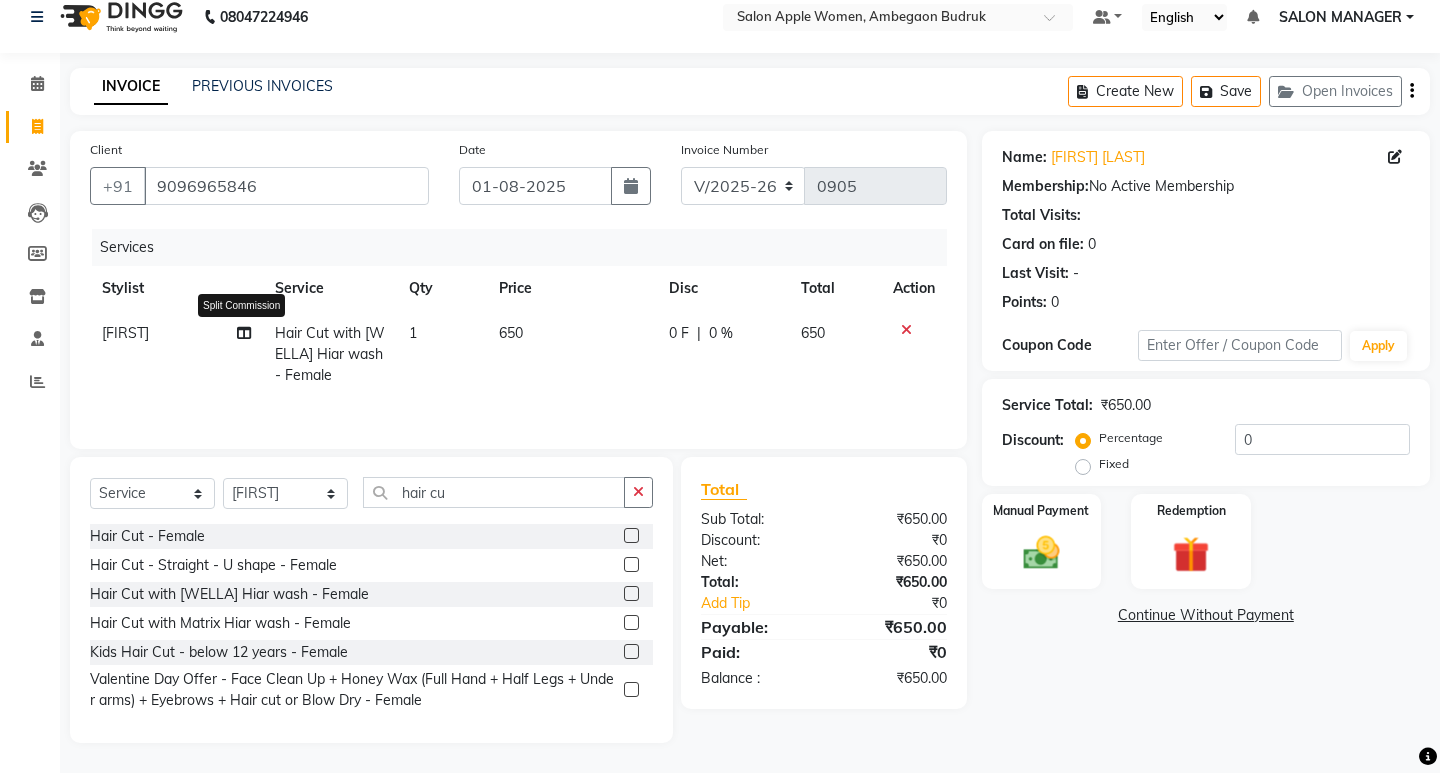 select on "46602" 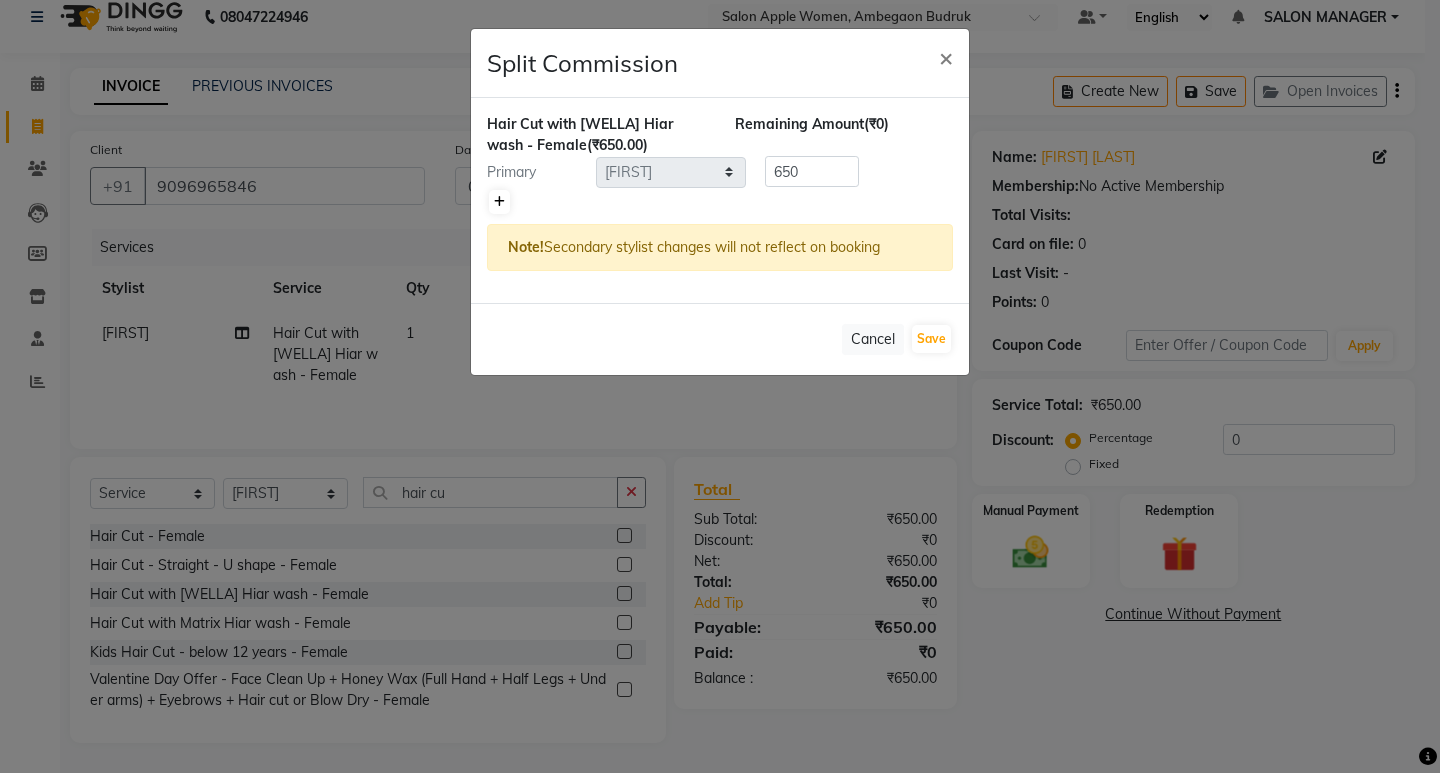 click 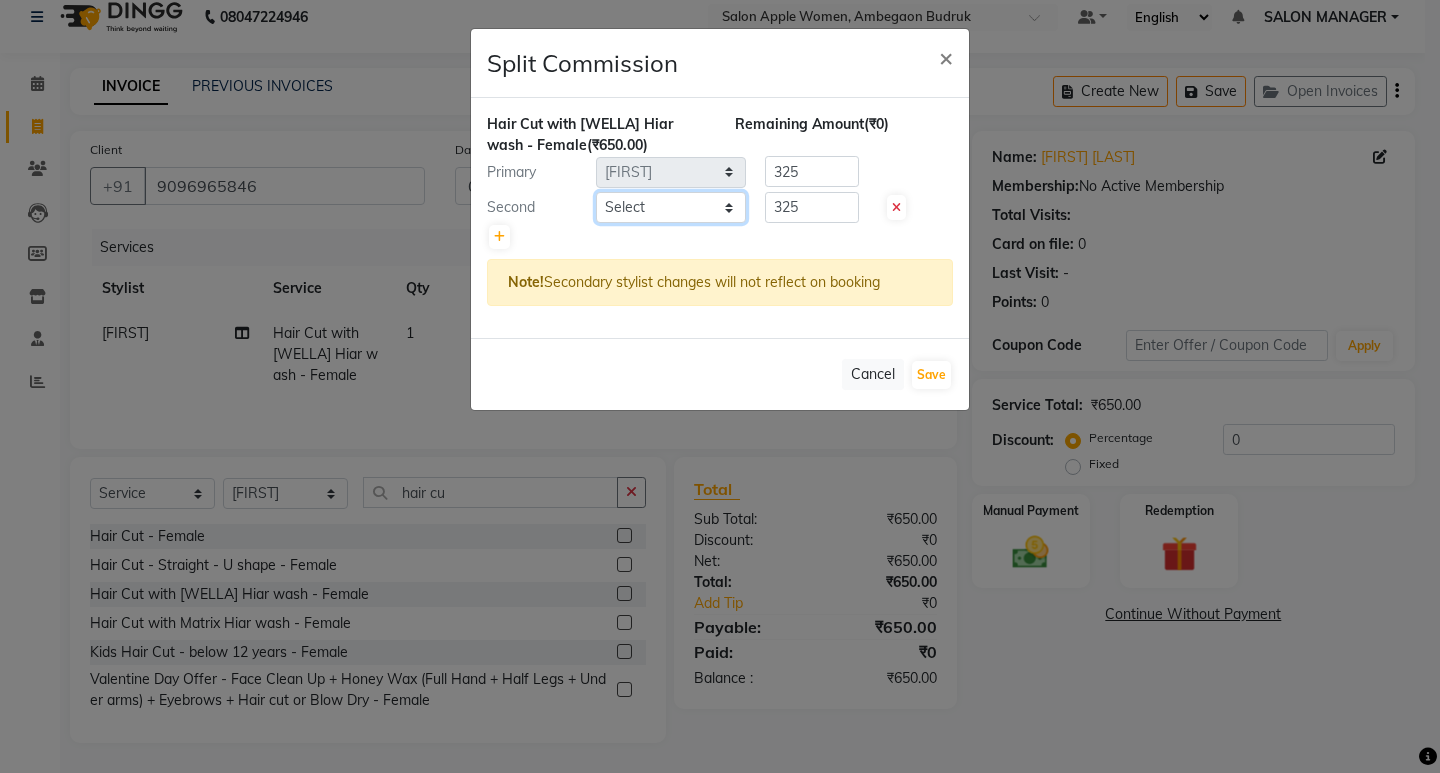 click on "Select [NAME] [NAME] [NAME] Onwer [NAME] Manager [PUSHPA] SALON MANAGER SALON MANAGER" 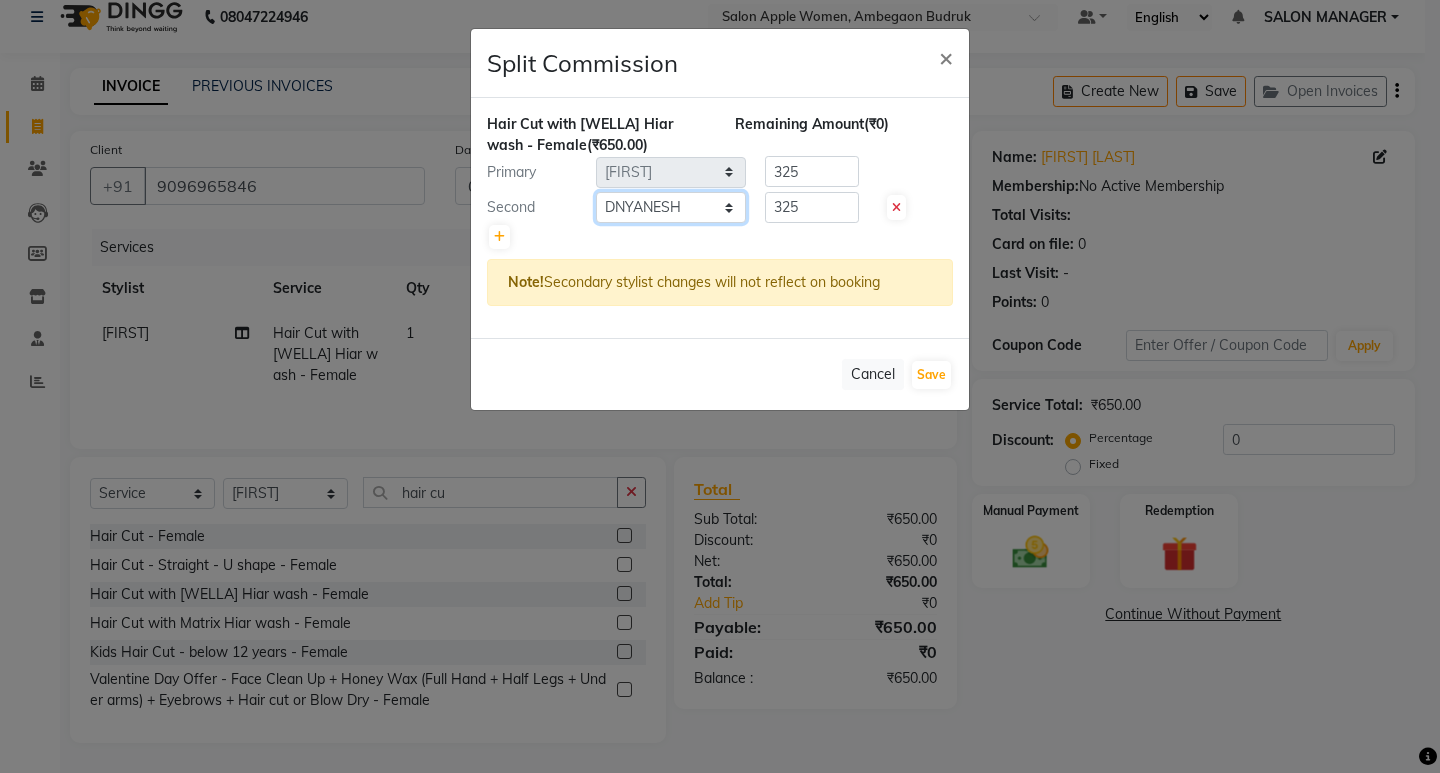 click on "Select [NAME] [NAME] [NAME] Onwer [NAME] Manager [PUSHPA] SALON MANAGER SALON MANAGER" 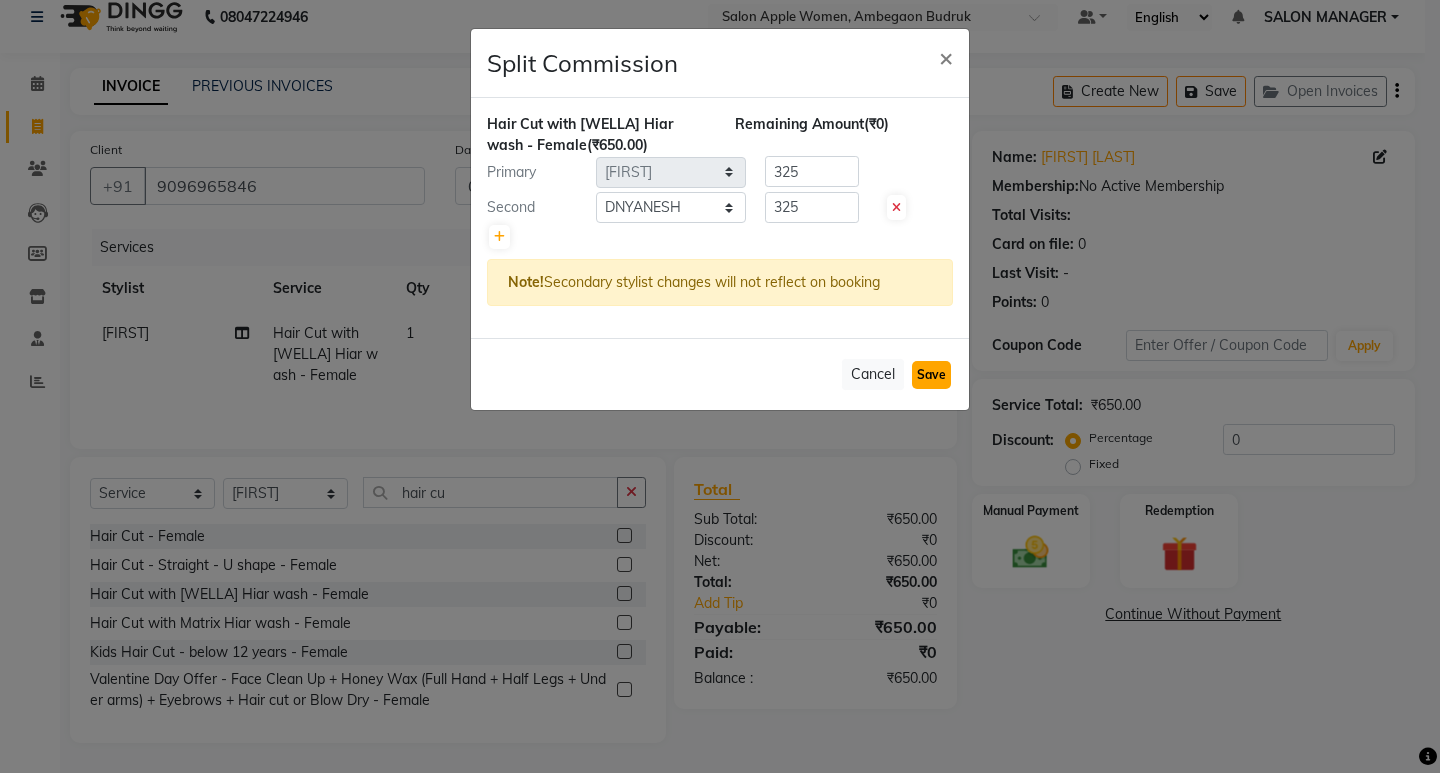click on "Save" 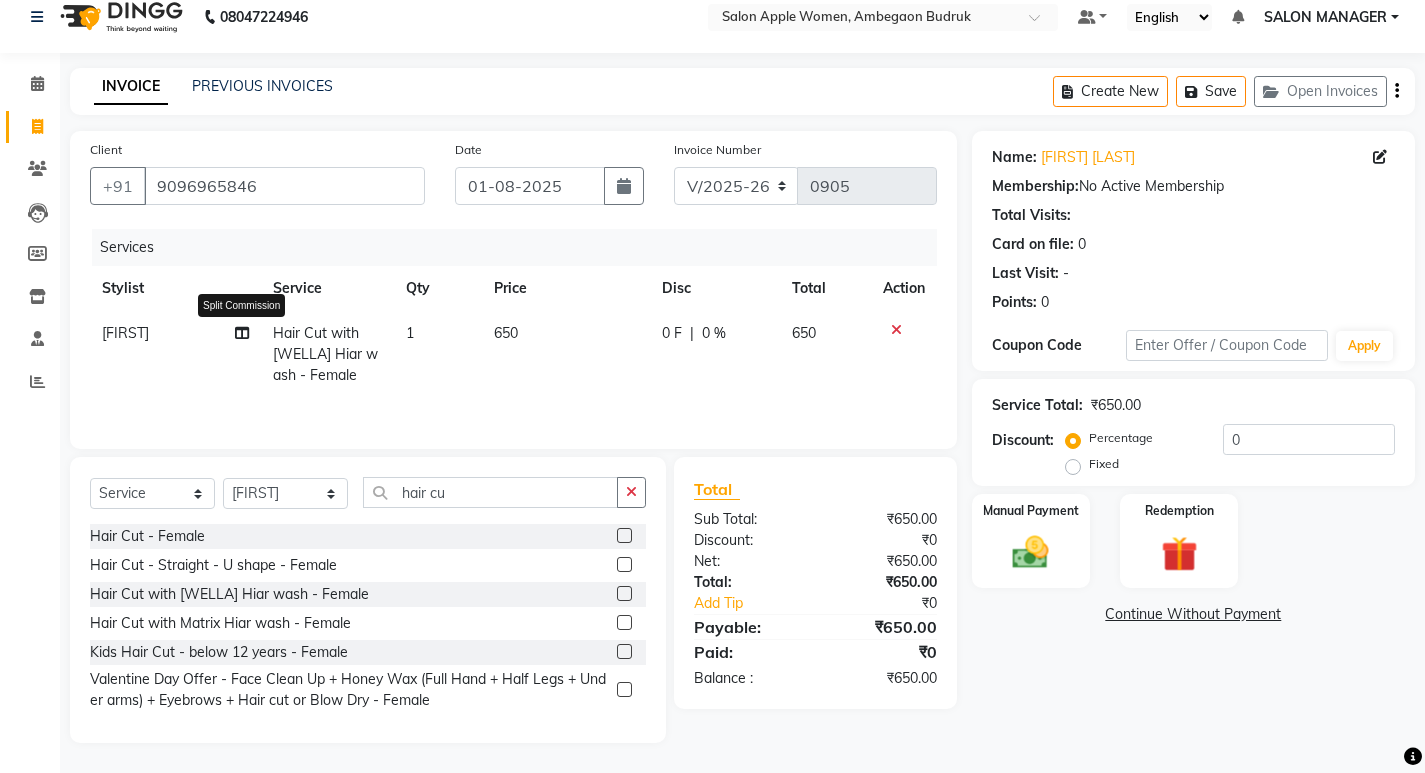 click 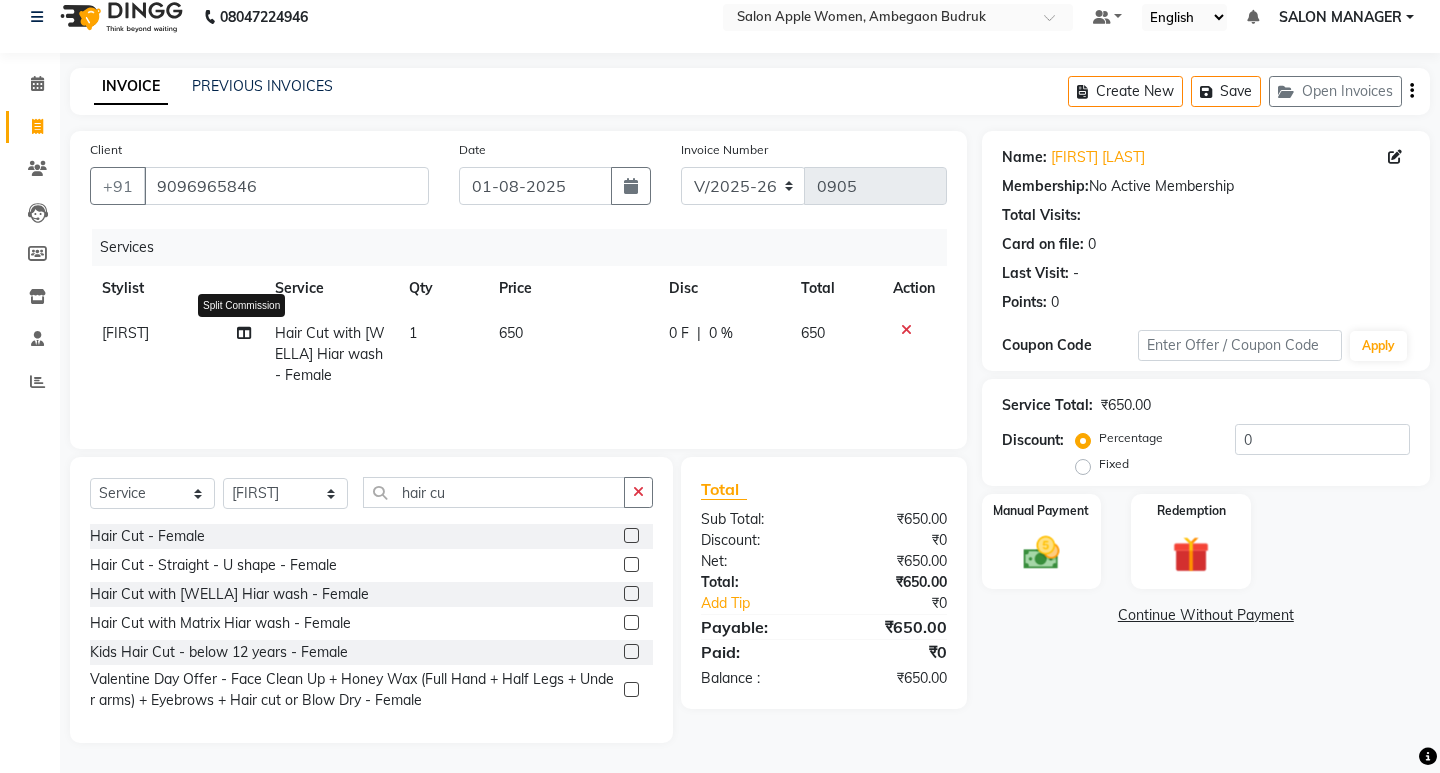 select on "46602" 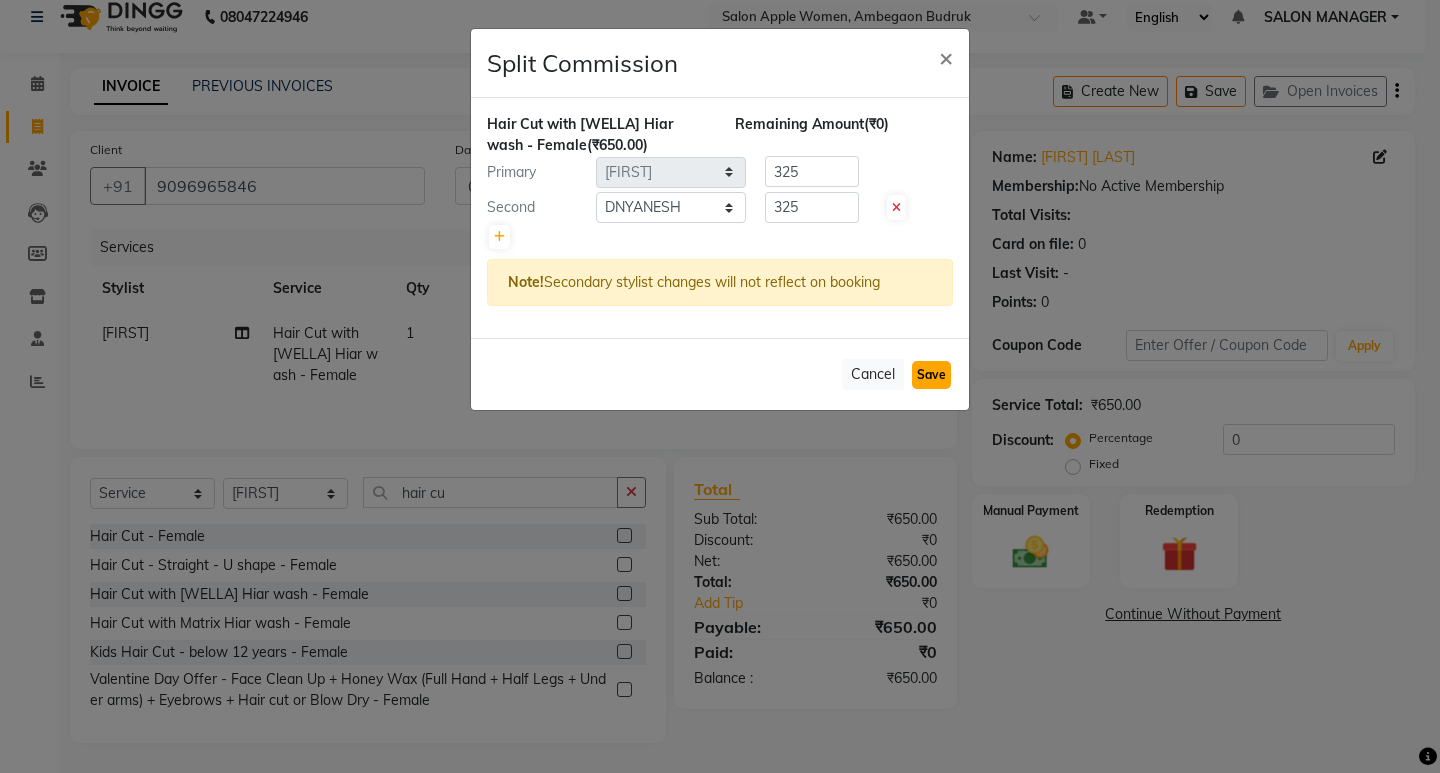 click on "Save" 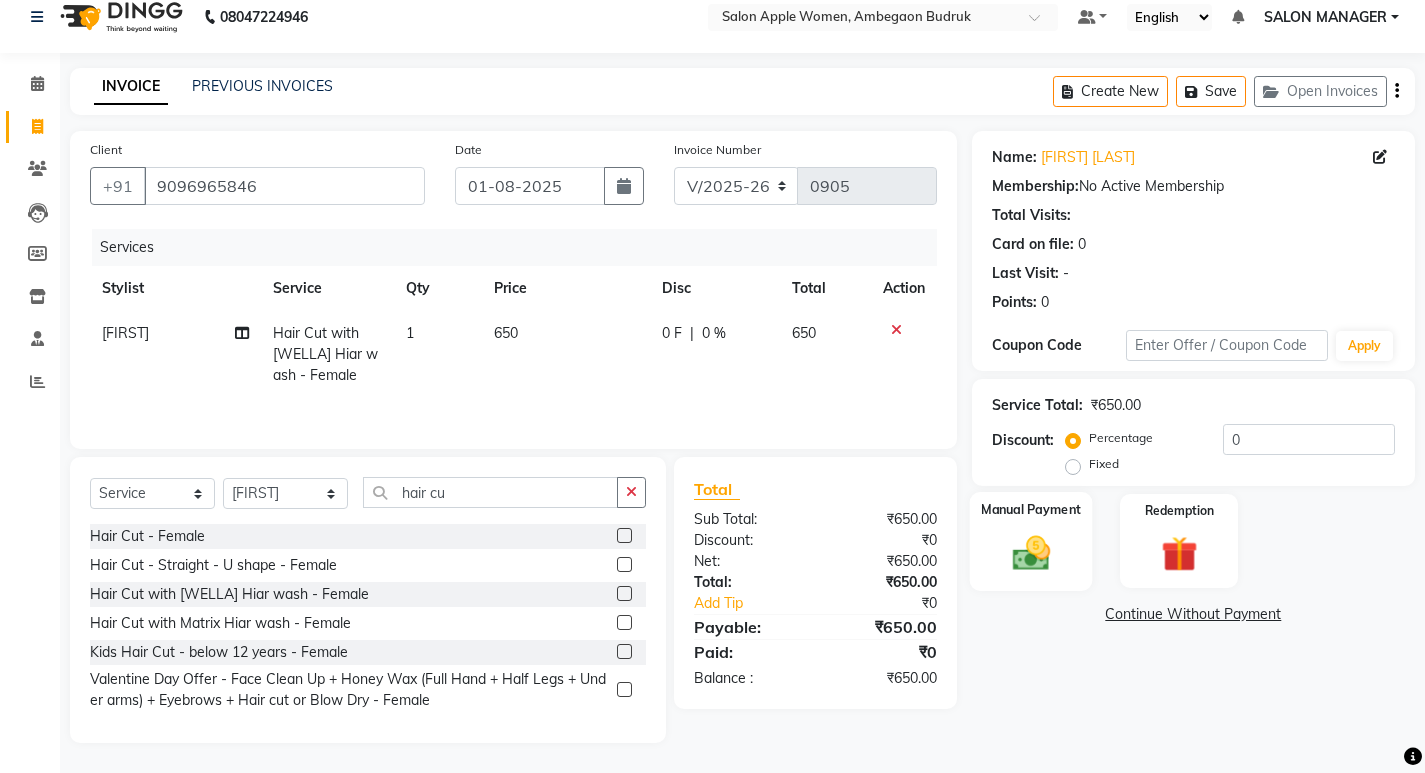 click on "Manual Payment" 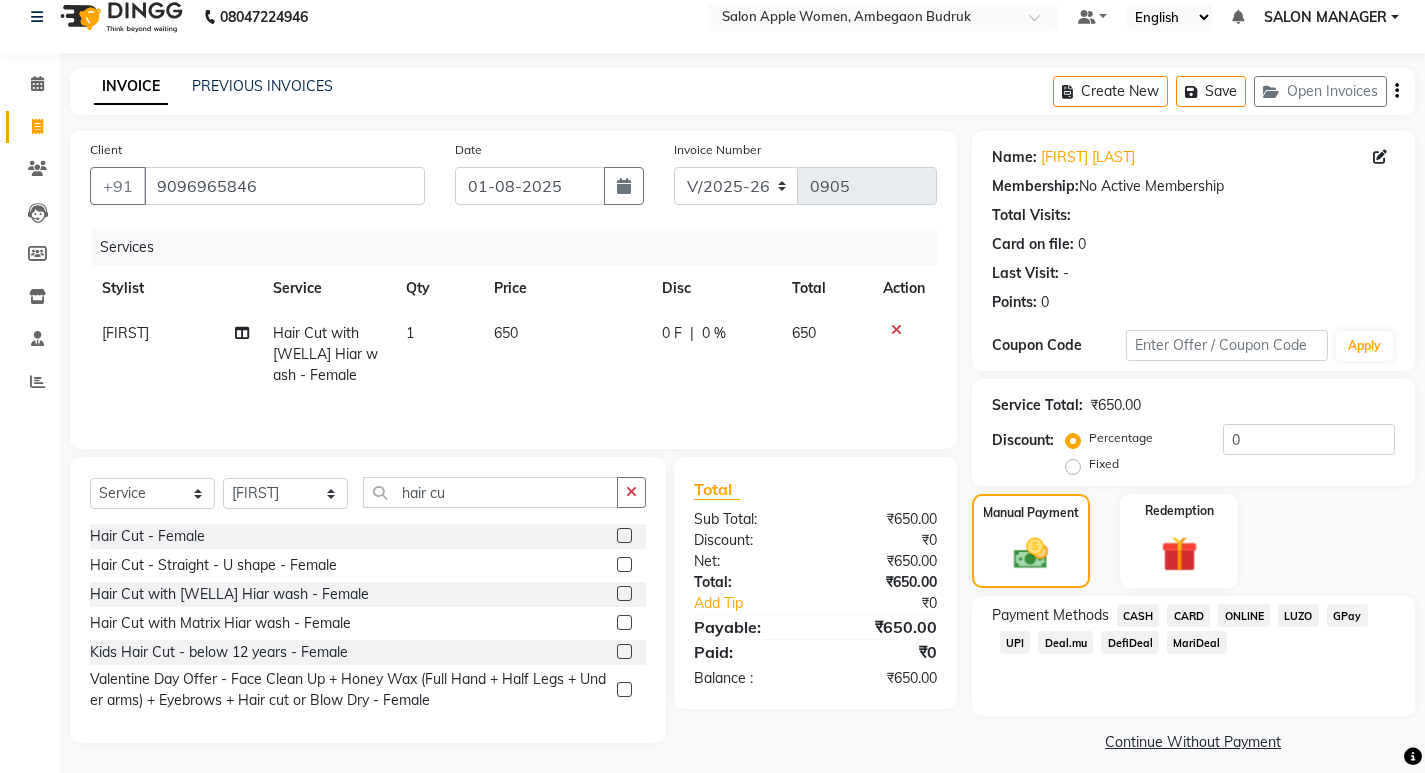click on "ONLINE" 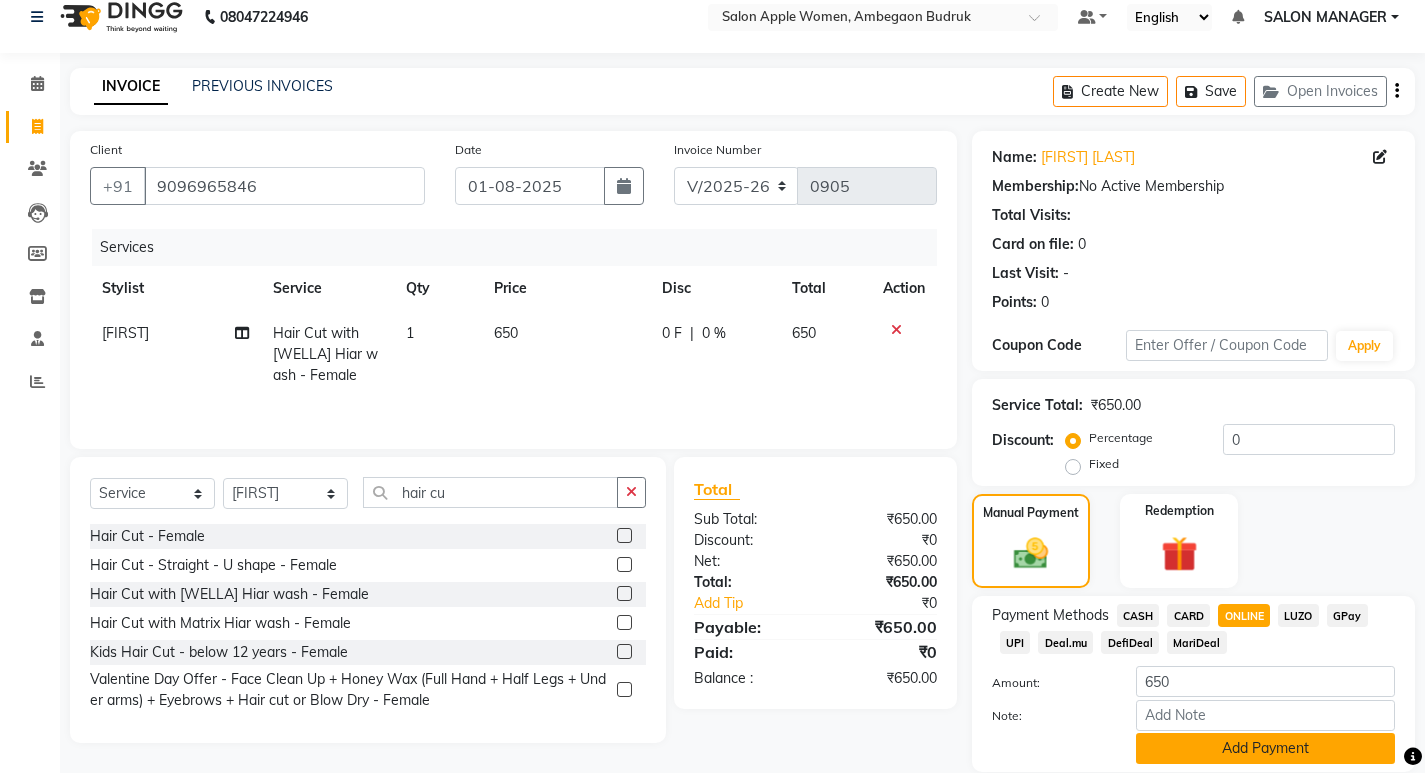 click on "Add Payment" 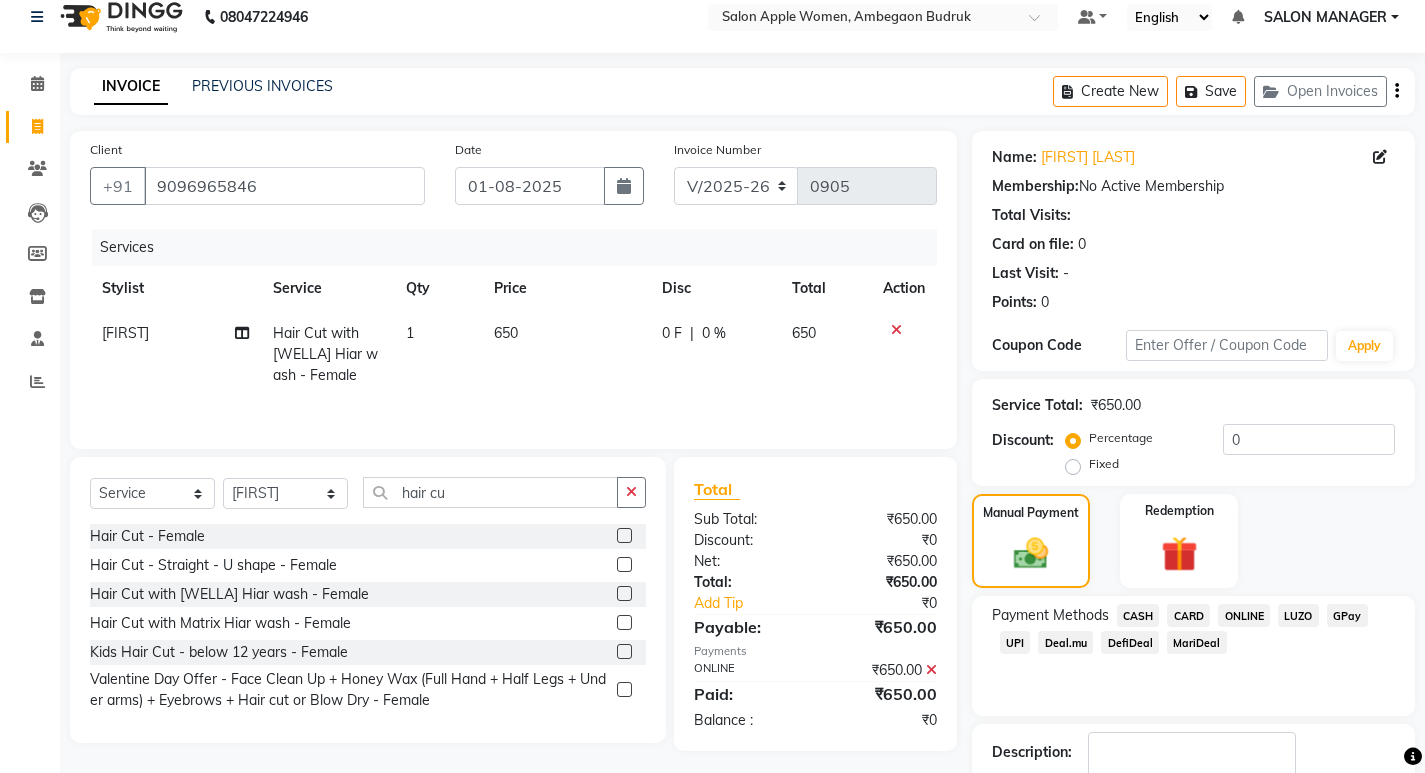 scroll, scrollTop: 146, scrollLeft: 0, axis: vertical 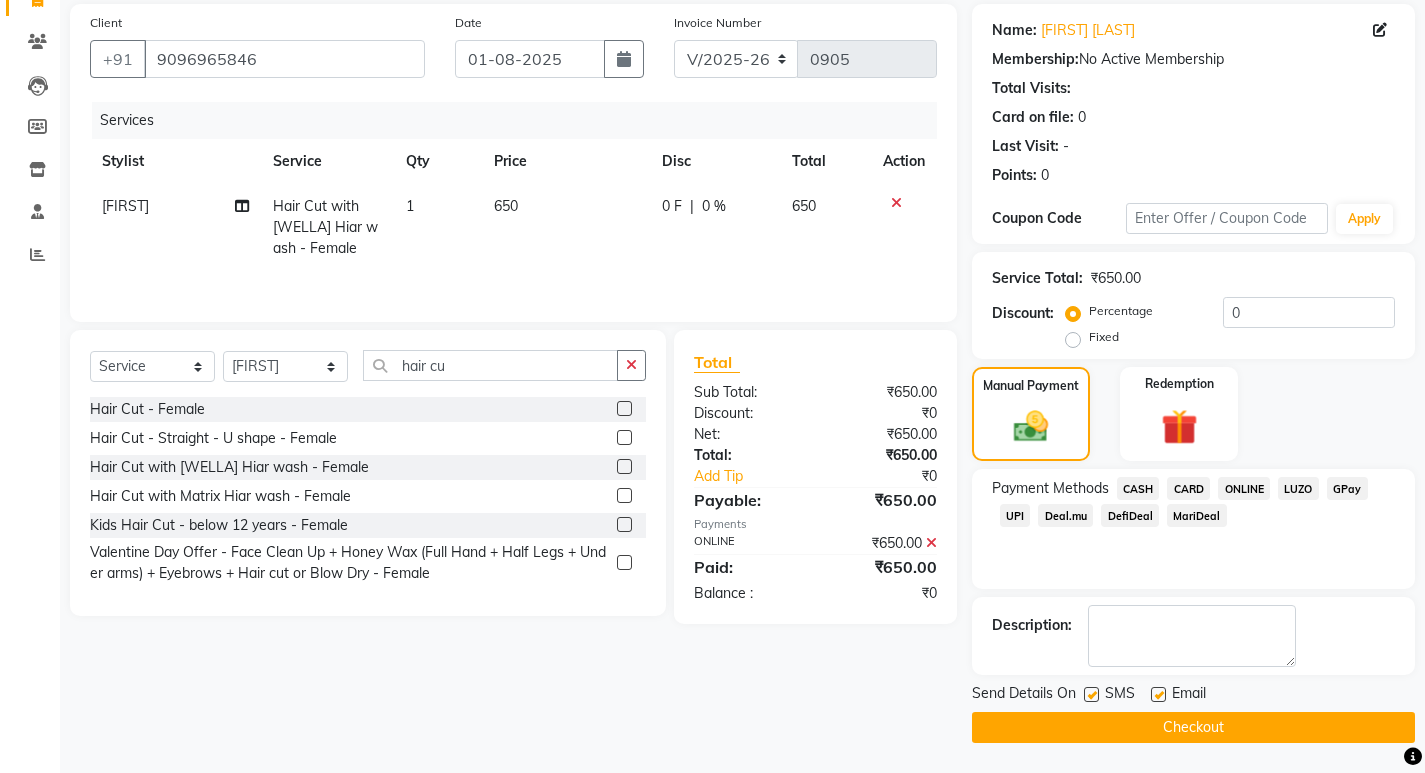 click on "Checkout" 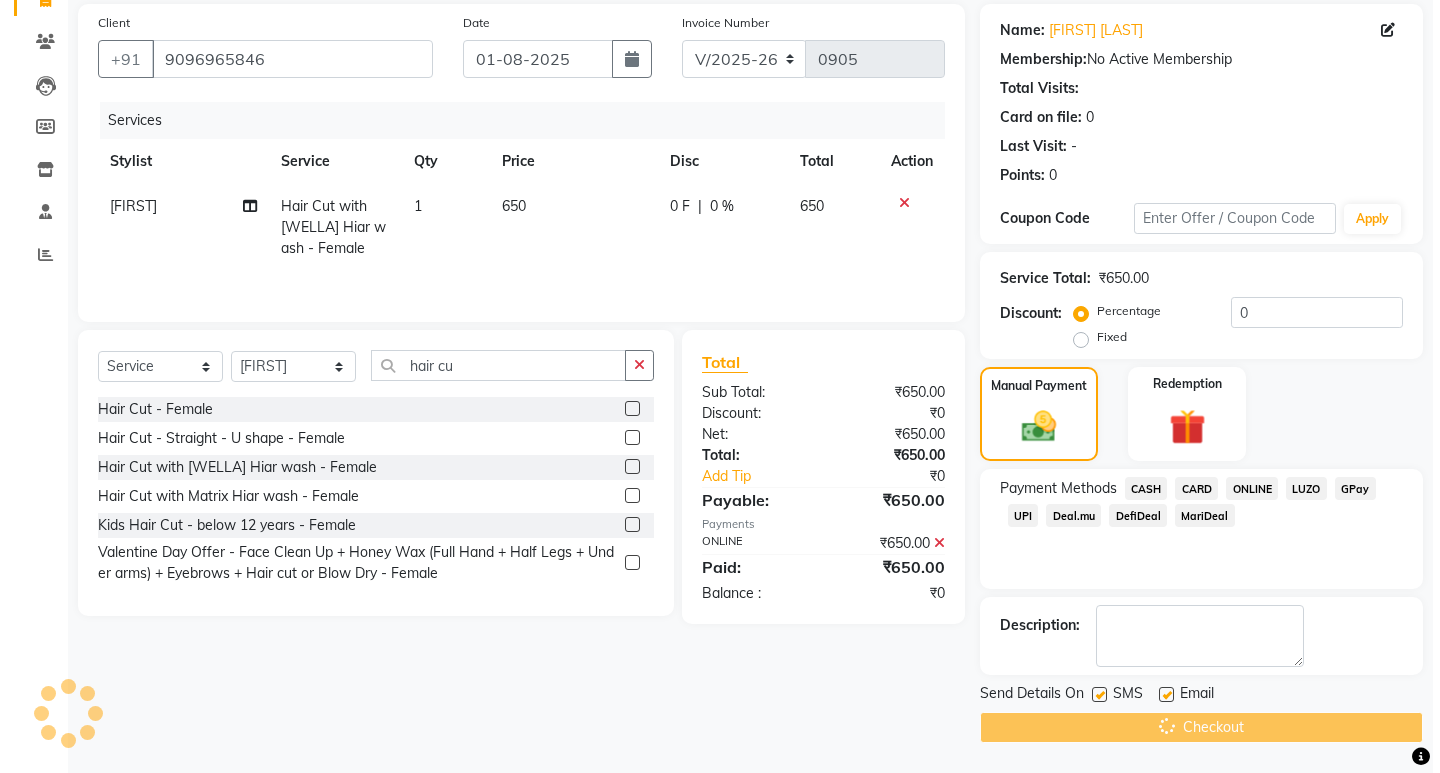 scroll, scrollTop: 0, scrollLeft: 0, axis: both 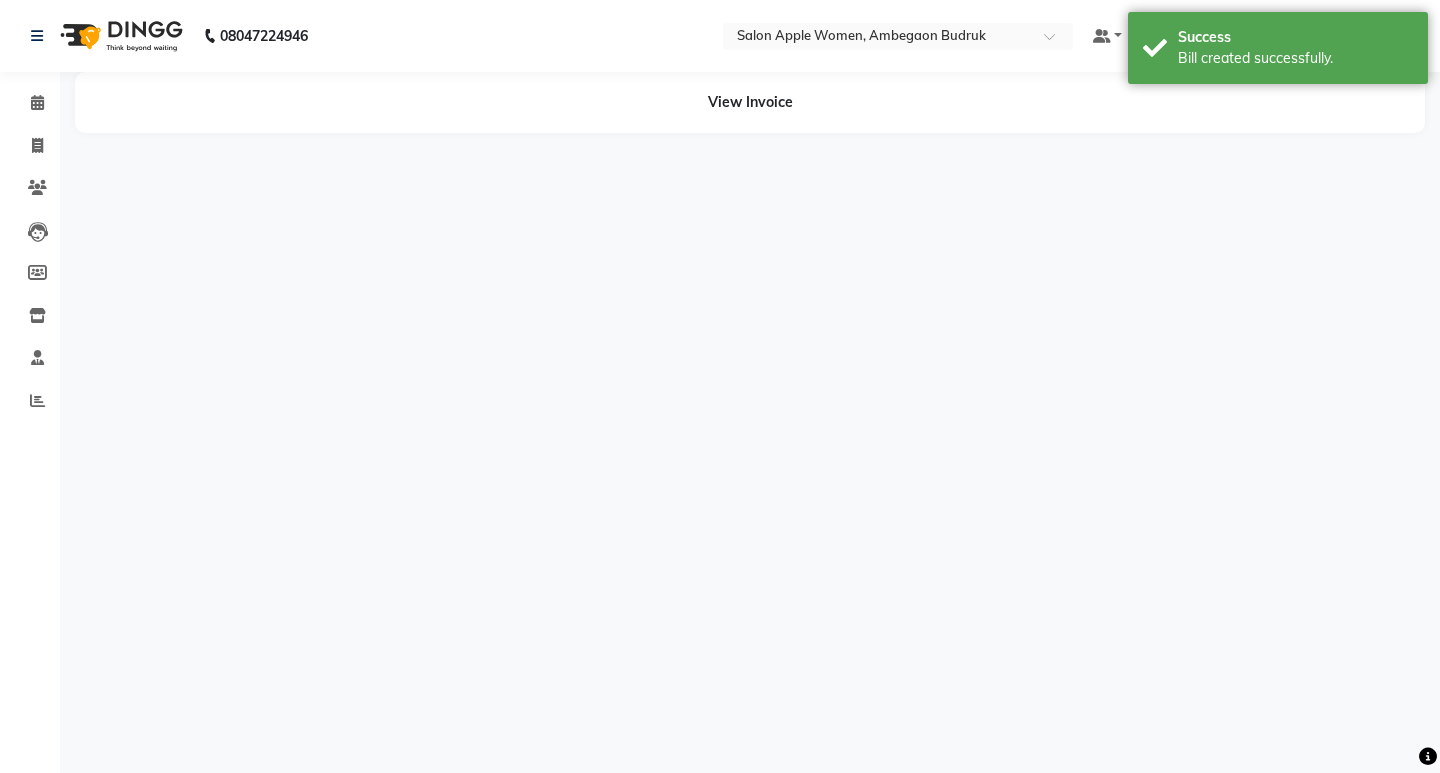 select on "46602" 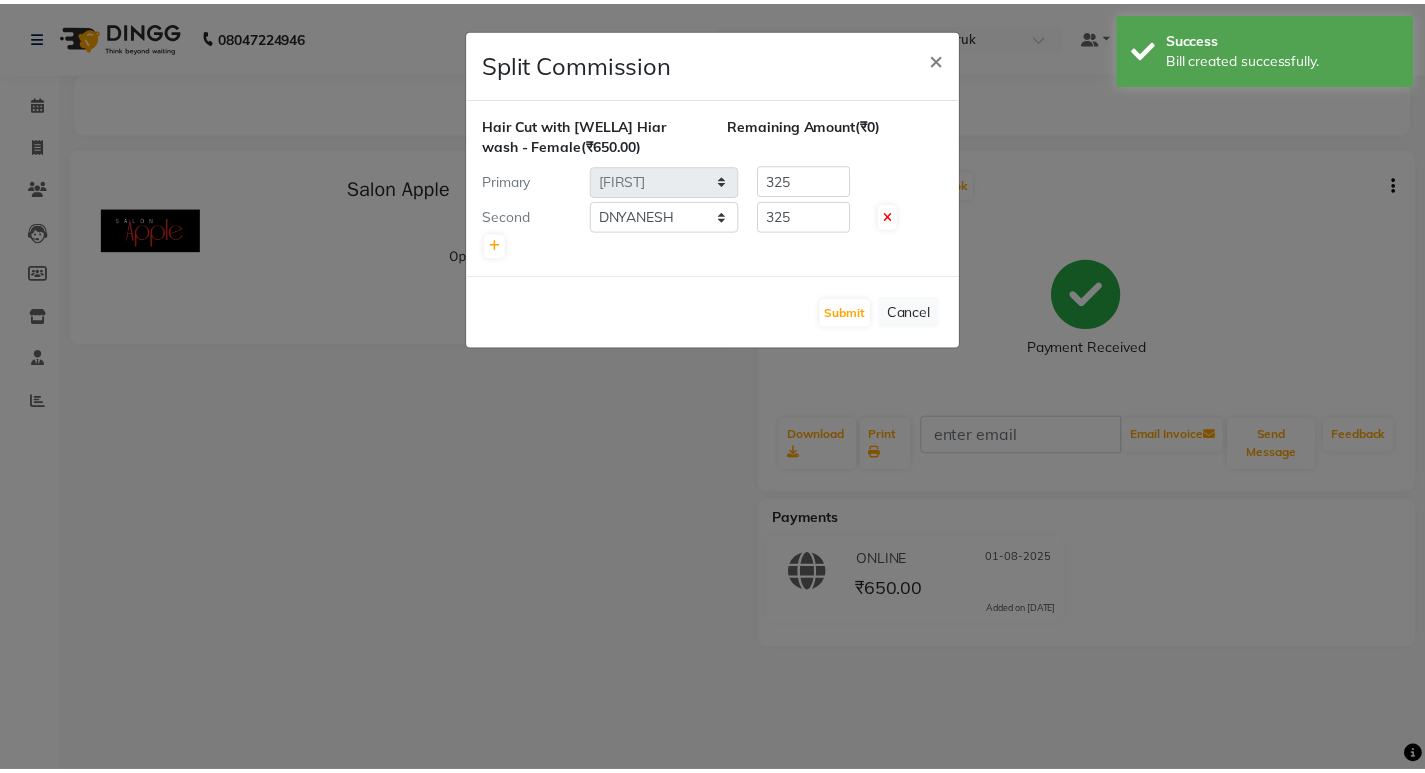 scroll, scrollTop: 0, scrollLeft: 0, axis: both 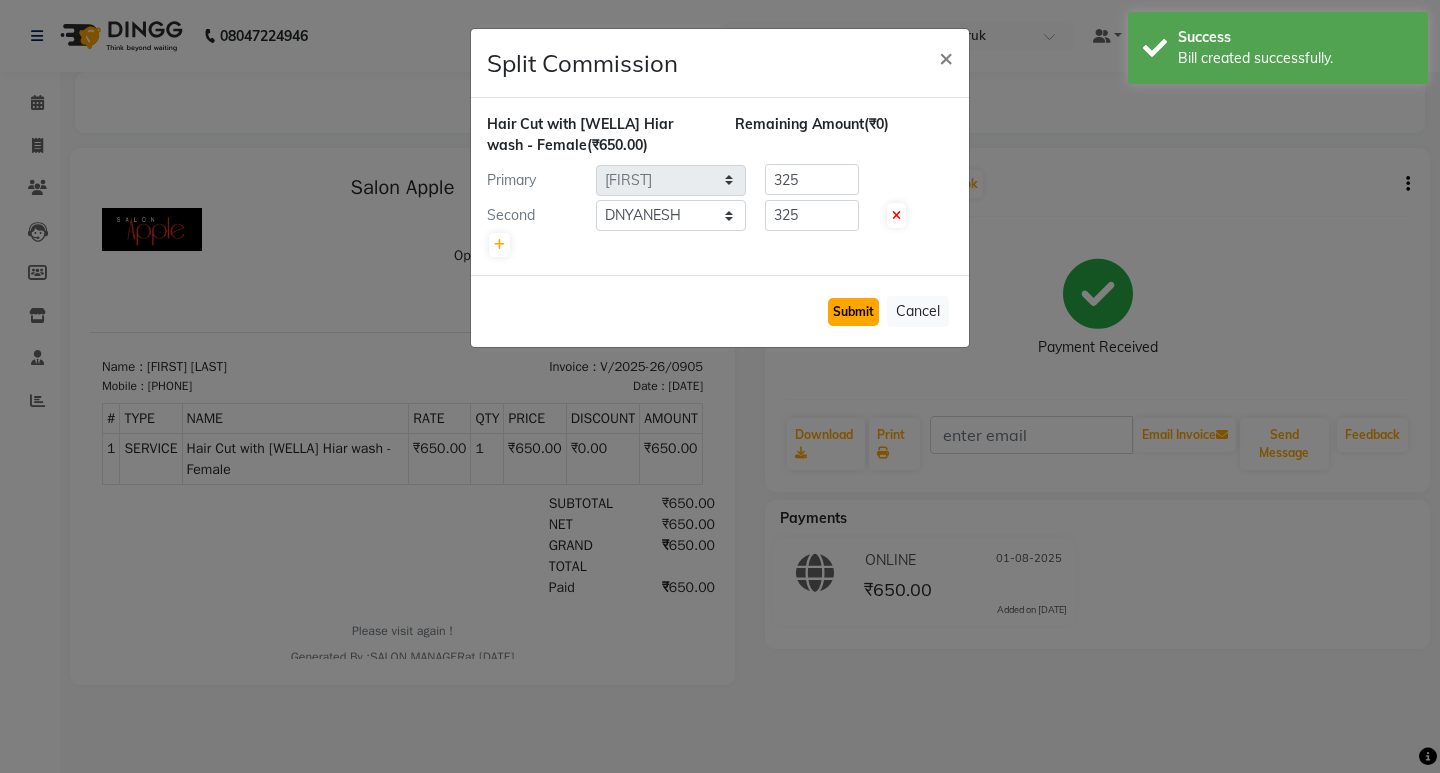click on "Submit" 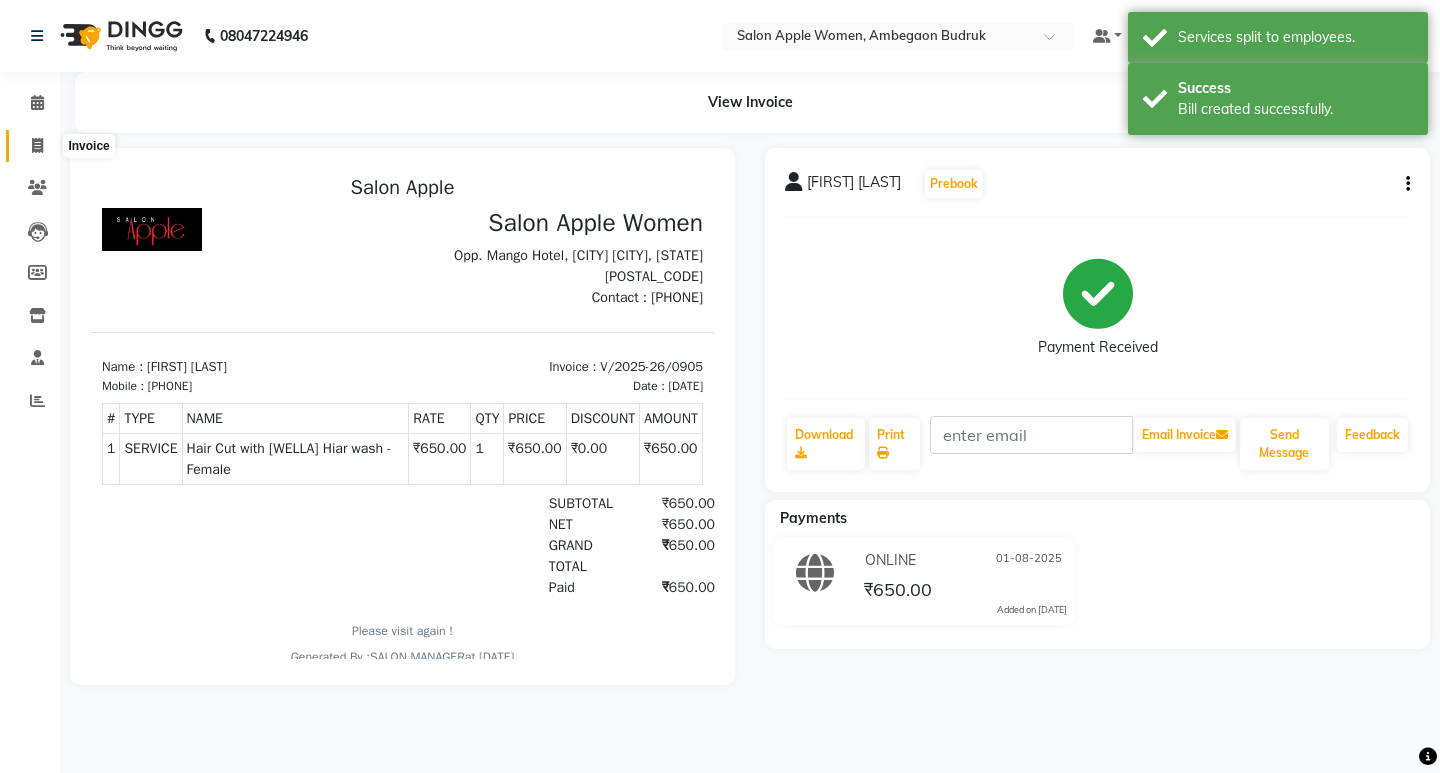 click 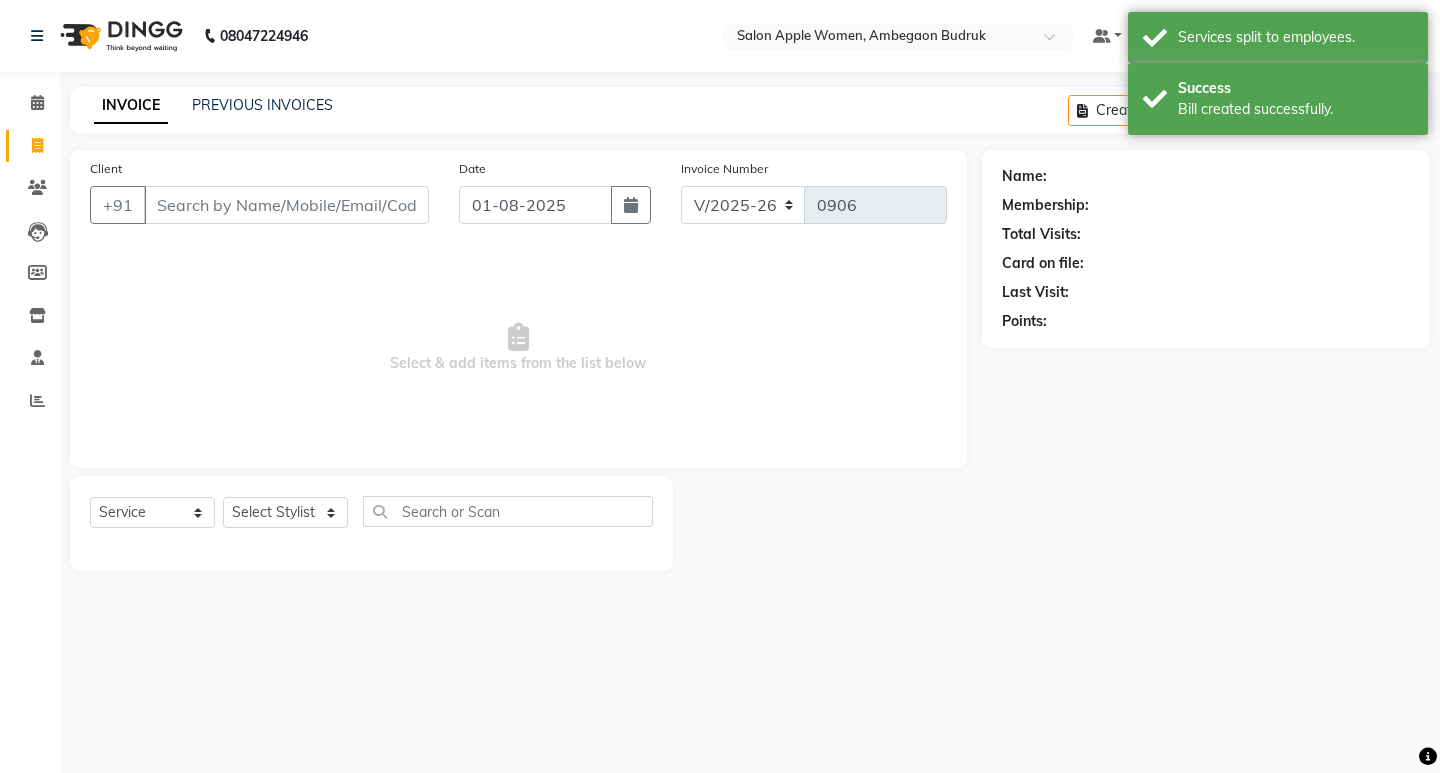 click 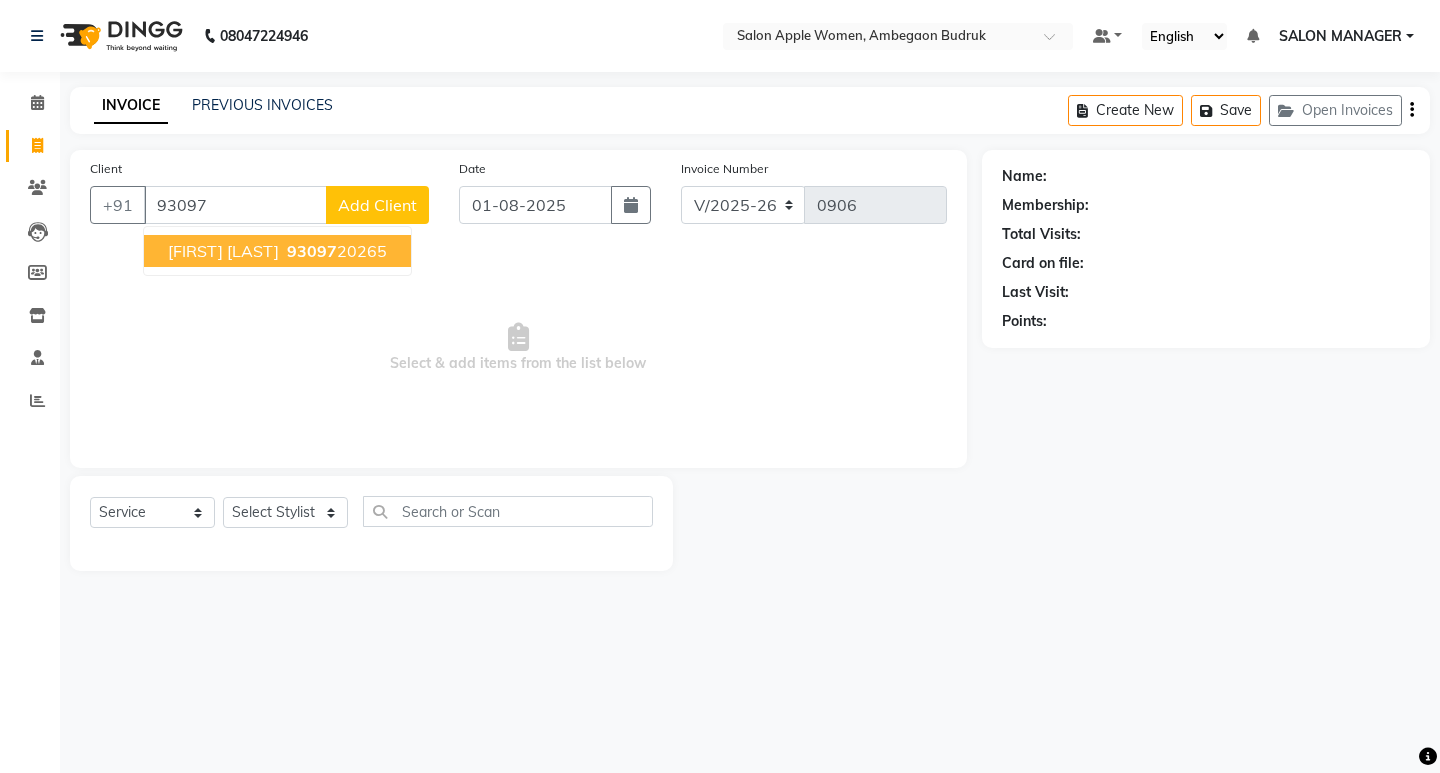 click on "93097" at bounding box center [312, 251] 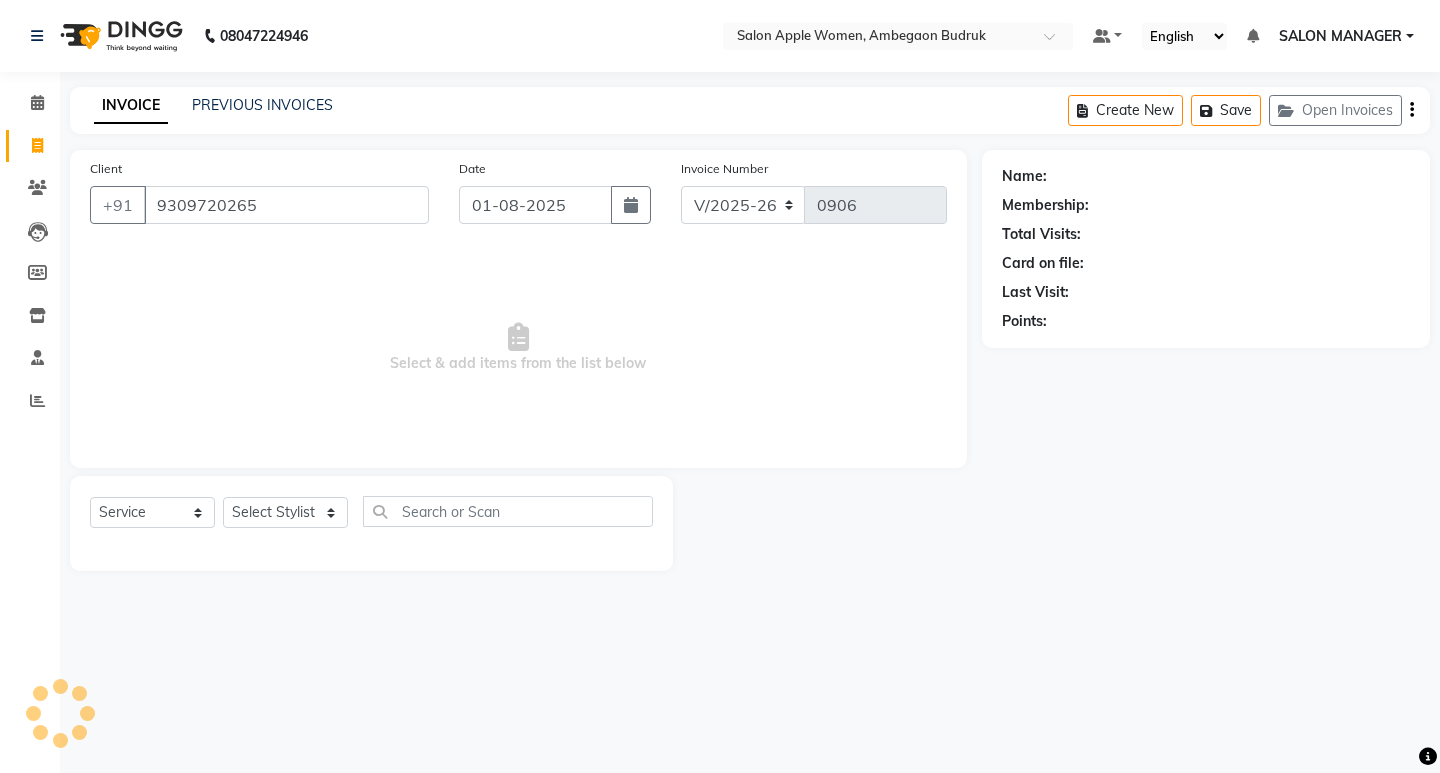 type on "9309720265" 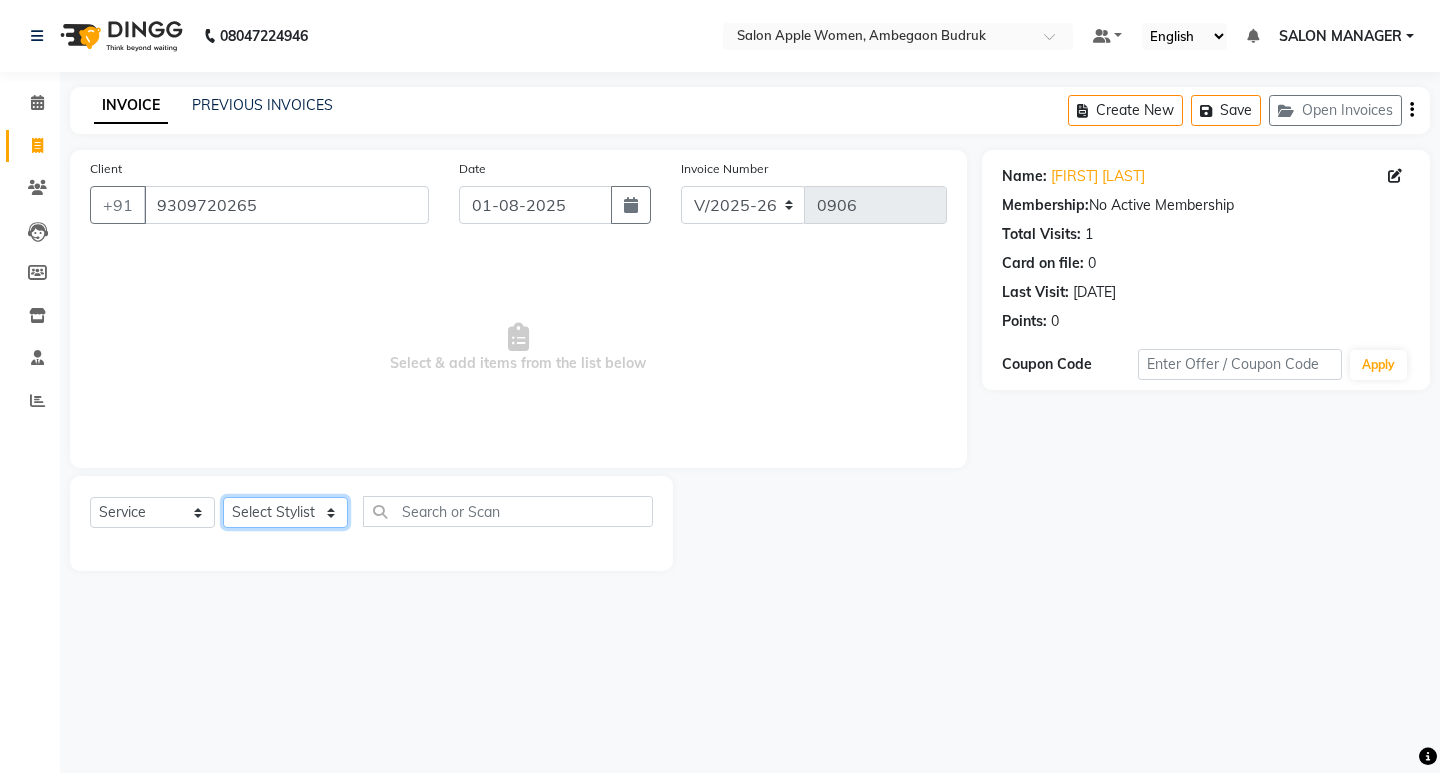 click on "Select Stylist Asmita DNYANESH GAURI Onwer Priyanka Manager PUSHPA SALON MANAGER SALON MANAGER" 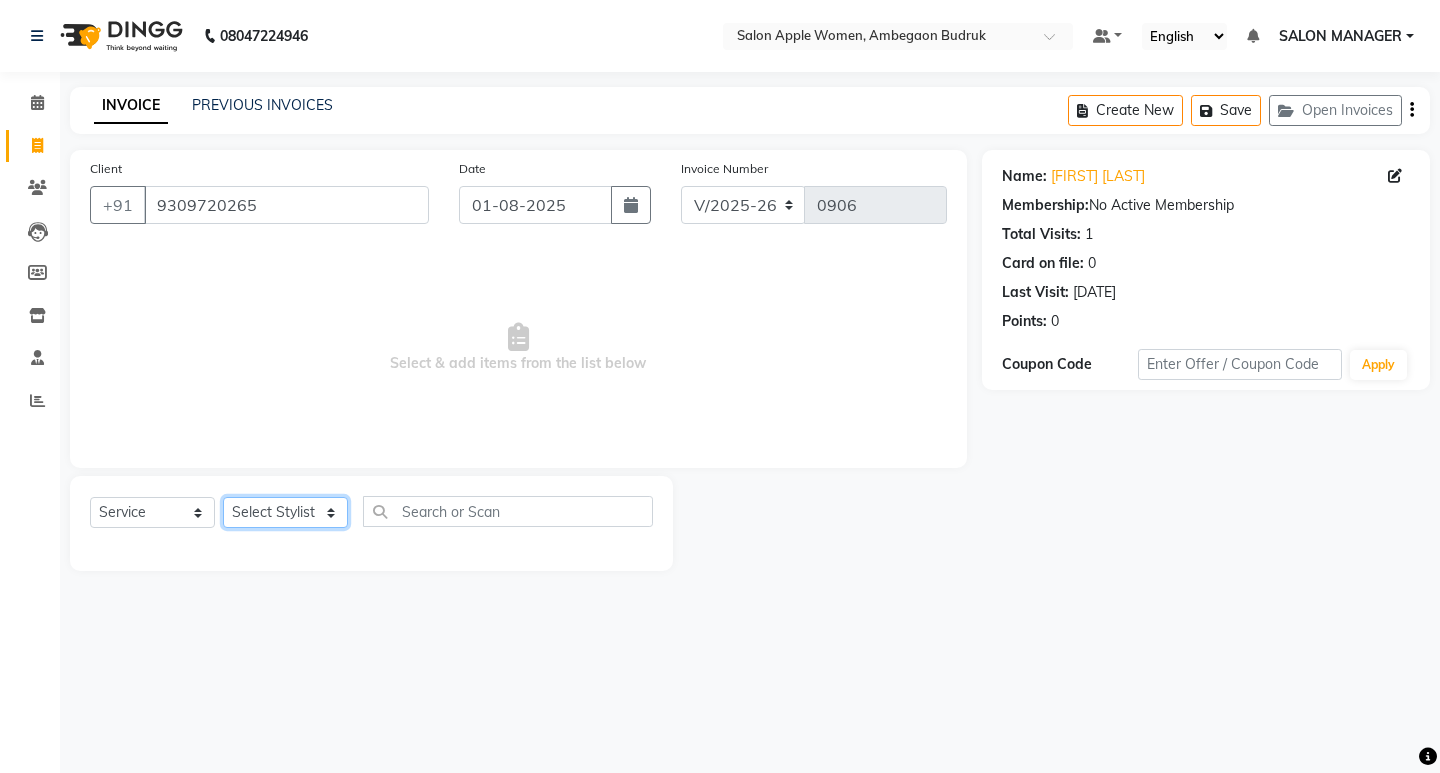 select on "58086" 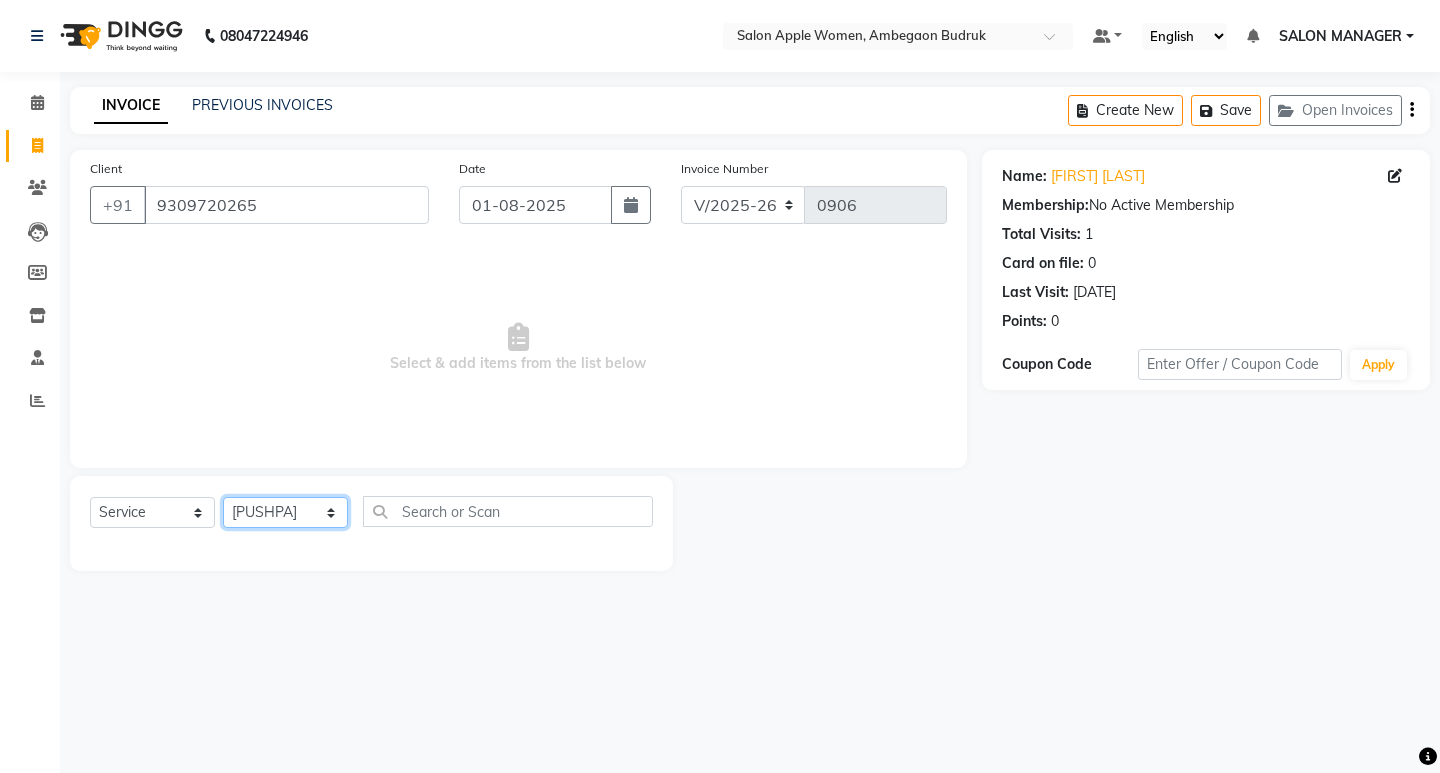 click on "Select Stylist Asmita DNYANESH GAURI Onwer Priyanka Manager PUSHPA SALON MANAGER SALON MANAGER" 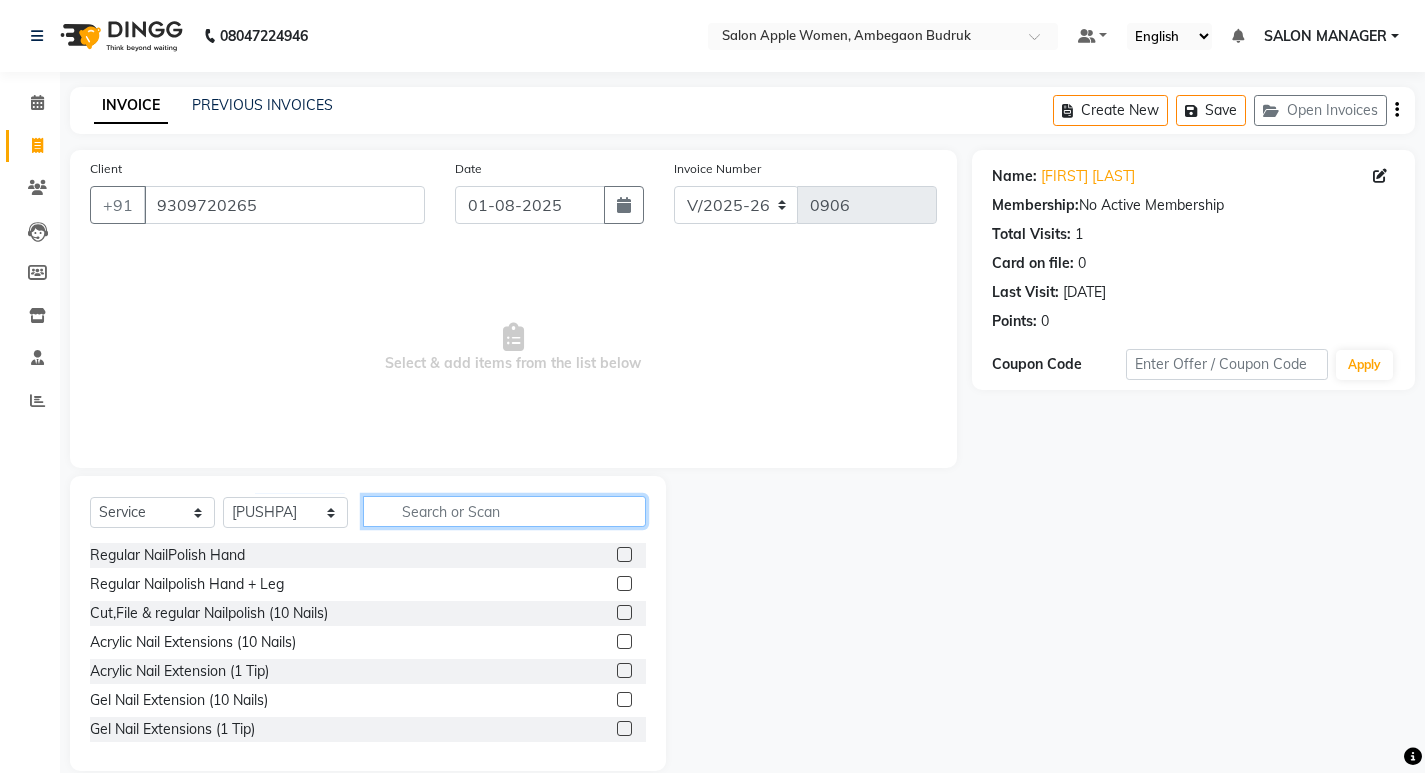click 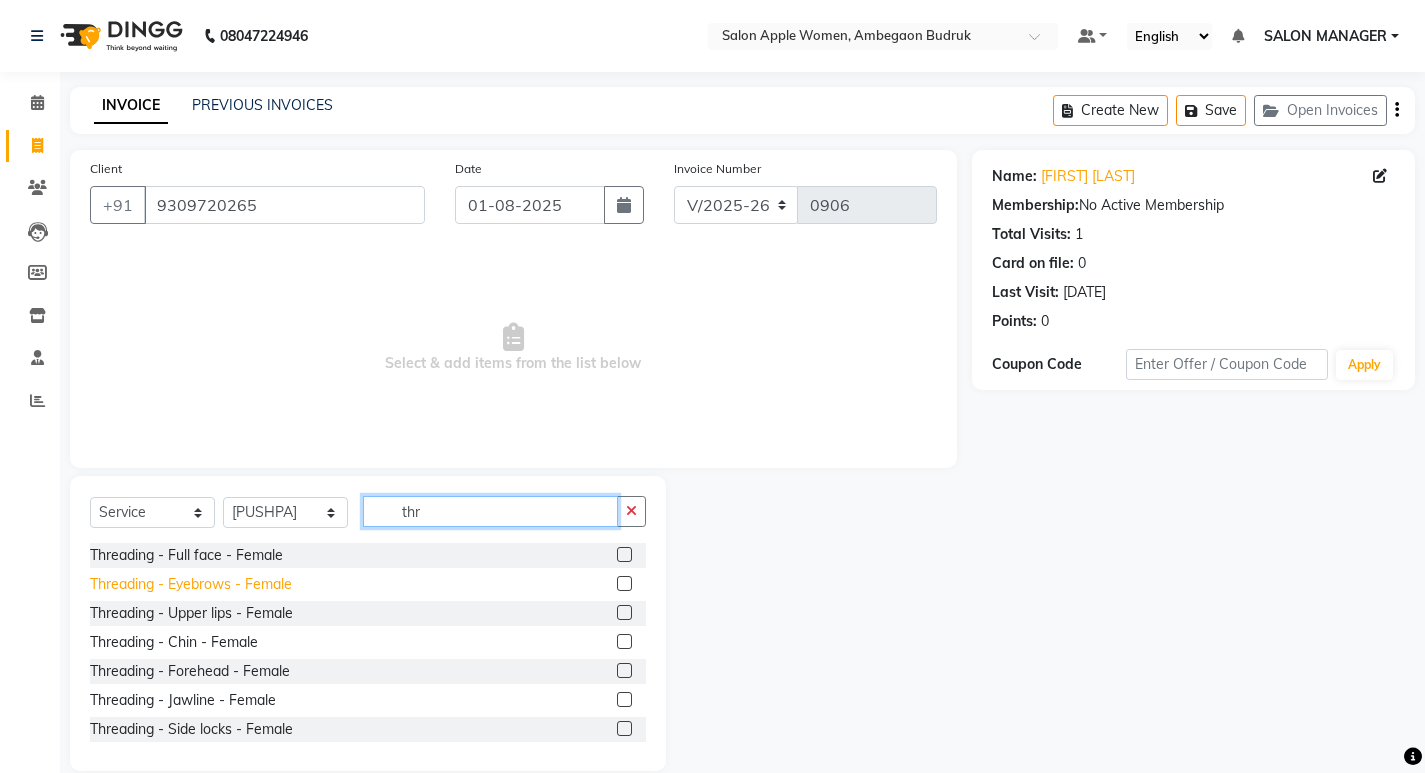 type on "thr" 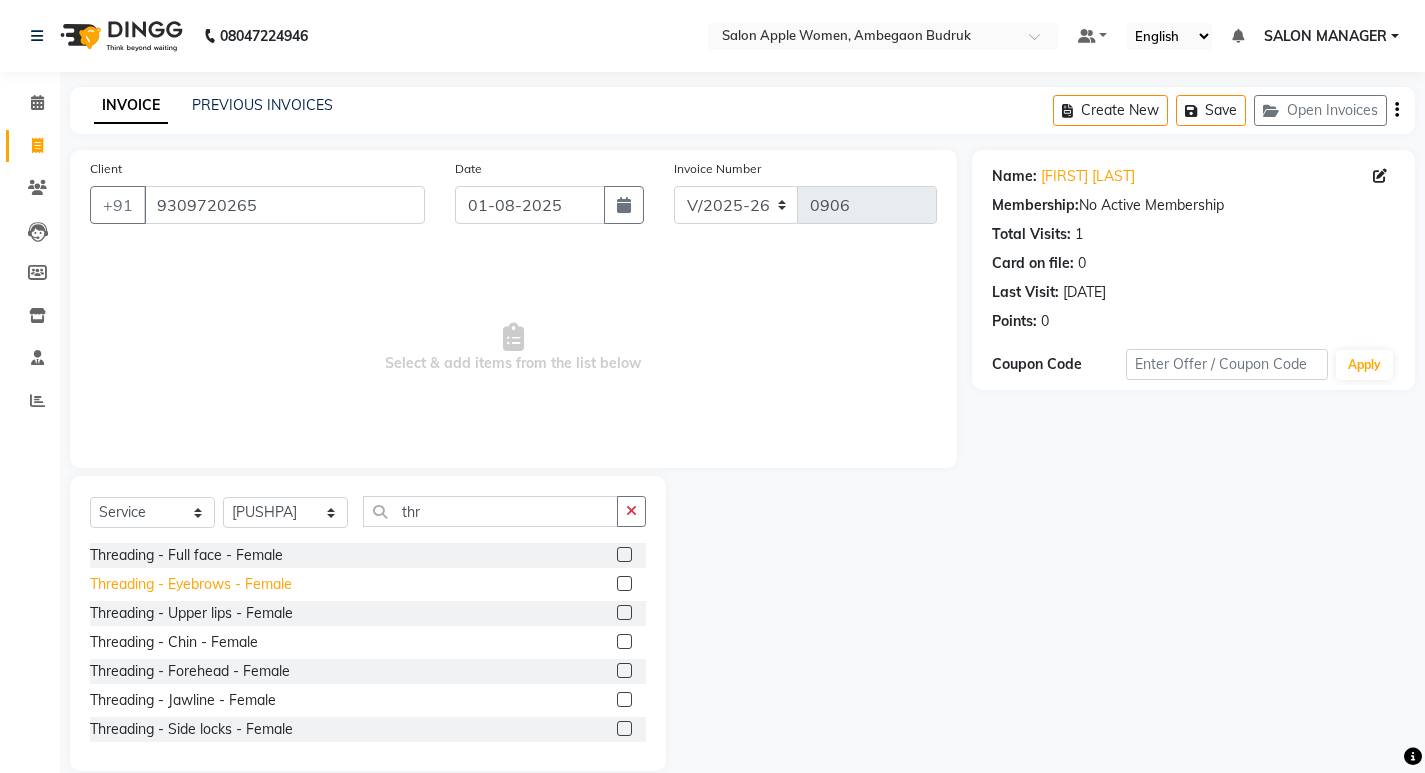 click on "Threading - Eyebrows - Female" 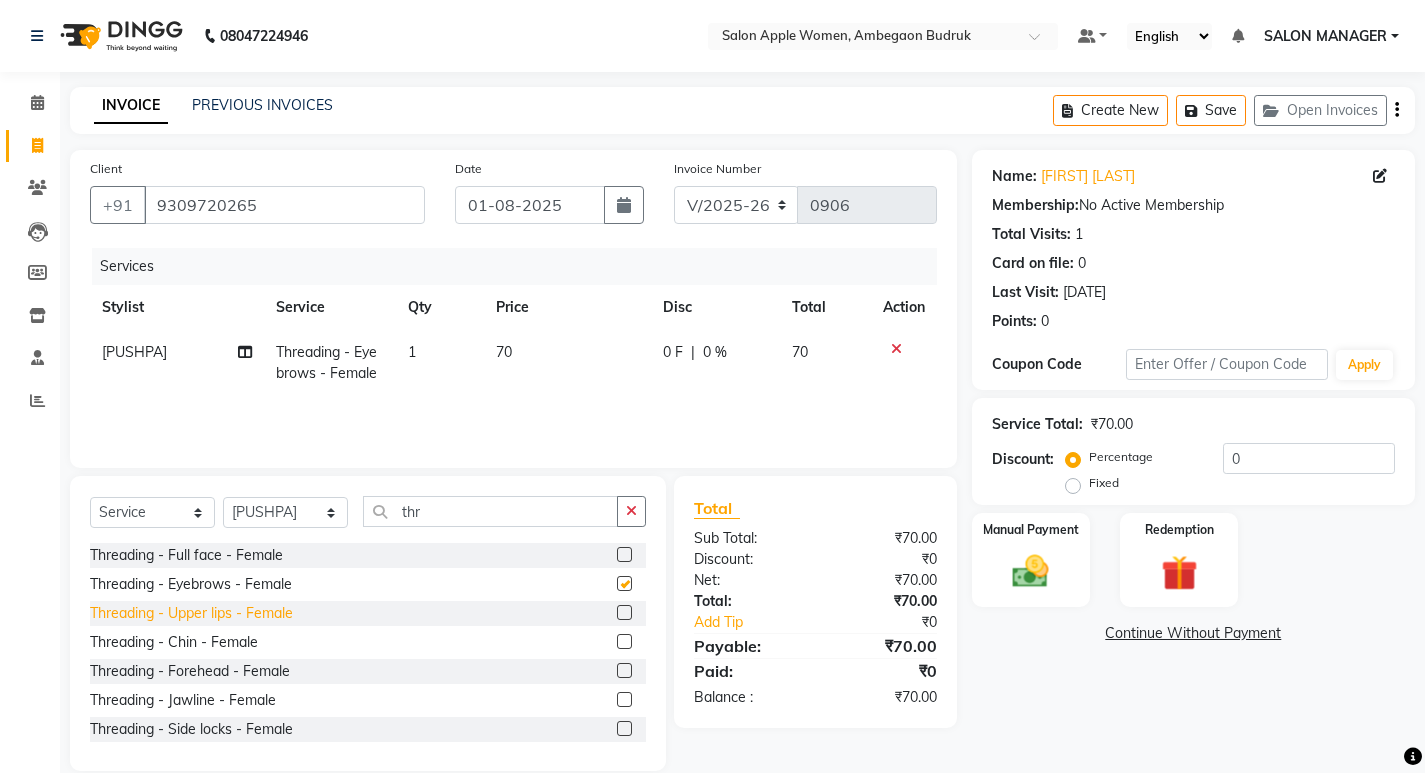 checkbox on "false" 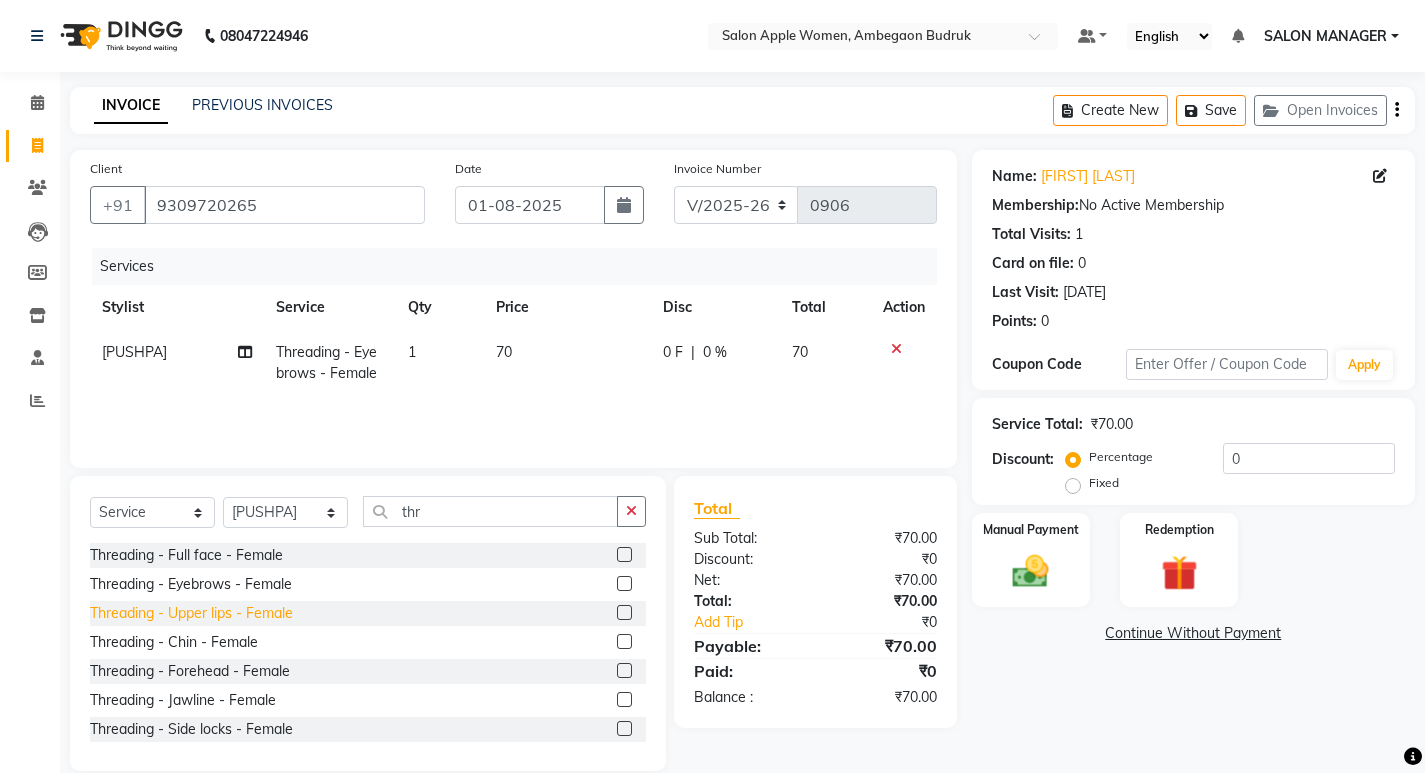 click on "Threading - Upper lips - Female" 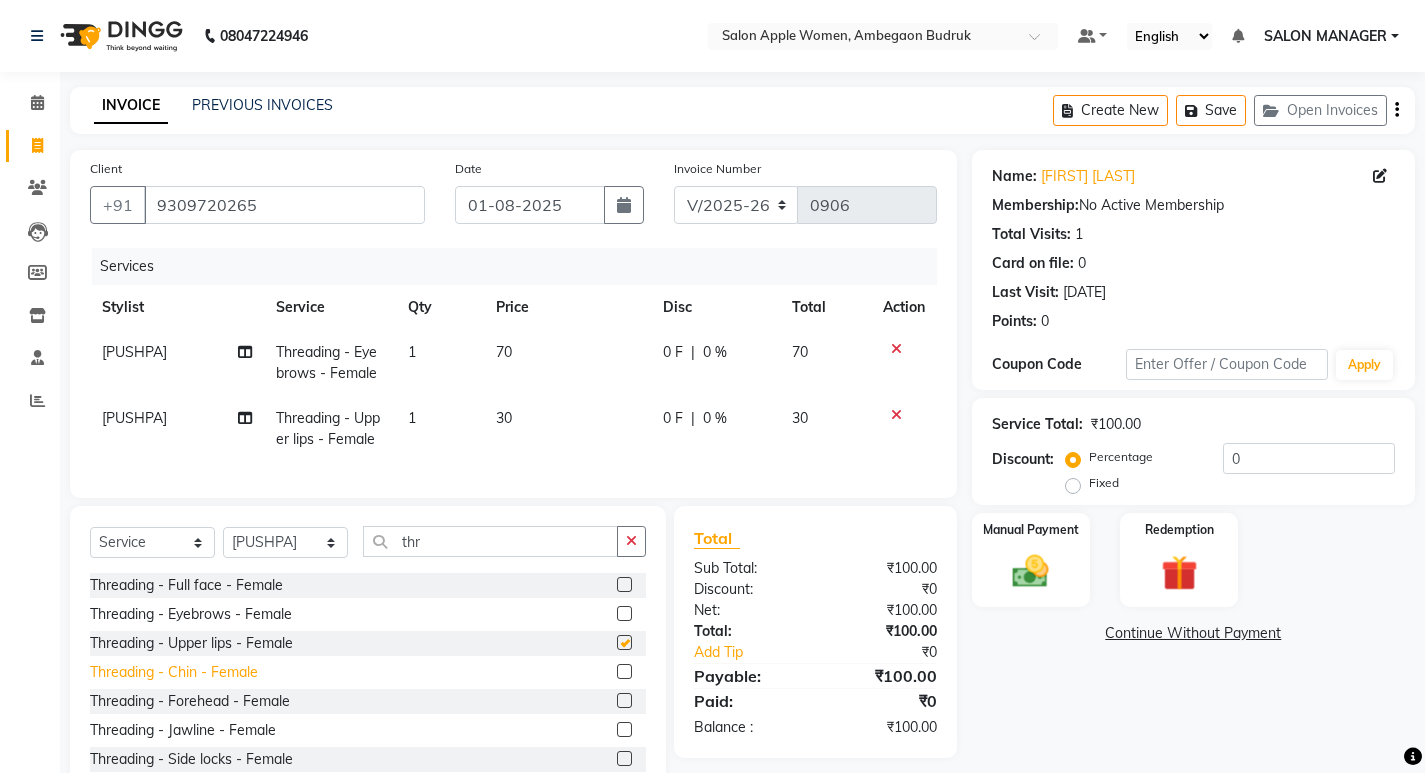 checkbox on "false" 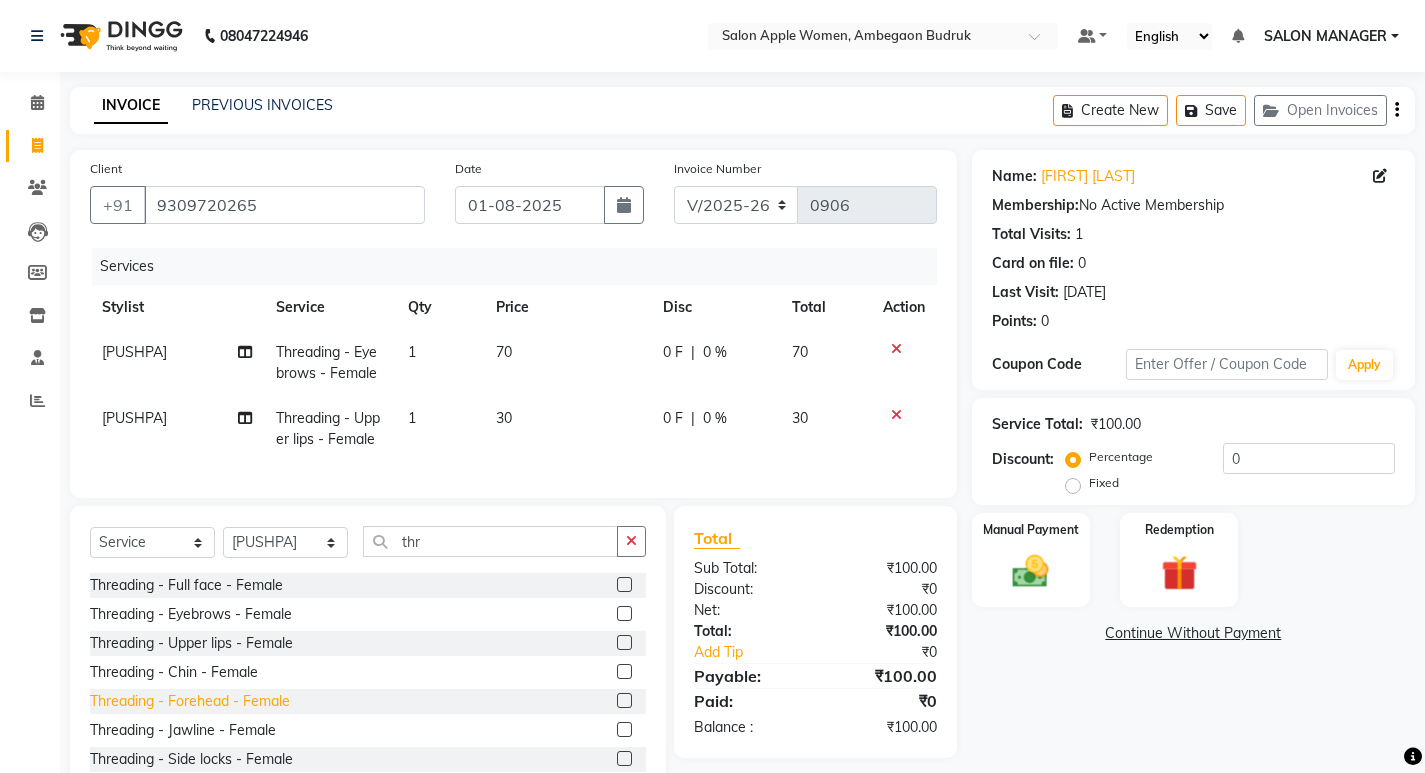 click on "Threading - Forehead - Female" 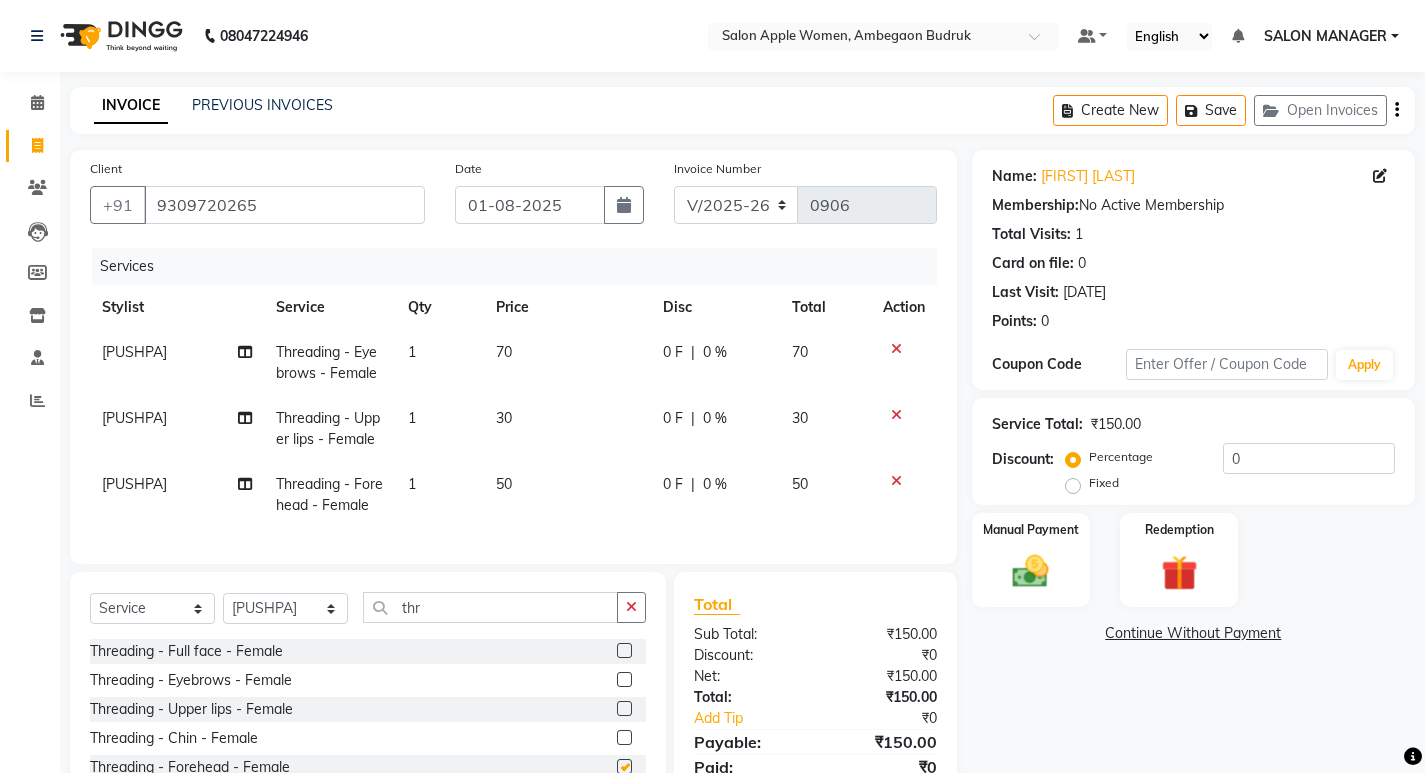 checkbox on "false" 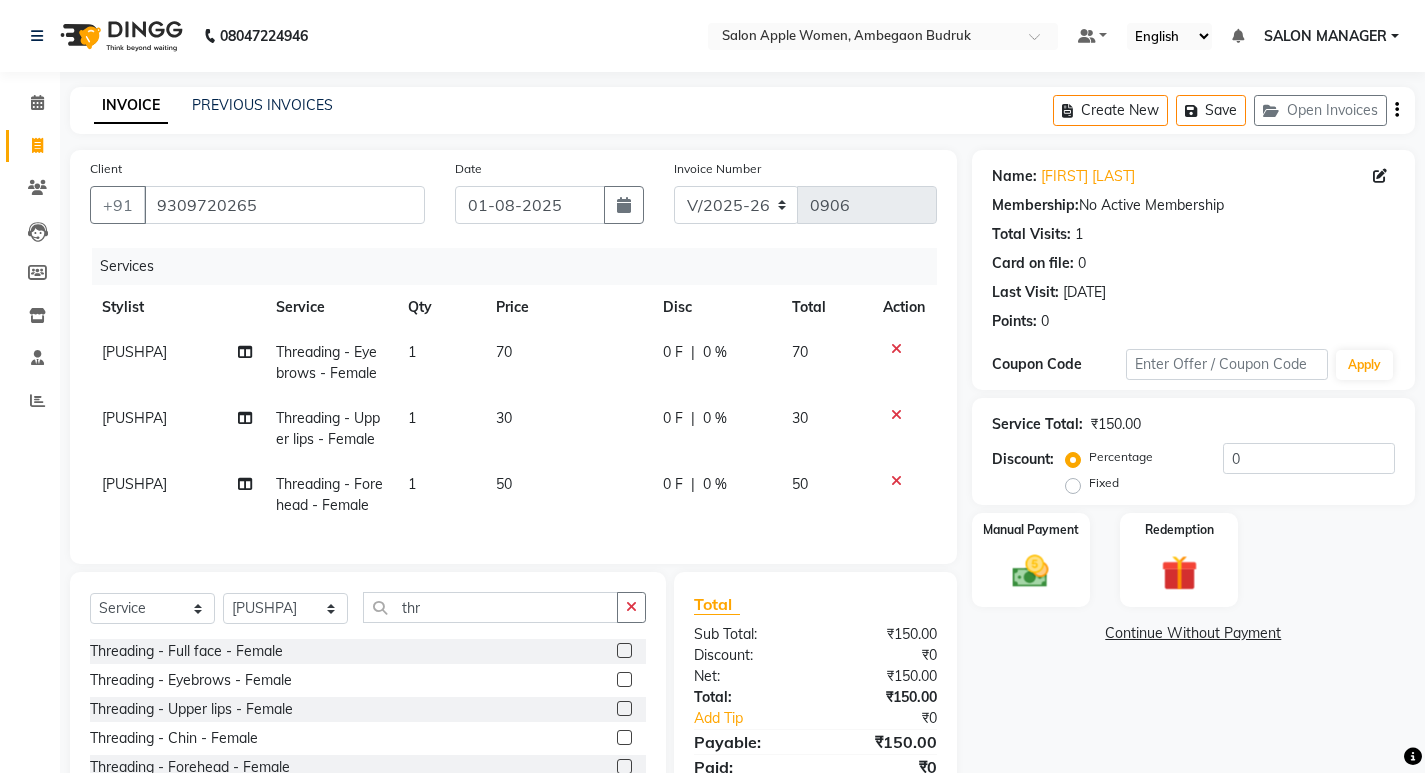 scroll, scrollTop: 139, scrollLeft: 0, axis: vertical 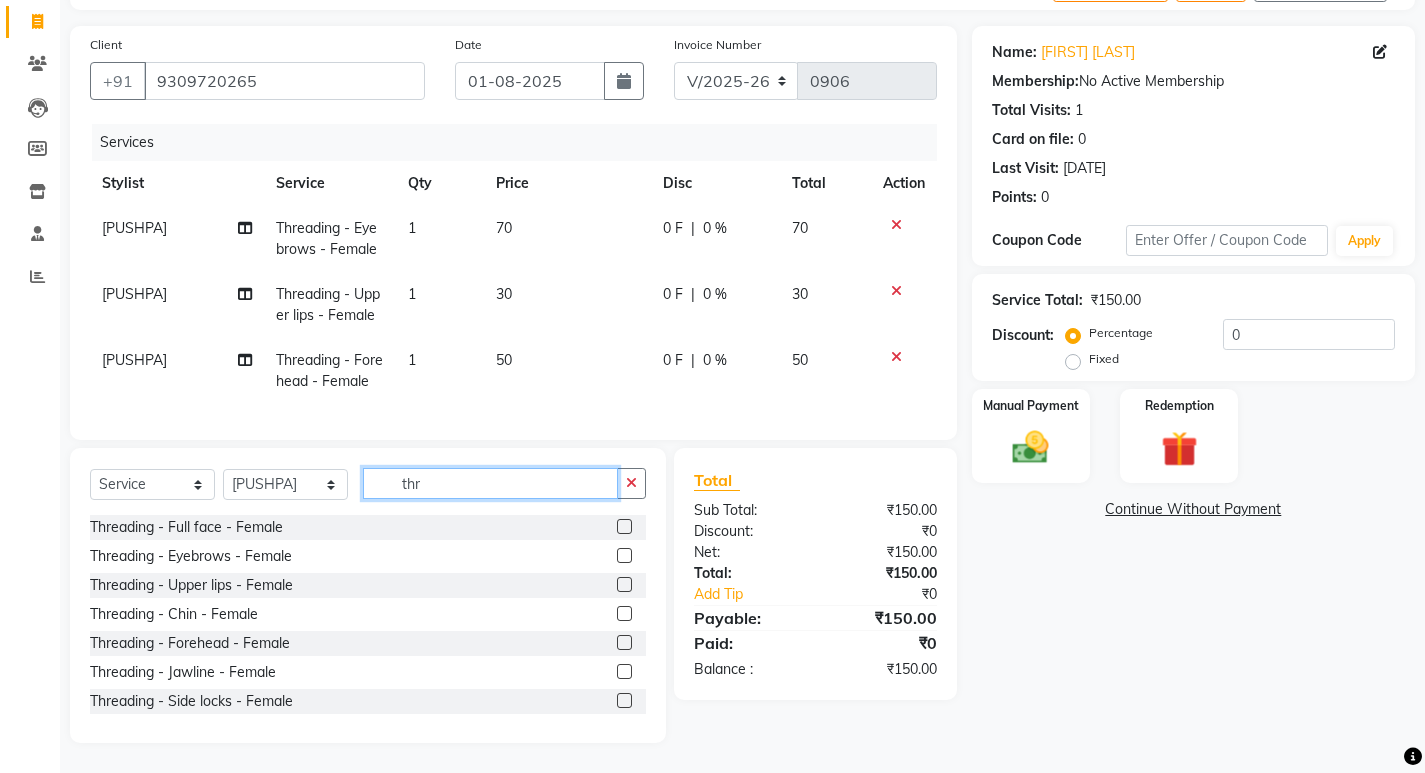 drag, startPoint x: 442, startPoint y: 480, endPoint x: 391, endPoint y: 486, distance: 51.351727 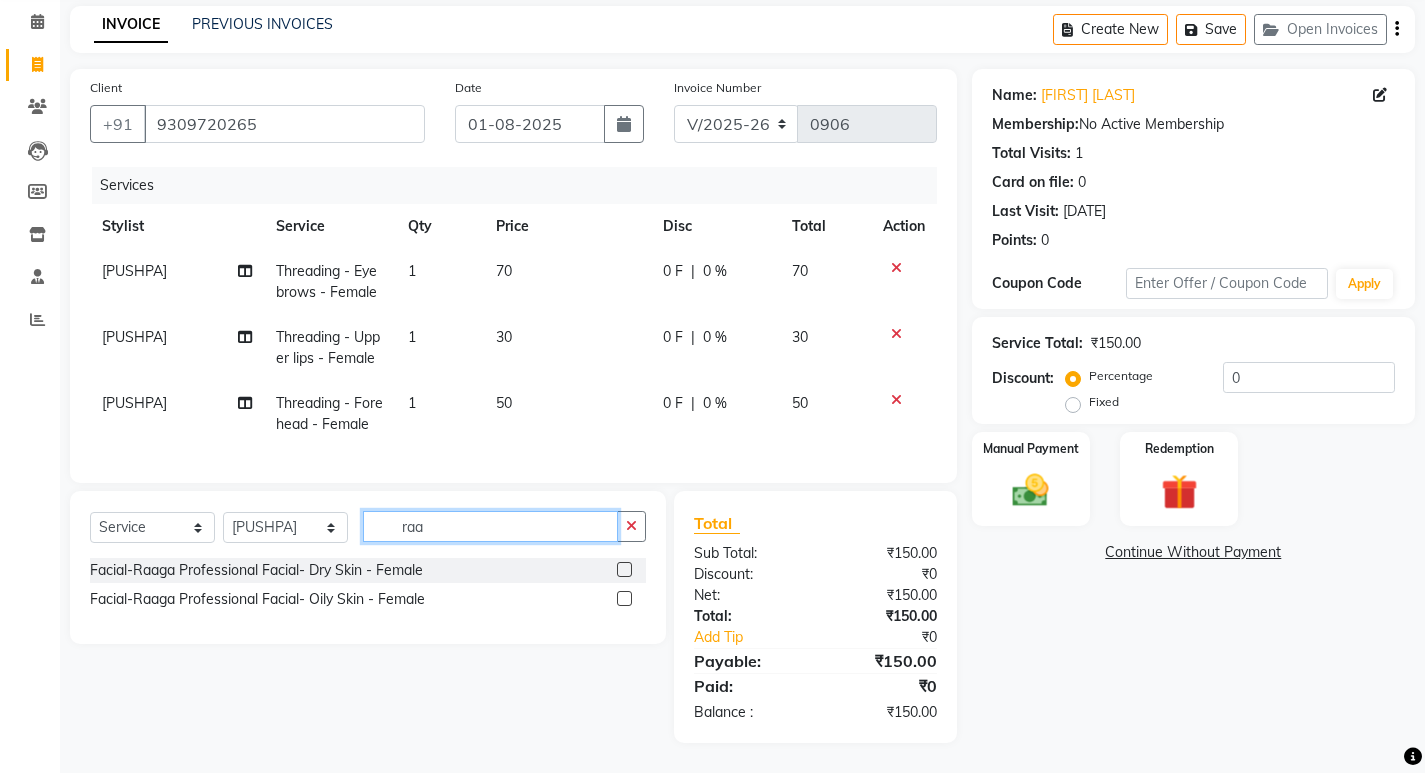 scroll, scrollTop: 96, scrollLeft: 0, axis: vertical 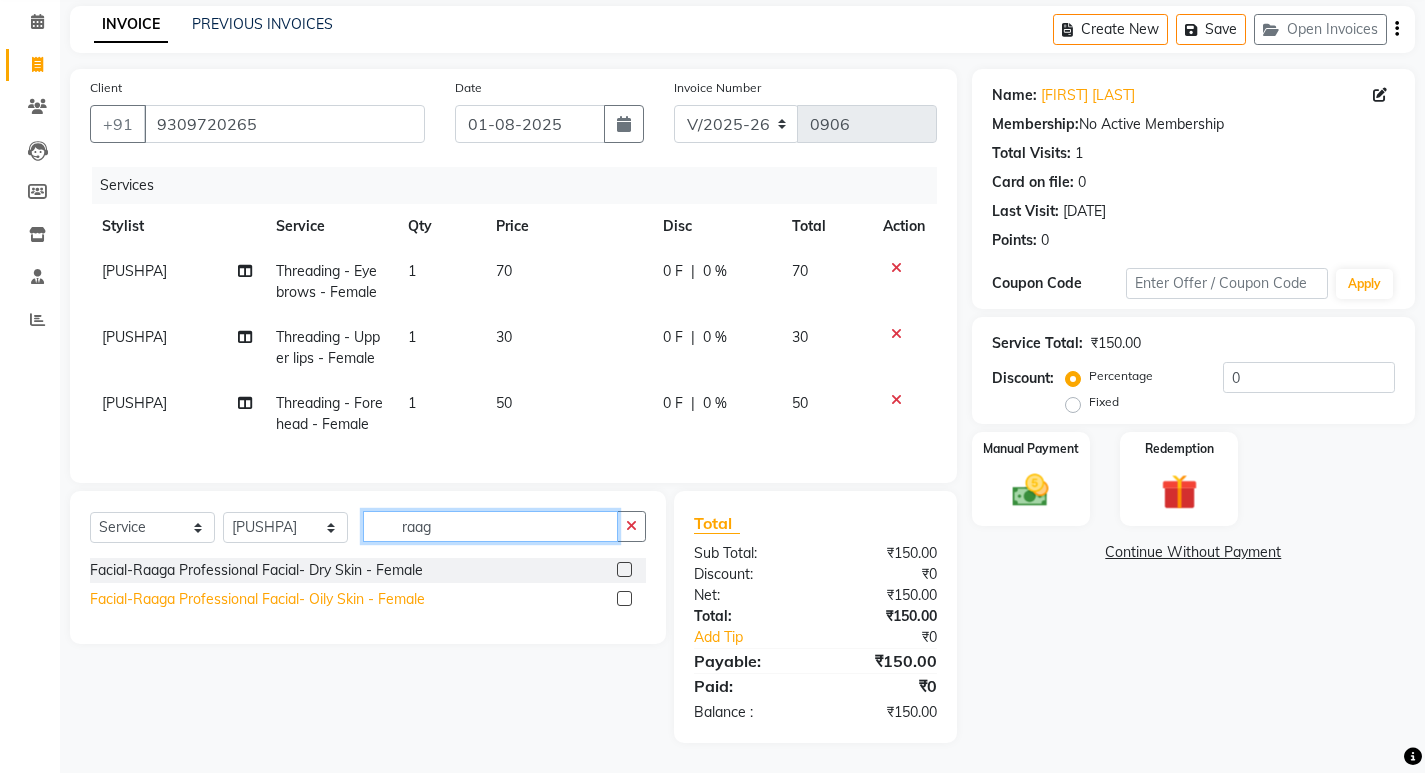 type on "raag" 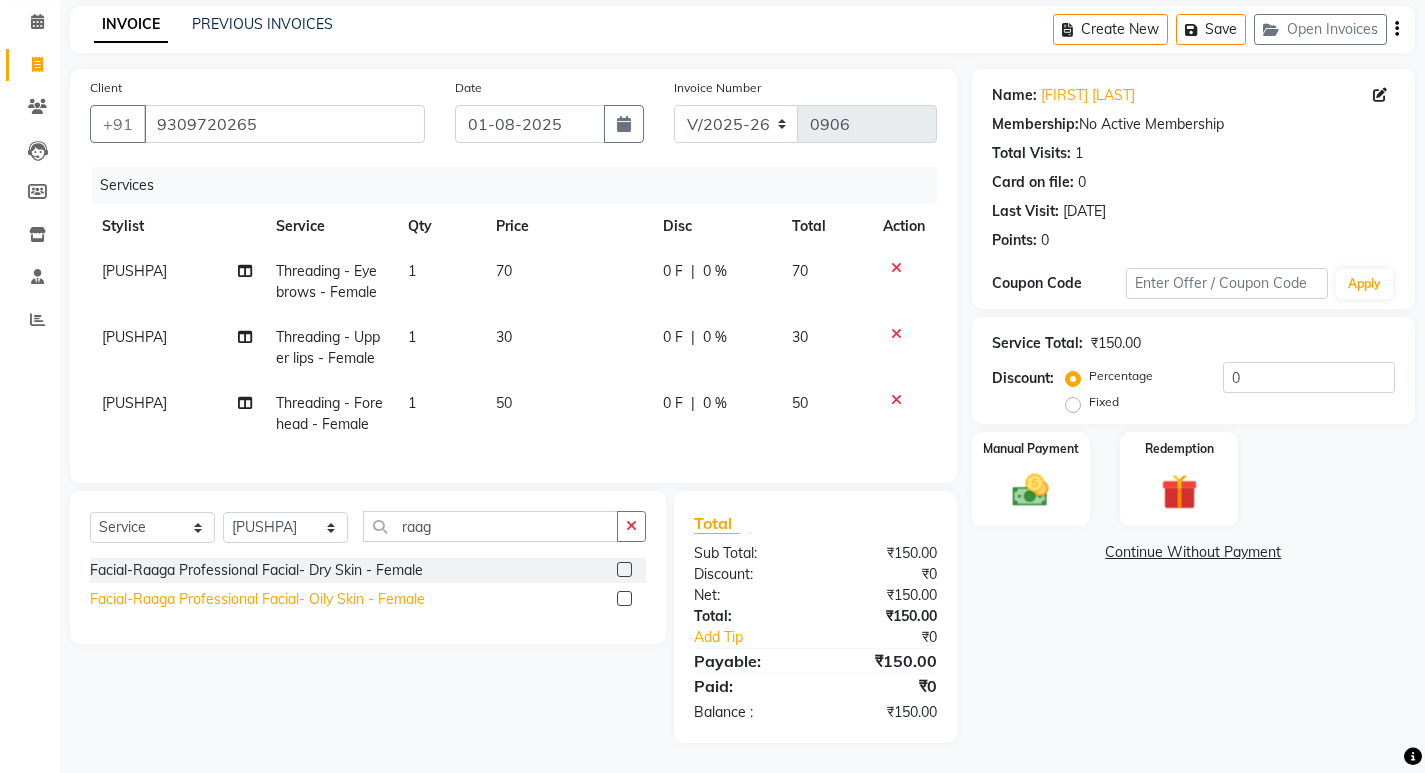 click on "Facial-Raaga Professional Facial- Oily Skin - Female" 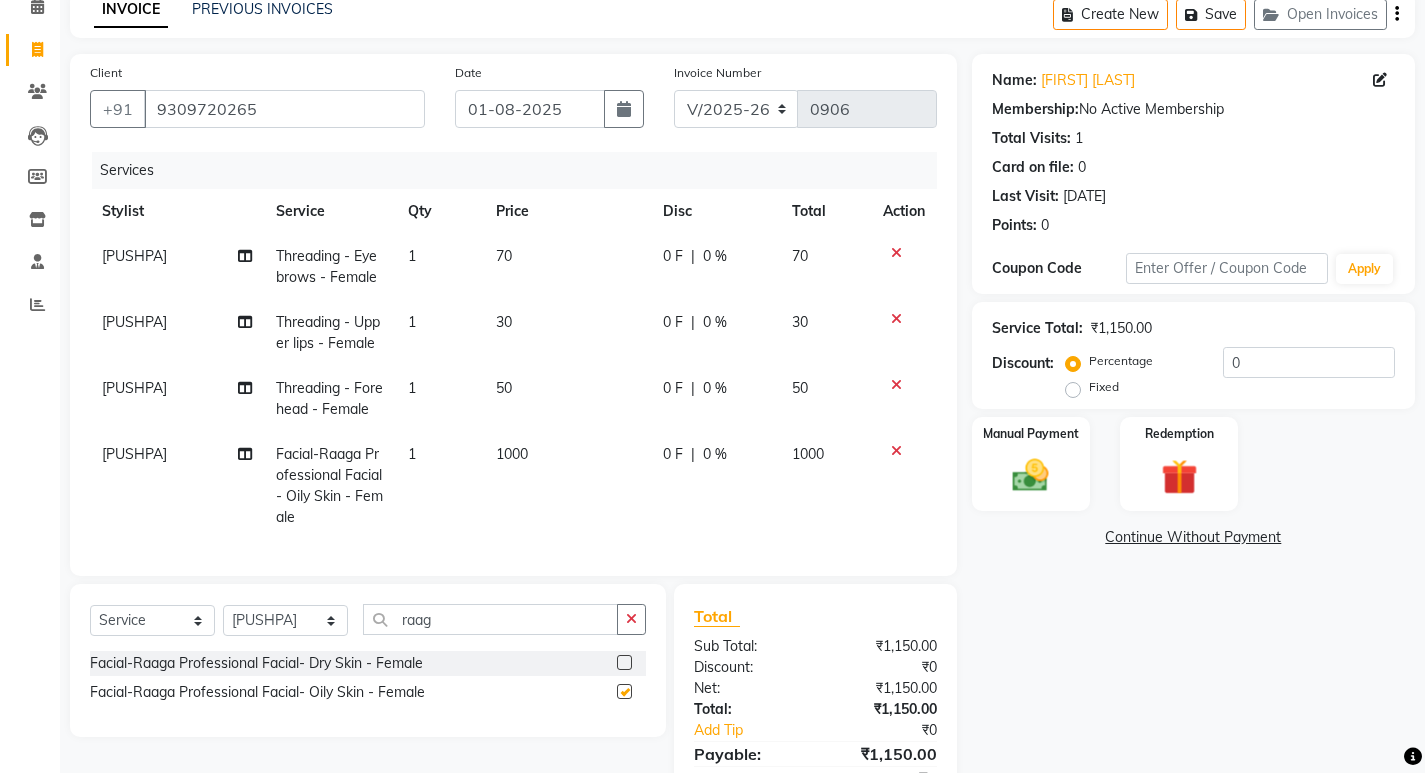 checkbox on "false" 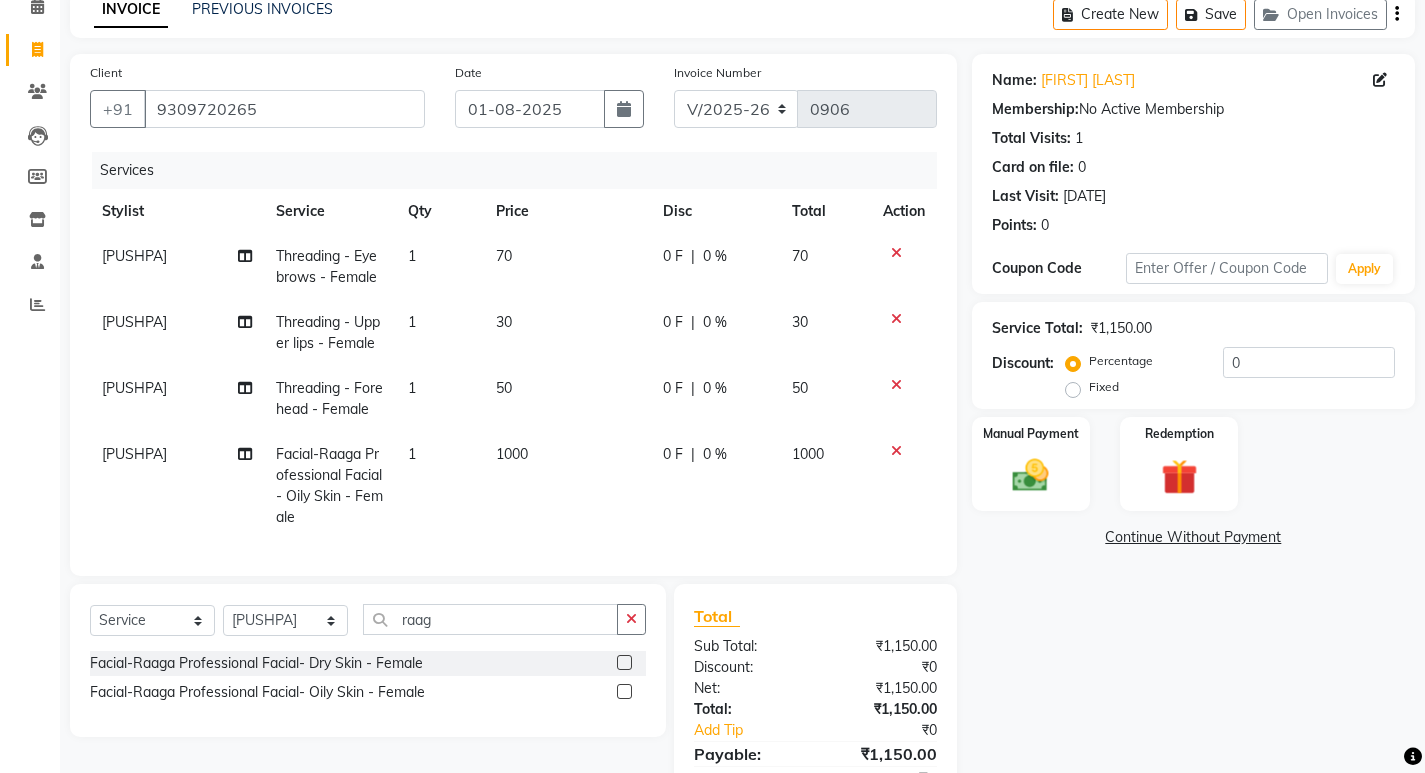 scroll, scrollTop: 204, scrollLeft: 0, axis: vertical 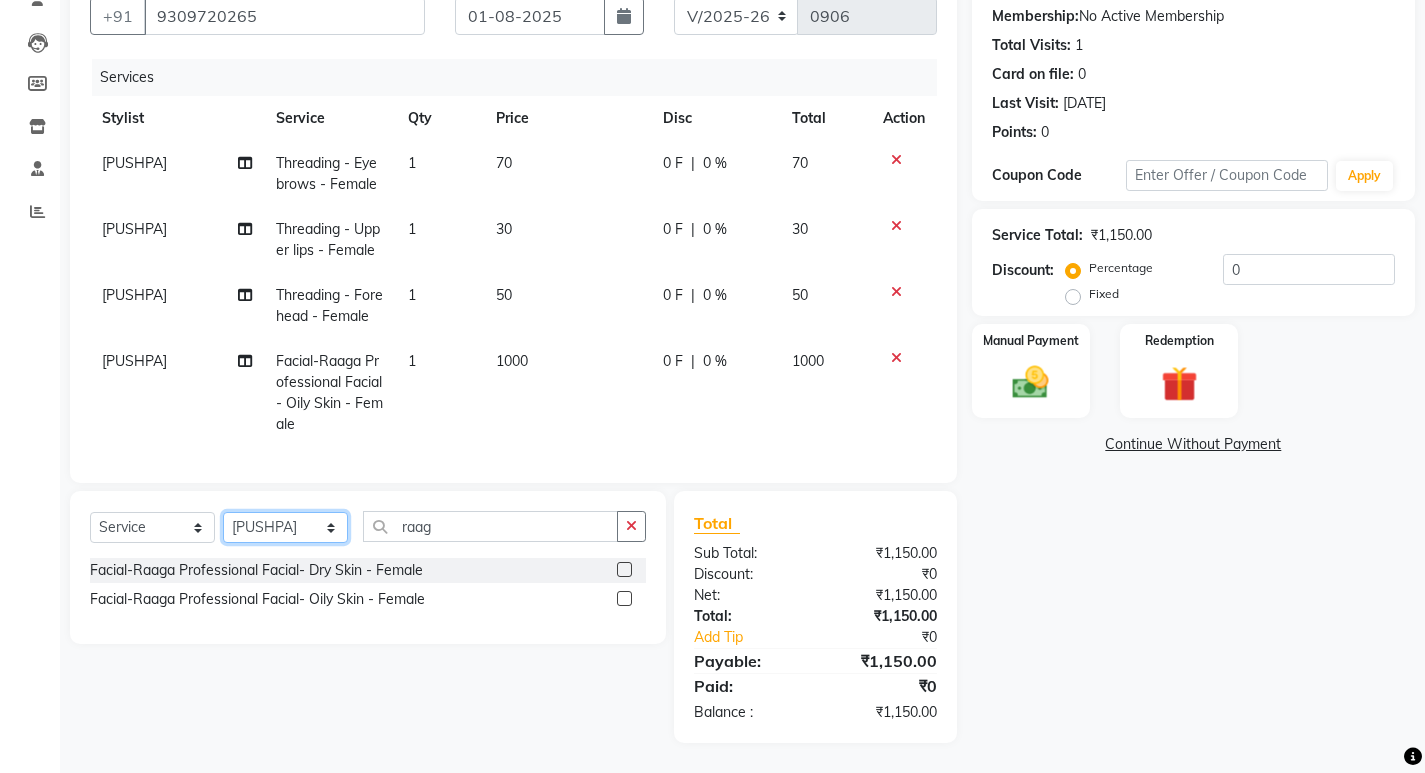 click on "Select Stylist Asmita DNYANESH GAURI Onwer Priyanka Manager PUSHPA SALON MANAGER SALON MANAGER" 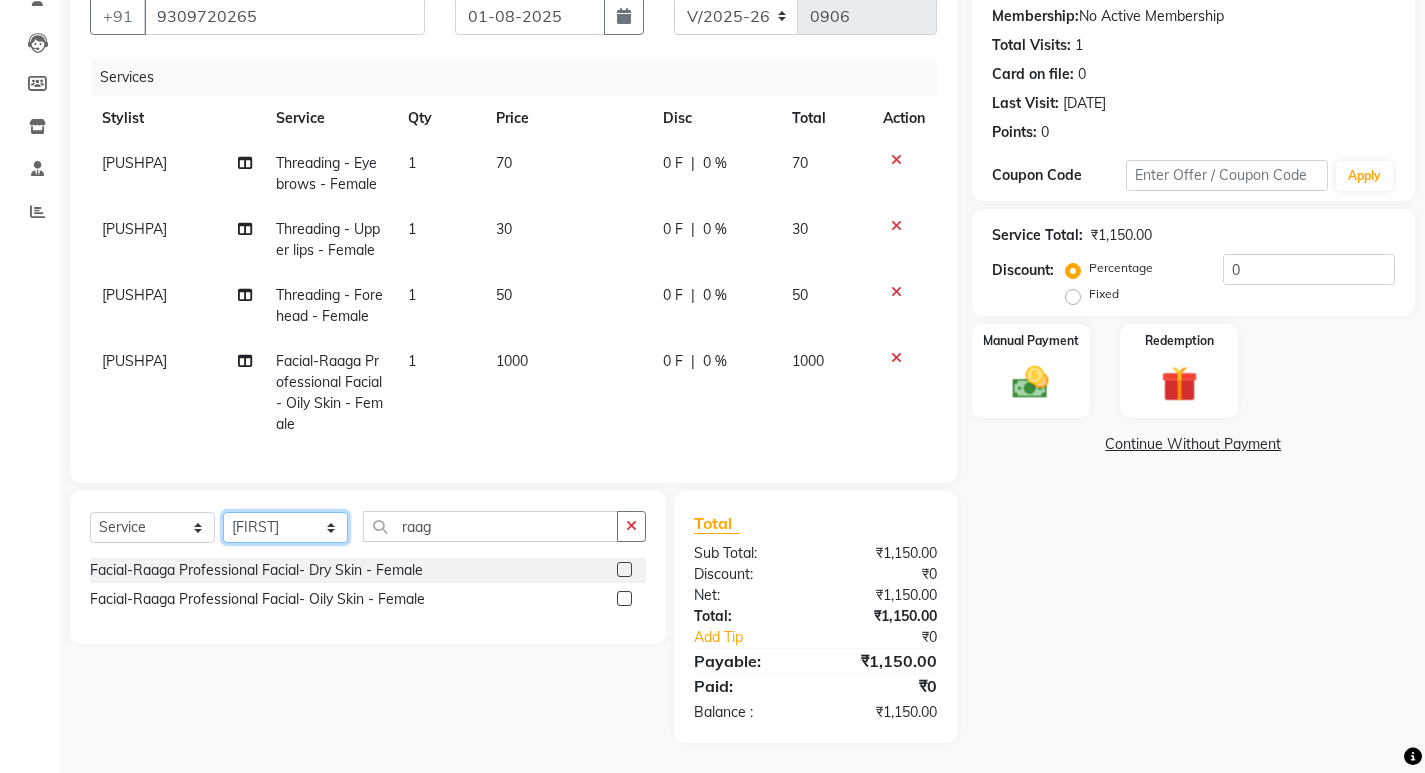 click on "Select Stylist Asmita DNYANESH GAURI Onwer Priyanka Manager PUSHPA SALON MANAGER SALON MANAGER" 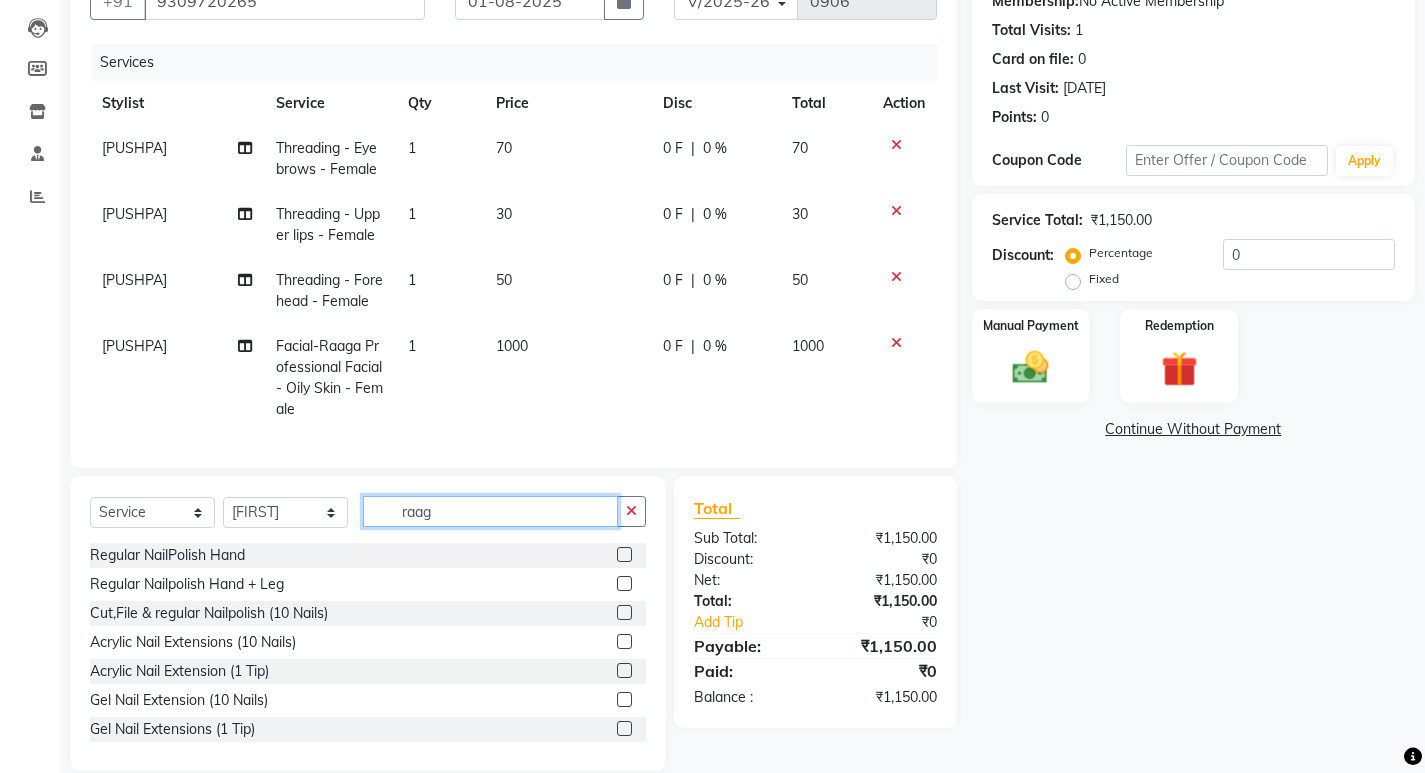 drag, startPoint x: 443, startPoint y: 522, endPoint x: 329, endPoint y: 523, distance: 114.00439 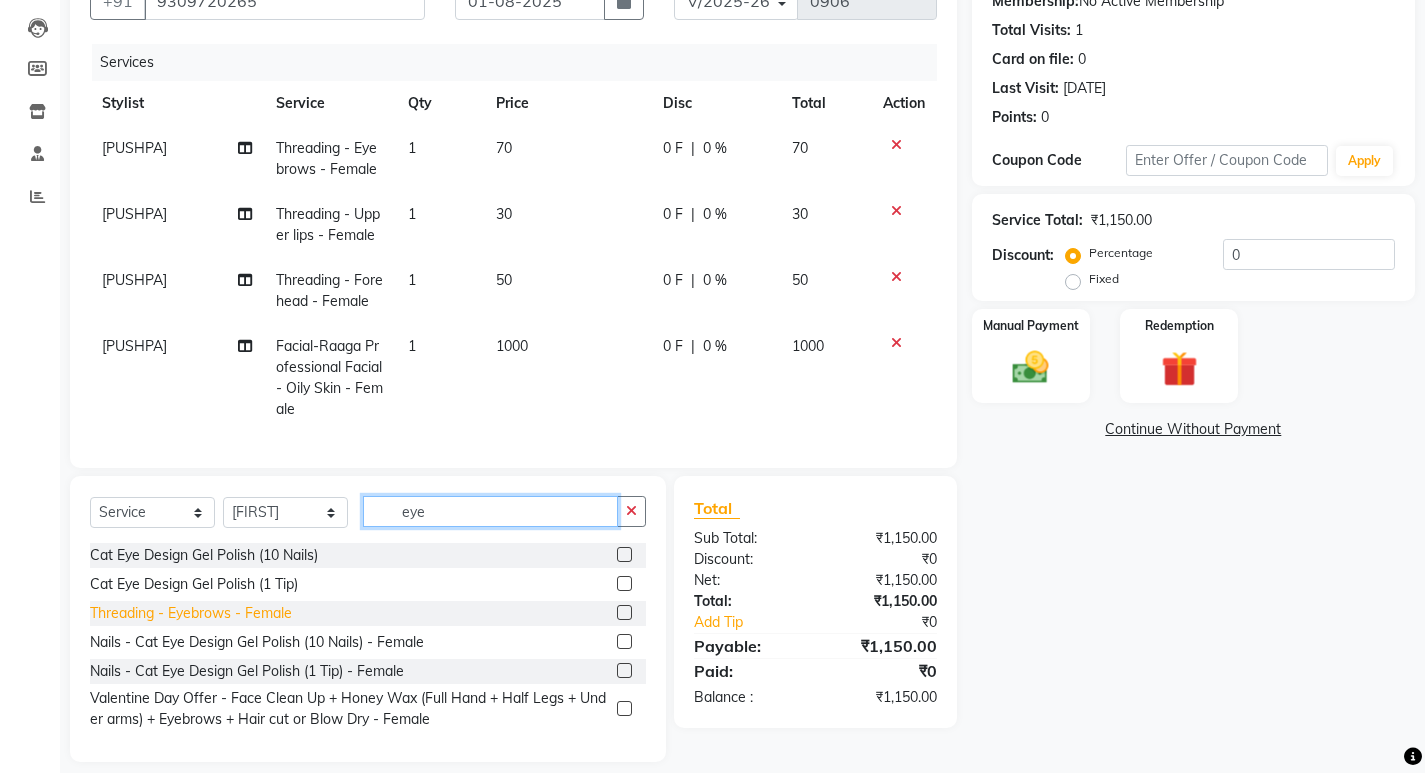 type on "eye" 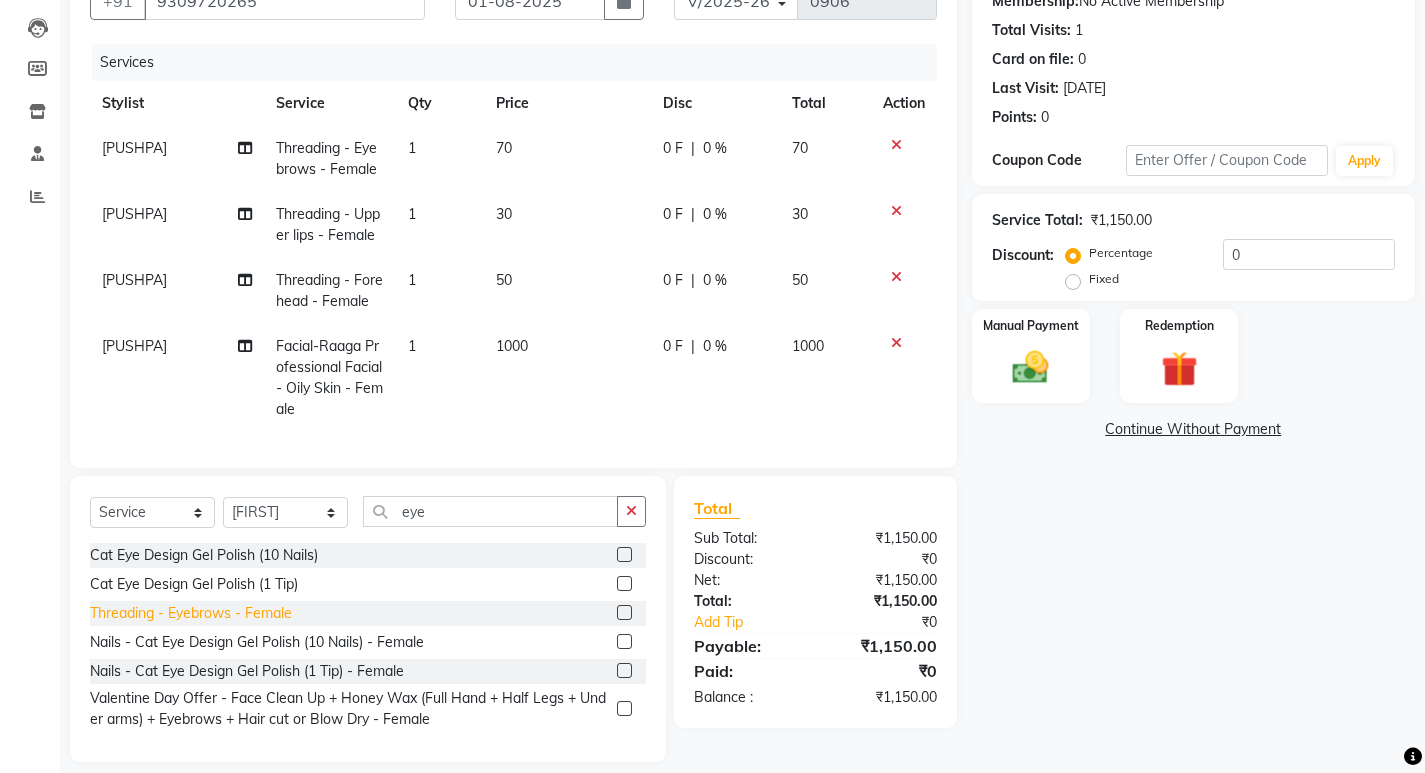 click on "Threading - Eyebrows - Female" 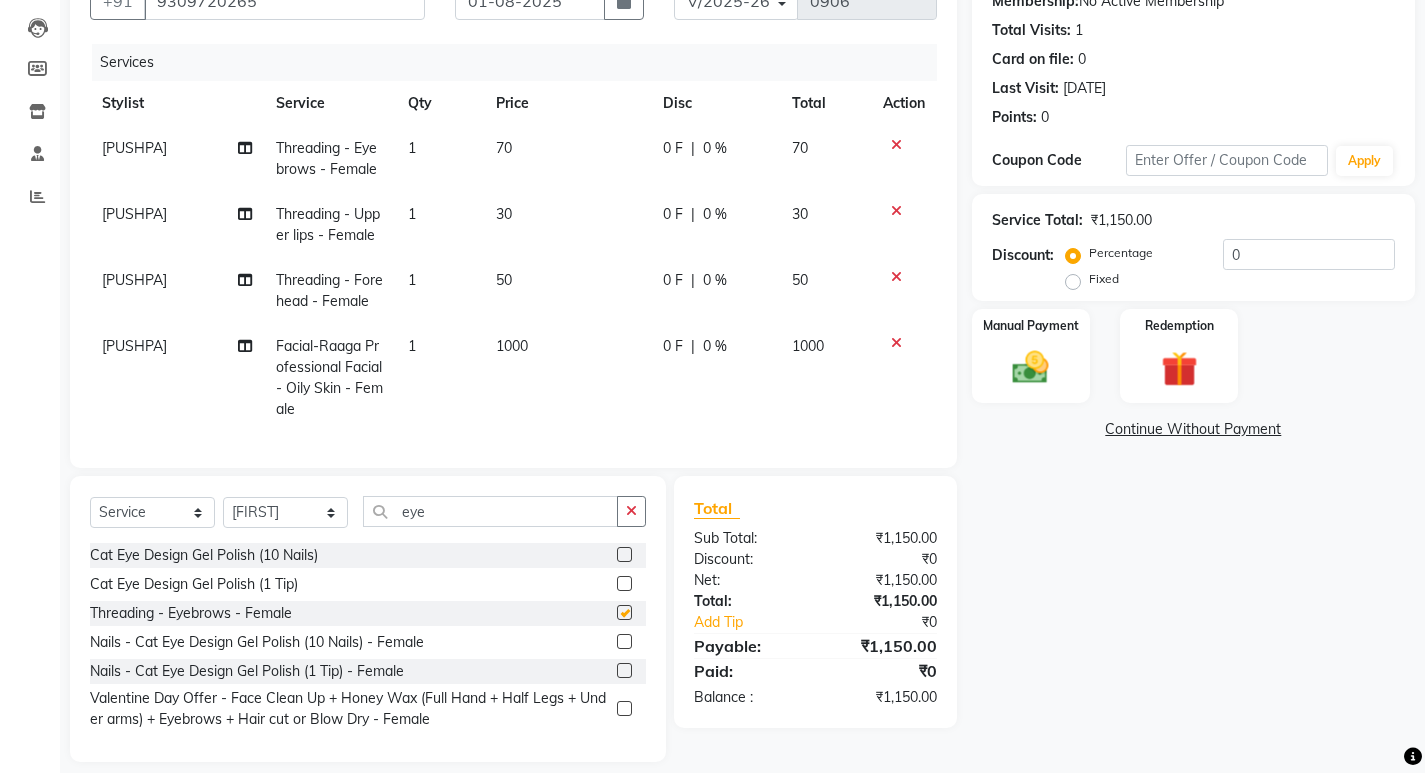 checkbox on "false" 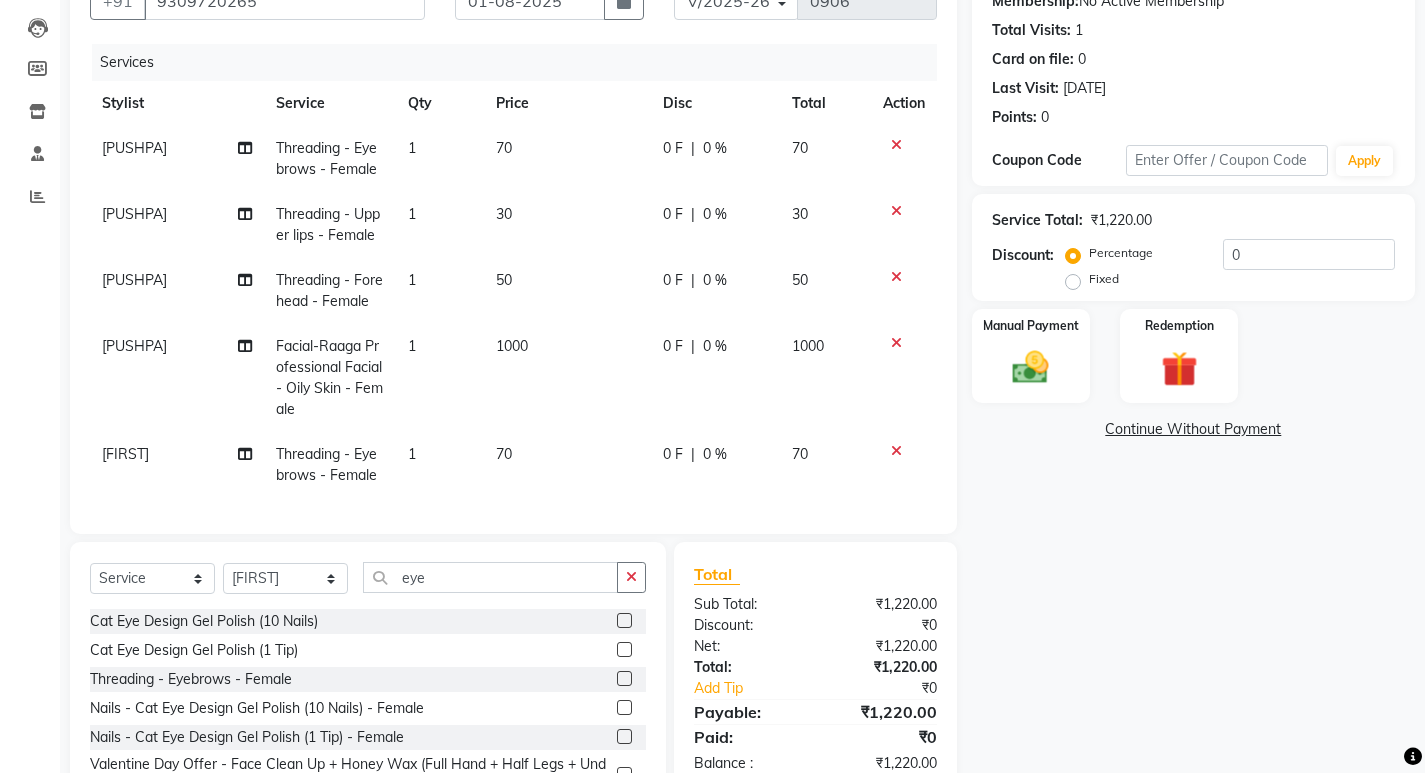 scroll, scrollTop: 304, scrollLeft: 0, axis: vertical 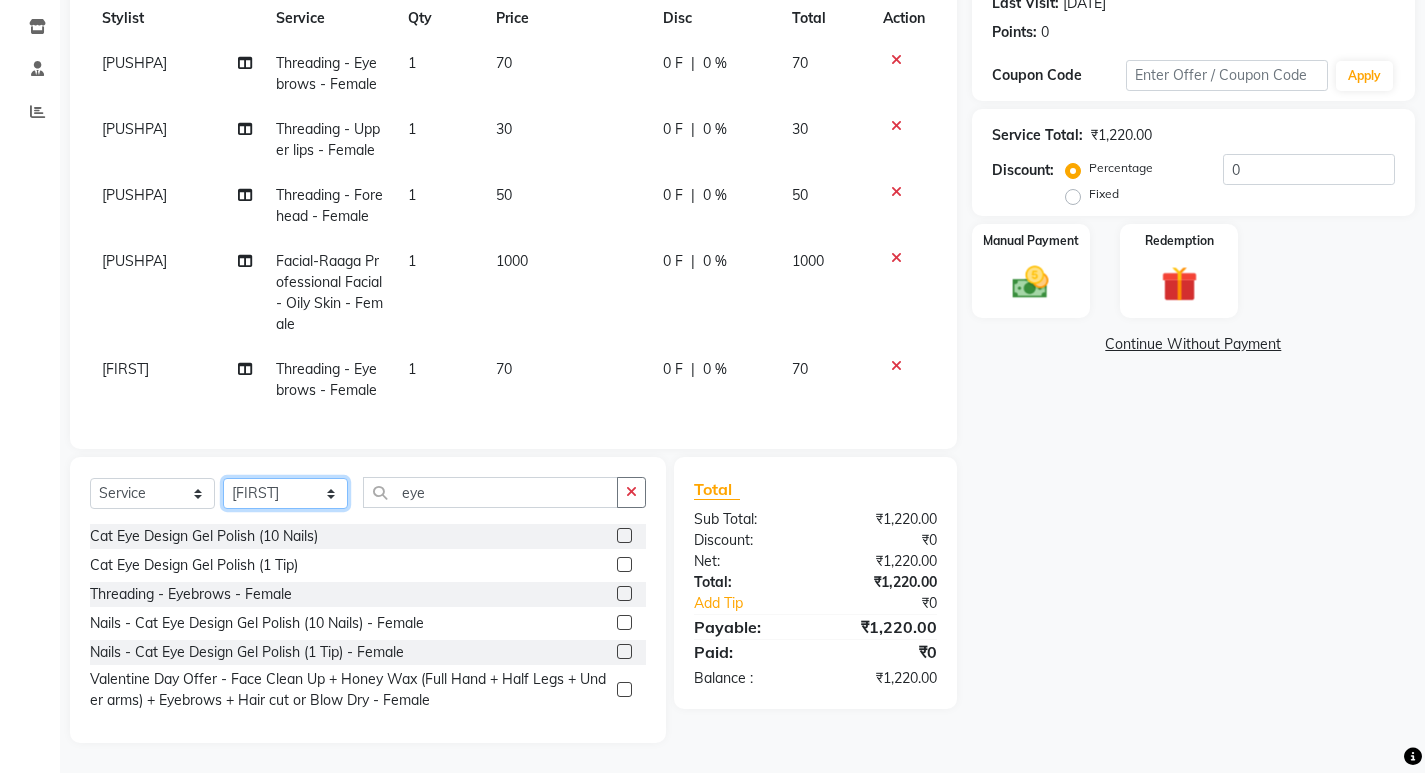 click on "Select Stylist Asmita DNYANESH GAURI Onwer Priyanka Manager PUSHPA SALON MANAGER SALON MANAGER" 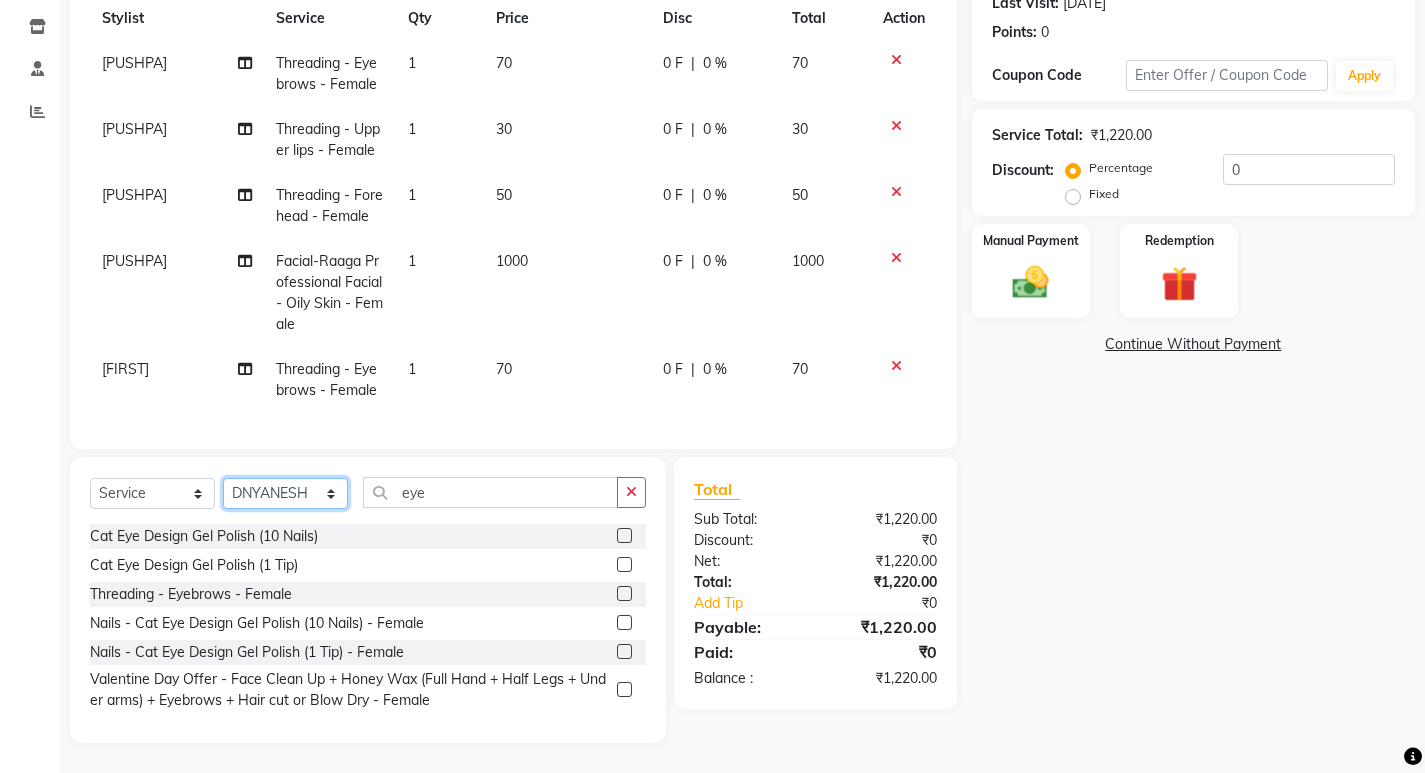 click on "Select Stylist Asmita DNYANESH GAURI Onwer Priyanka Manager PUSHPA SALON MANAGER SALON MANAGER" 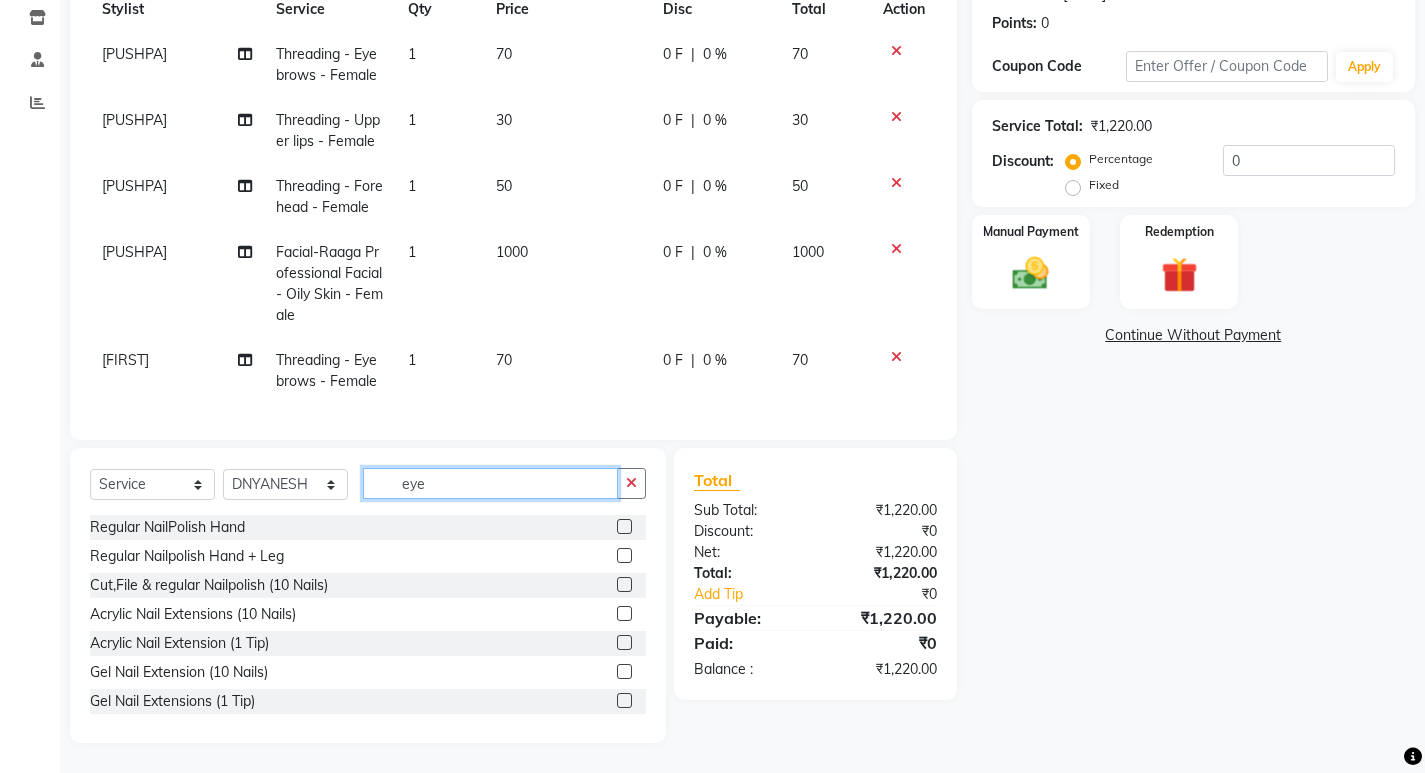 drag, startPoint x: 440, startPoint y: 496, endPoint x: 253, endPoint y: 496, distance: 187 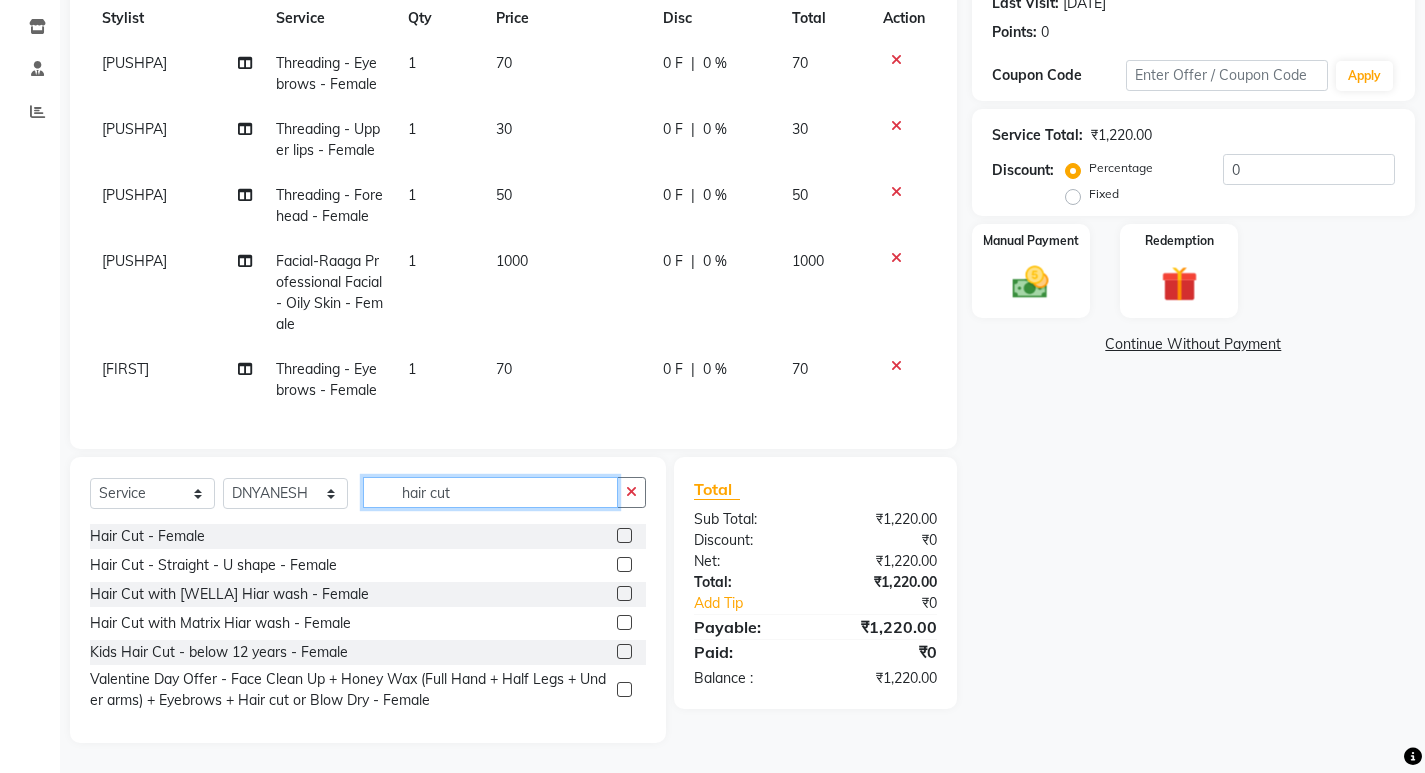 type on "hair cut" 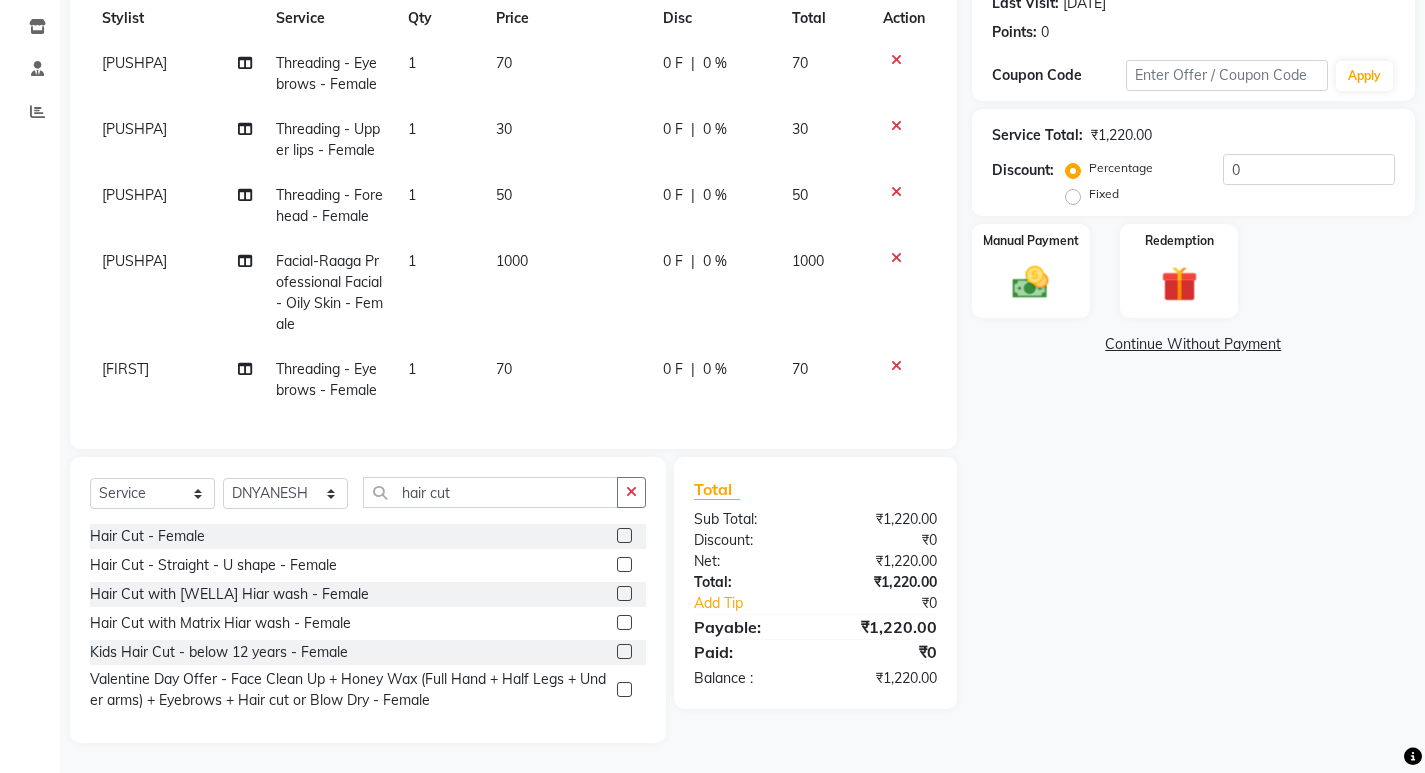 click on "Hair Cut - Straight - U shape - Female" 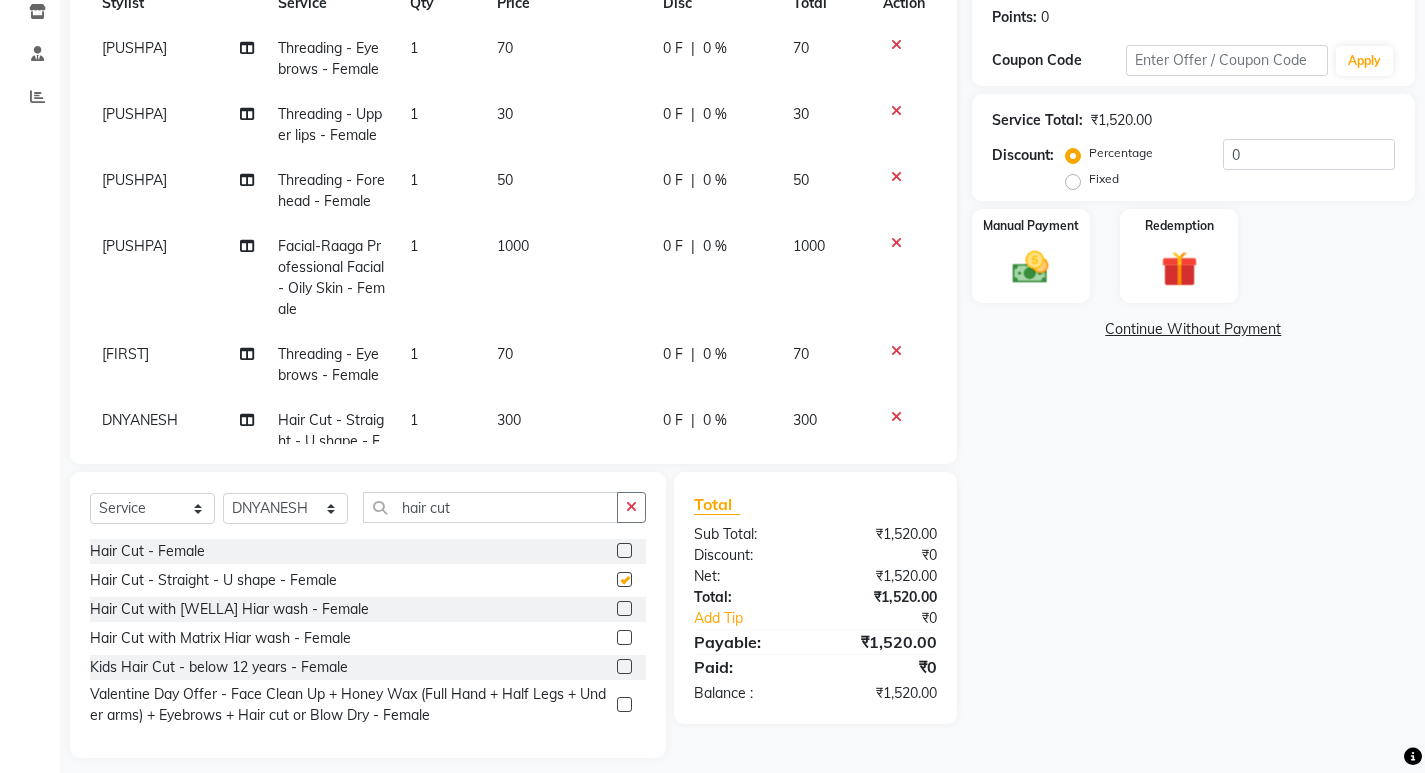 checkbox on "false" 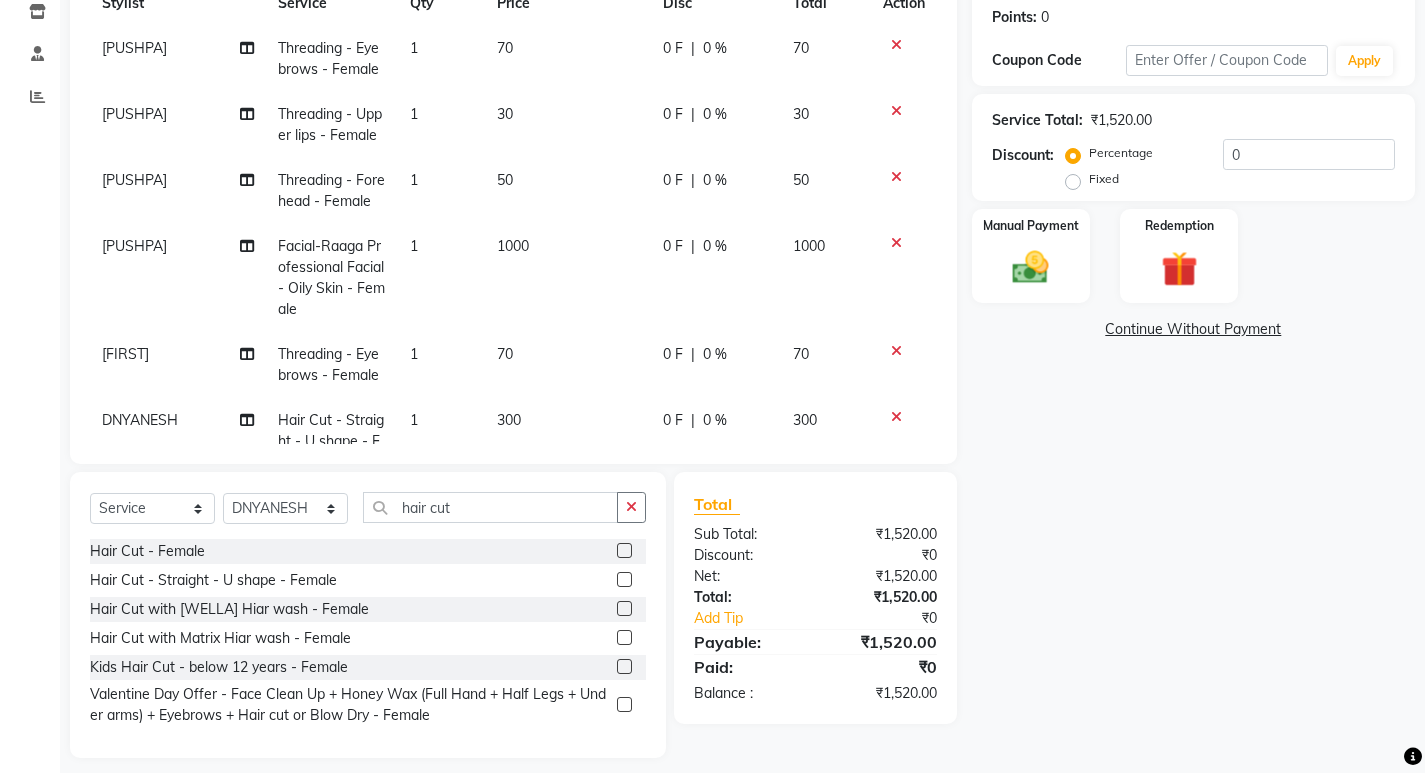 scroll, scrollTop: 93, scrollLeft: 0, axis: vertical 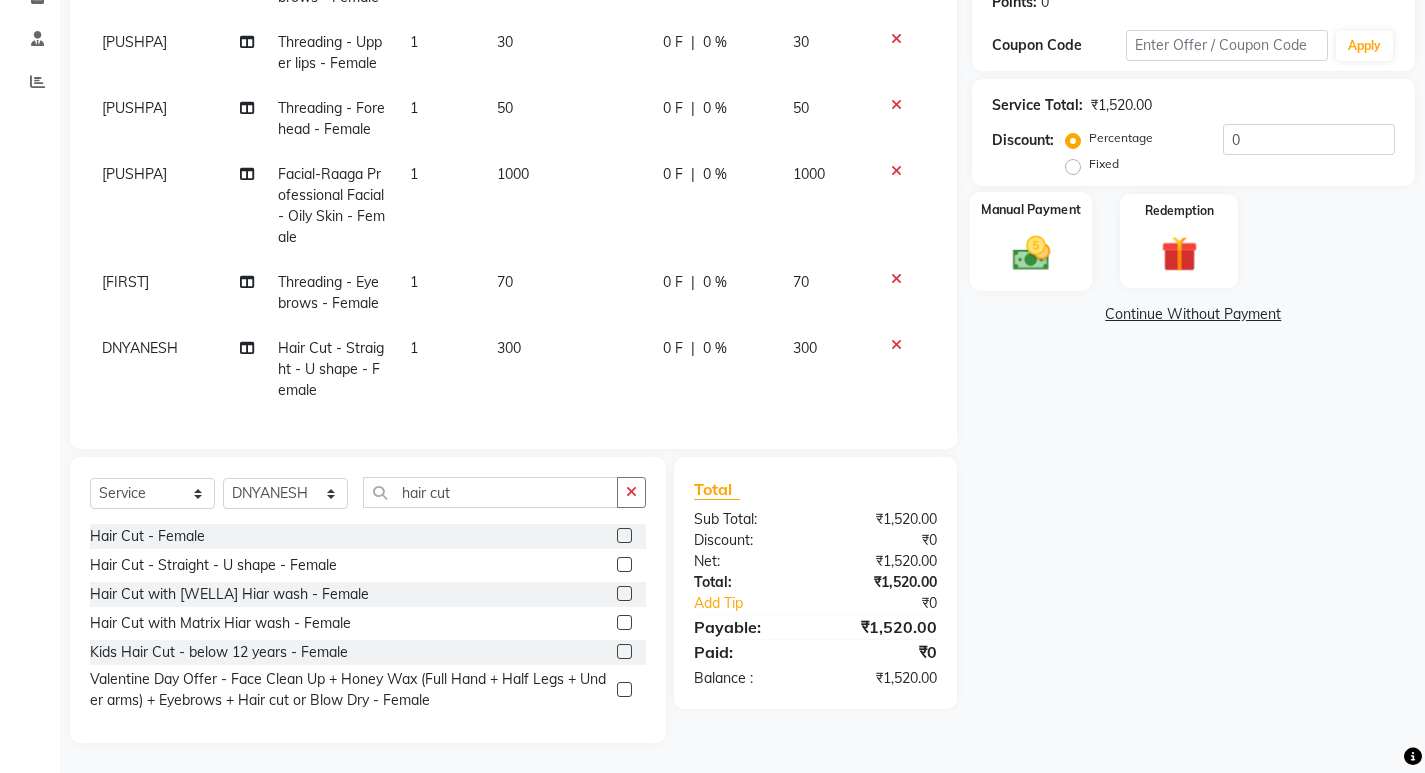 click 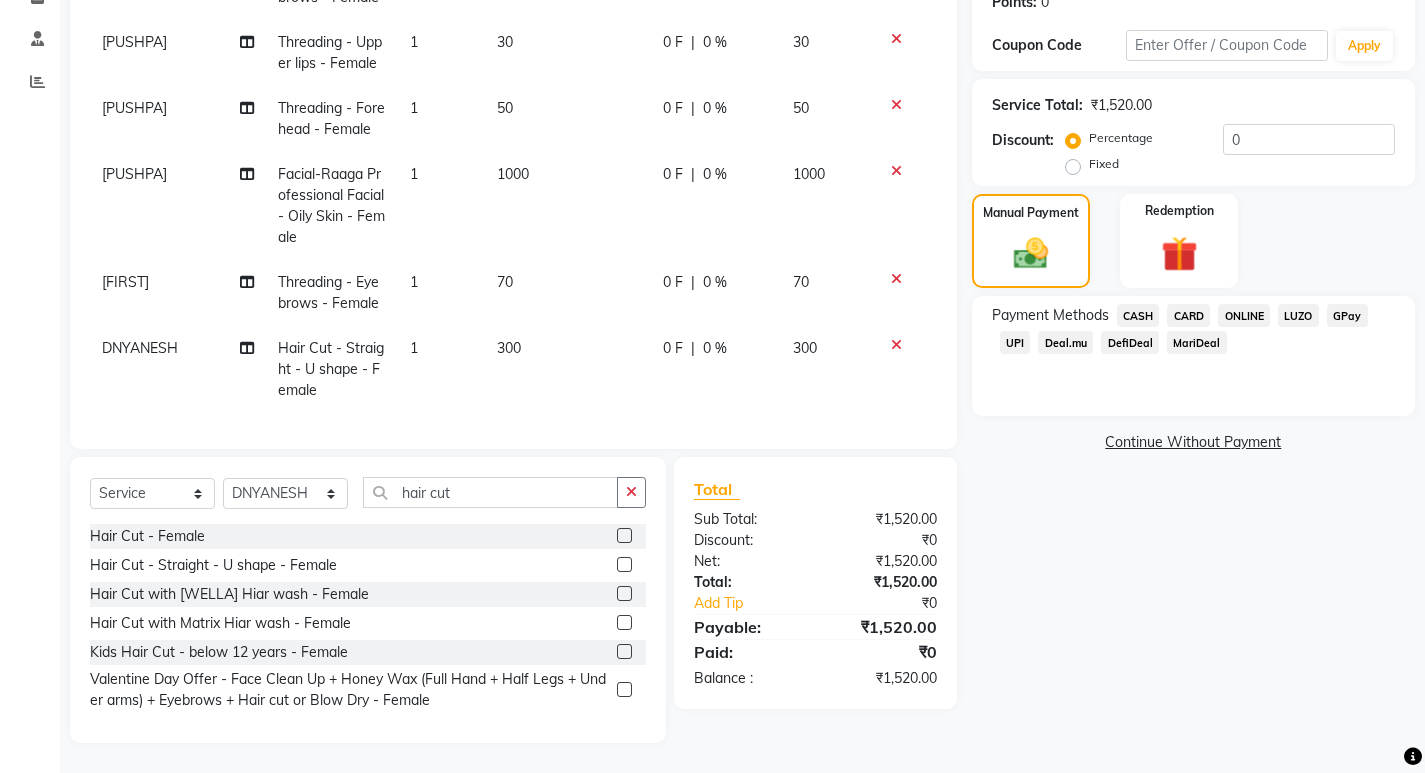 click on "ONLINE" 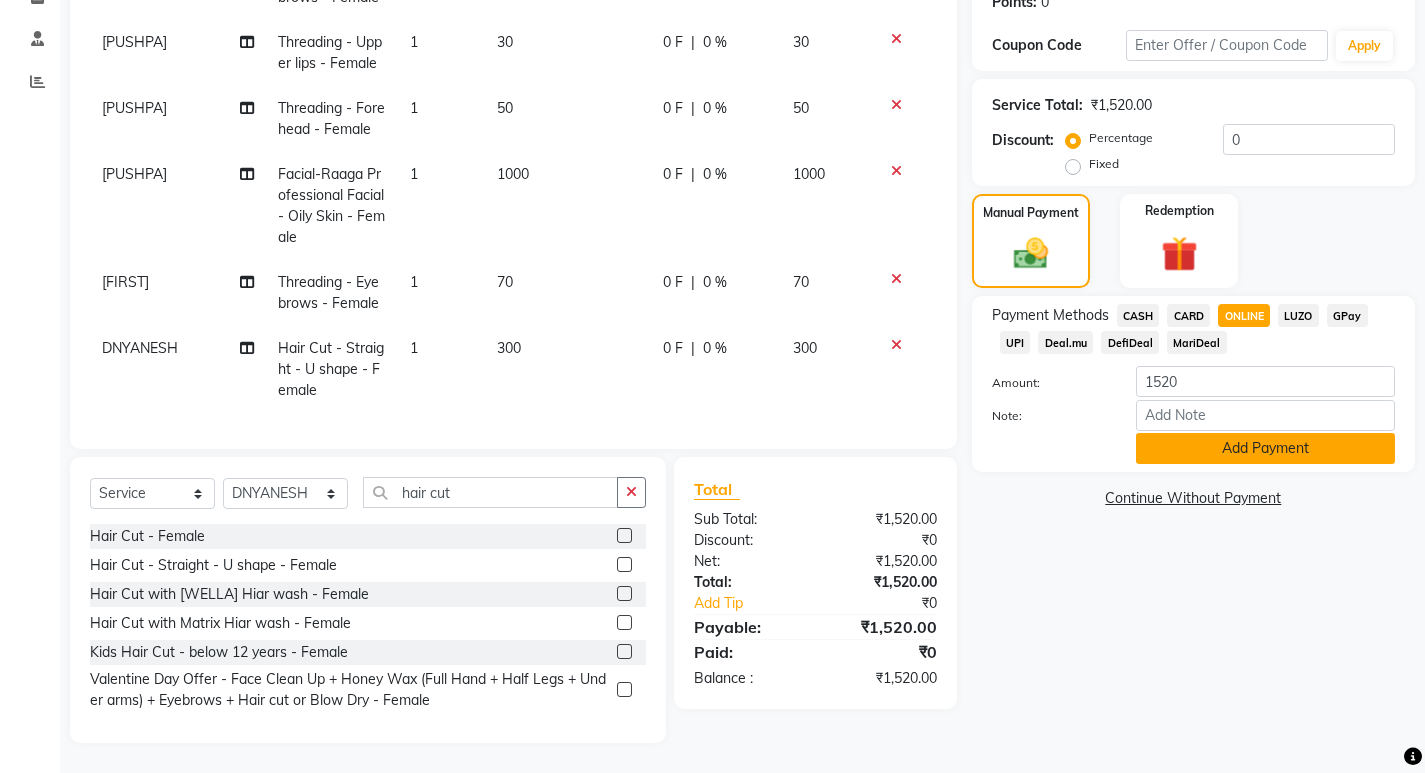 click on "Add Payment" 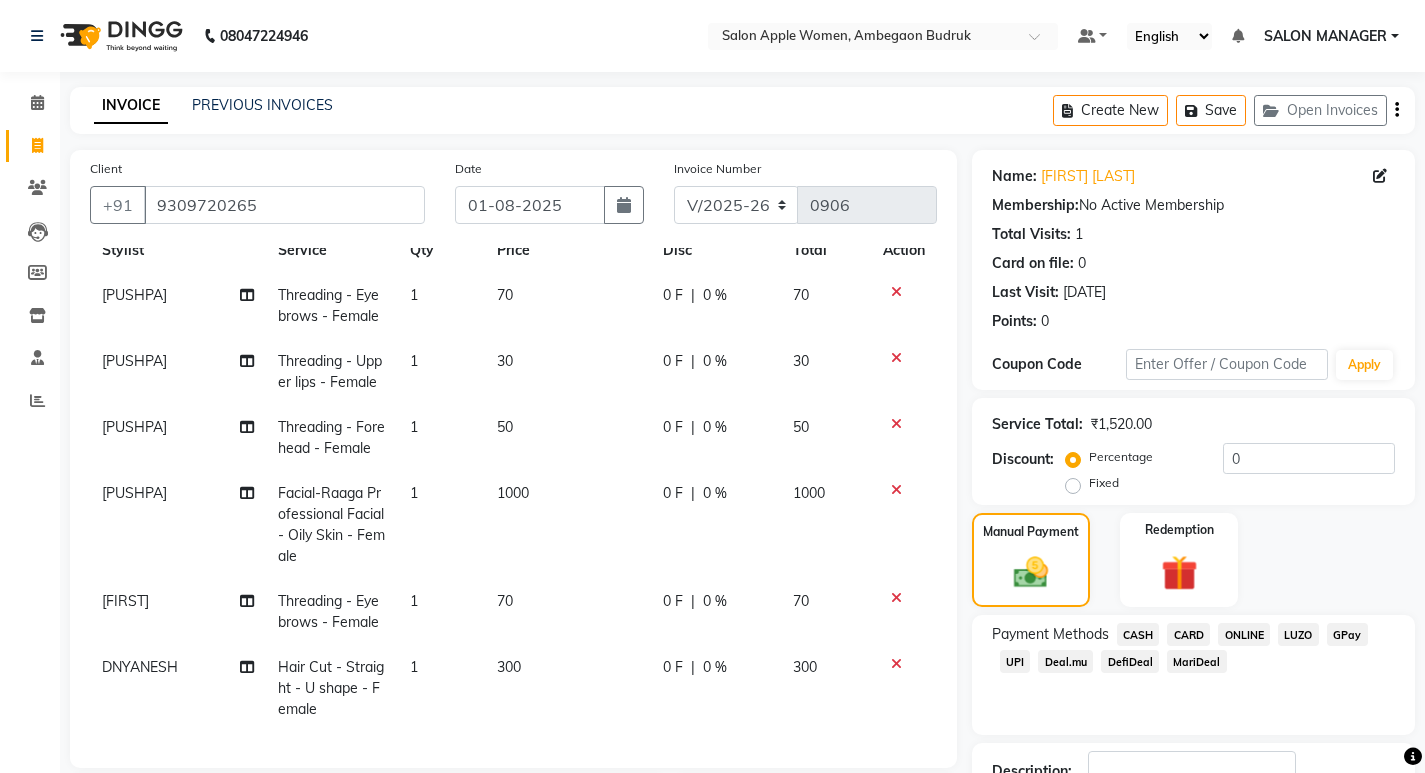 scroll, scrollTop: 327, scrollLeft: 0, axis: vertical 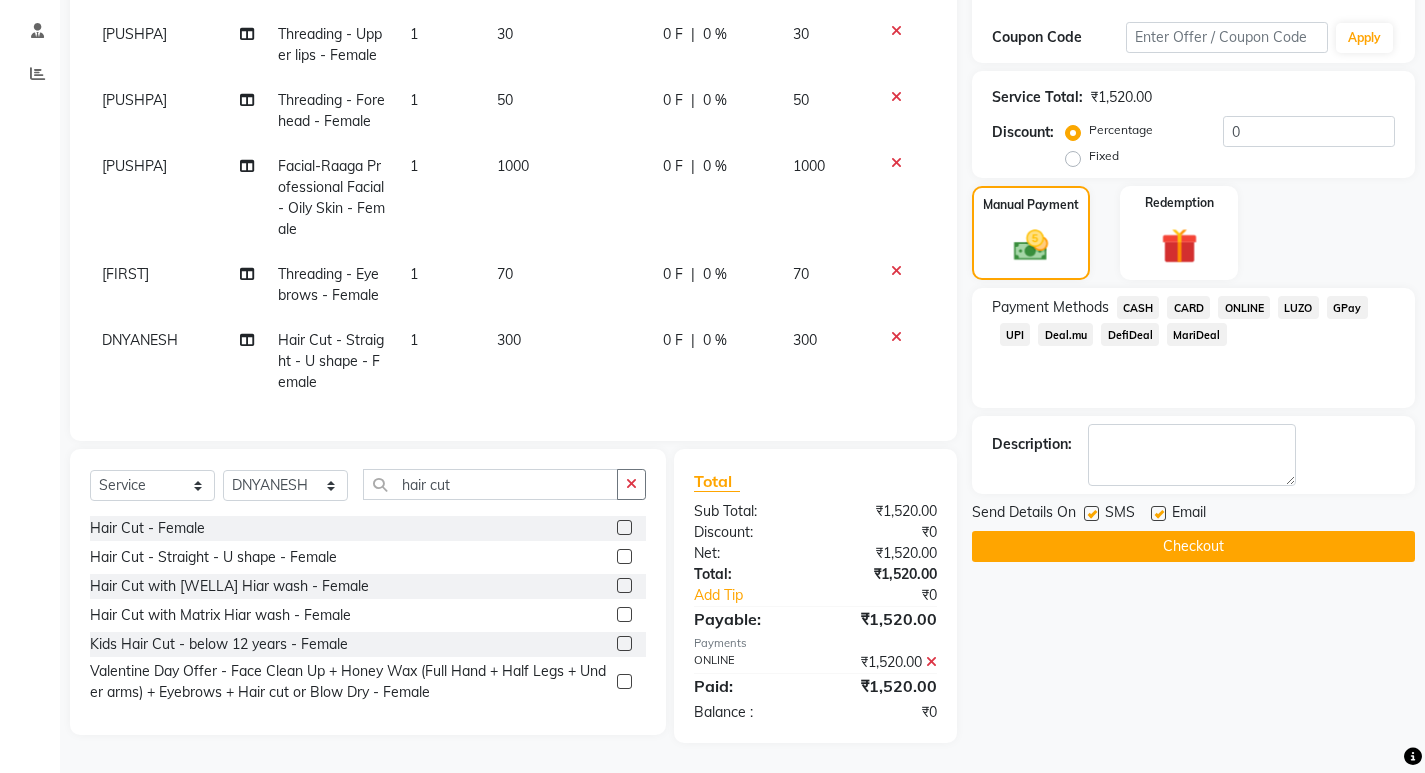 click on "Checkout" 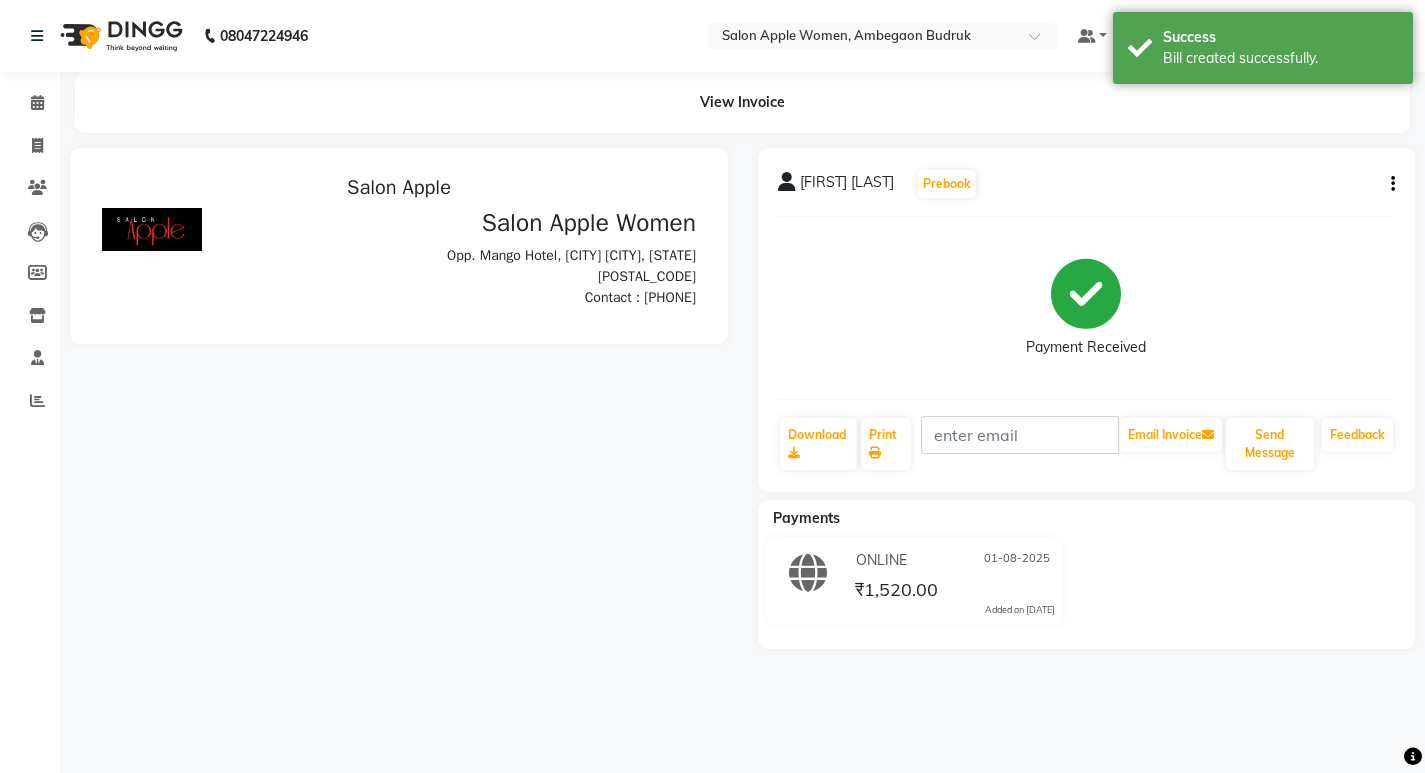 scroll, scrollTop: 0, scrollLeft: 0, axis: both 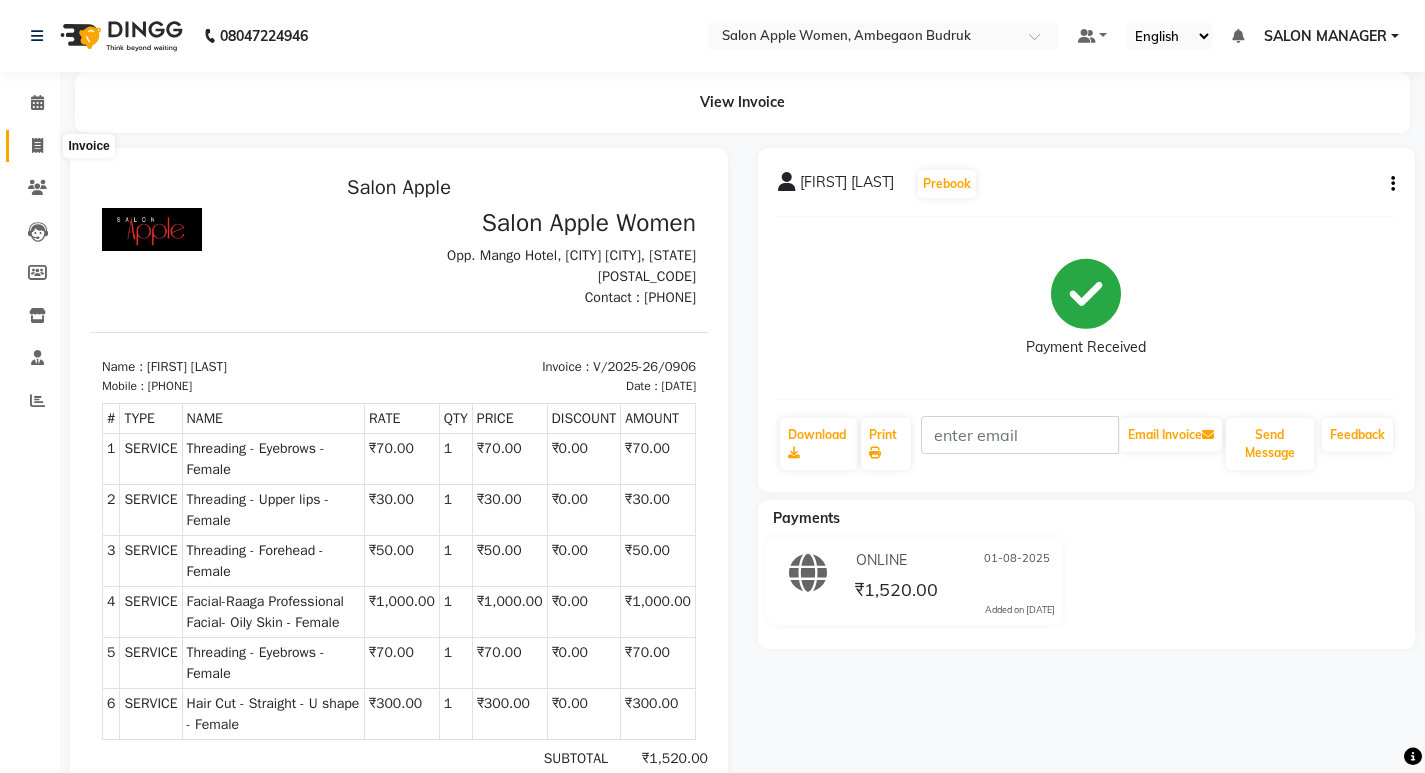 click 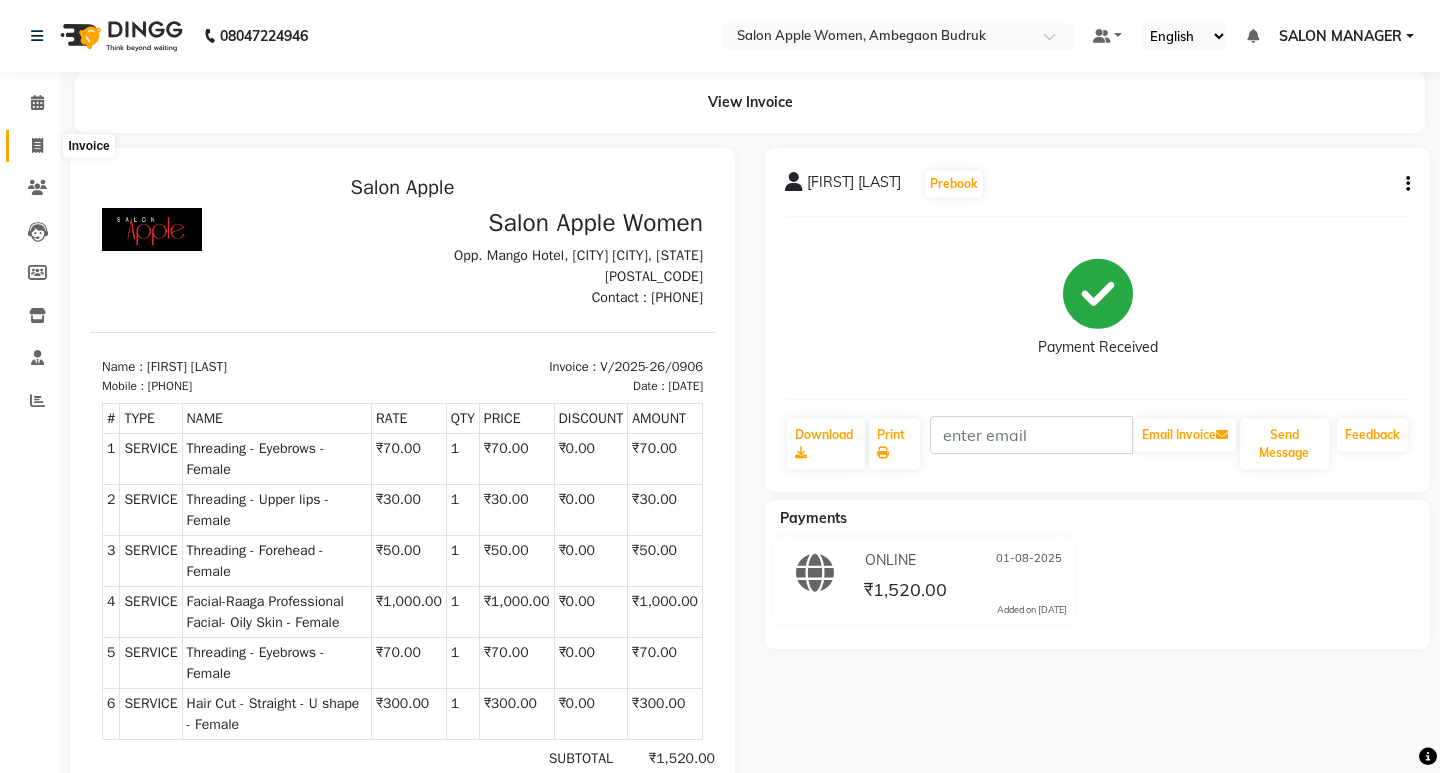 select on "6277" 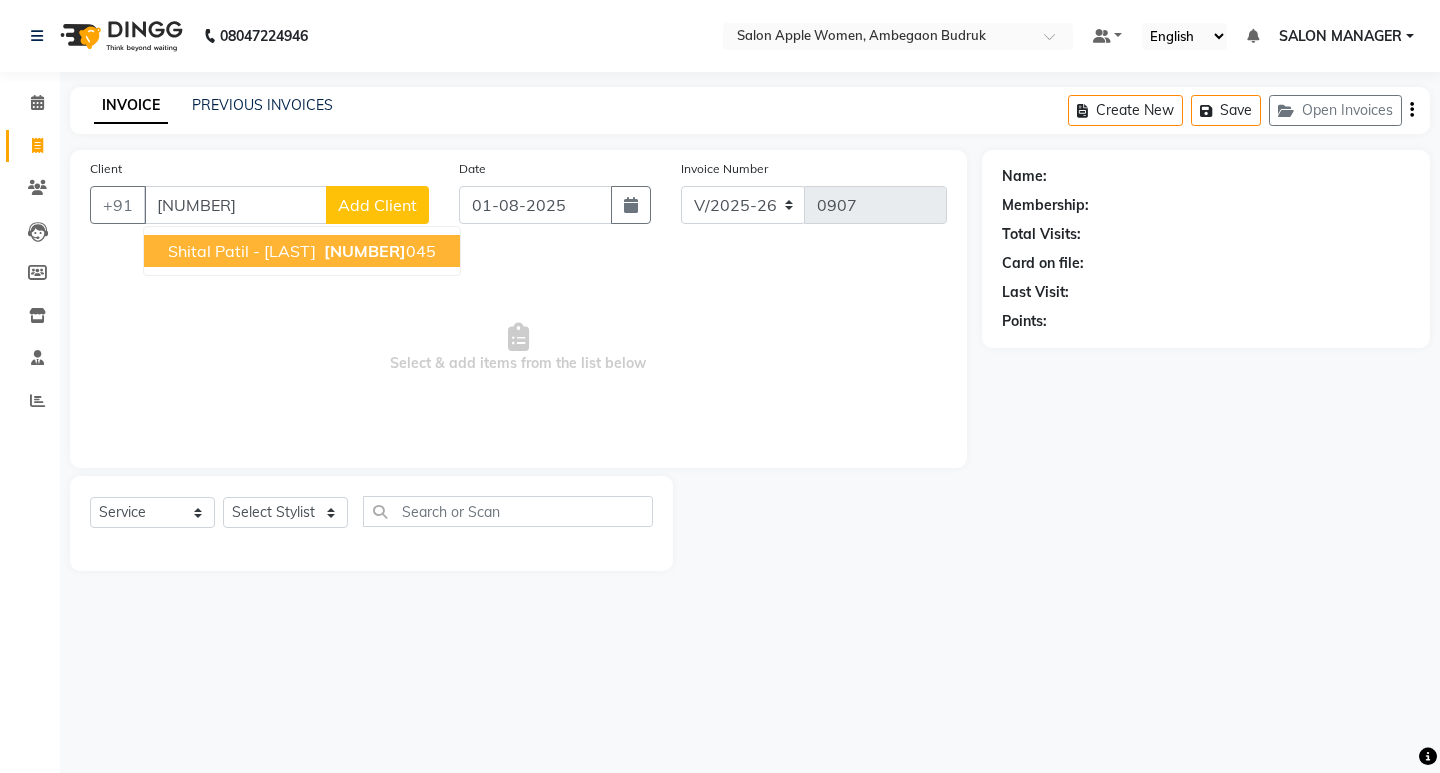 click on "Shital Patil - [LAST]" at bounding box center (242, 251) 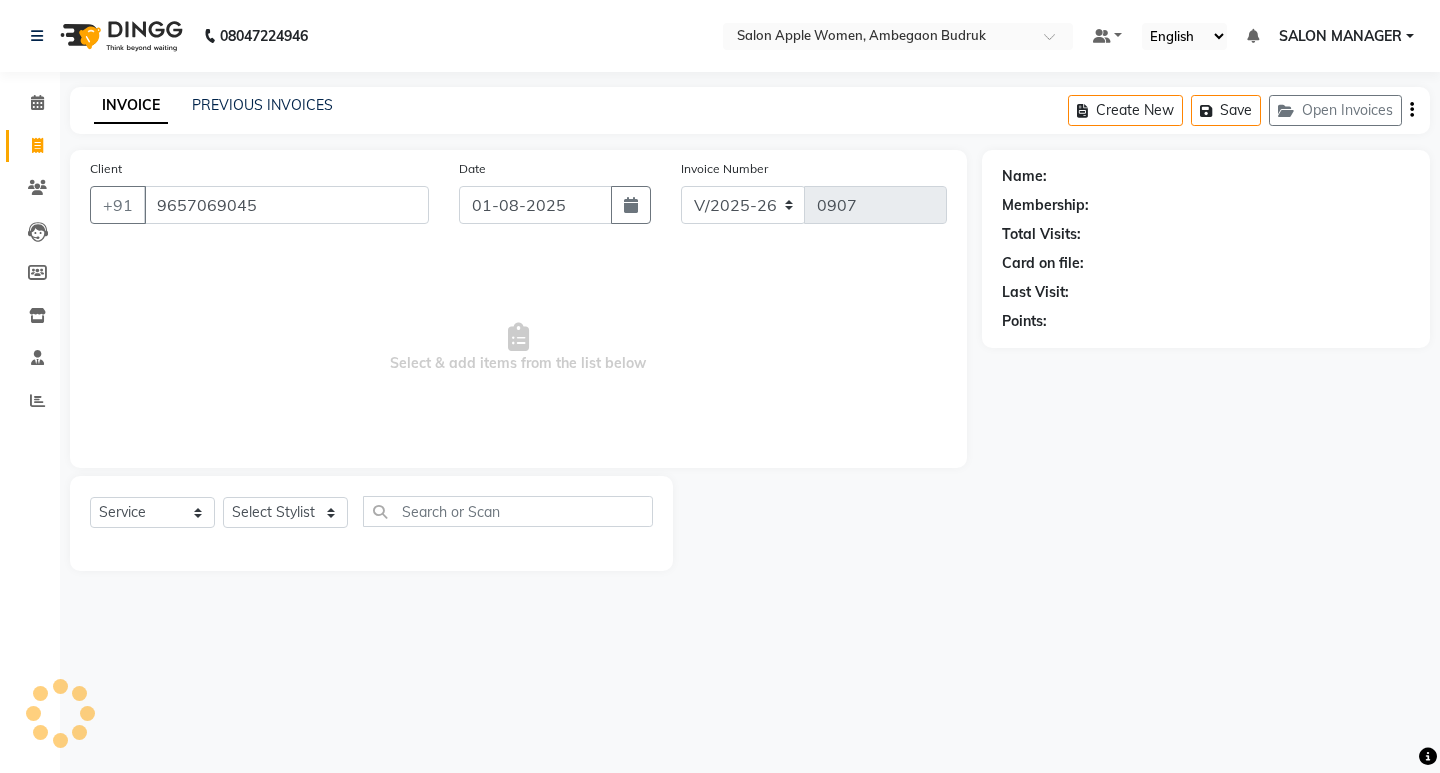 type on "9657069045" 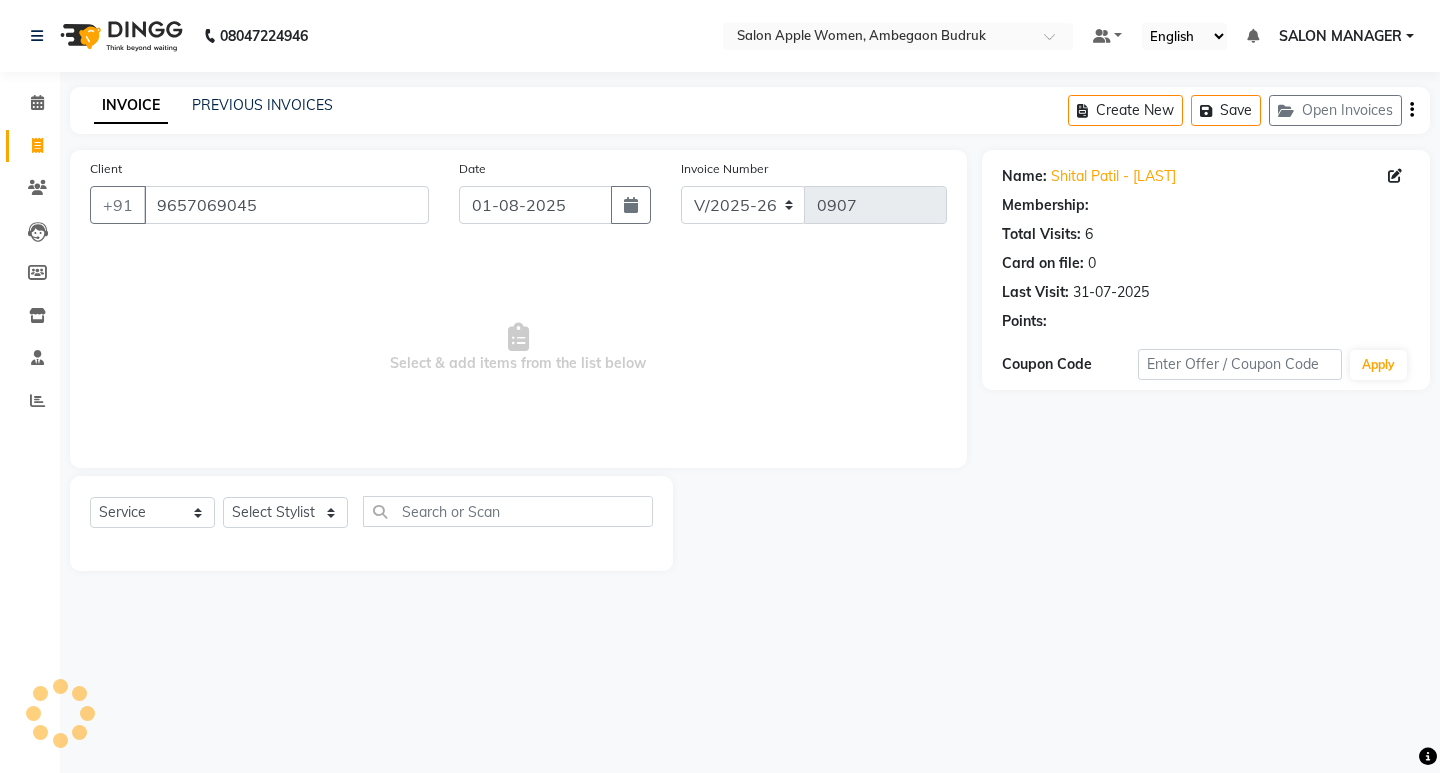 select on "1: Object" 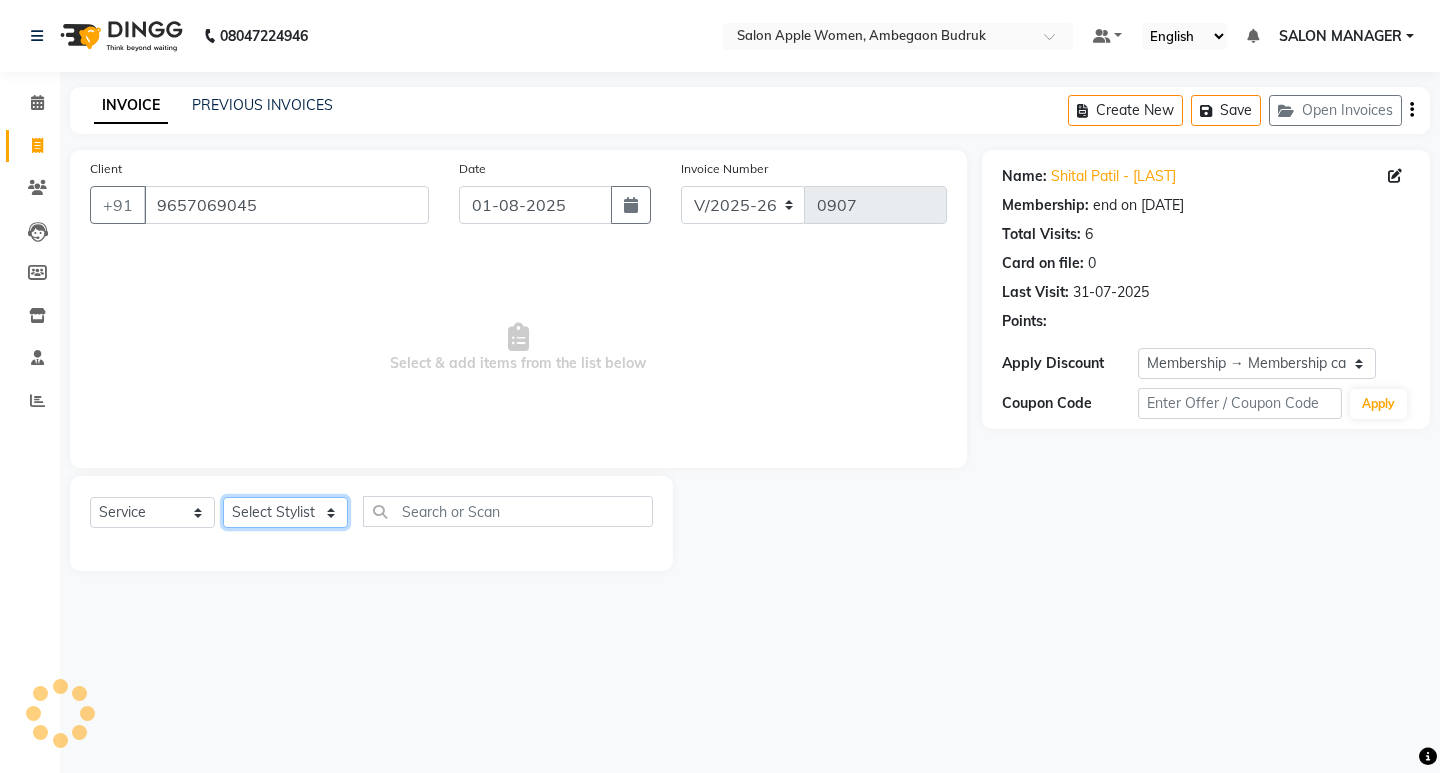 click on "Select Stylist Asmita DNYANESH GAURI Onwer Priyanka Manager PUSHPA SALON MANAGER SALON MANAGER" 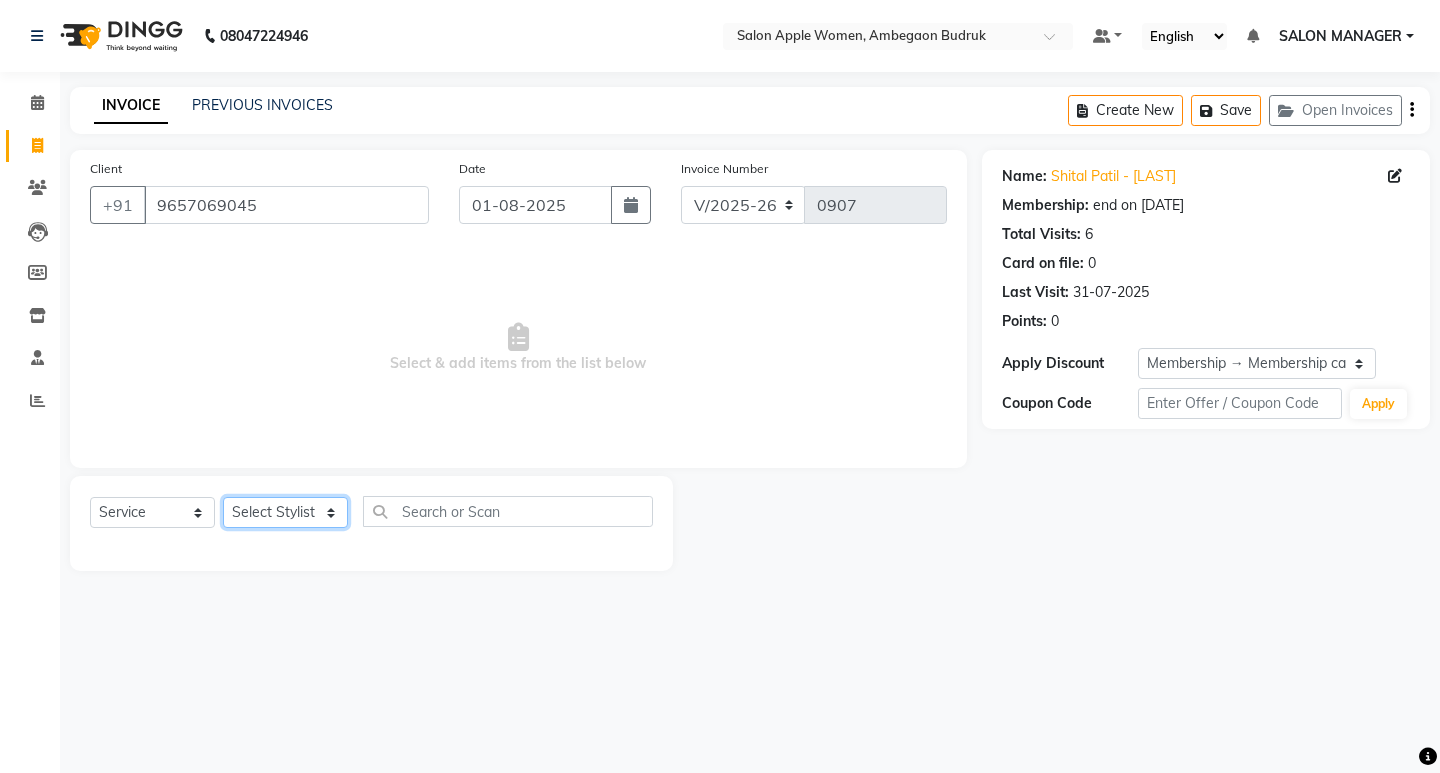 select on "58087" 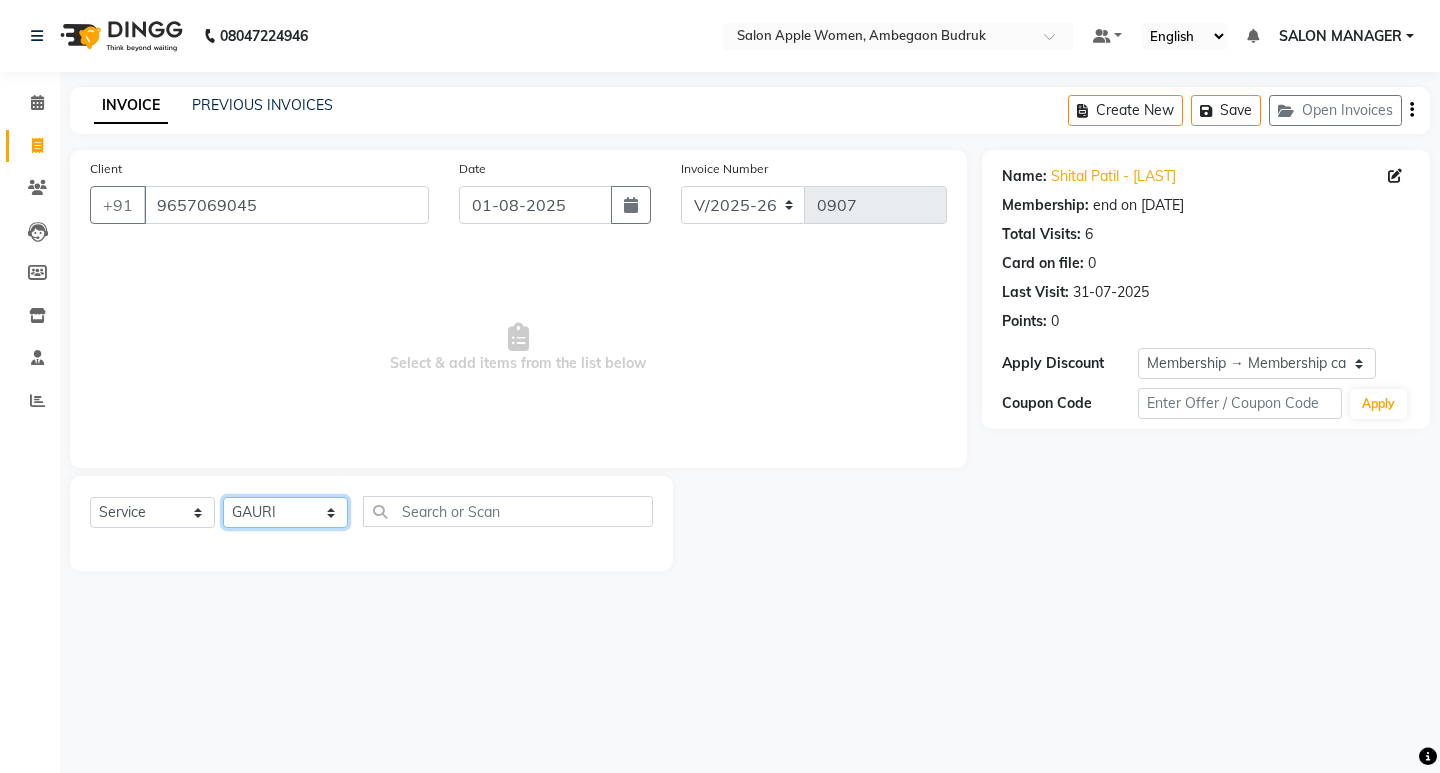 click on "Select Stylist Asmita DNYANESH GAURI Onwer Priyanka Manager PUSHPA SALON MANAGER SALON MANAGER" 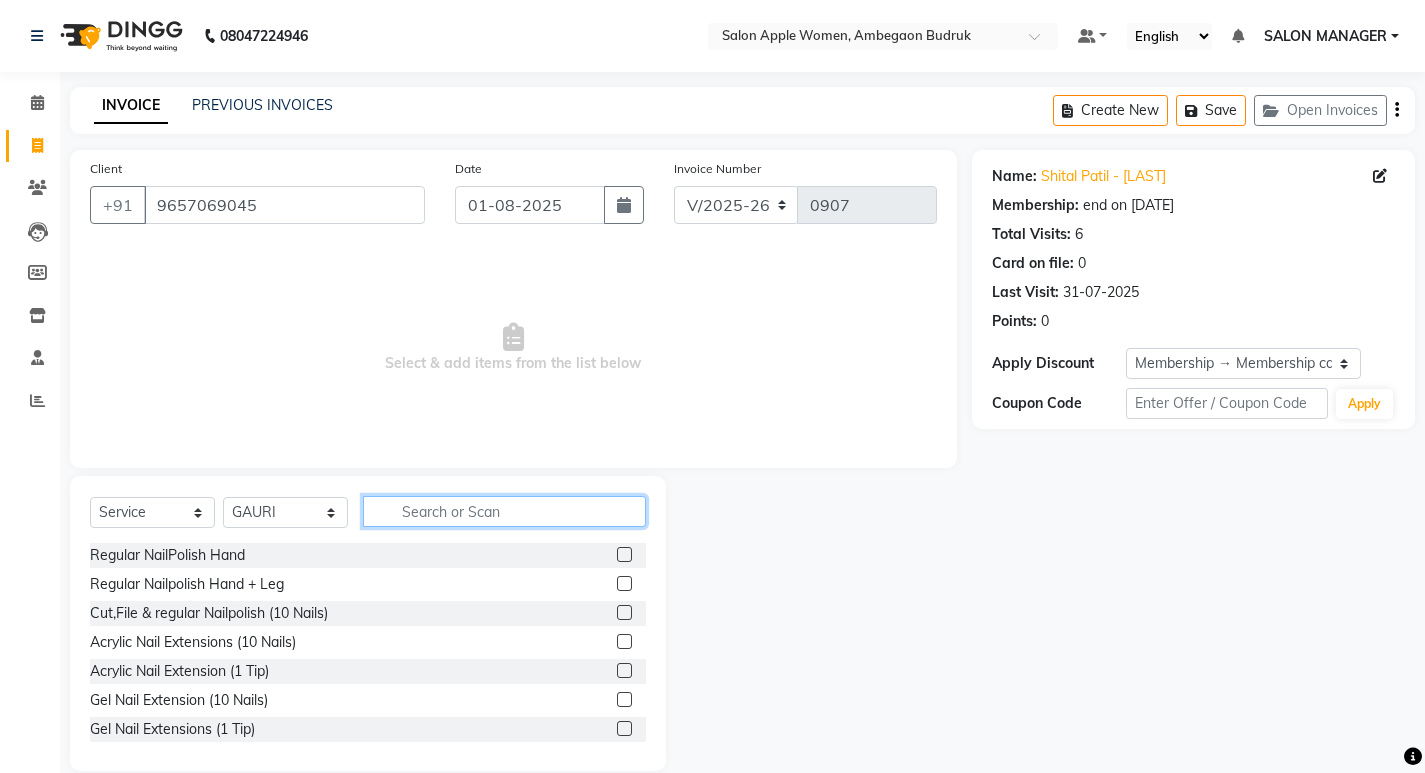 click 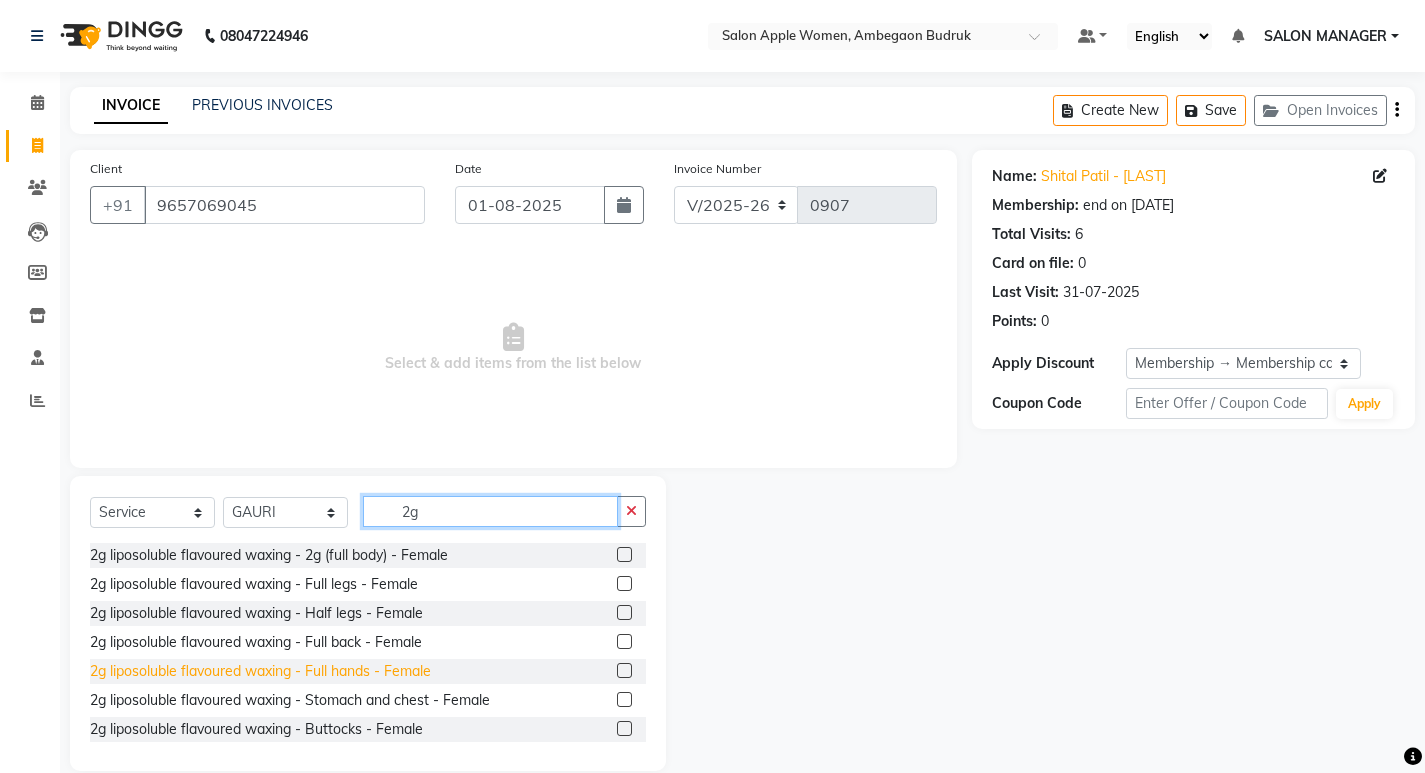 type on "2g" 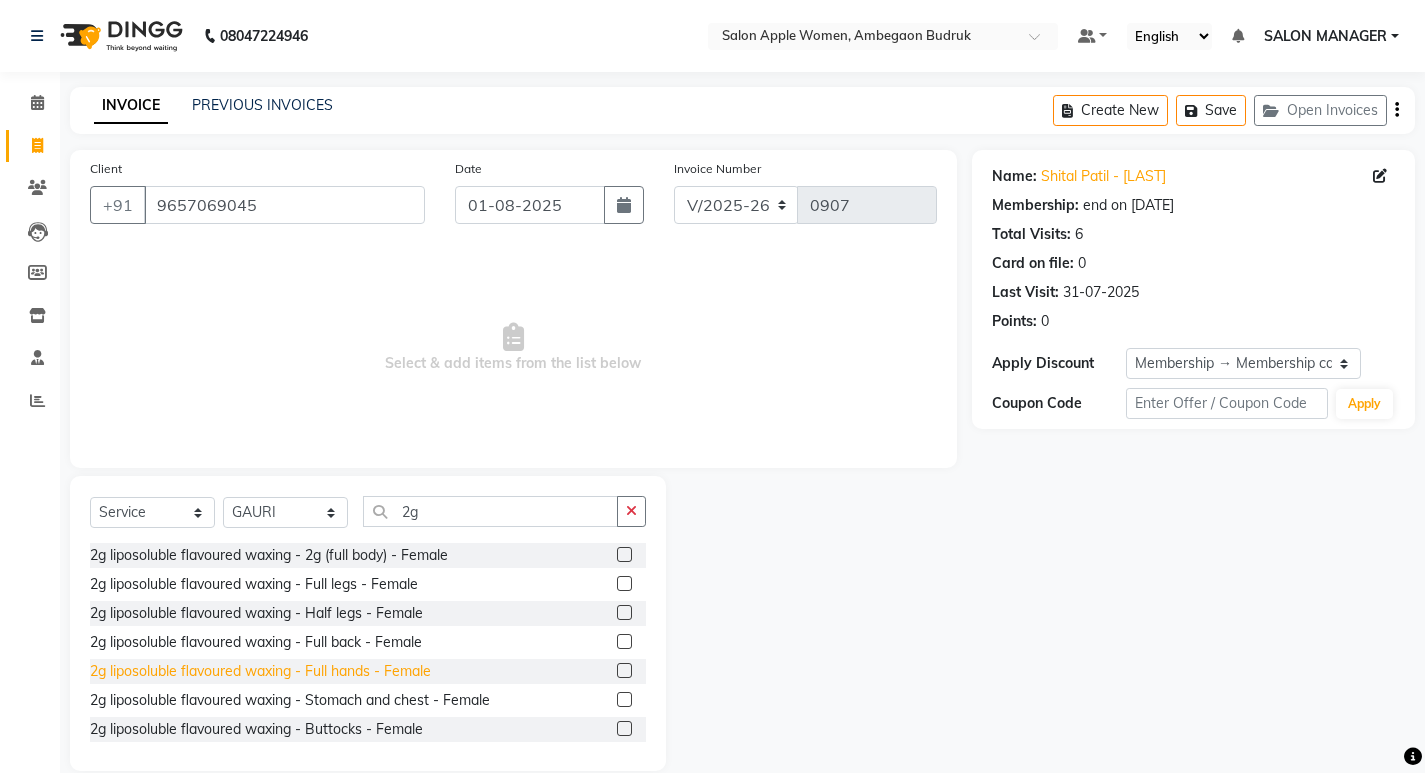 click on "2g liposoluble flavoured waxing - Full hands - Female" 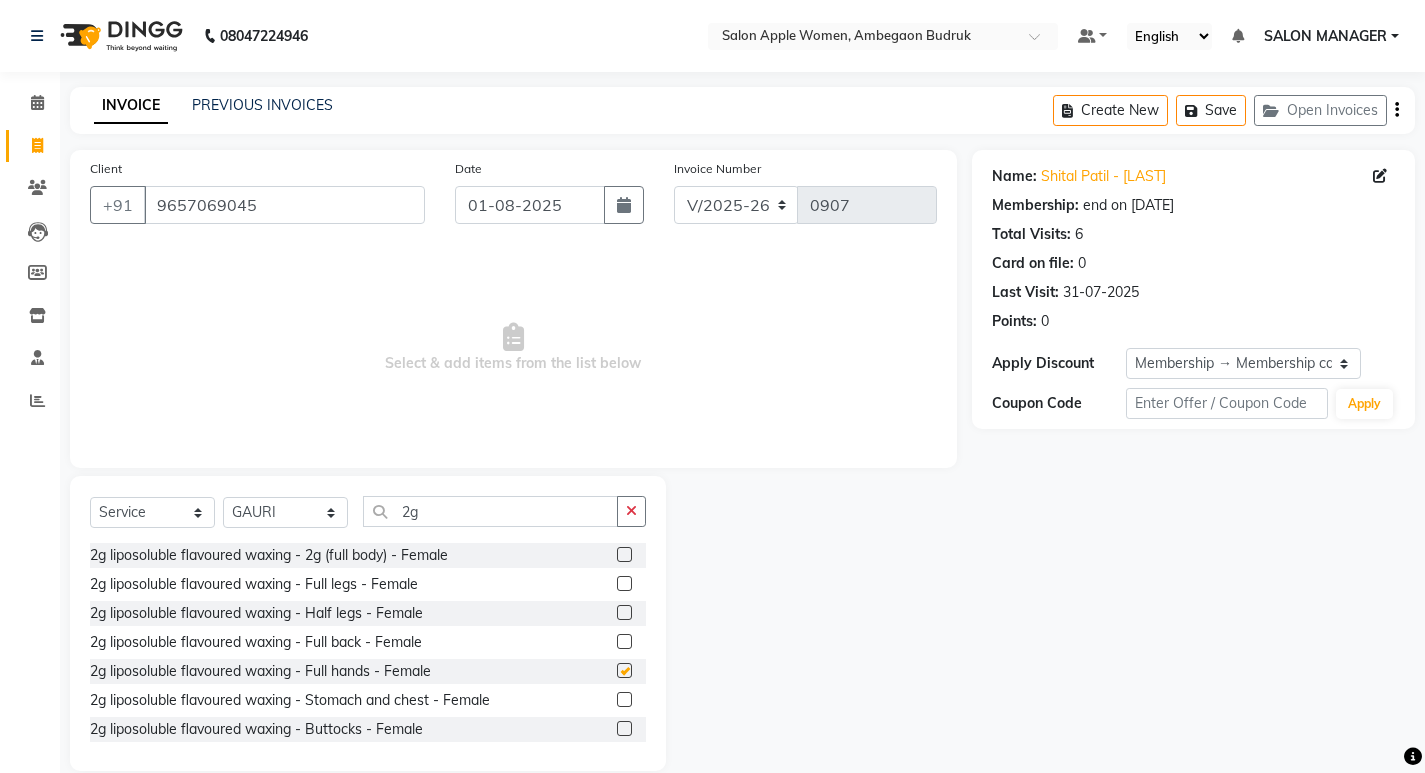 checkbox on "false" 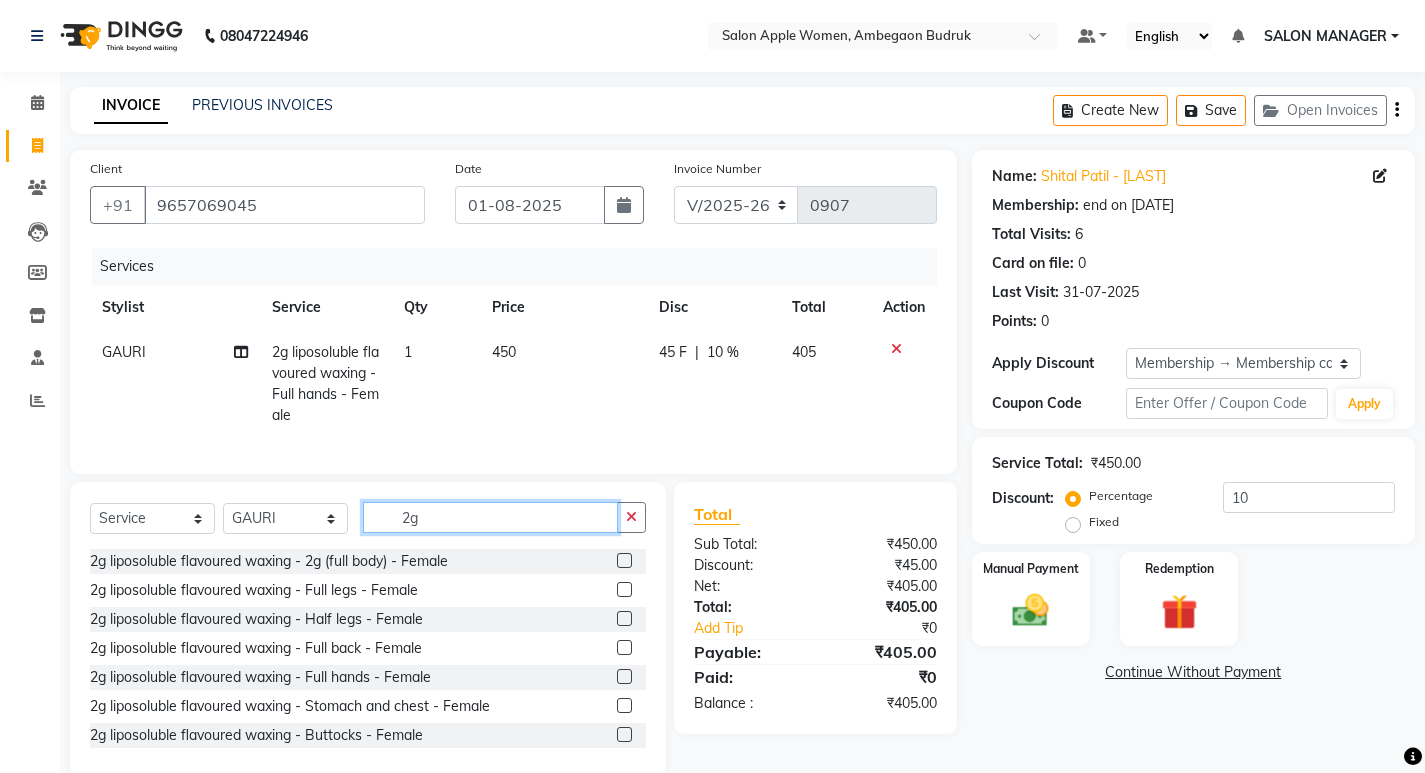 drag, startPoint x: 454, startPoint y: 533, endPoint x: 313, endPoint y: 519, distance: 141.69333 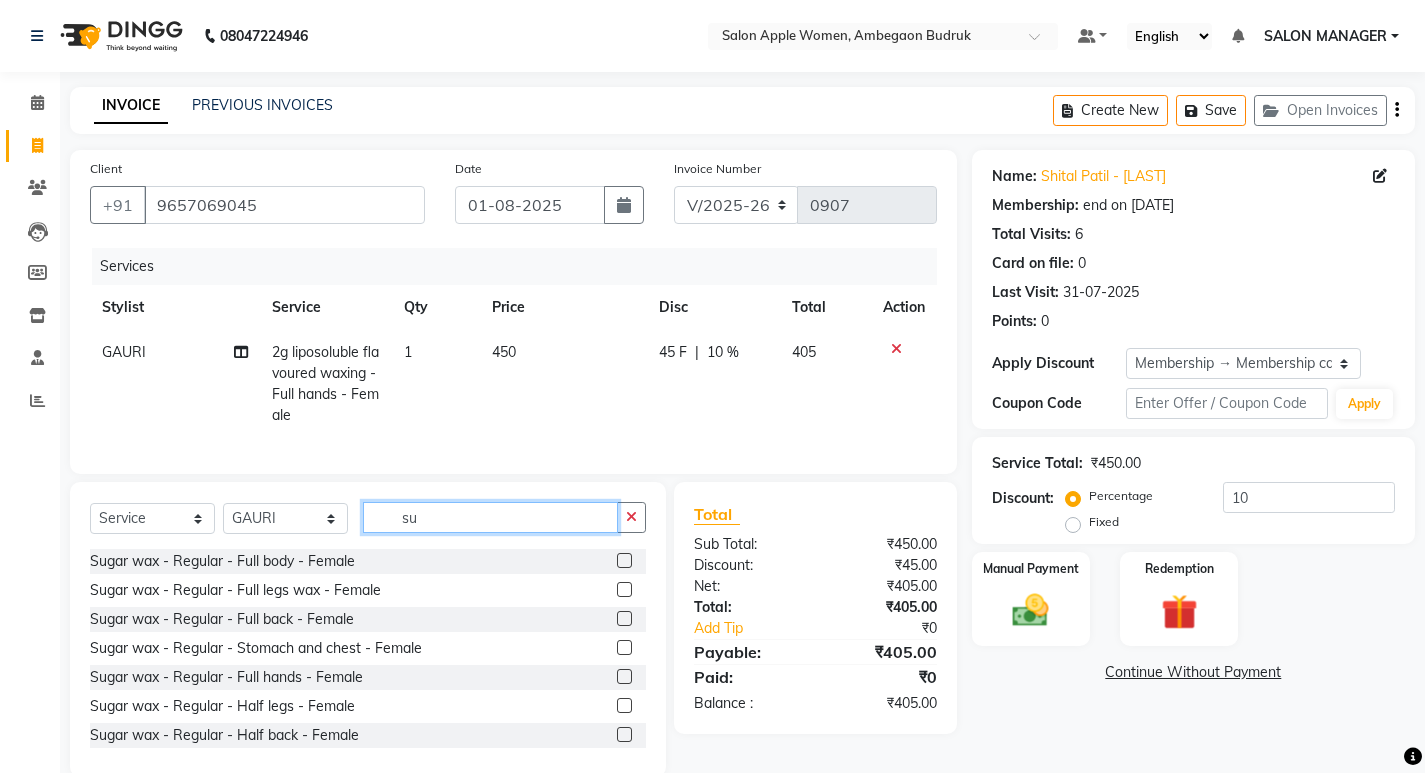 scroll, scrollTop: 49, scrollLeft: 0, axis: vertical 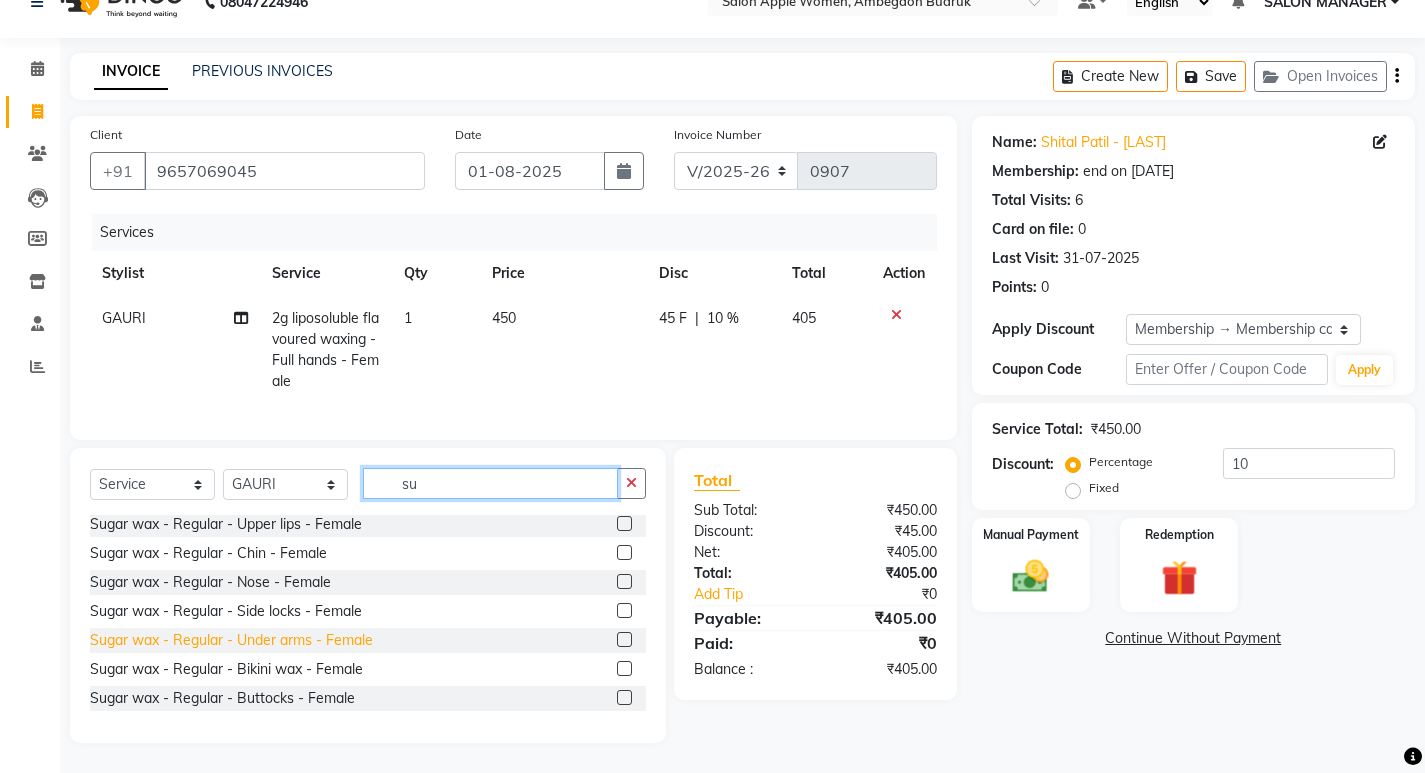 type on "su" 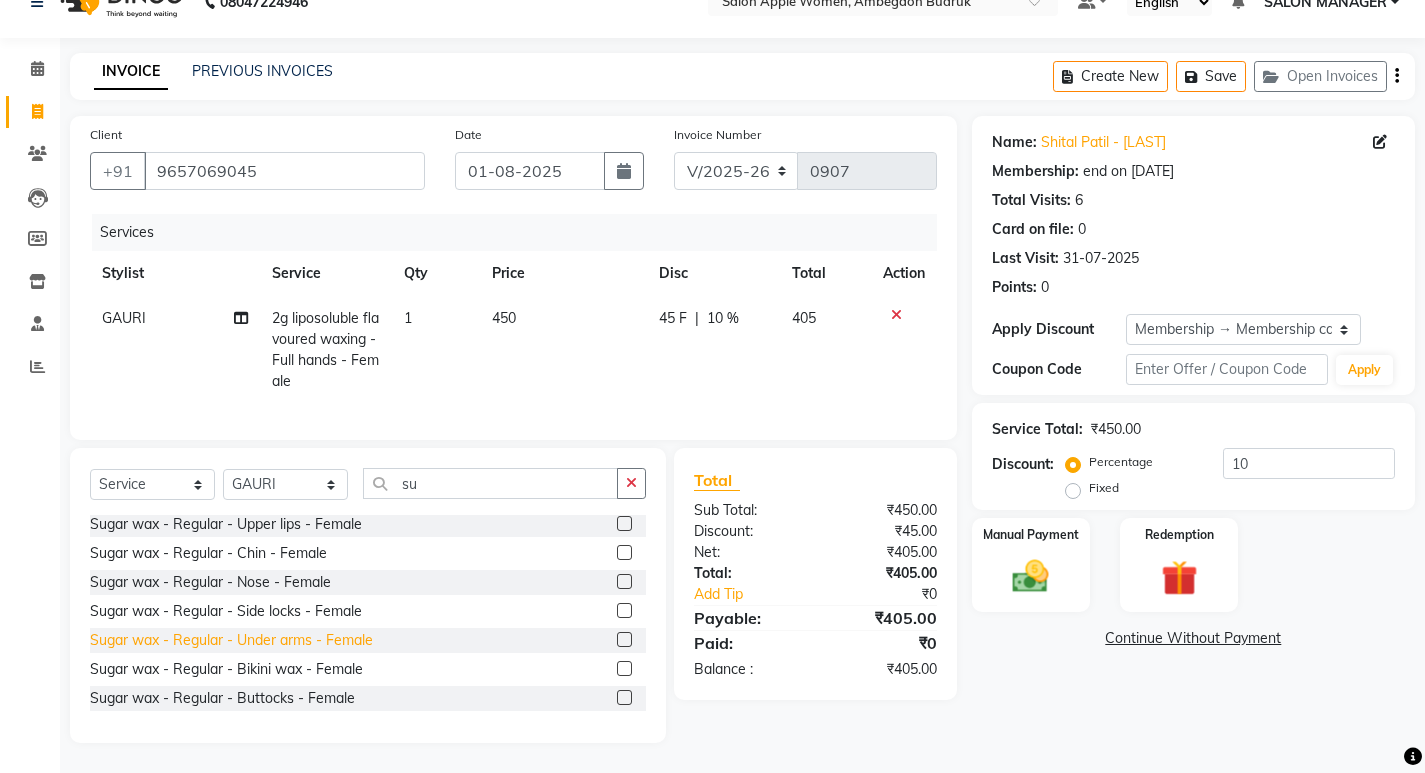 click on "Sugar wax - Regular - Under arms - Female" 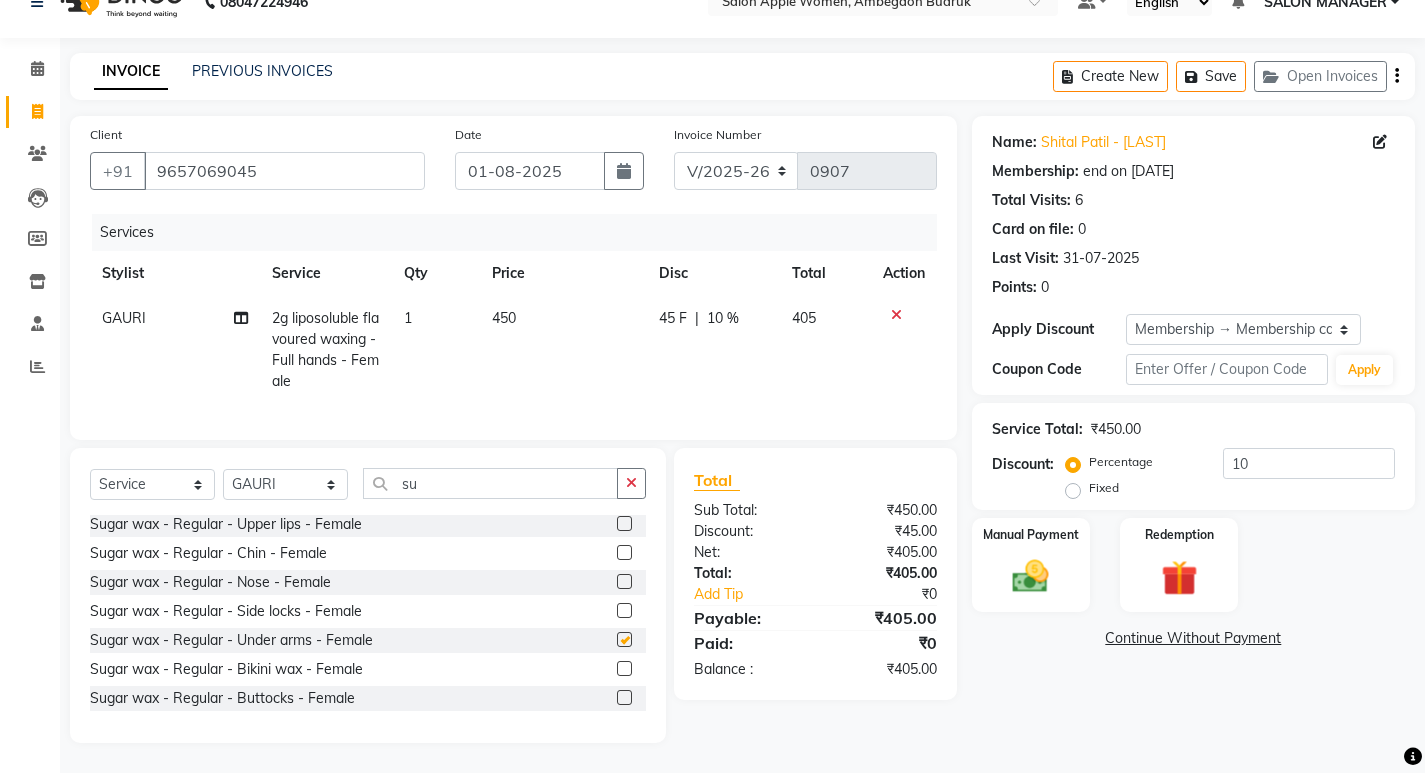 checkbox on "false" 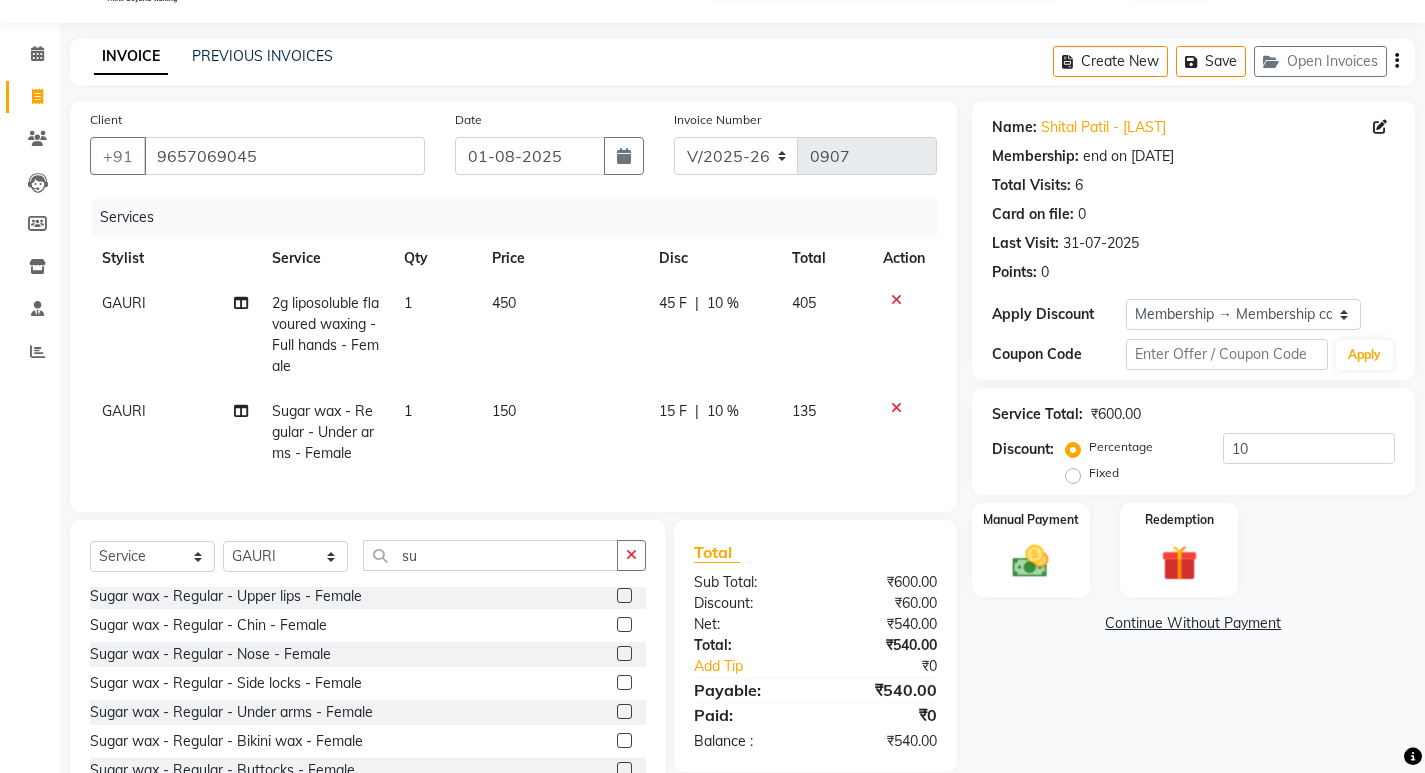scroll, scrollTop: 136, scrollLeft: 0, axis: vertical 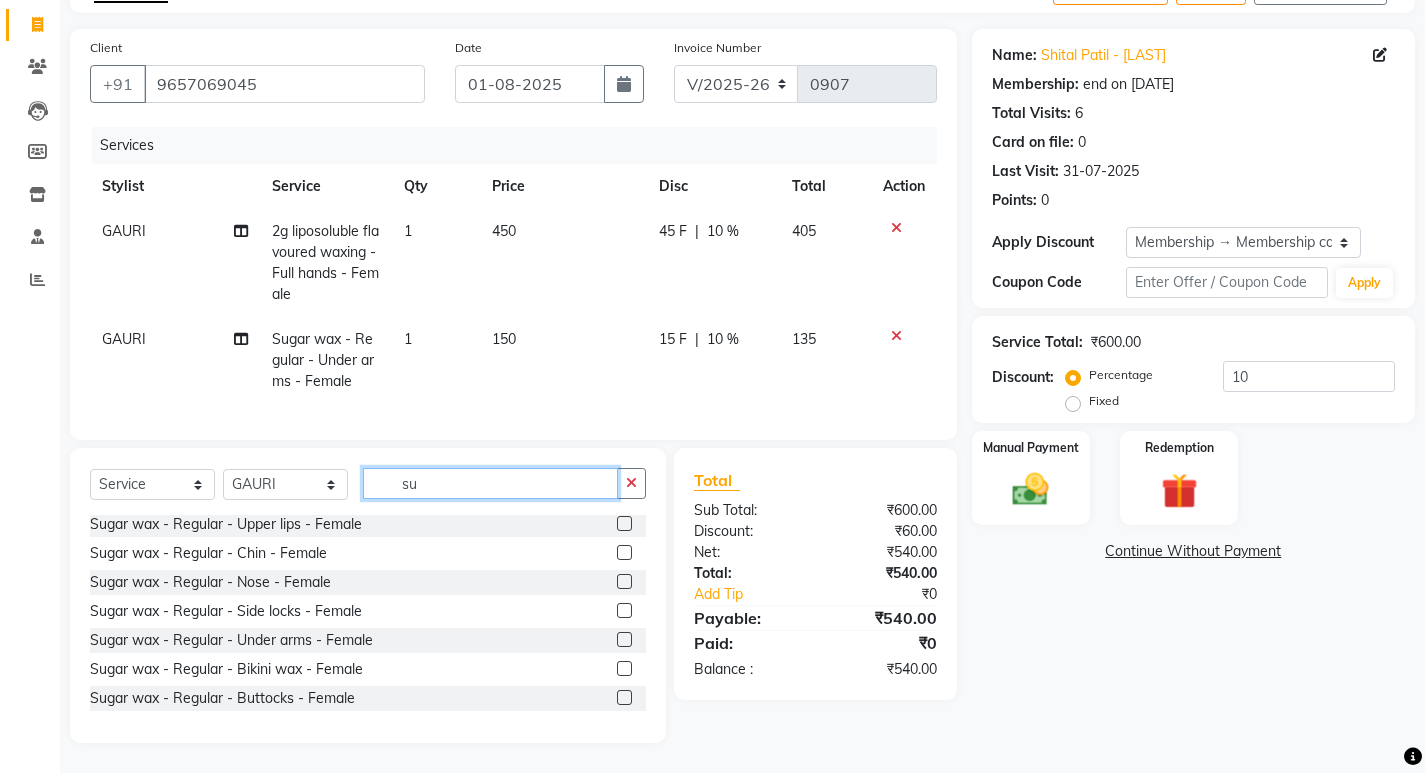 drag, startPoint x: 438, startPoint y: 493, endPoint x: 350, endPoint y: 492, distance: 88.005684 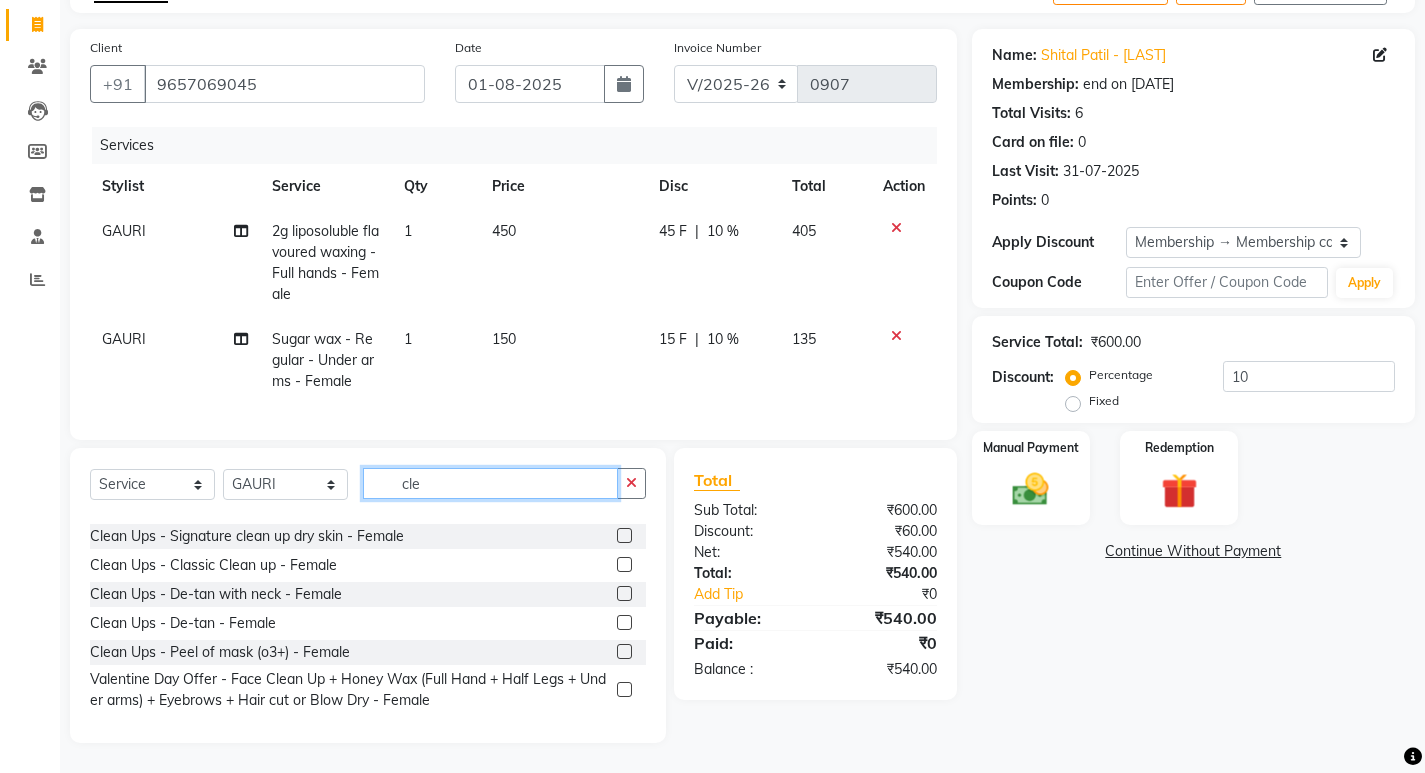 scroll, scrollTop: 49, scrollLeft: 0, axis: vertical 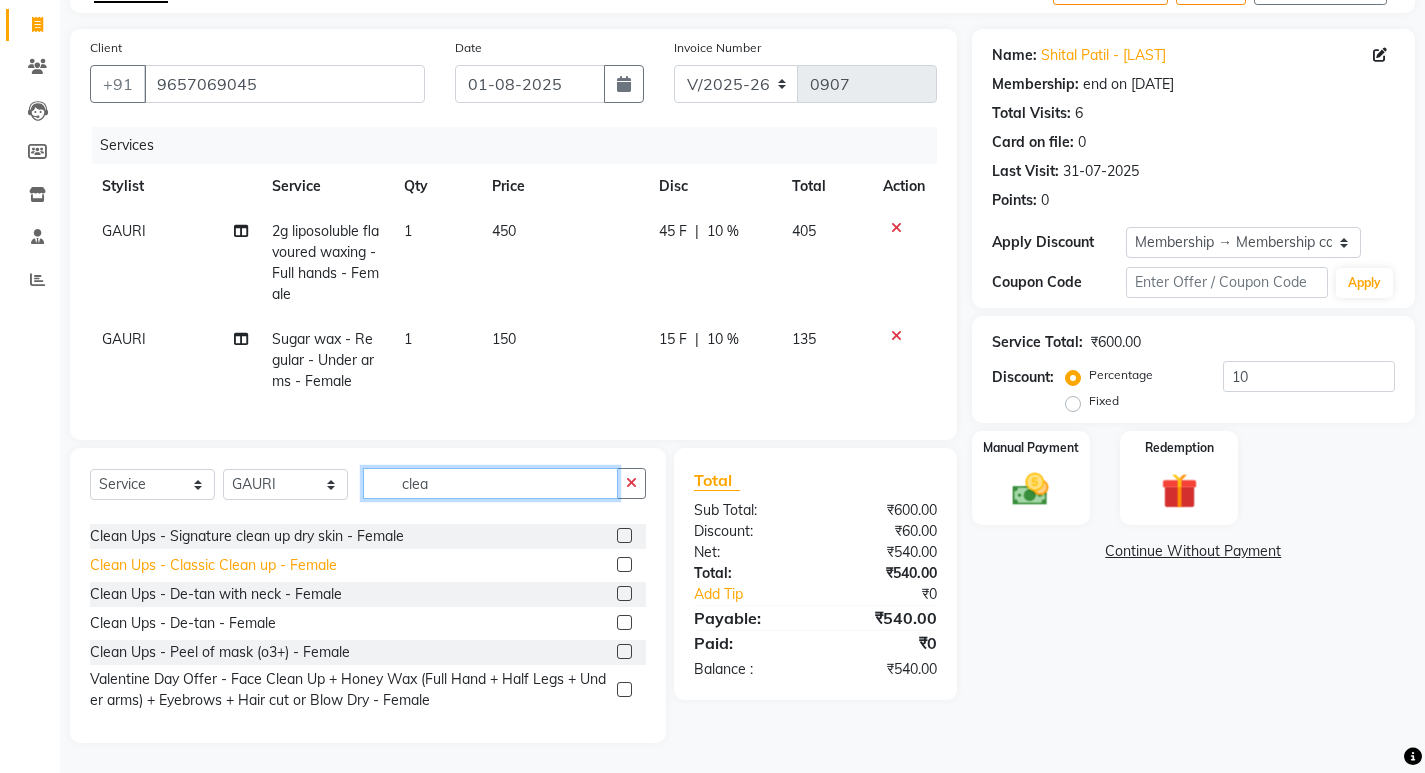 type on "clea" 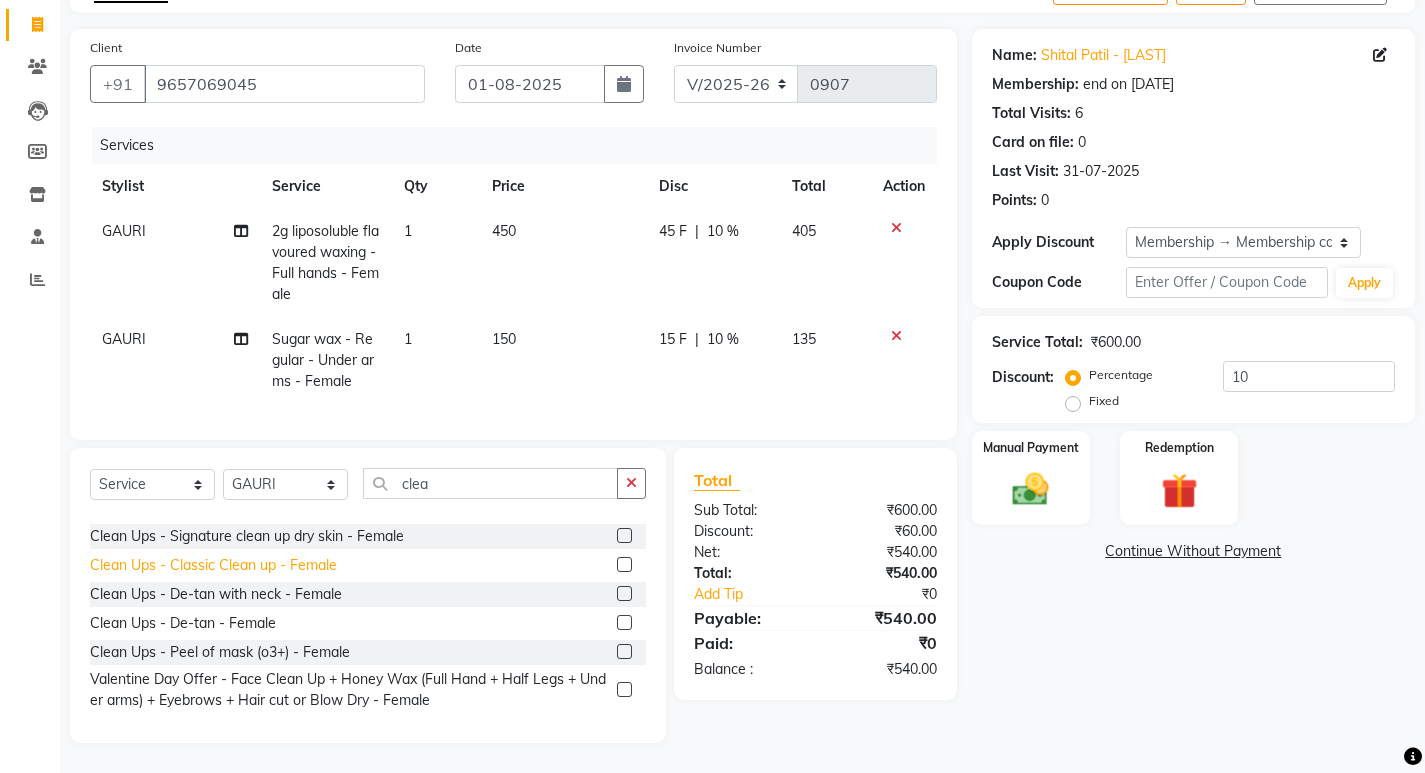 click on "Clean Ups - Classic Clean up - Female" 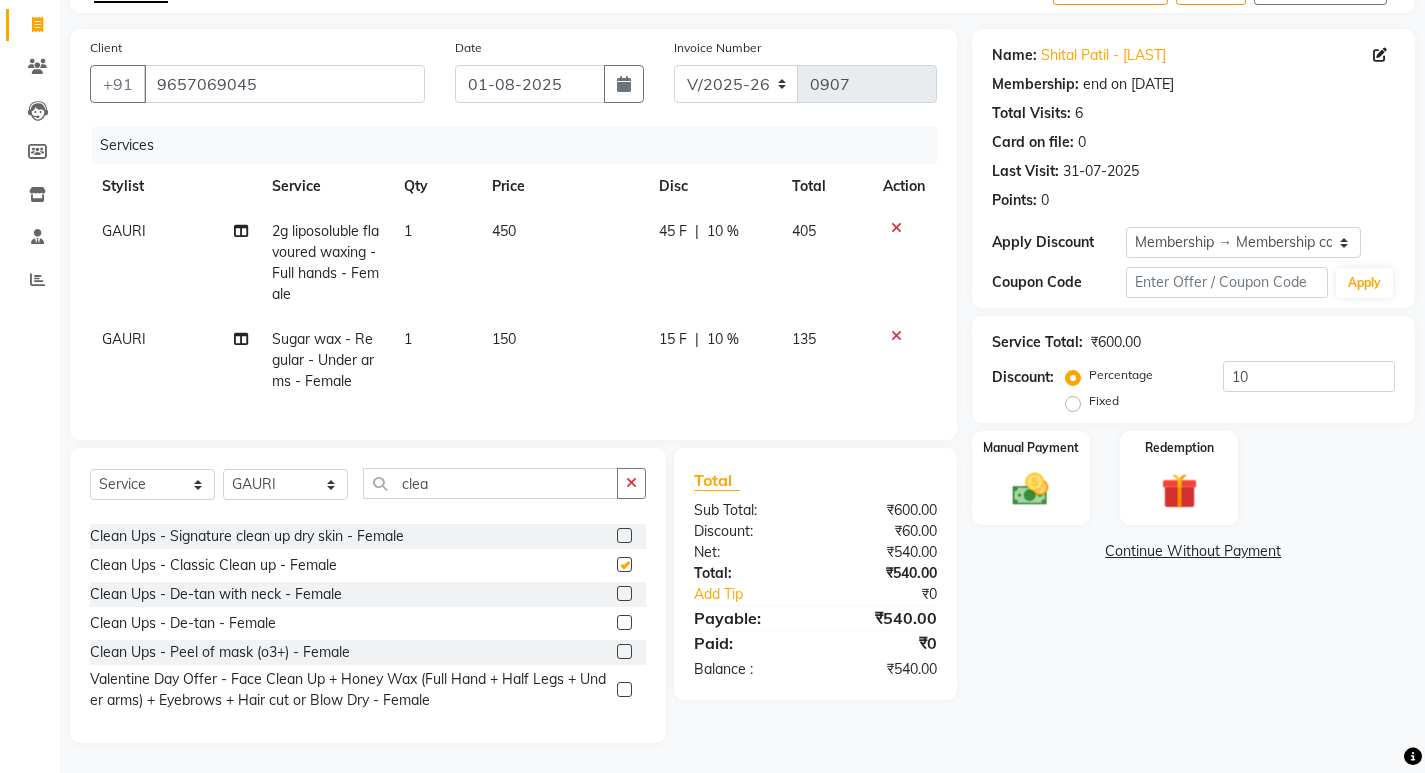 checkbox on "false" 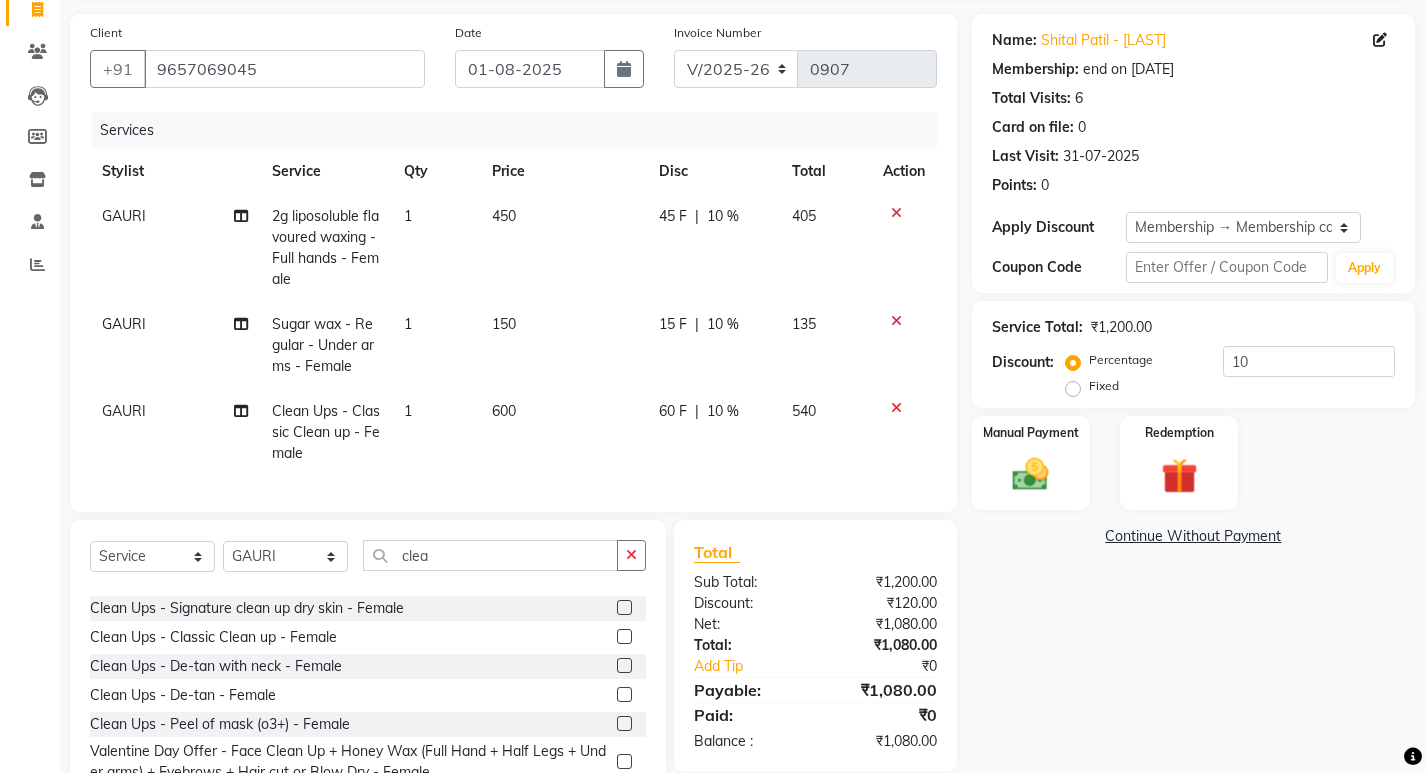 scroll, scrollTop: 223, scrollLeft: 0, axis: vertical 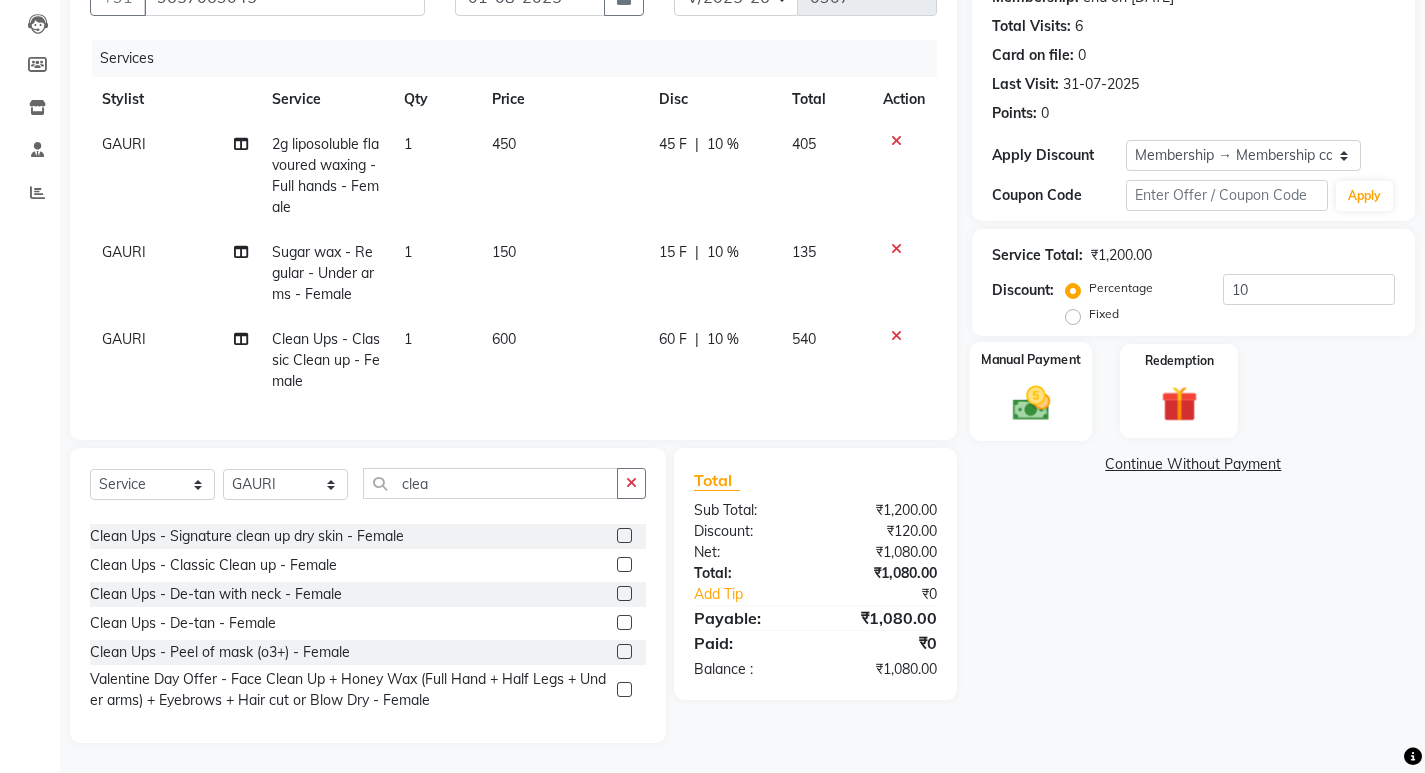click 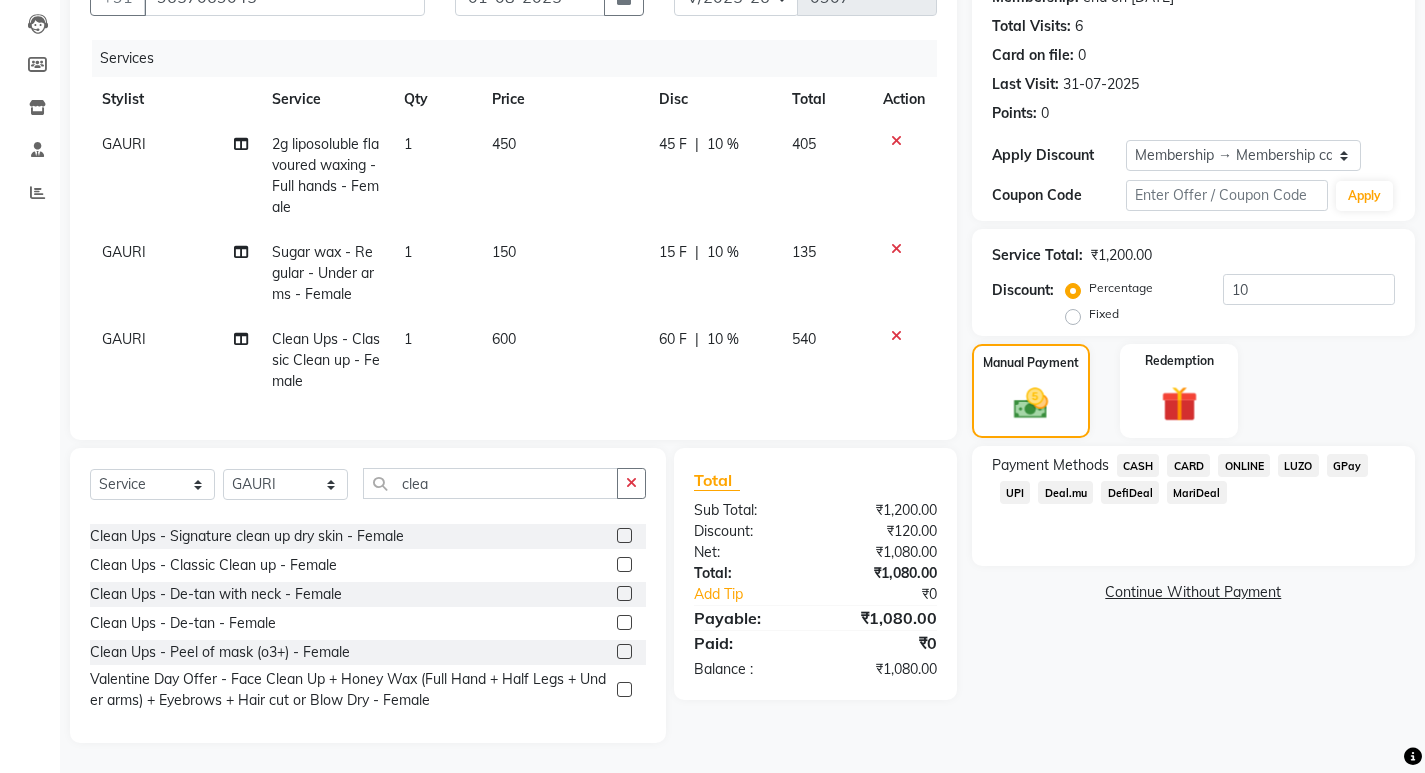 click on "ONLINE" 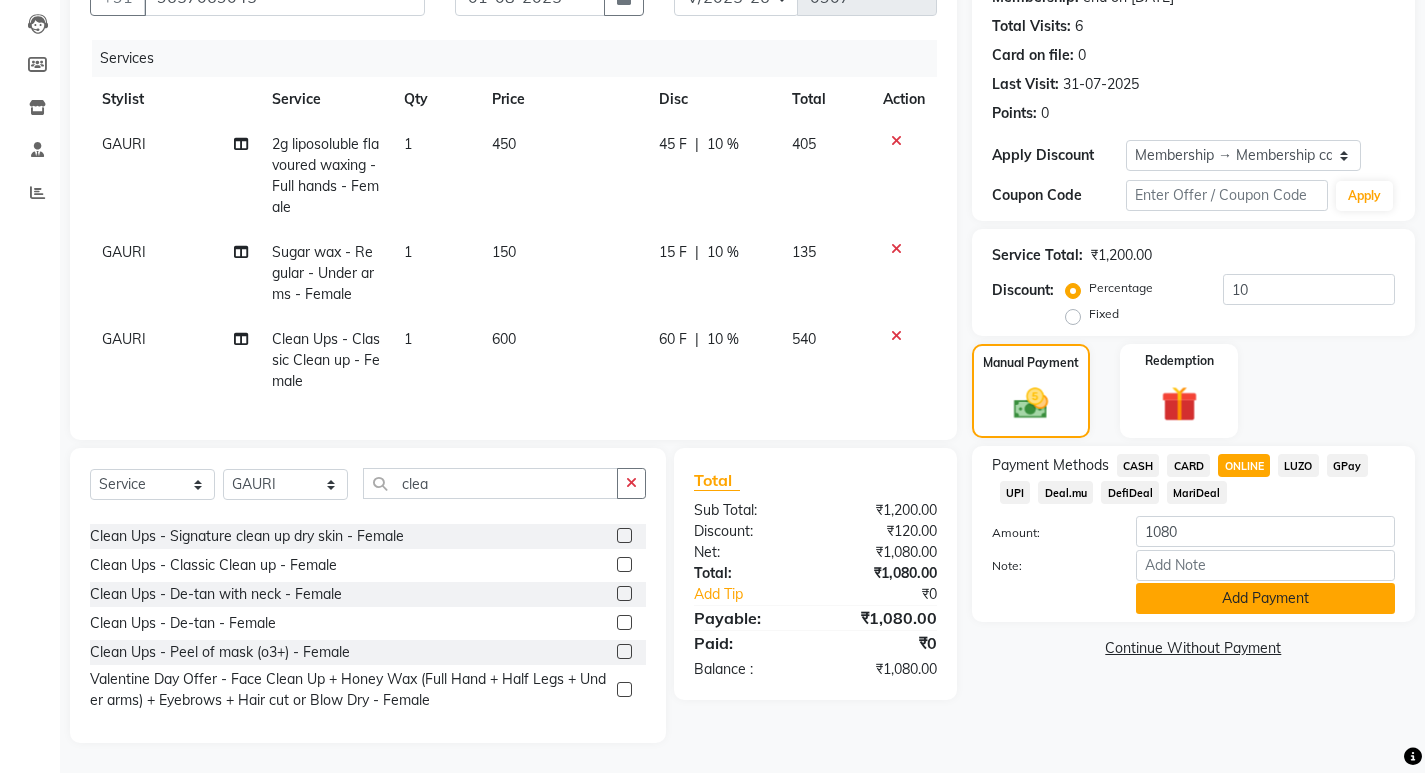 click on "Add Payment" 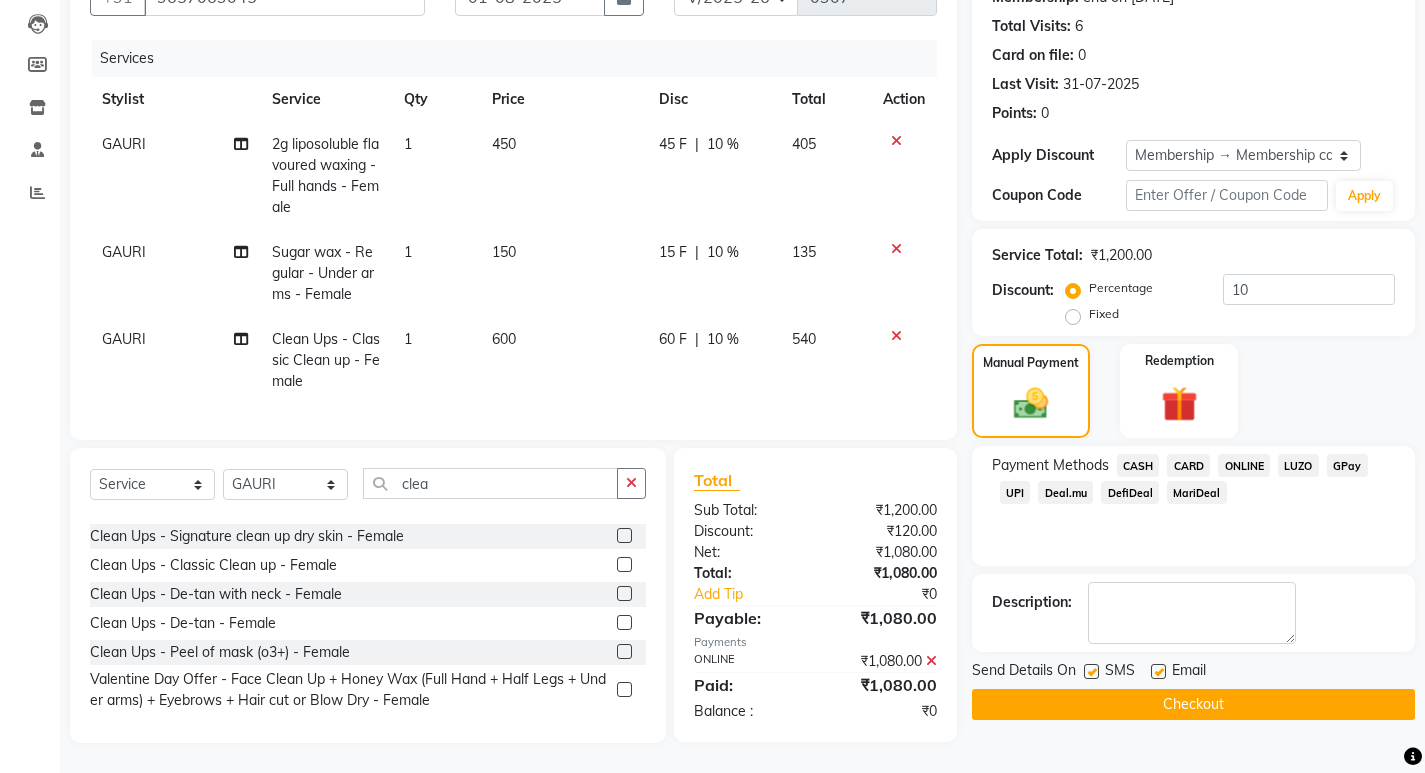 click on "Checkout" 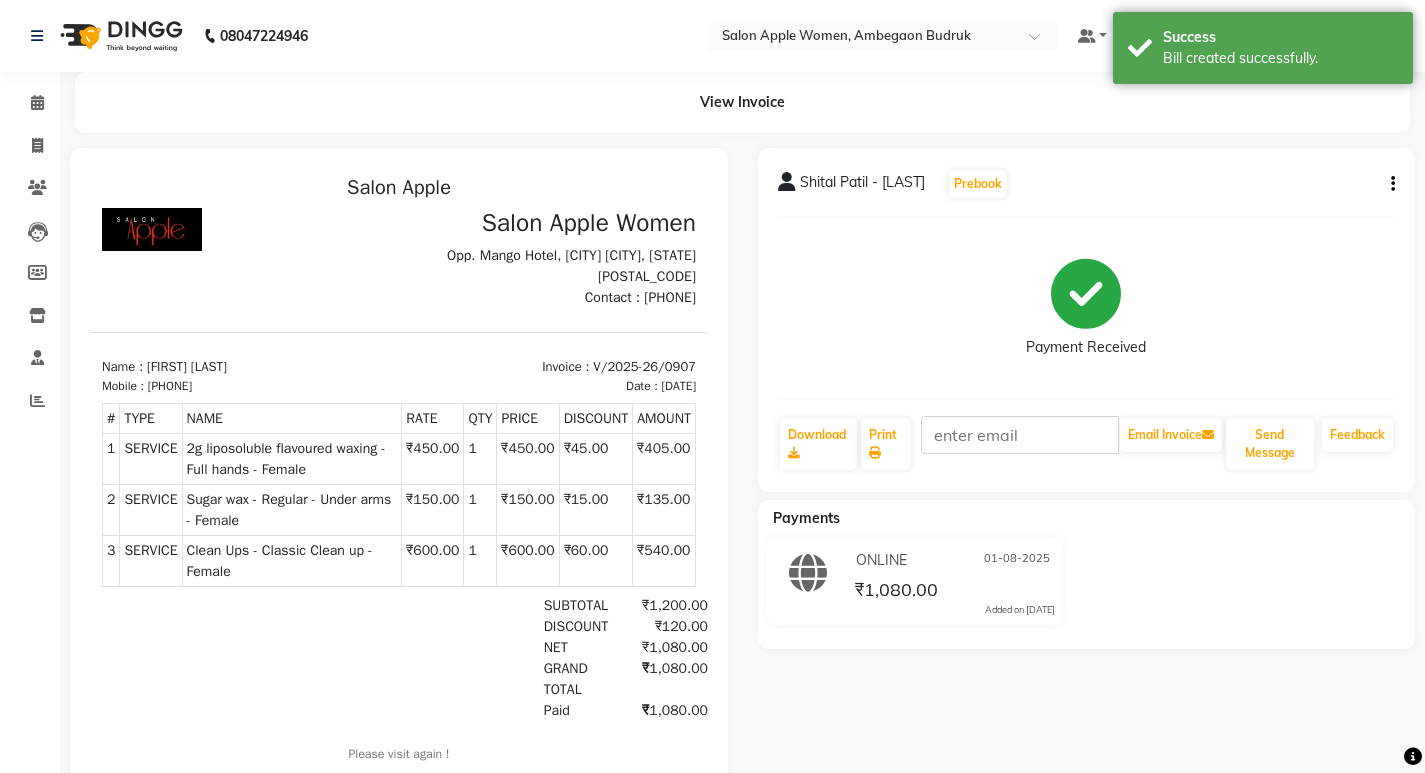 scroll, scrollTop: 0, scrollLeft: 0, axis: both 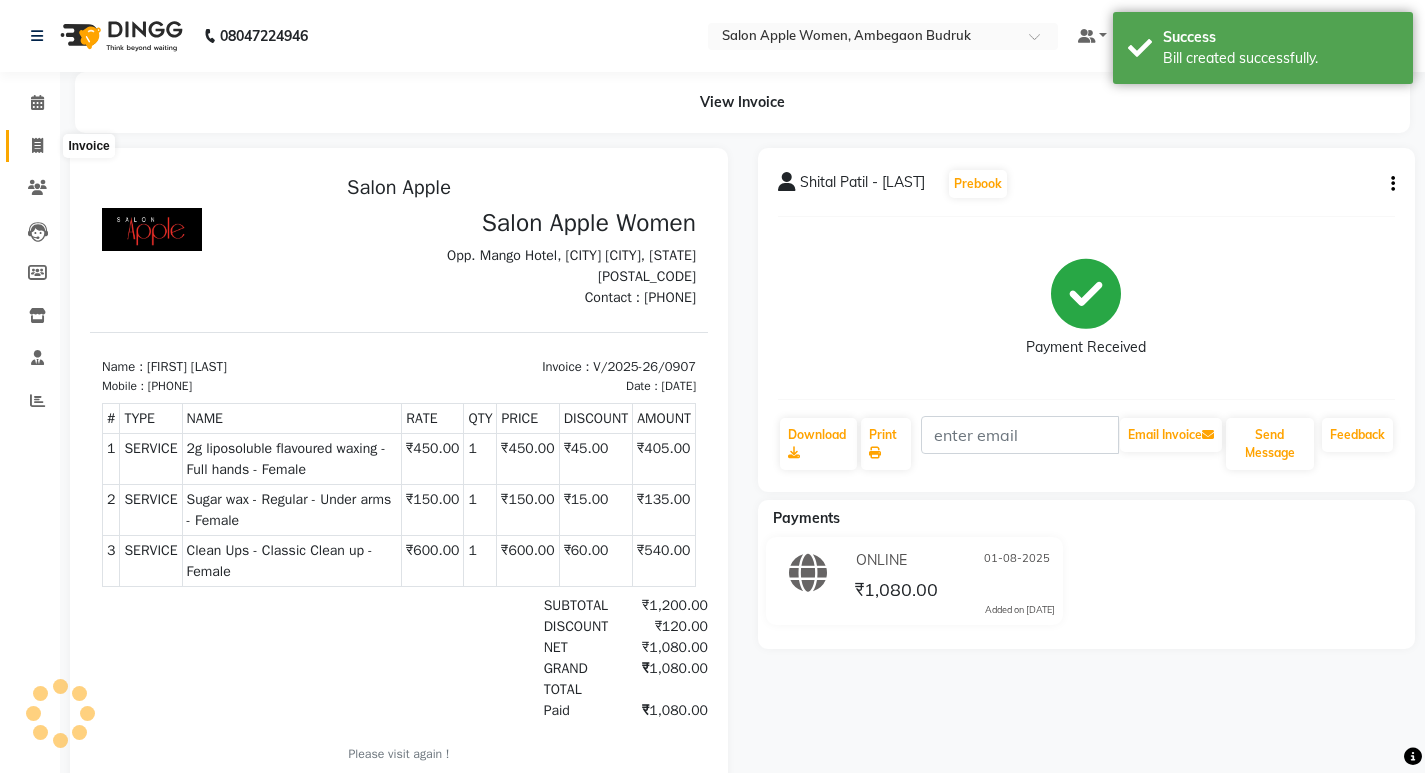 click 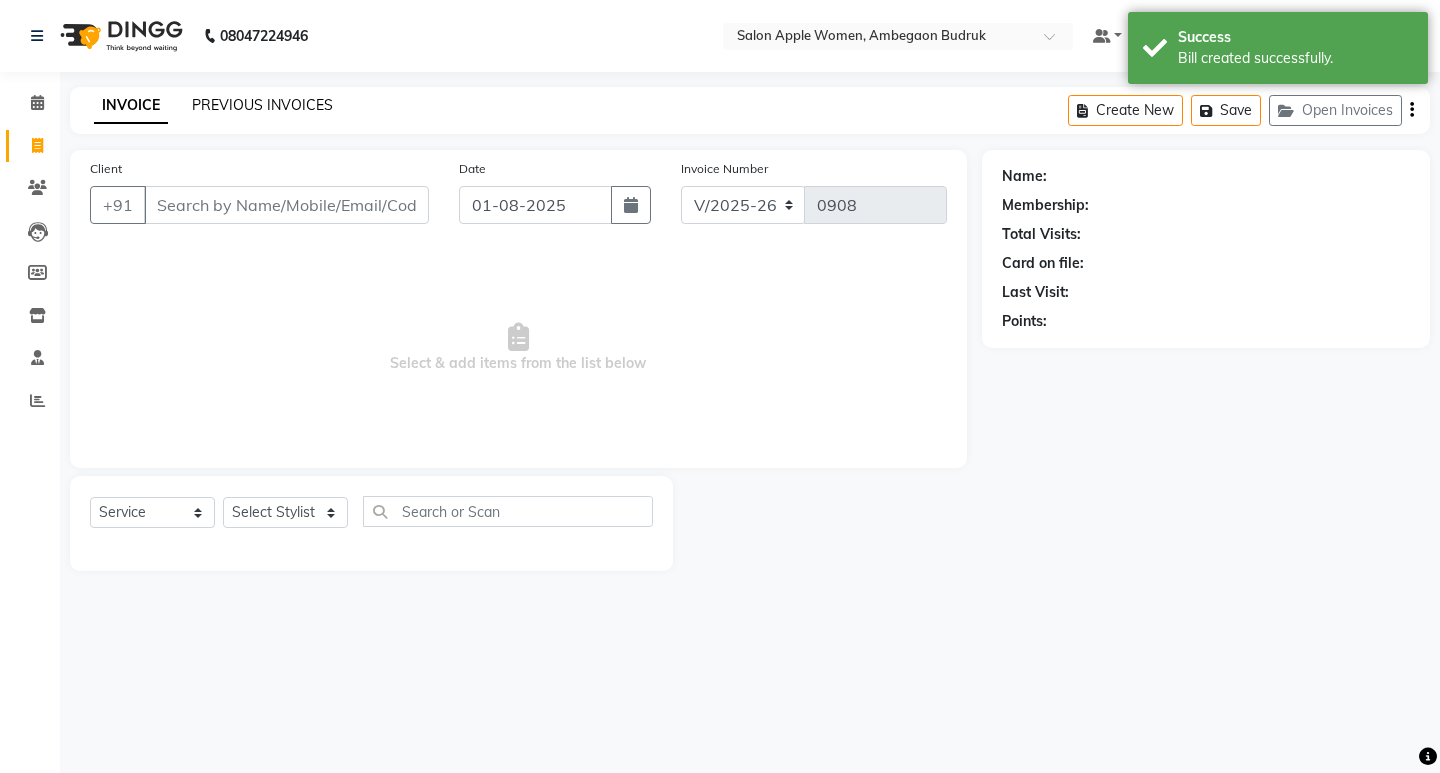 click on "PREVIOUS INVOICES" 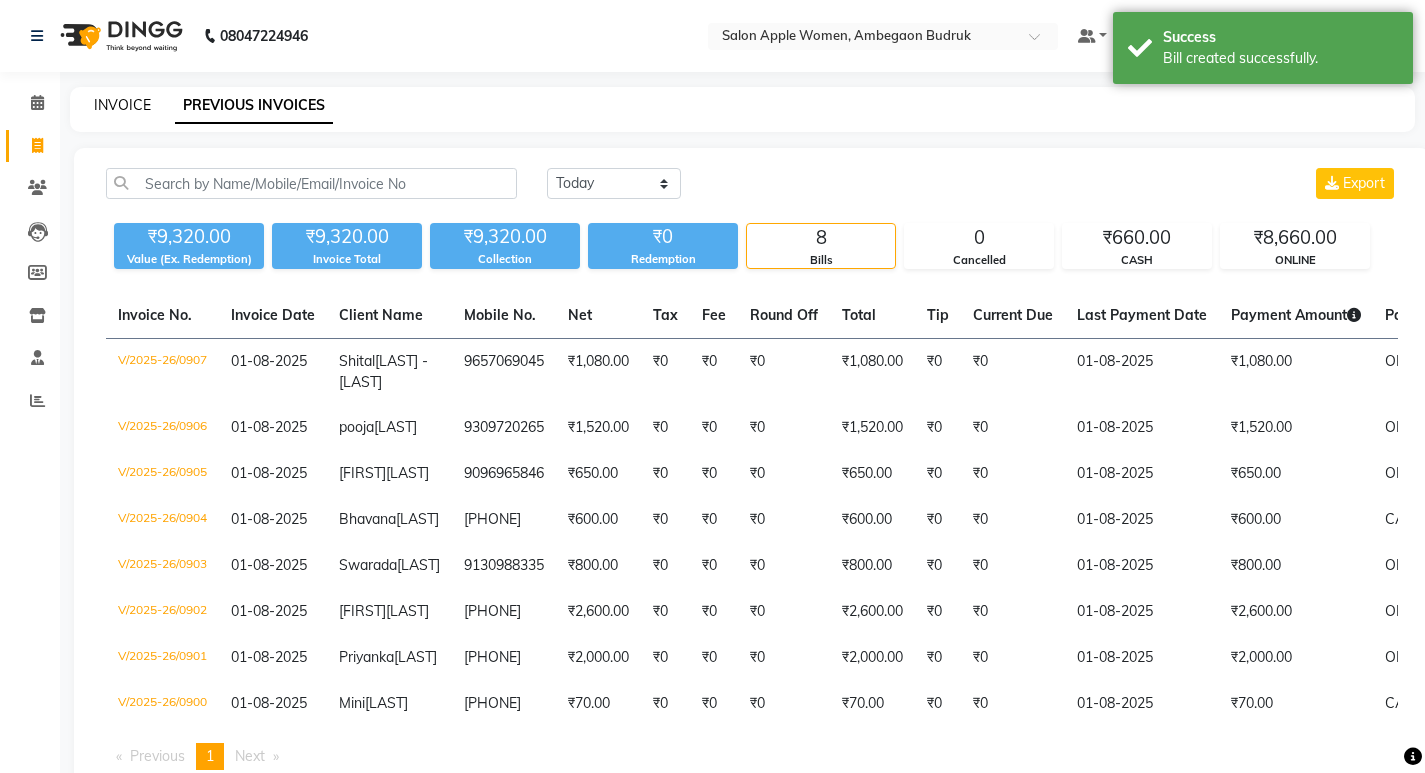 click on "INVOICE" 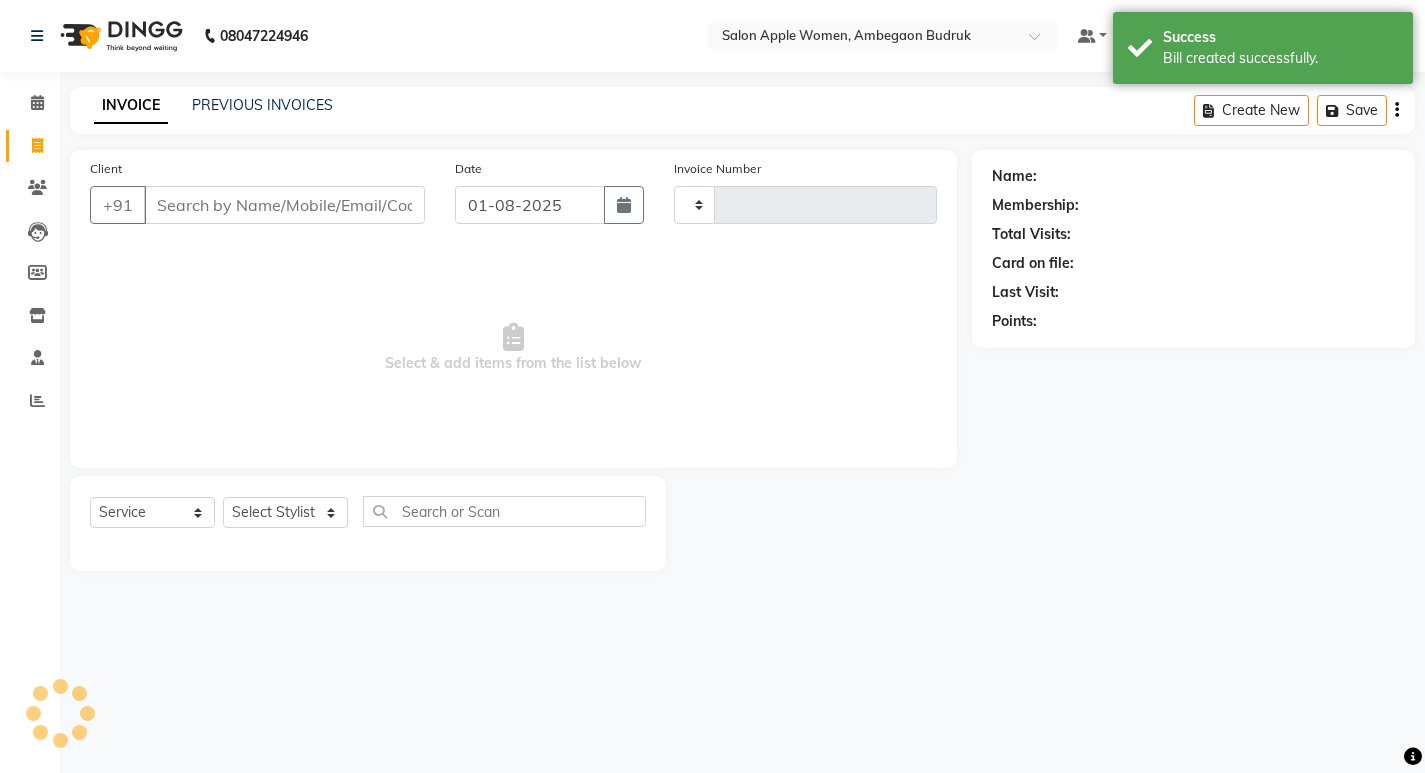 type on "0908" 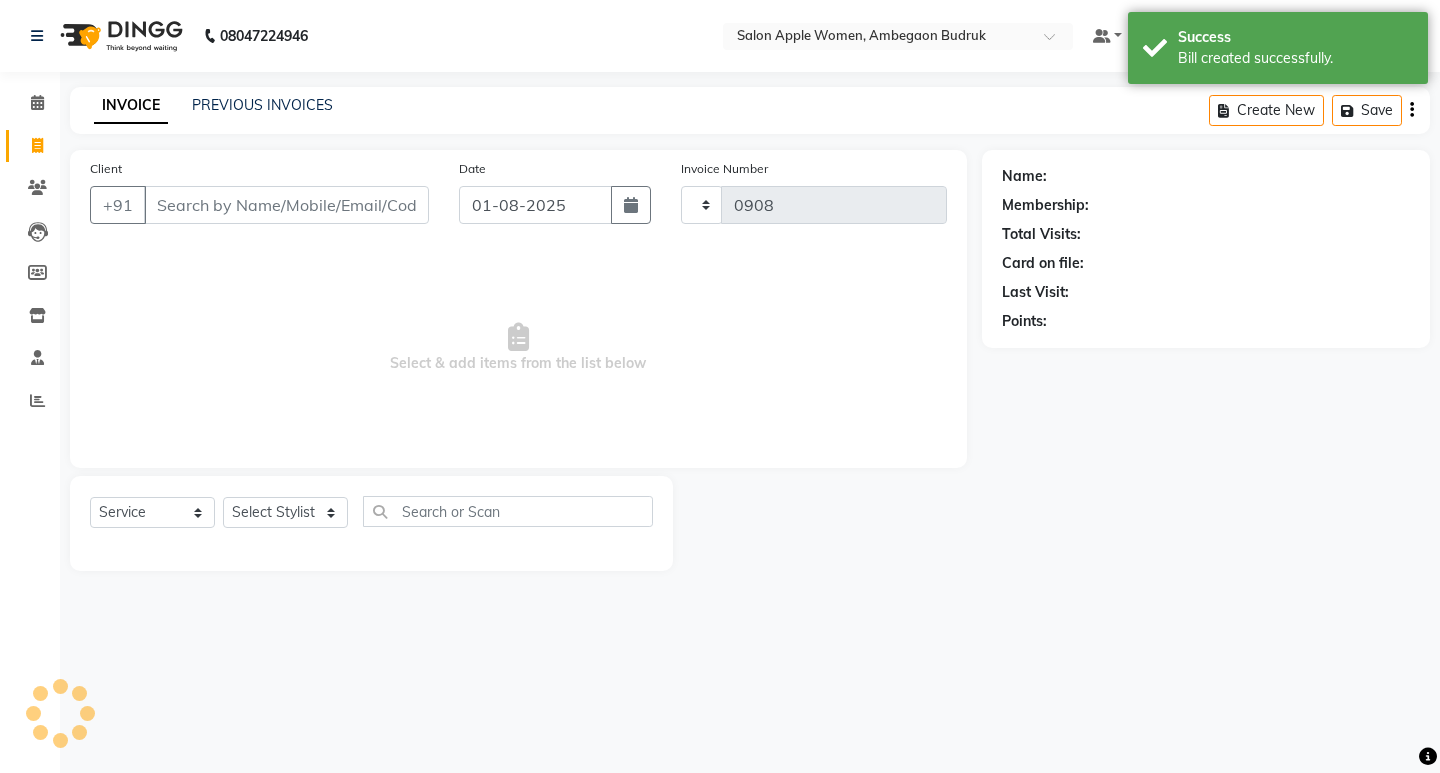 select on "6277" 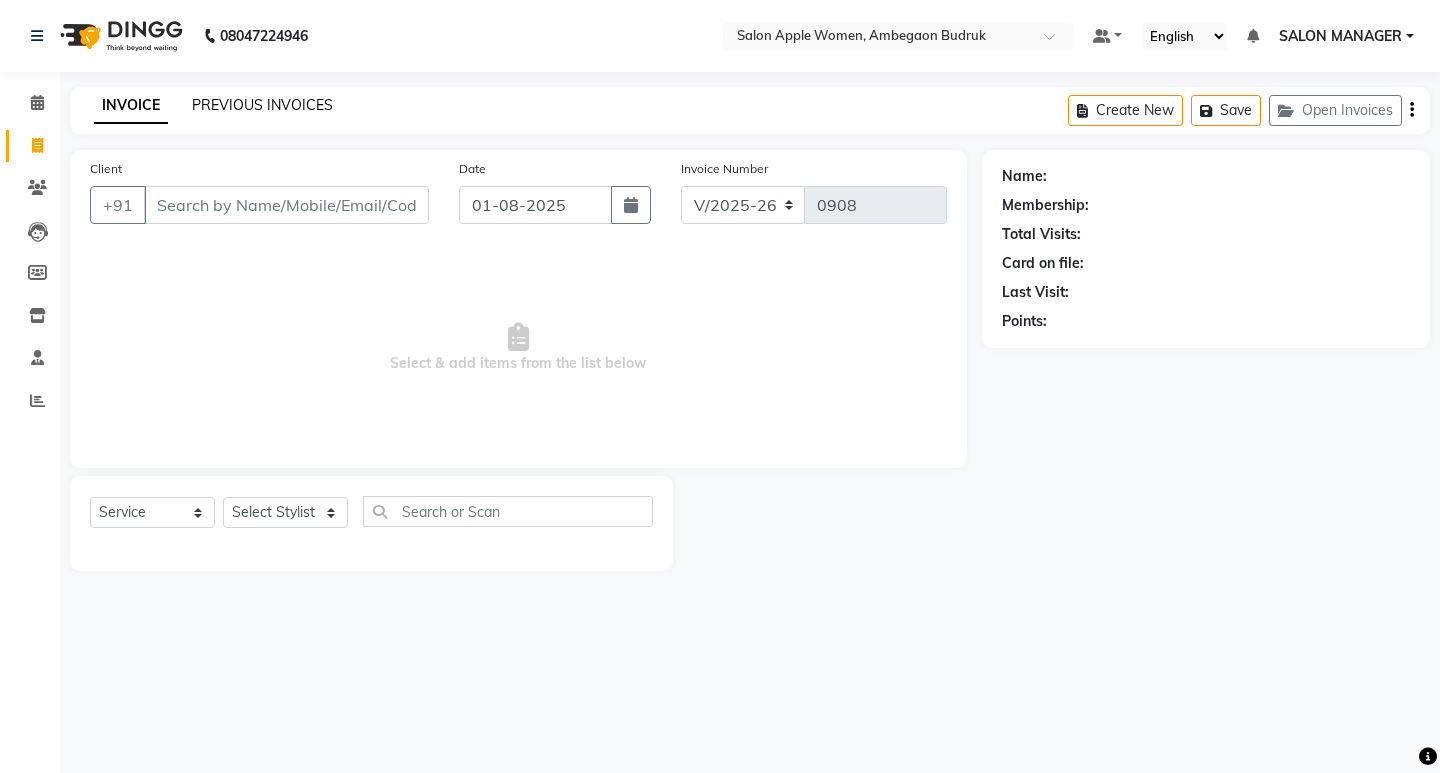 click on "PREVIOUS INVOICES" 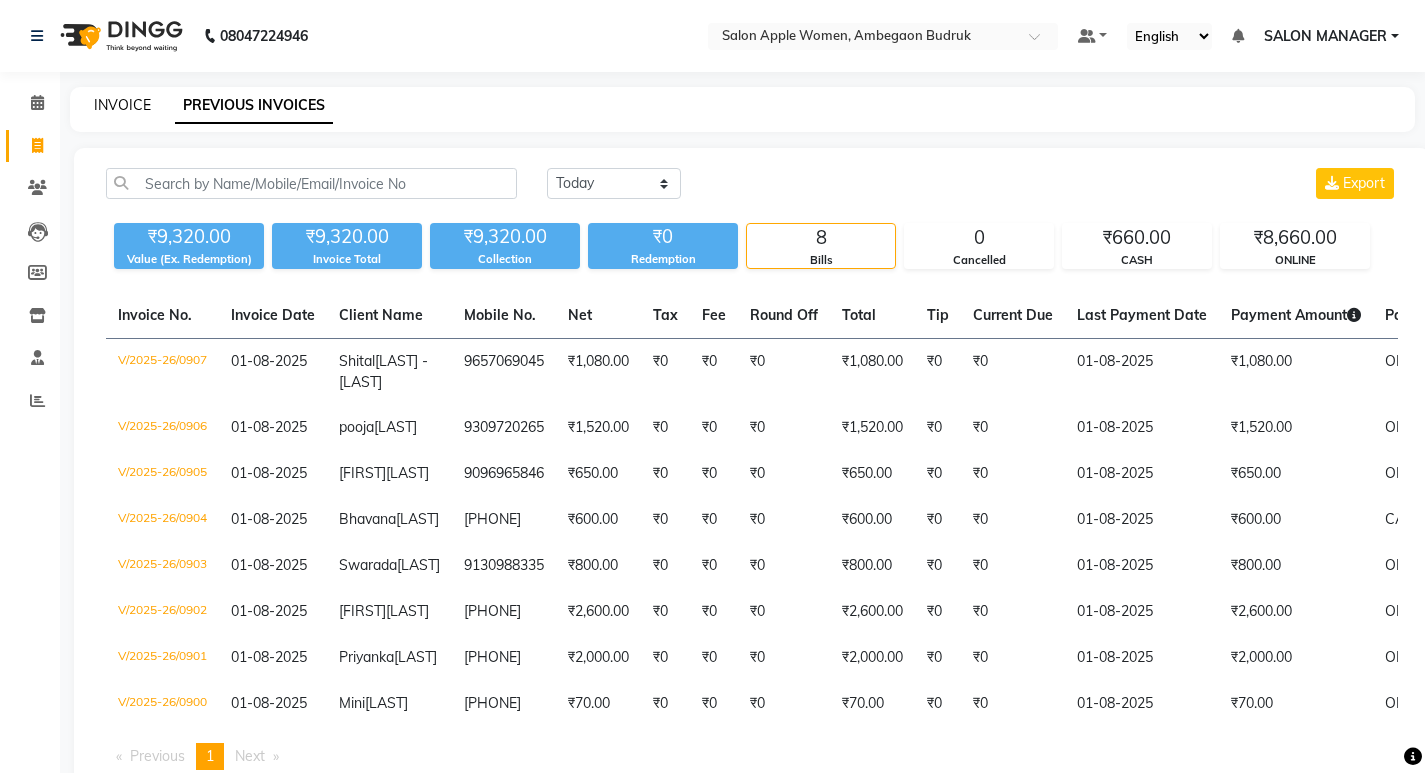 click on "INVOICE" 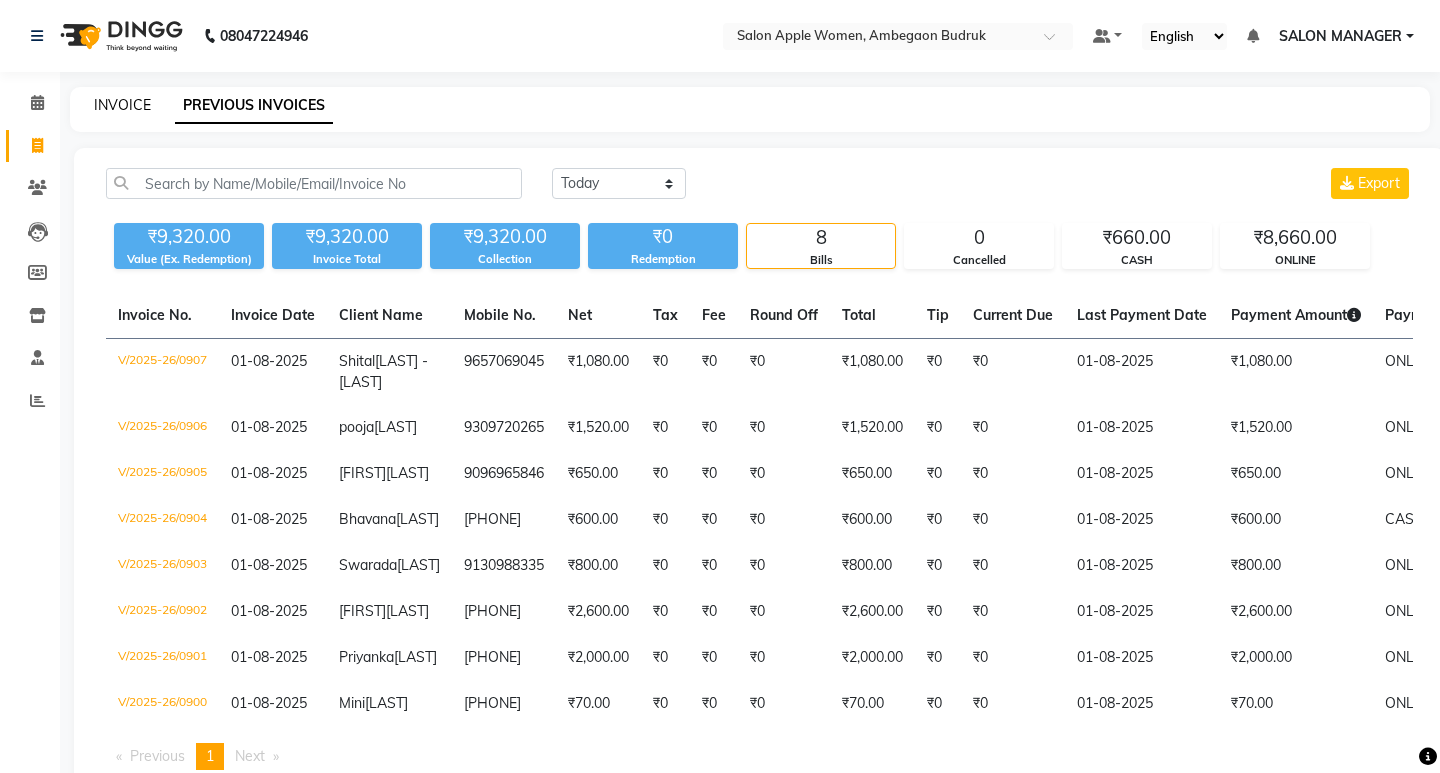 select on "service" 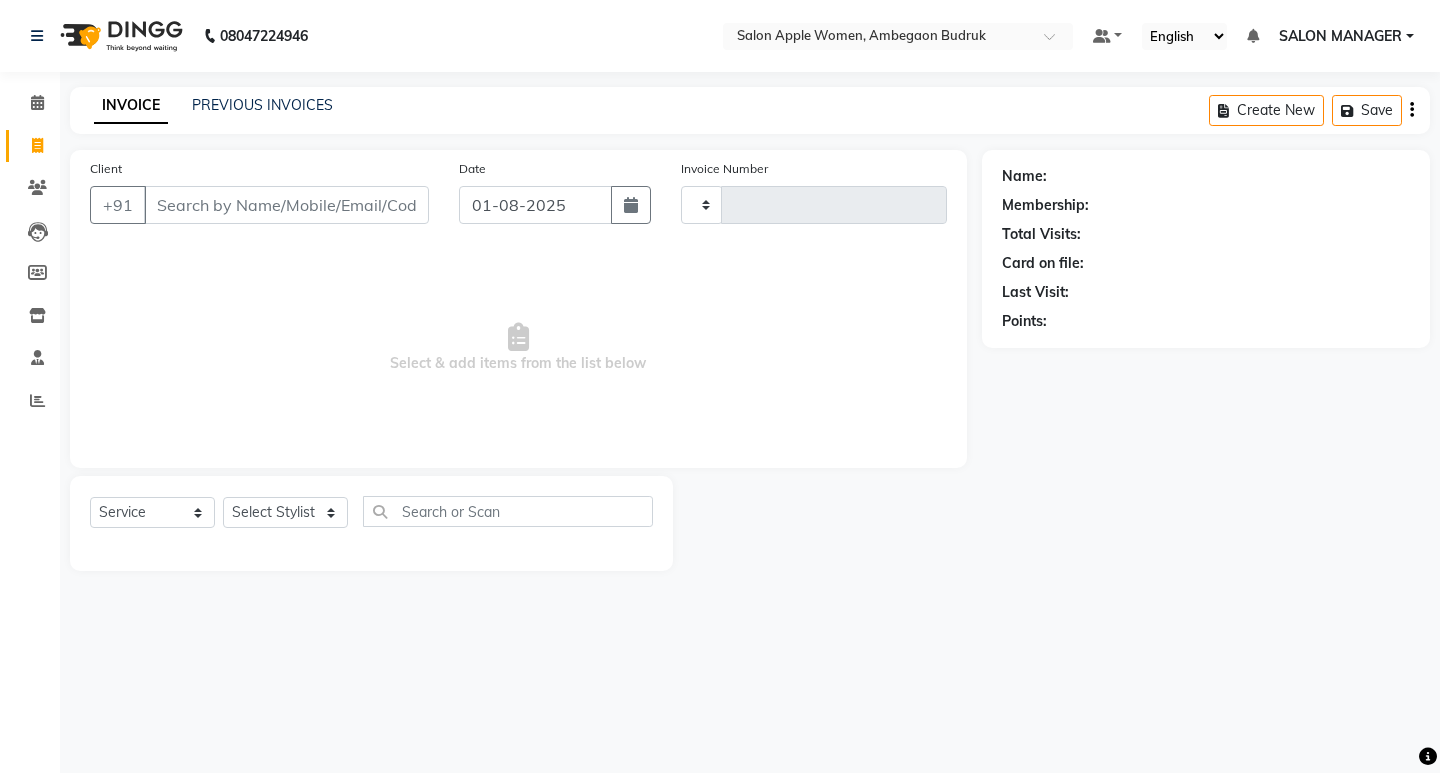 type on "0908" 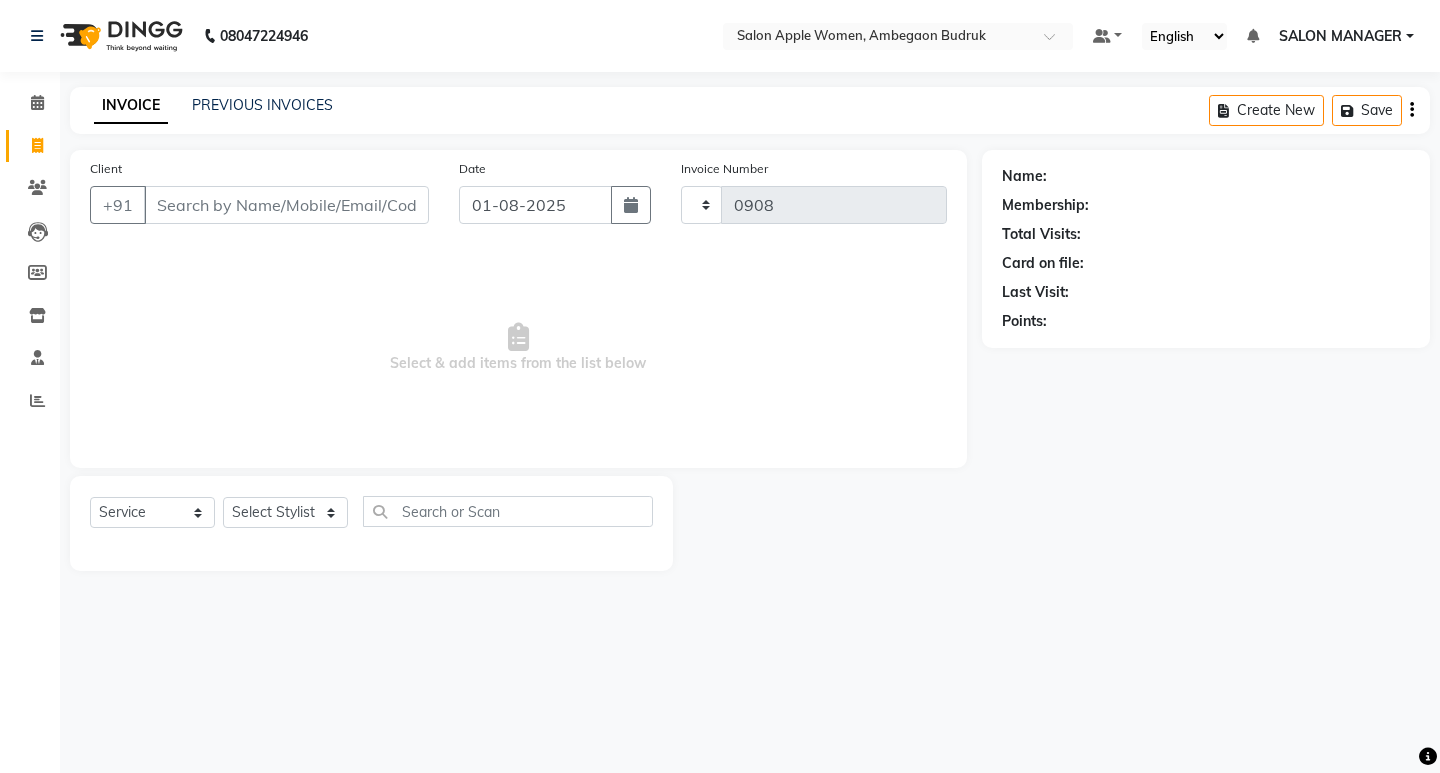 select on "6277" 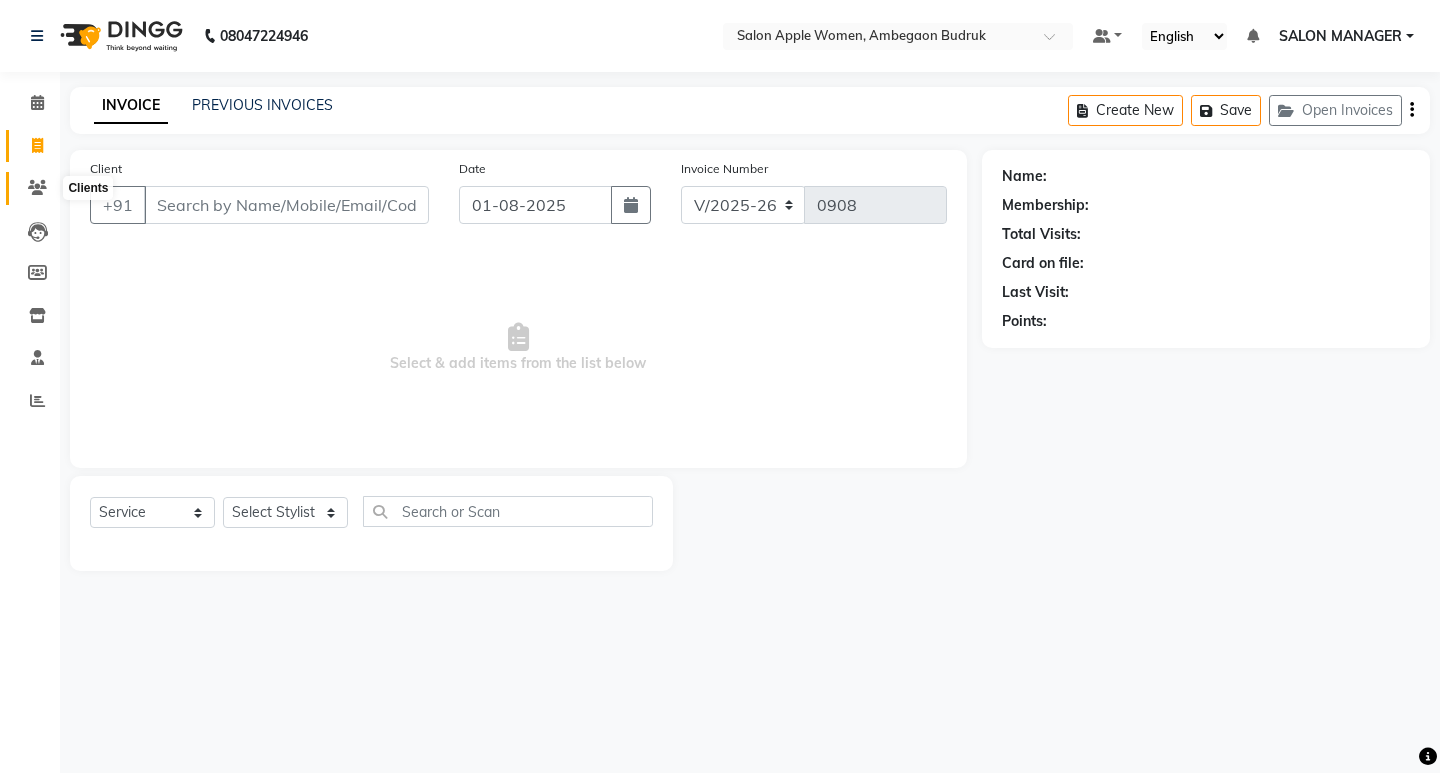 click 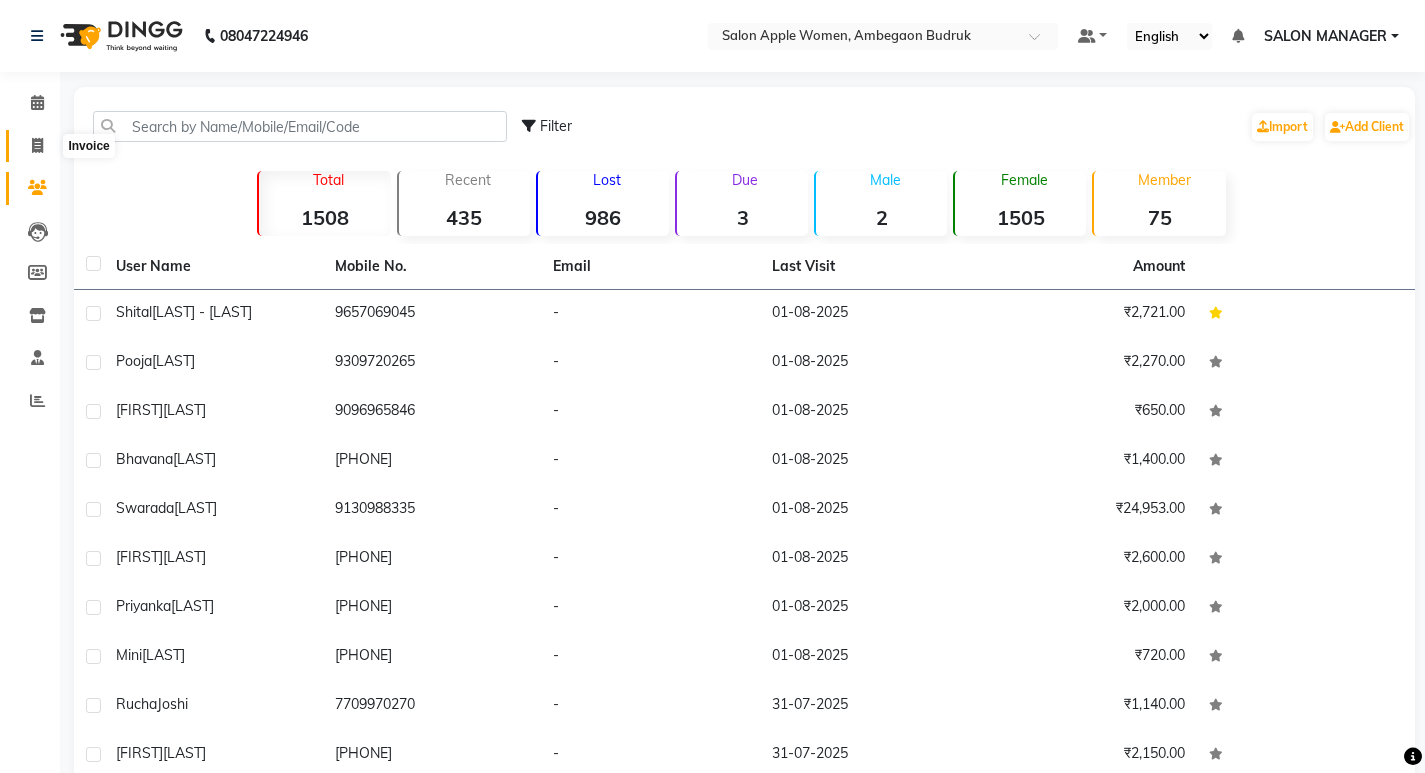 click 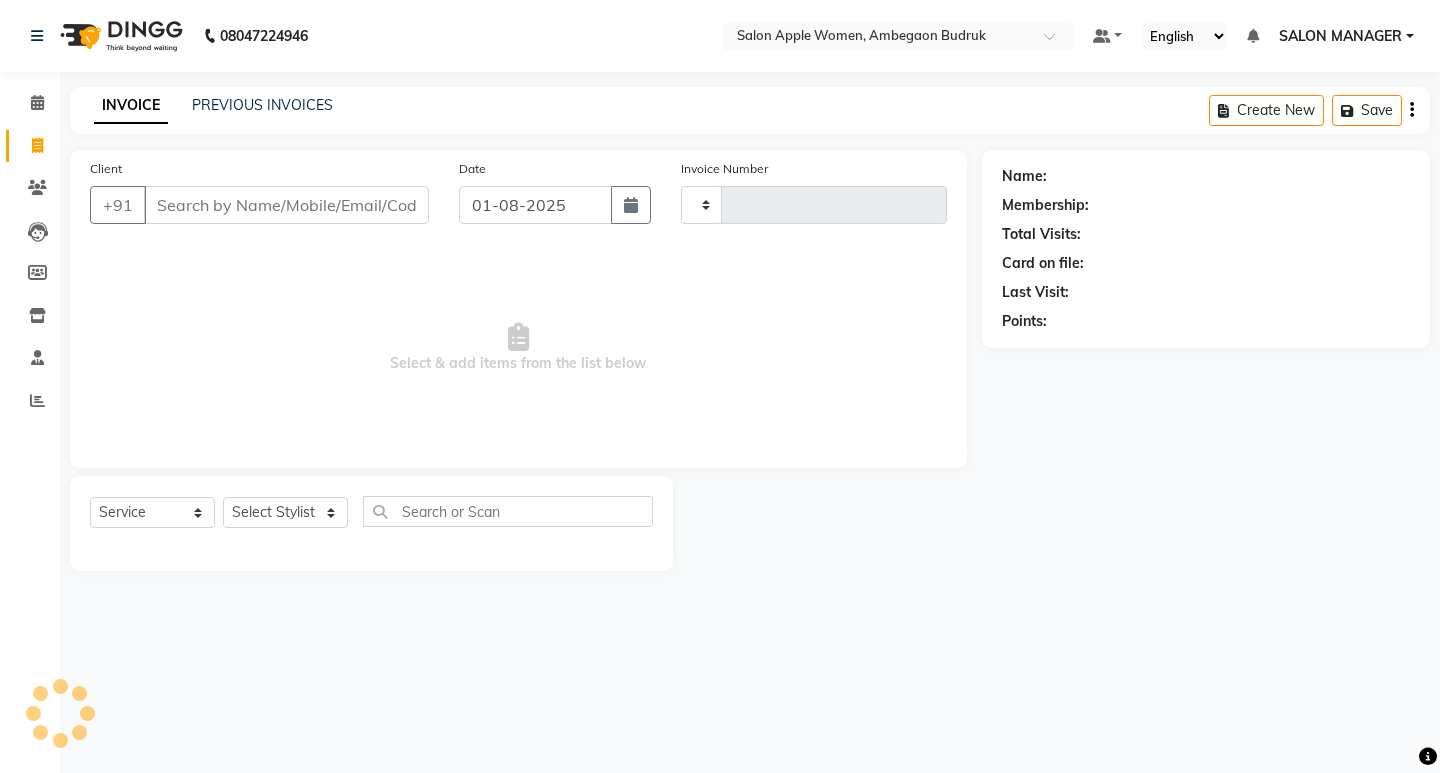 type on "0908" 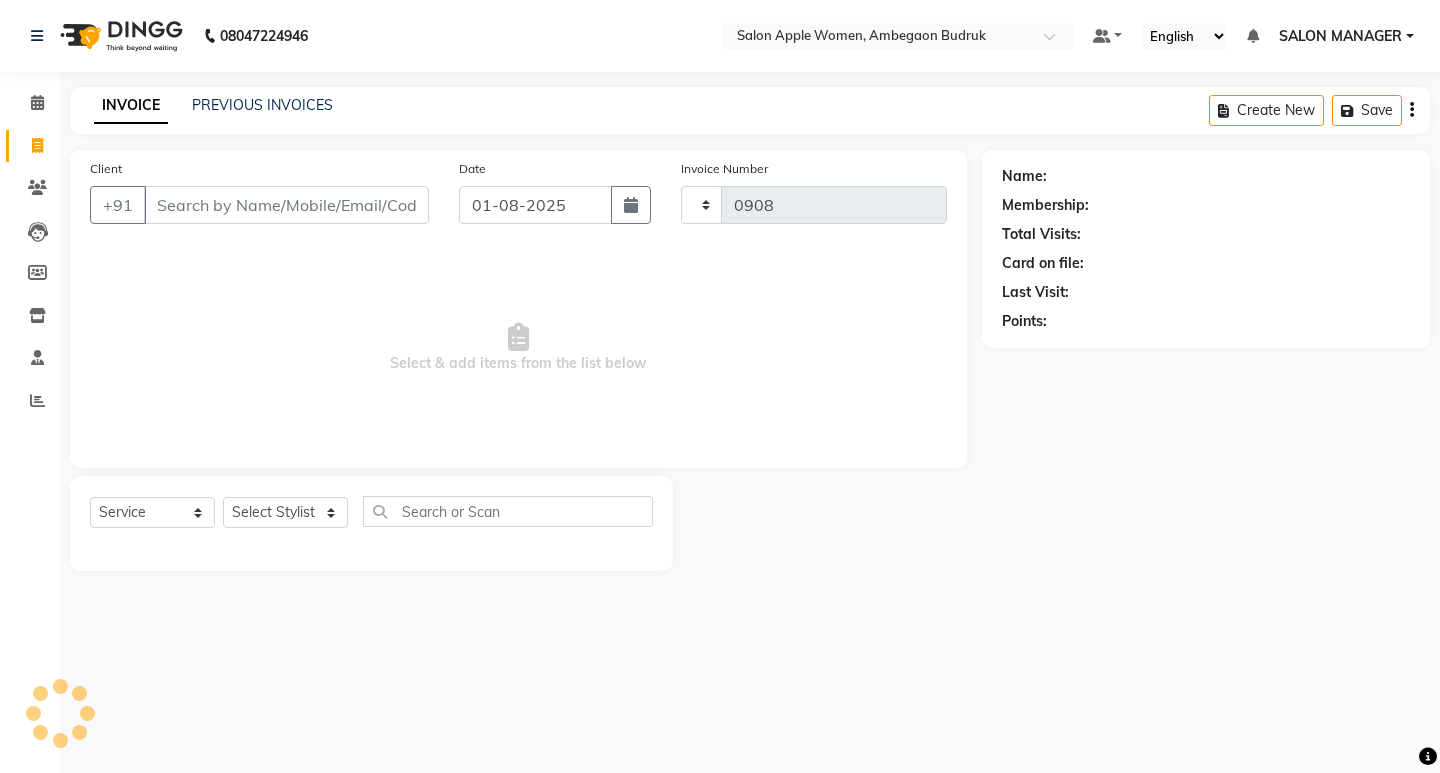 select on "6277" 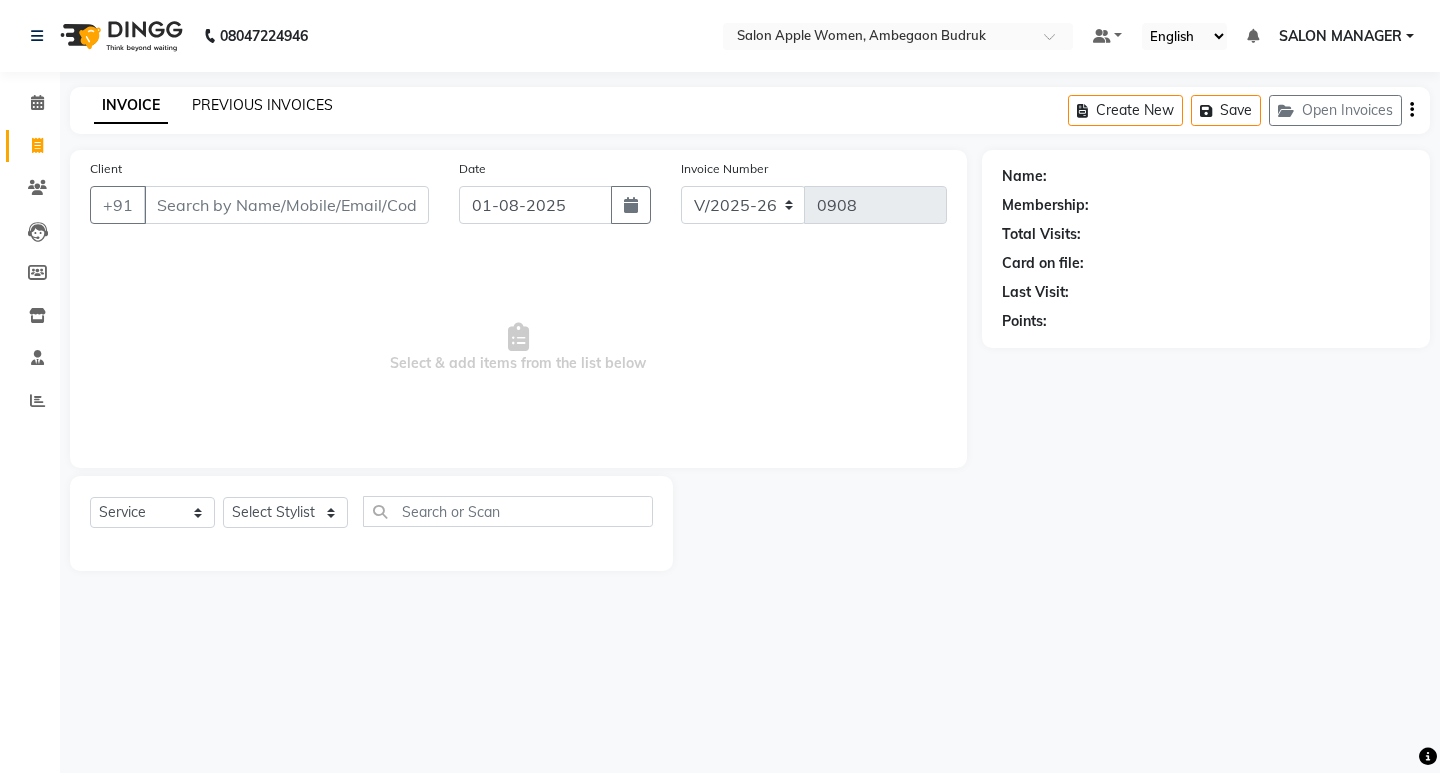 click on "PREVIOUS INVOICES" 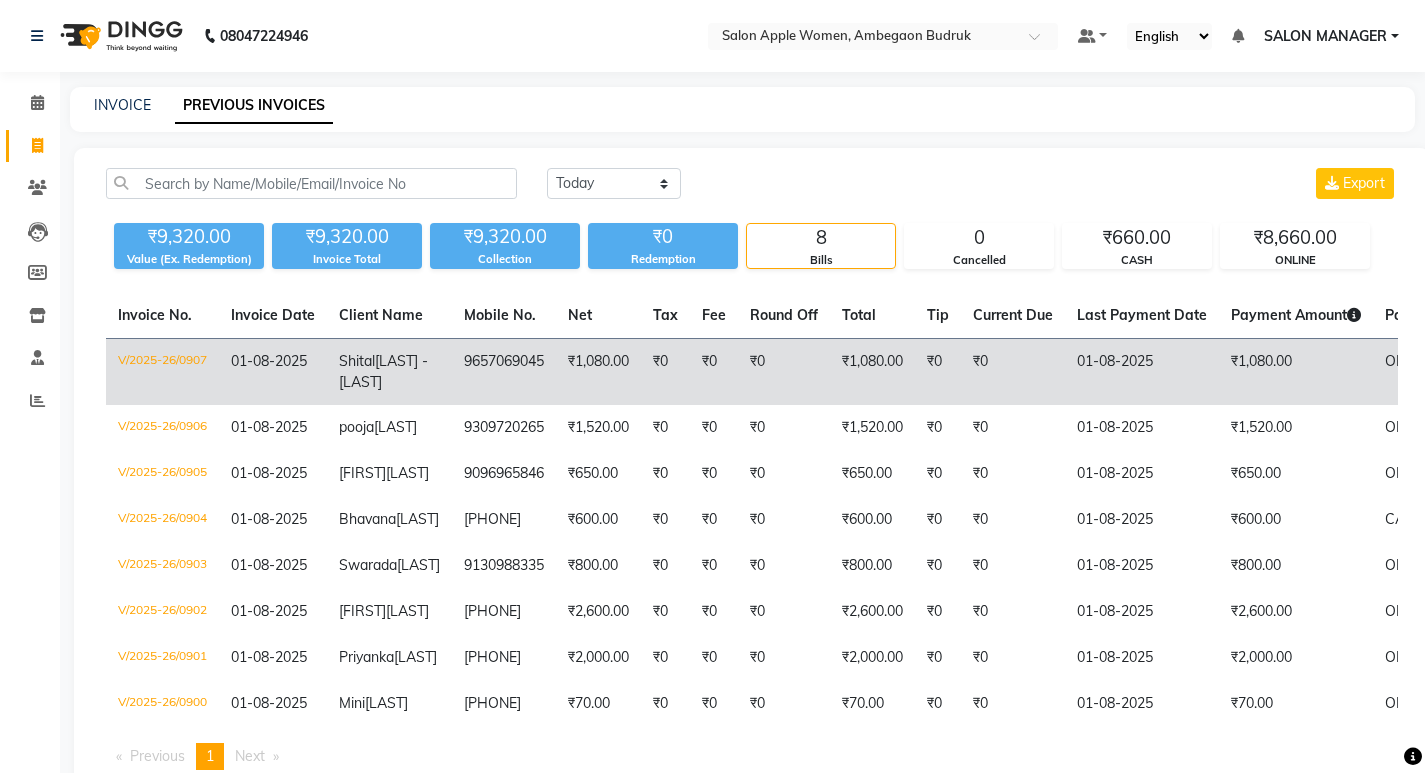 click on "V/[YEAR]-[YEAR]/[NUMBER] [DATE] [FIRST] [LAST] - [LAST] [PHONE] ₹[PRICE] ₹0 ₹0 ₹0 ₹[PRICE] ₹0 ₹0 [DATE] ₹[PRICE] ONLINE - PAID V/[YEAR]-[YEAR]/[NUMBER] [DATE] [FIRST] [LAST] [PHONE] ₹[PRICE] ₹0 ₹0 ₹0 ₹[PRICE] ₹0 ₹0 [DATE] ₹[PRICE] ONLINE - PAID V/[YEAR]-[YEAR]/[NUMBER] [DATE] [FIRST] [LAST] [PHONE] ₹[PRICE] ₹0 ₹0 ₹0 ₹[PRICE] ₹0 ₹0 [DATE] ₹[PRICE] CASH - PAID V/[YEAR]-[YEAR]/[NUMBER] [DATE] [FIRST] [LAST] [PHONE] ₹[PRICE] ₹0 ₹0 ₹0 ₹[PRICE] ₹0 ₹0 [DATE] ₹[PRICE] ONLINE - PAID V/[YEAR]-[YEAR]/[NUMBER] [DATE] [FIRST] [LAST] [PHONE] ₹[PRICE] ₹0 ₹0 ₹0 ₹[PRICE] ₹0 ₹0 [DATE] ₹[PRICE] ONLINE - PAID V/[YEAR]-[YEAR]/[NUMBER] [DATE] [FIRST] [LAST] [PHONE] ₹[PRICE] ₹0 ₹0 ₹0 ₹[PRICE] ₹0 ₹0 [DATE] ₹[PRICE] ONLINE - PAID V/[YEAR]-[YEAR]/[NUMBER] [DATE] [FIRST] [LAST] [PHONE] ₹[PRICE] ₹0 ₹0 ₹0 ₹[PRICE] ₹0 ₹0 [DATE] ₹[PRICE] ONLINE - PAID V/[YEAR]-[YEAR]/[NUMBER] [DATE] -" 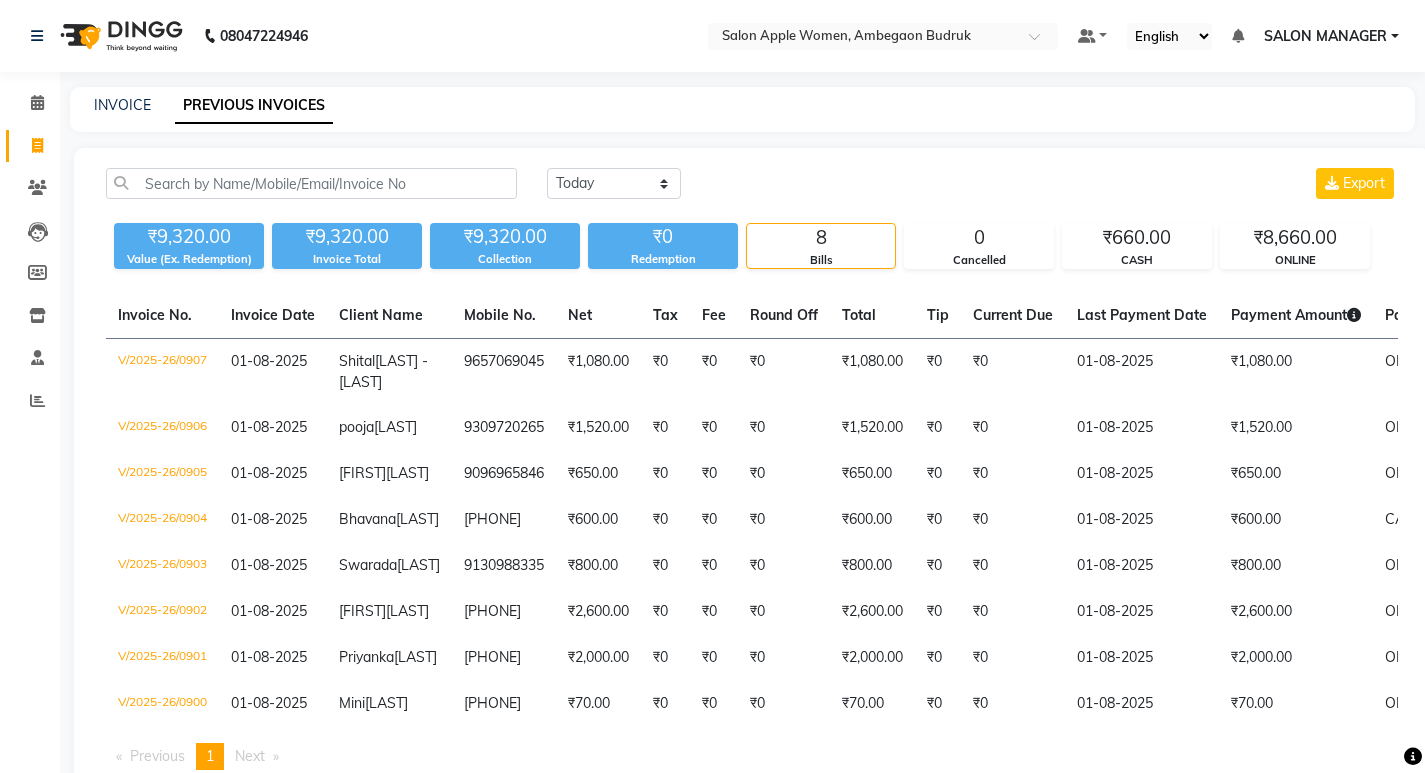 click on "Today Yesterday Custom Range Export" 